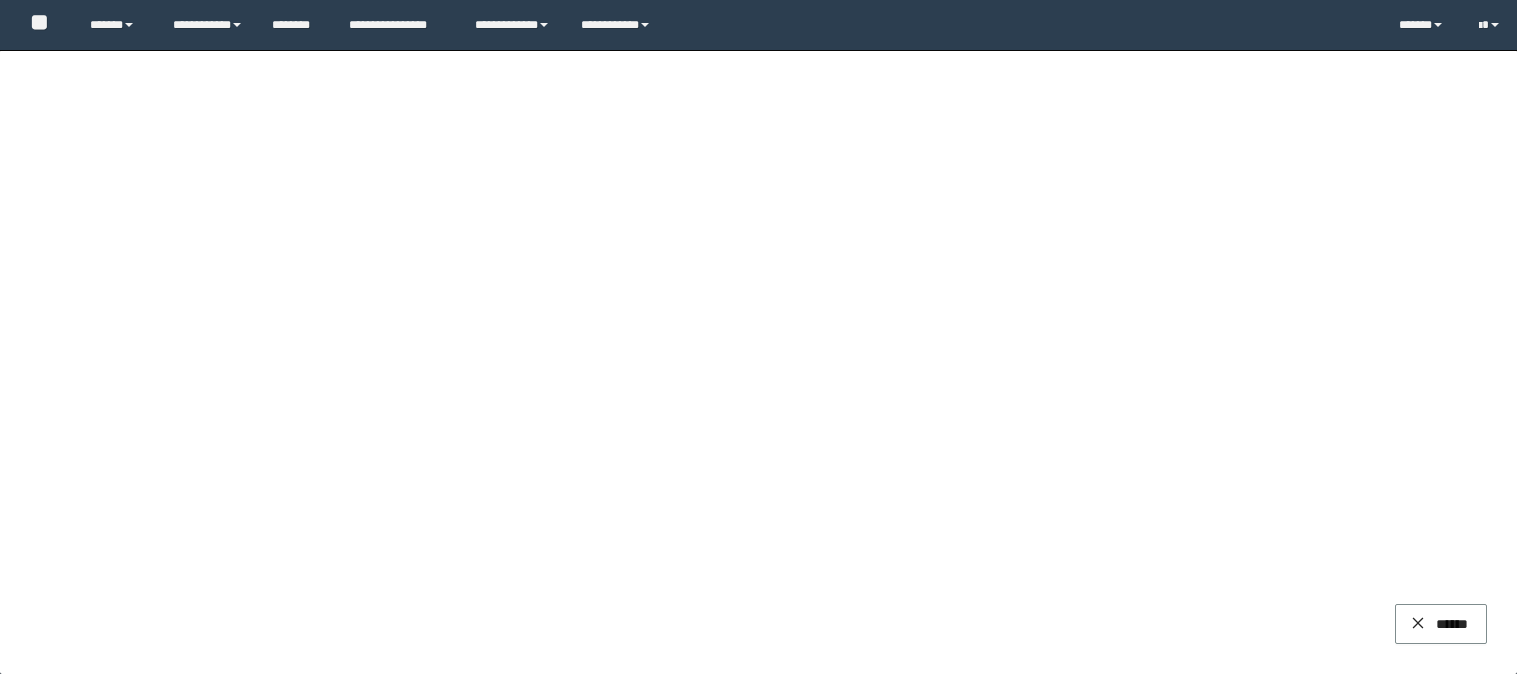 scroll, scrollTop: 0, scrollLeft: 0, axis: both 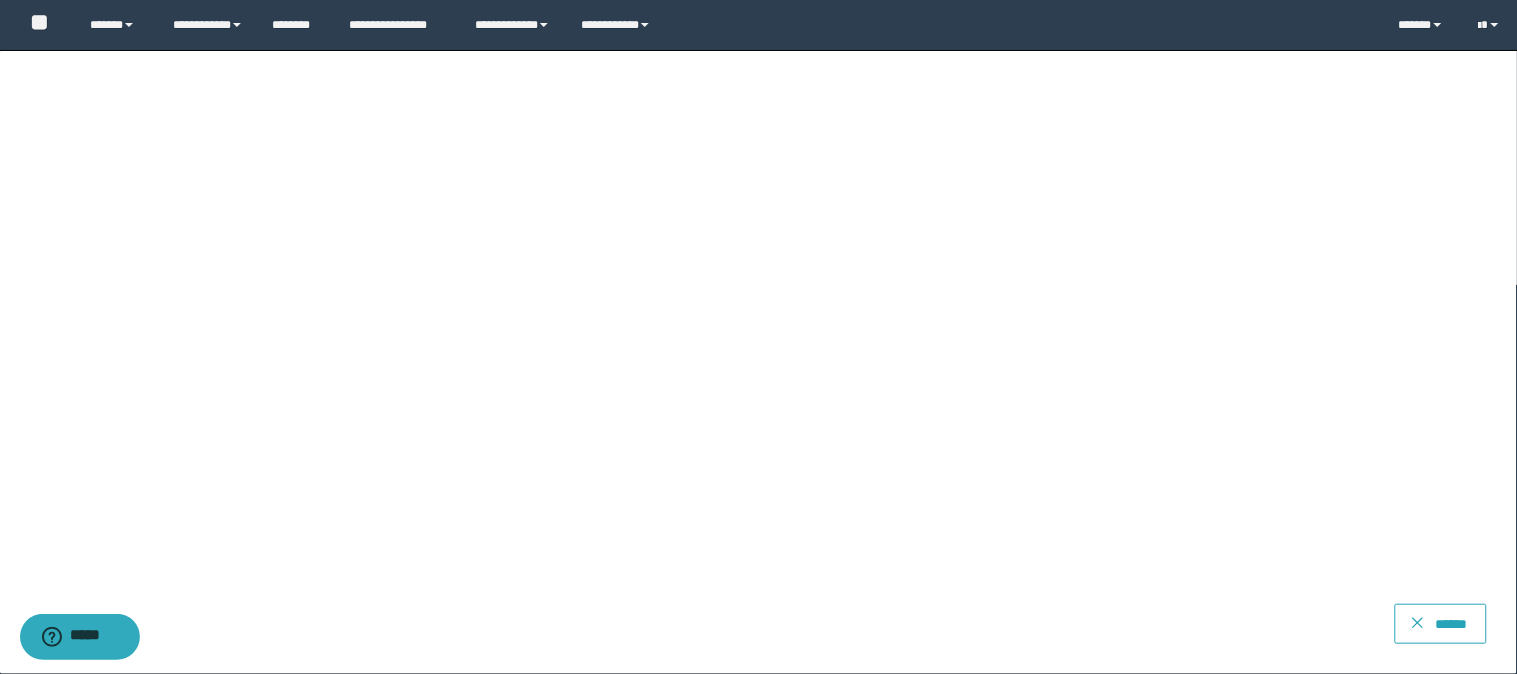 click on "******" at bounding box center (1452, 624) 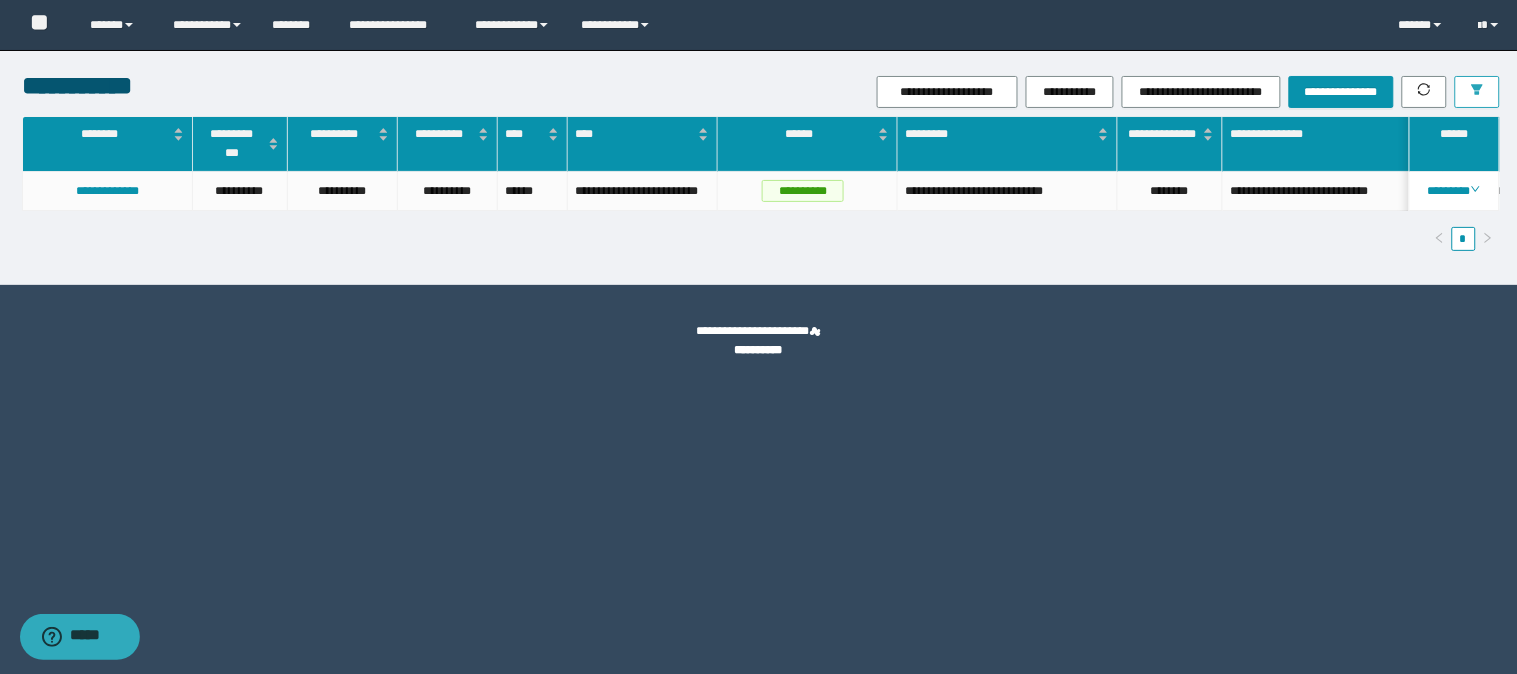 drag, startPoint x: 1485, startPoint y: 88, endPoint x: 1443, endPoint y: 115, distance: 49.92995 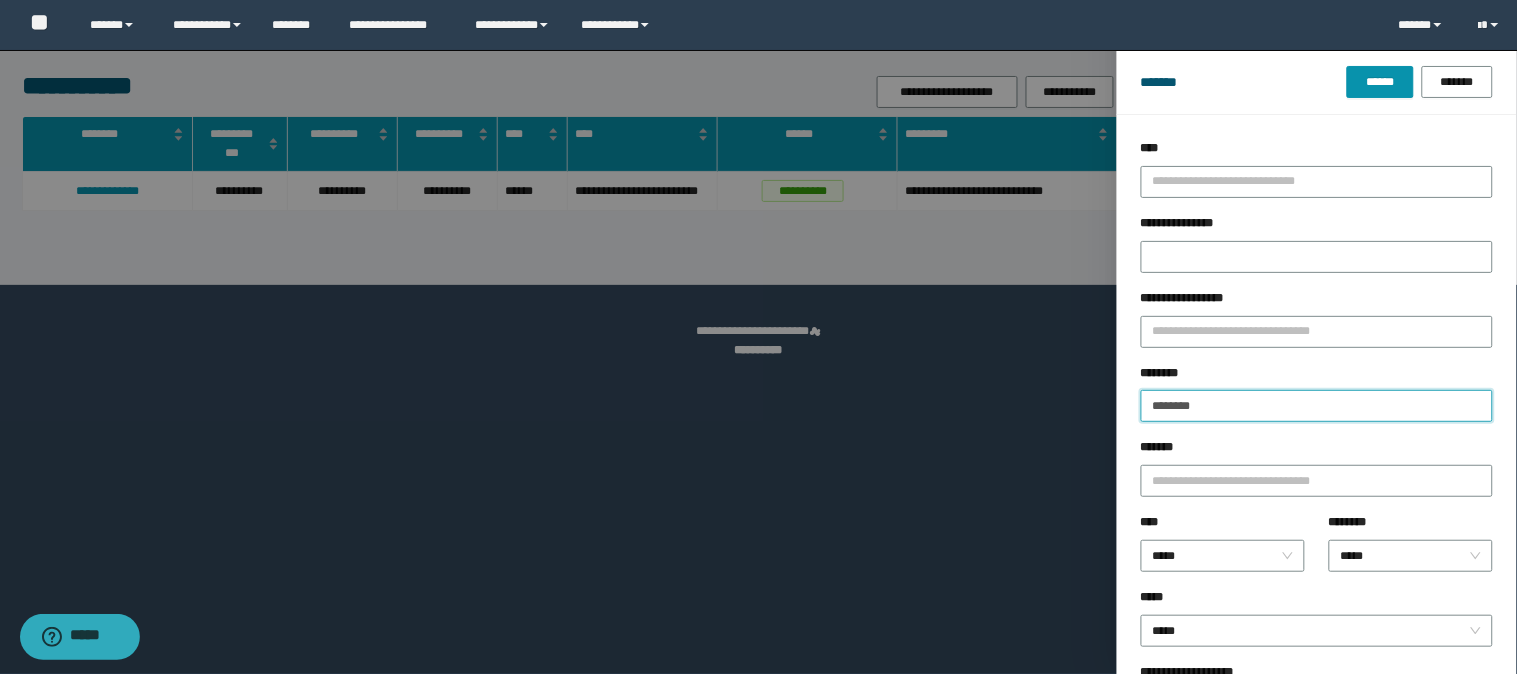 click on "********" at bounding box center (1317, 406) 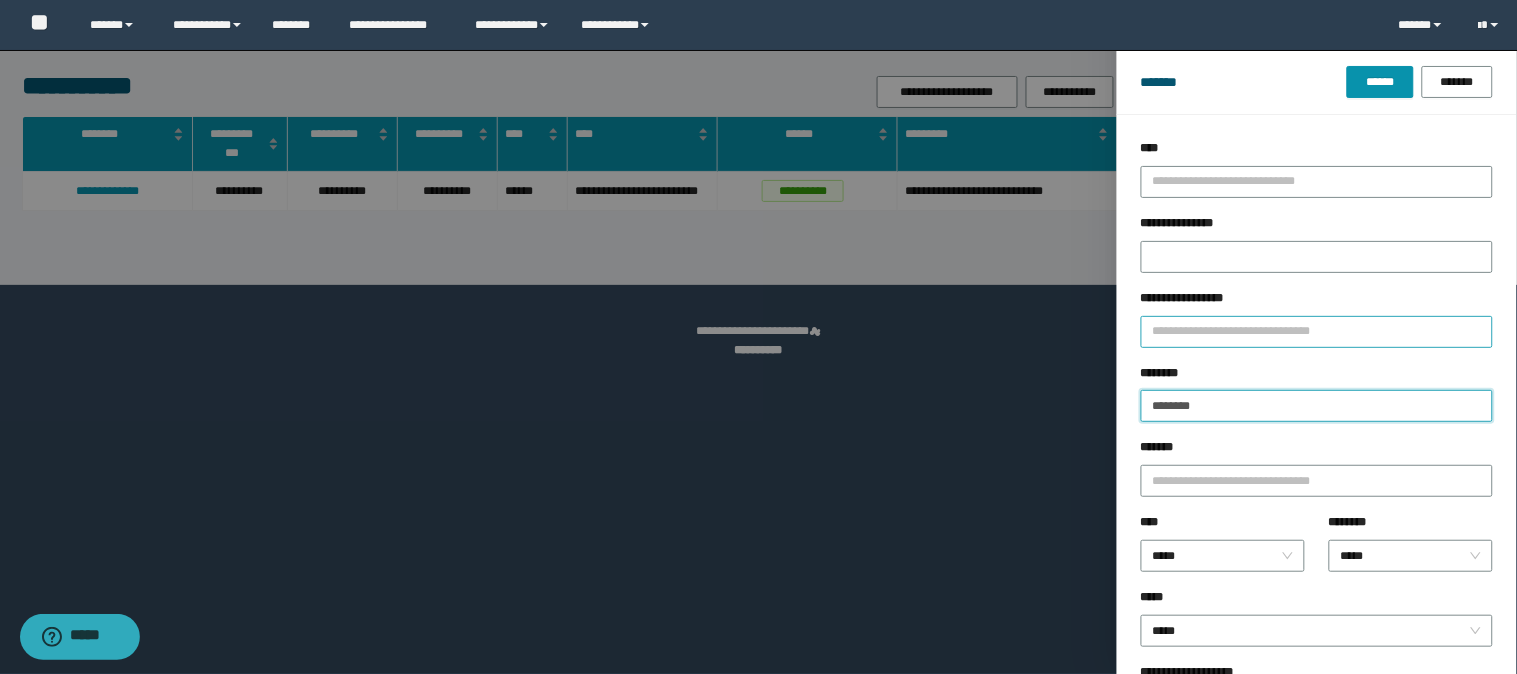 paste on "**" 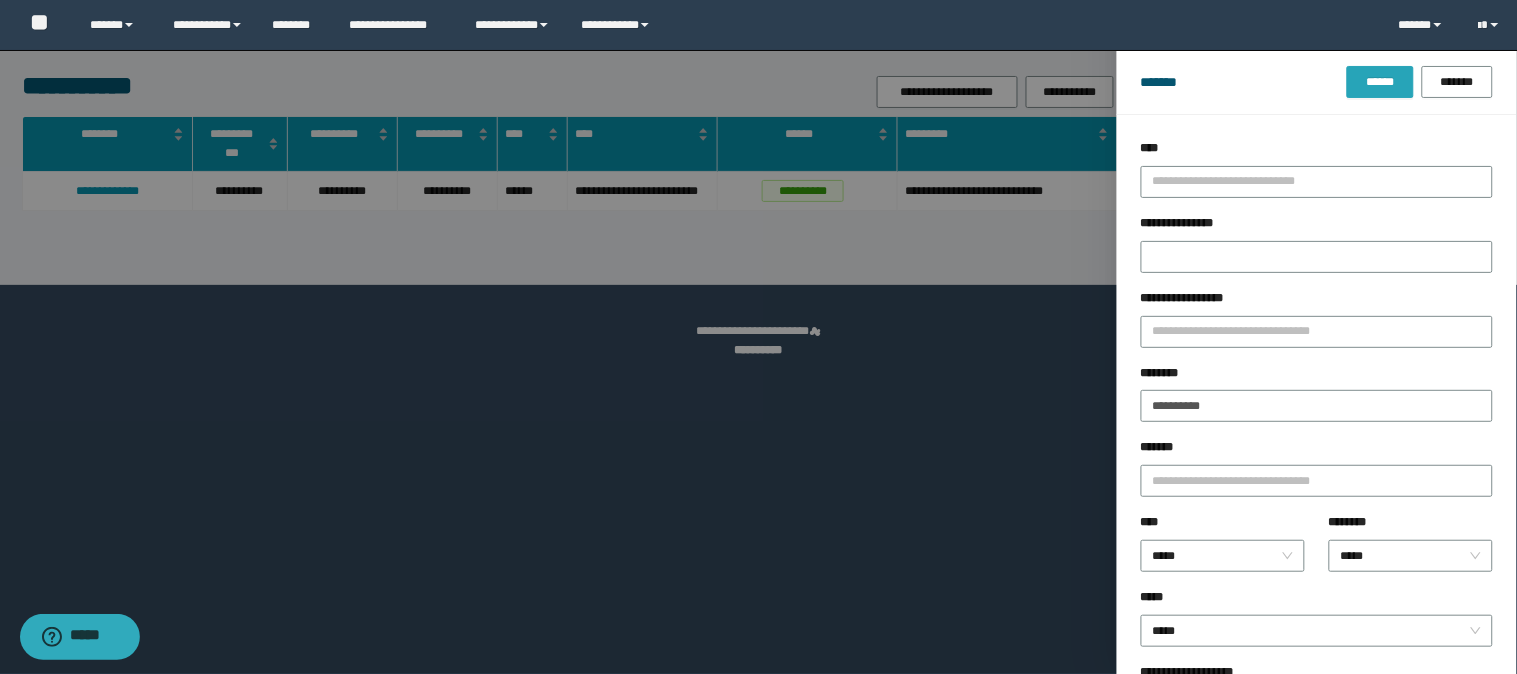 click on "******" at bounding box center (1380, 82) 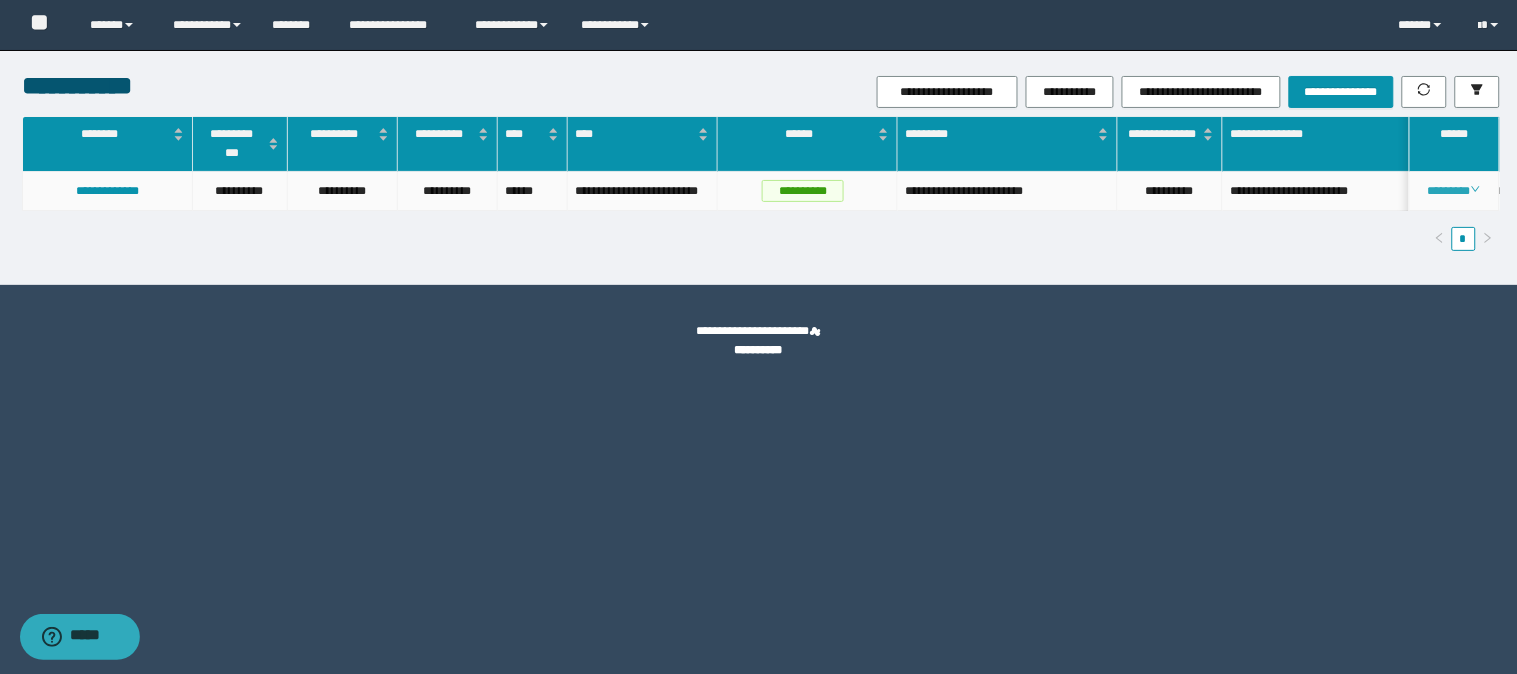 click on "********" at bounding box center (1454, 191) 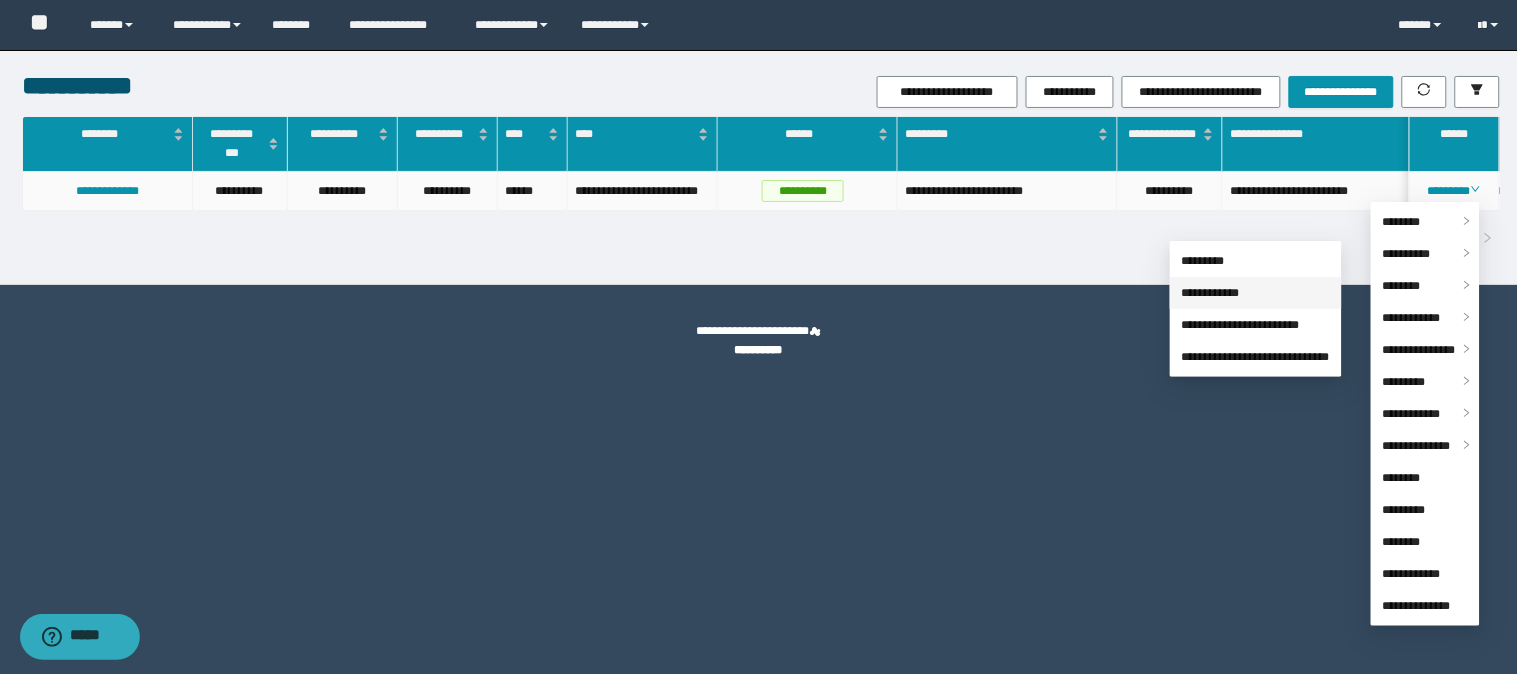 click on "**********" at bounding box center (1211, 293) 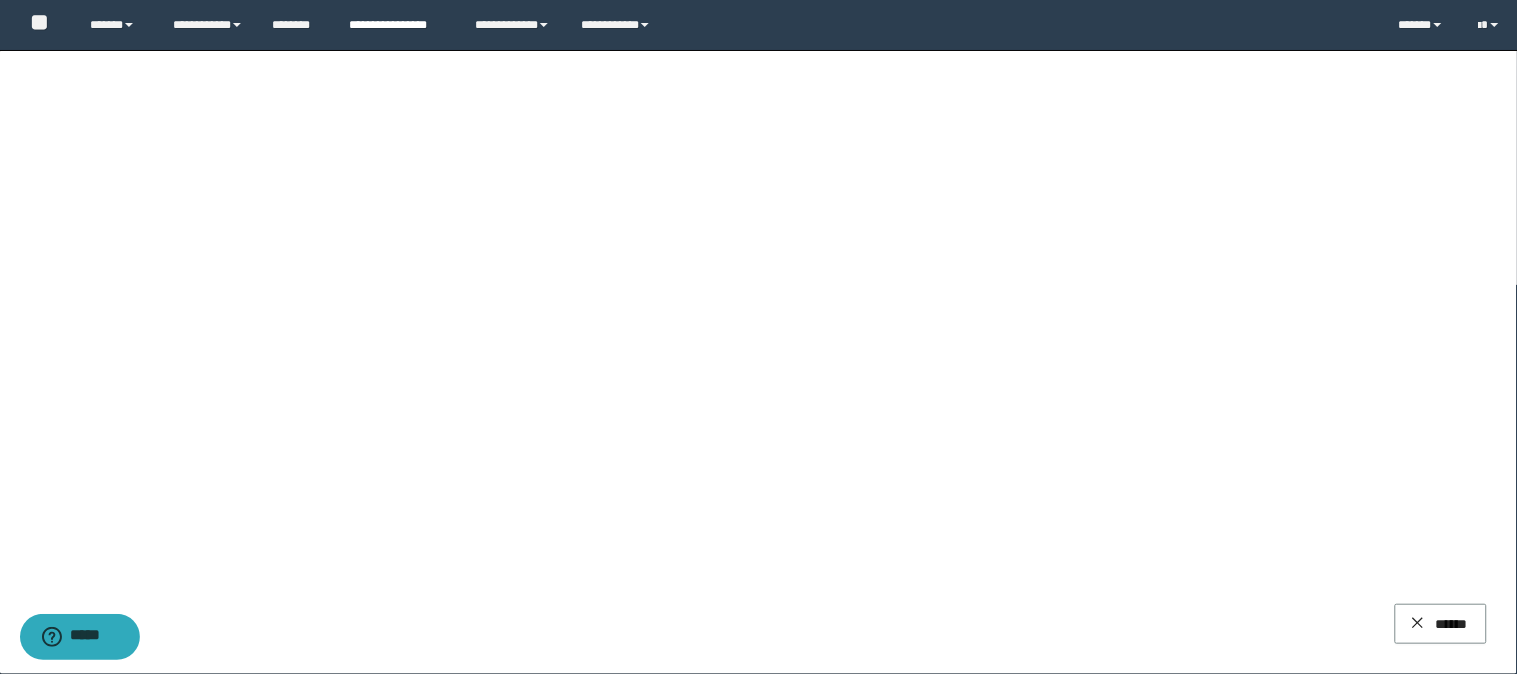 drag, startPoint x: 896, startPoint y: 0, endPoint x: 362, endPoint y: 24, distance: 534.53906 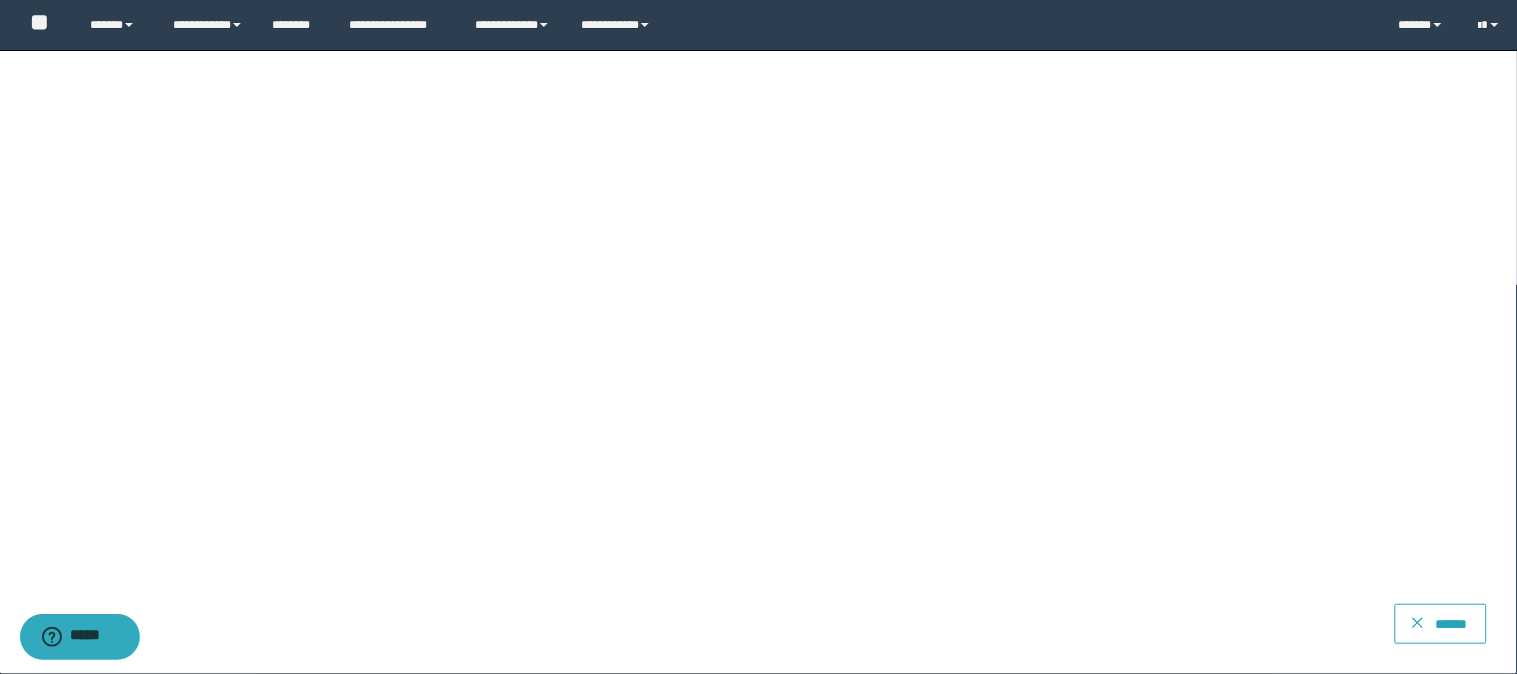 click on "******" at bounding box center [1452, 624] 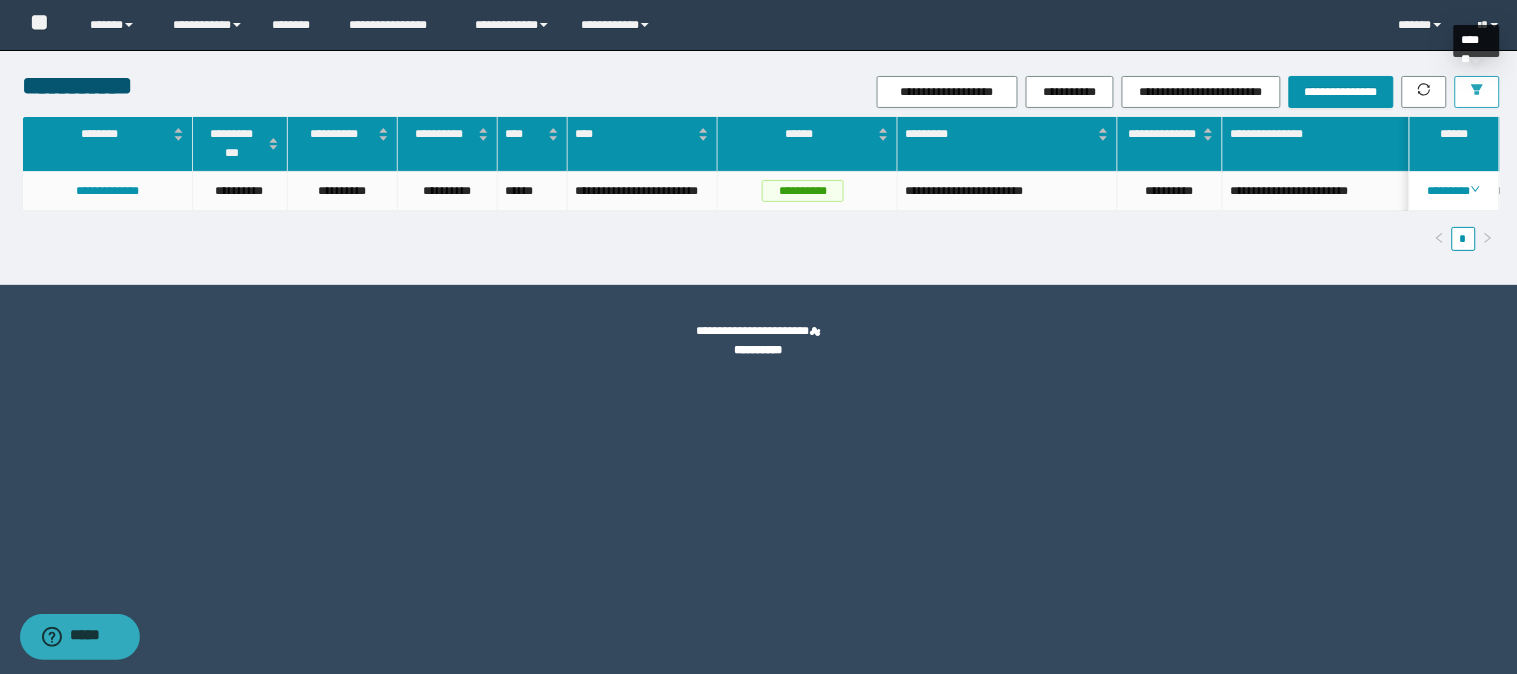 click 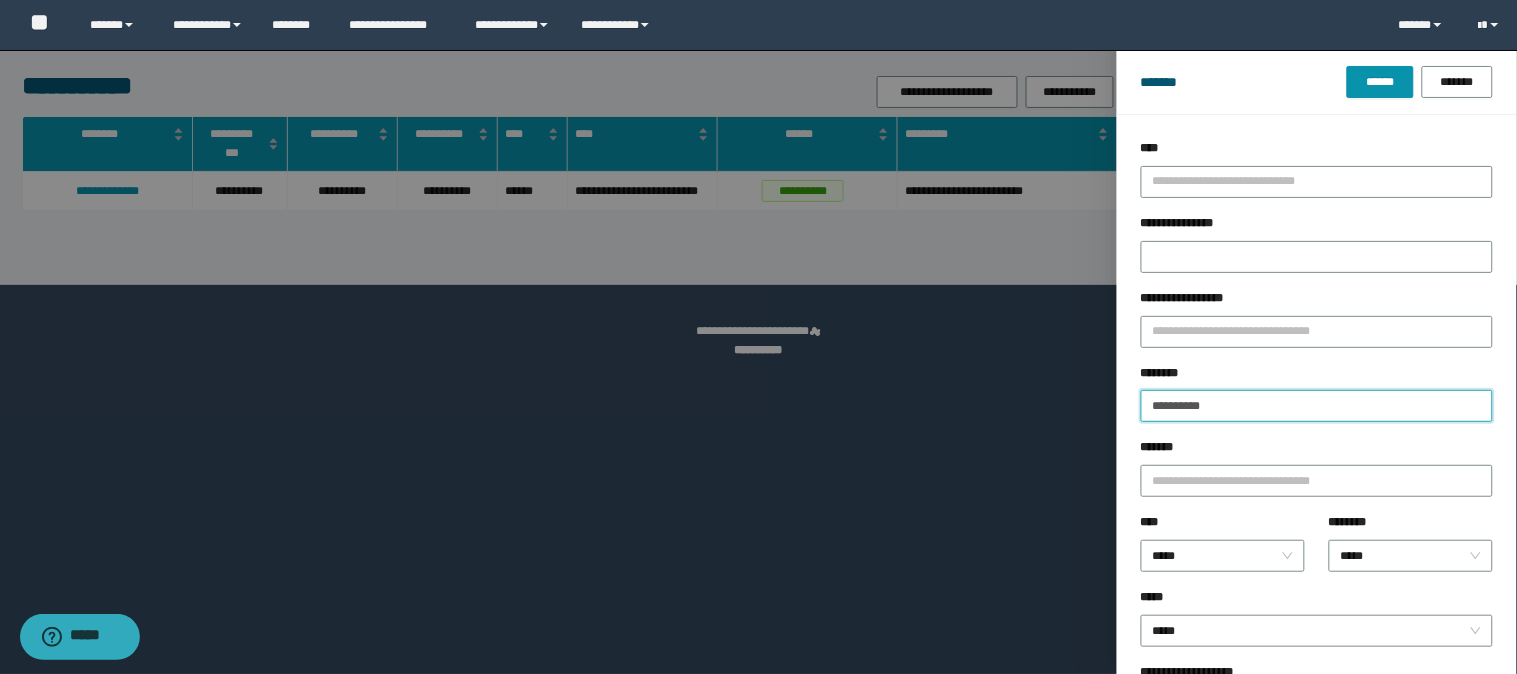 click on "**********" at bounding box center (1317, 406) 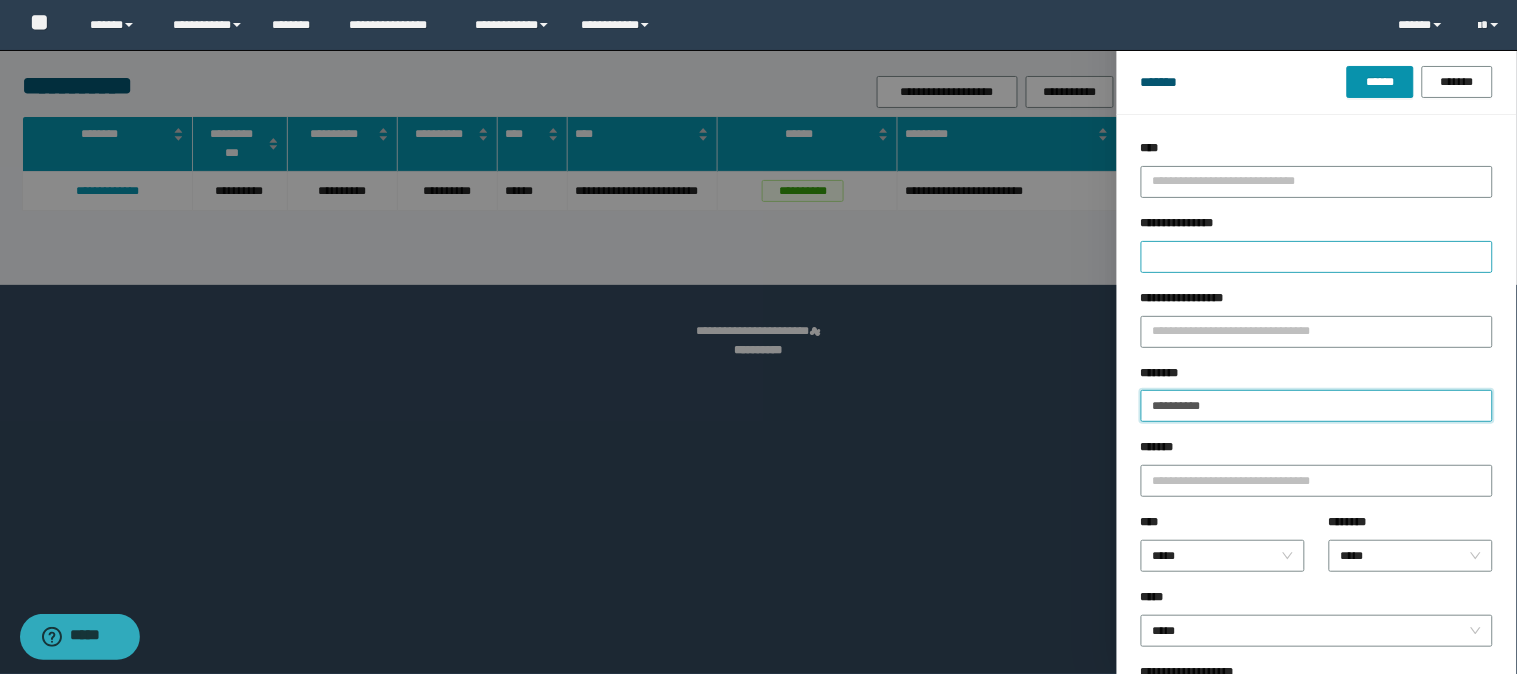 paste 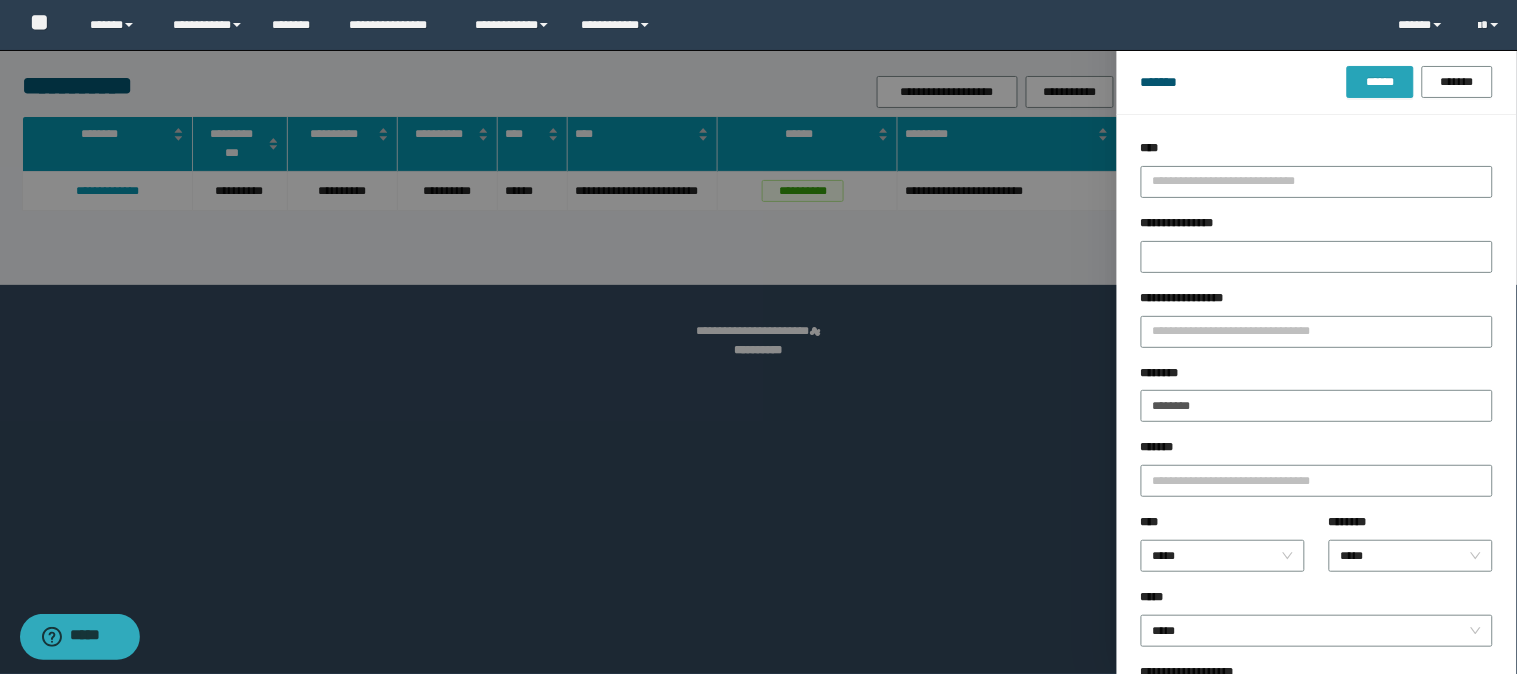 click on "******" at bounding box center (1380, 82) 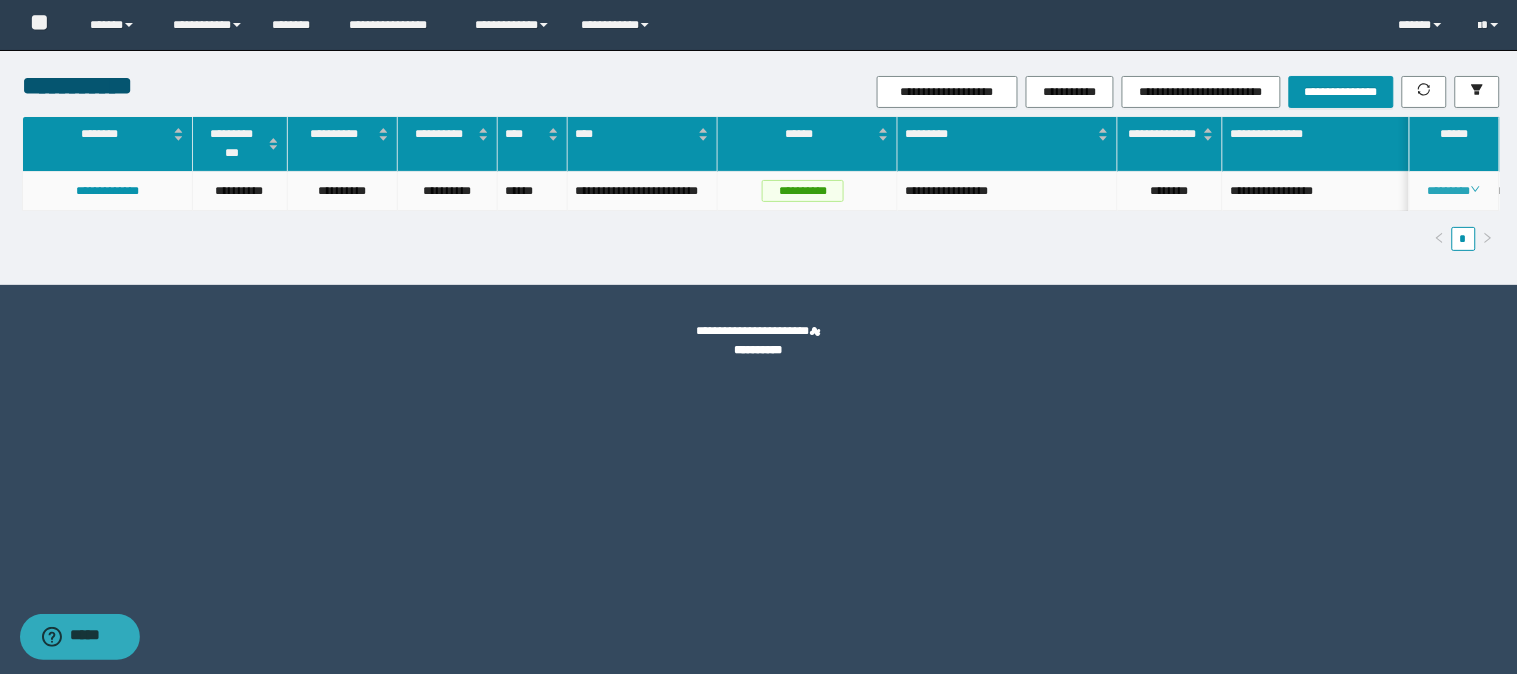 click on "********" at bounding box center (1454, 191) 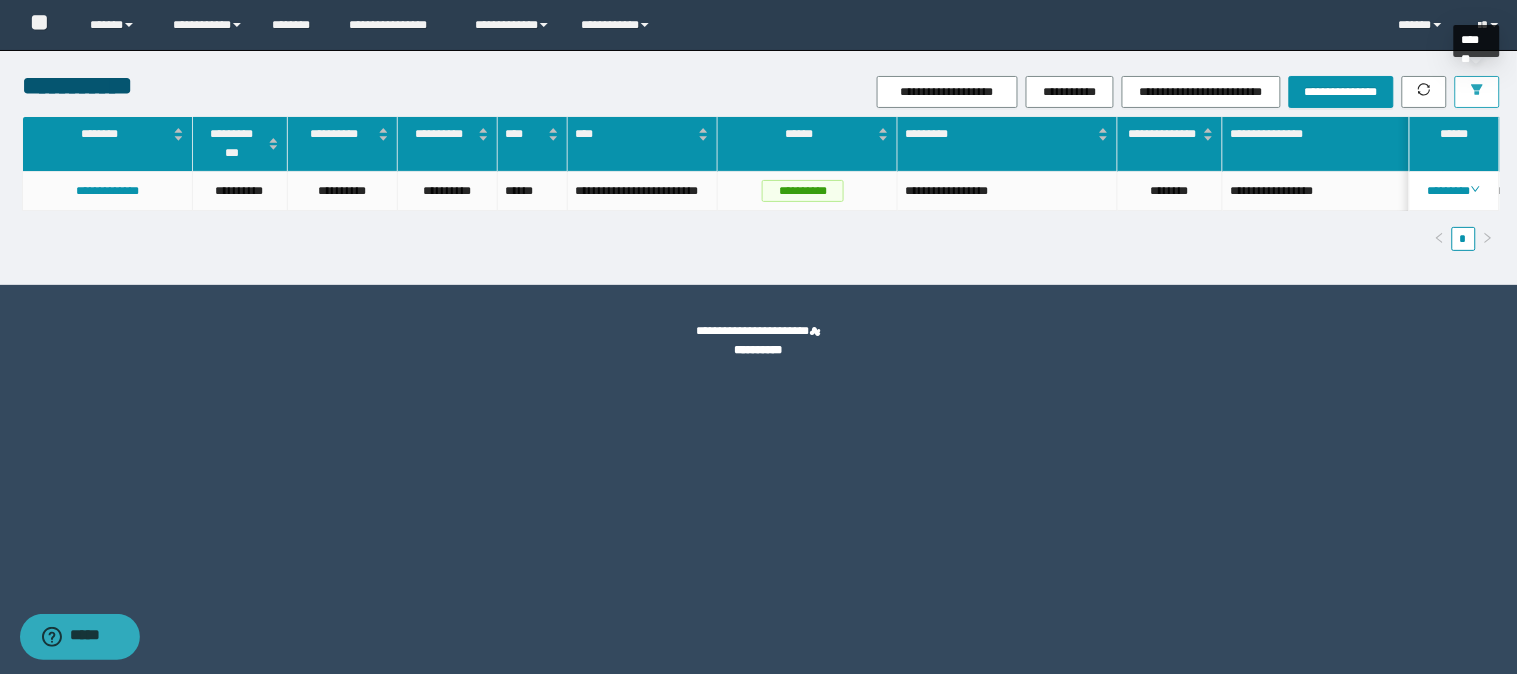 click 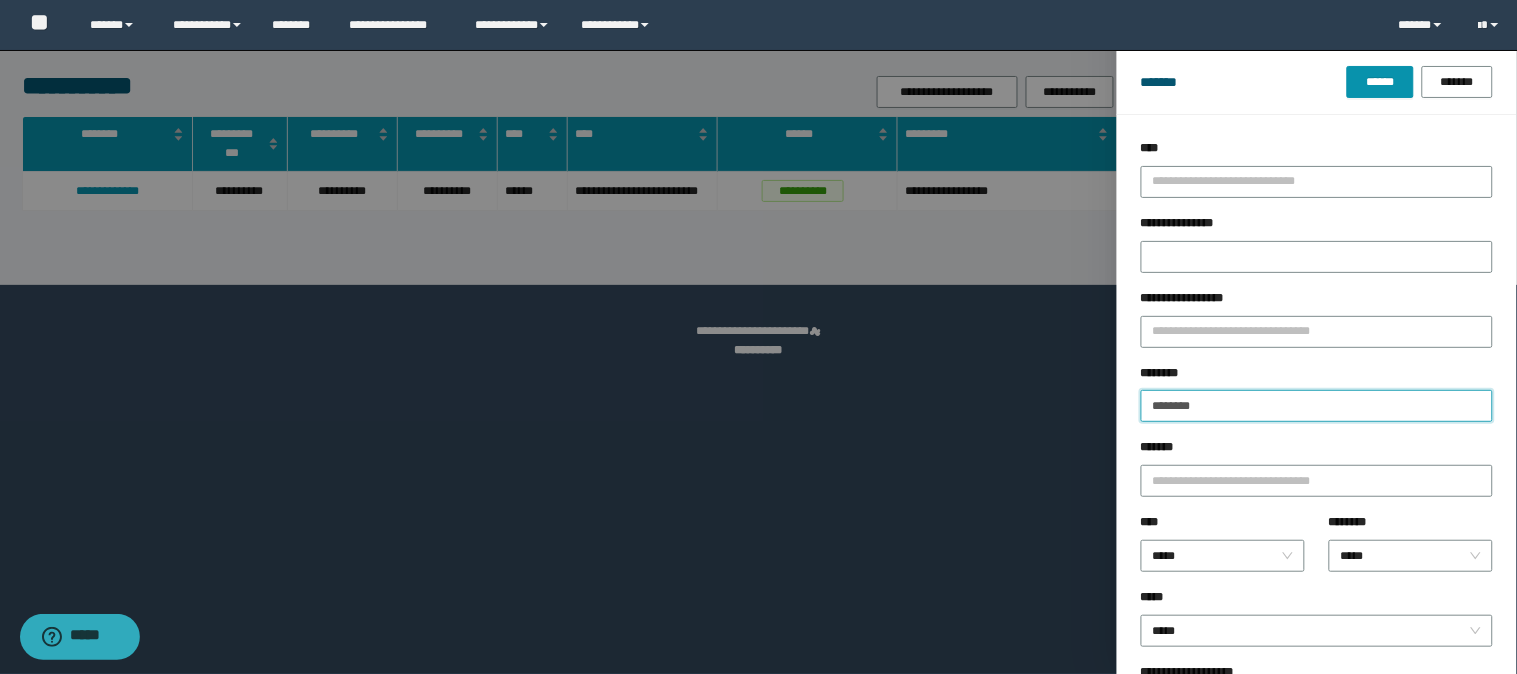 click on "********" at bounding box center (1317, 406) 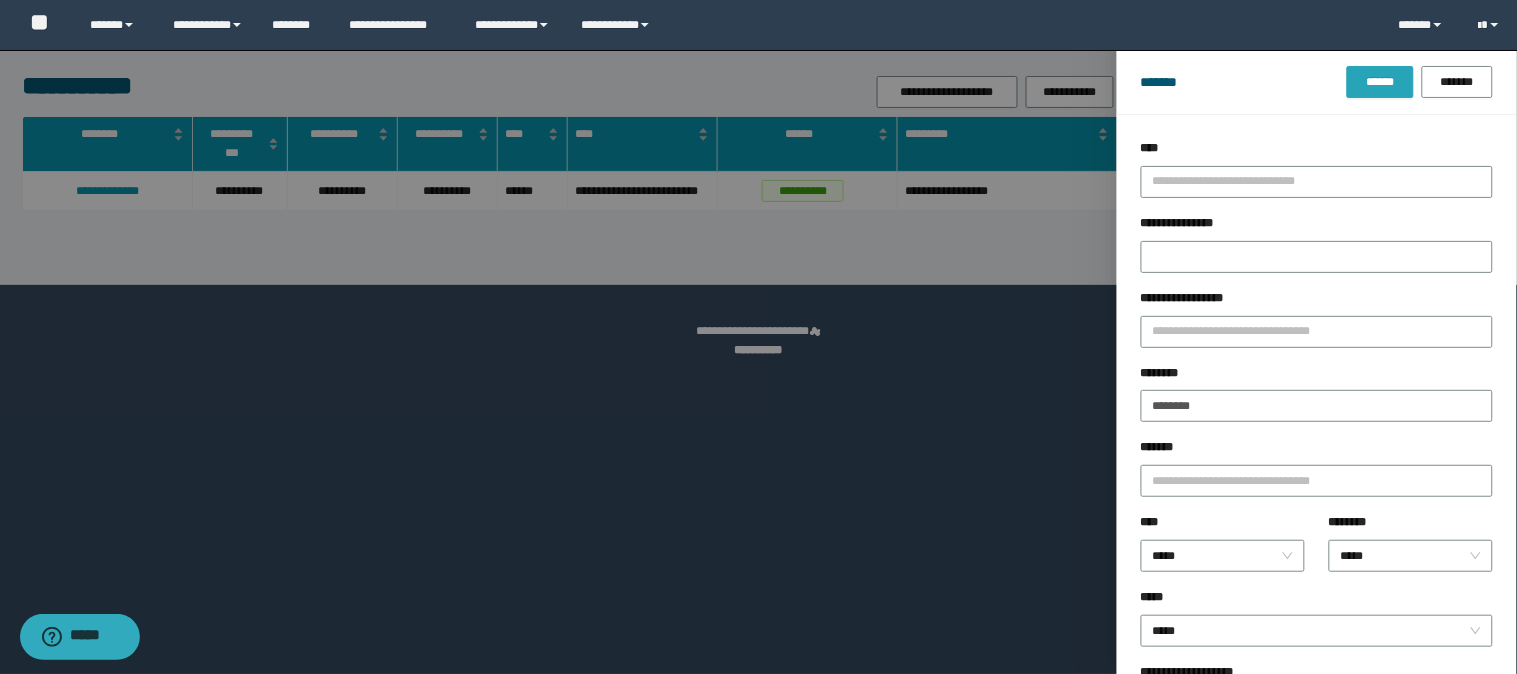 click on "******" at bounding box center (1380, 82) 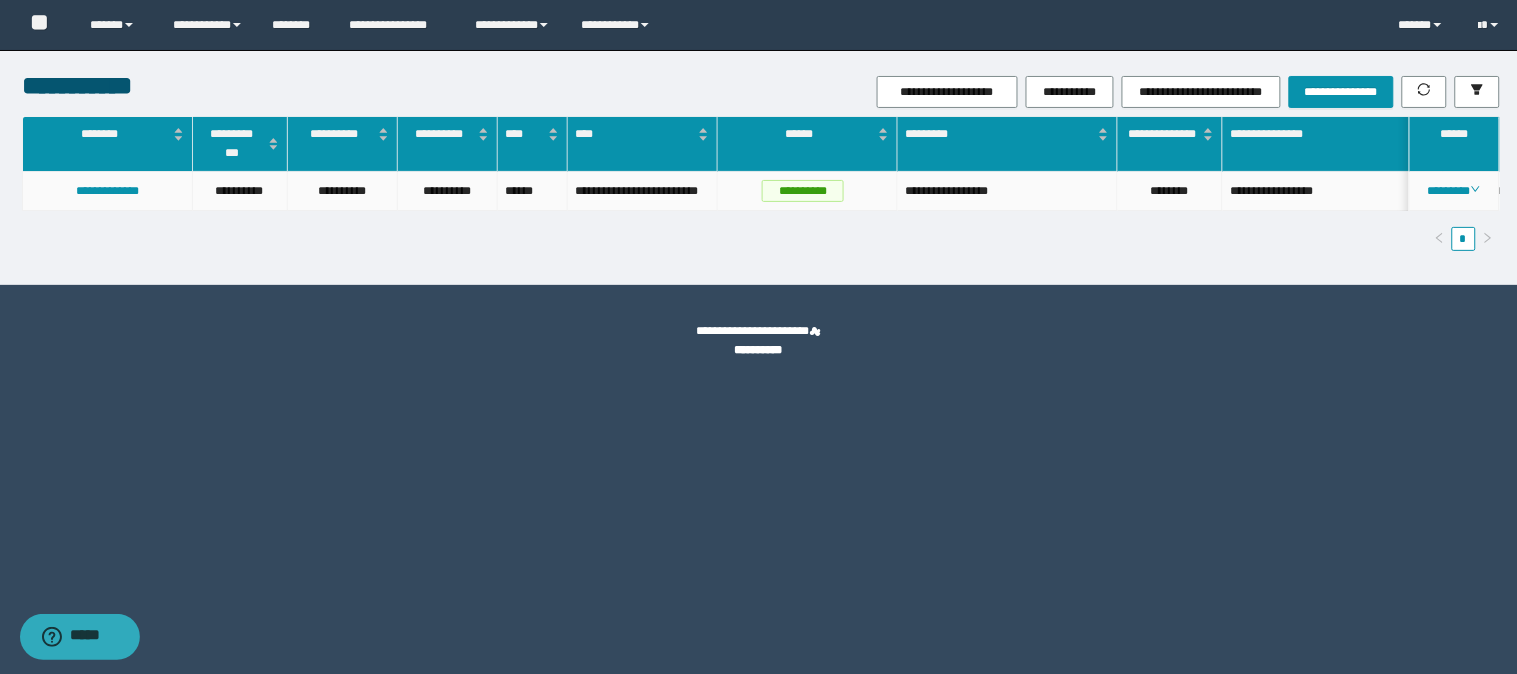 click on "********" at bounding box center (1454, 191) 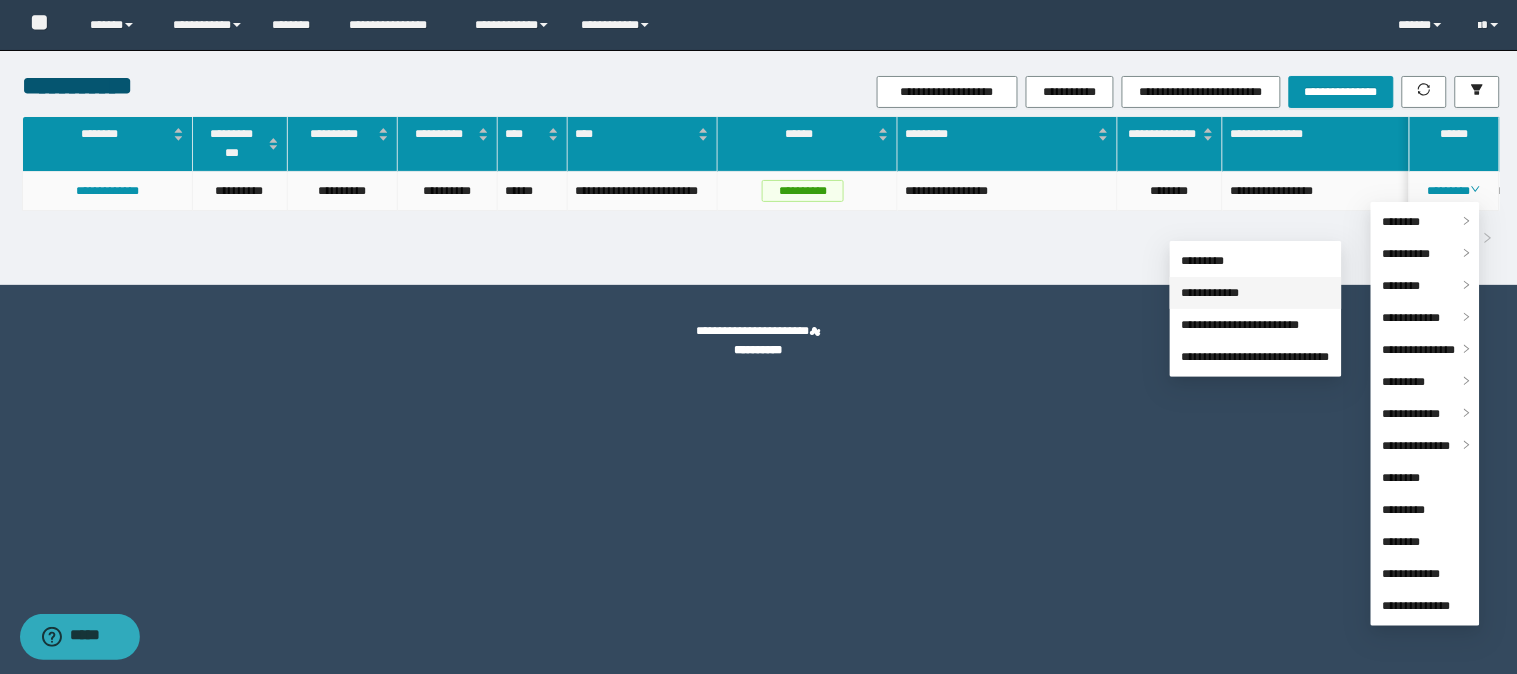 click on "**********" at bounding box center (1211, 293) 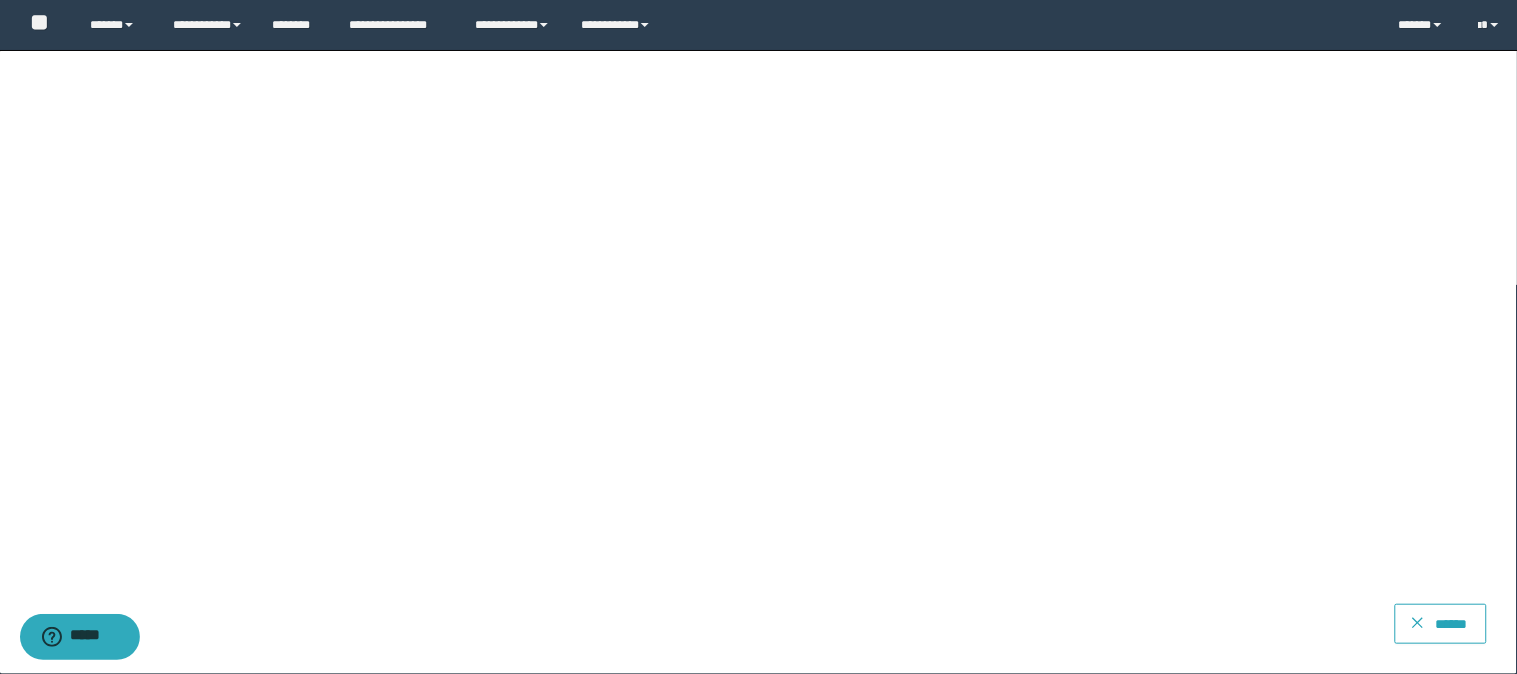 click on "******" at bounding box center [1452, 624] 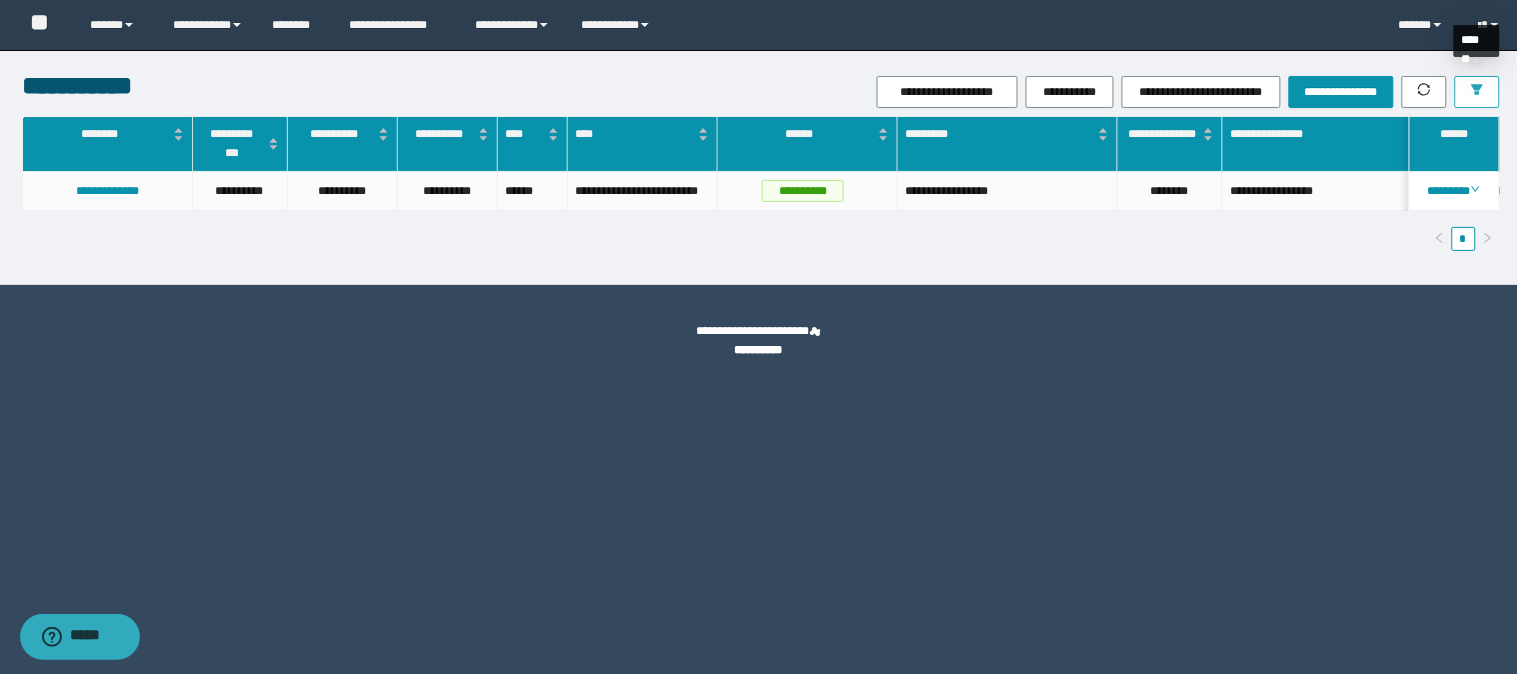 click at bounding box center (1477, 92) 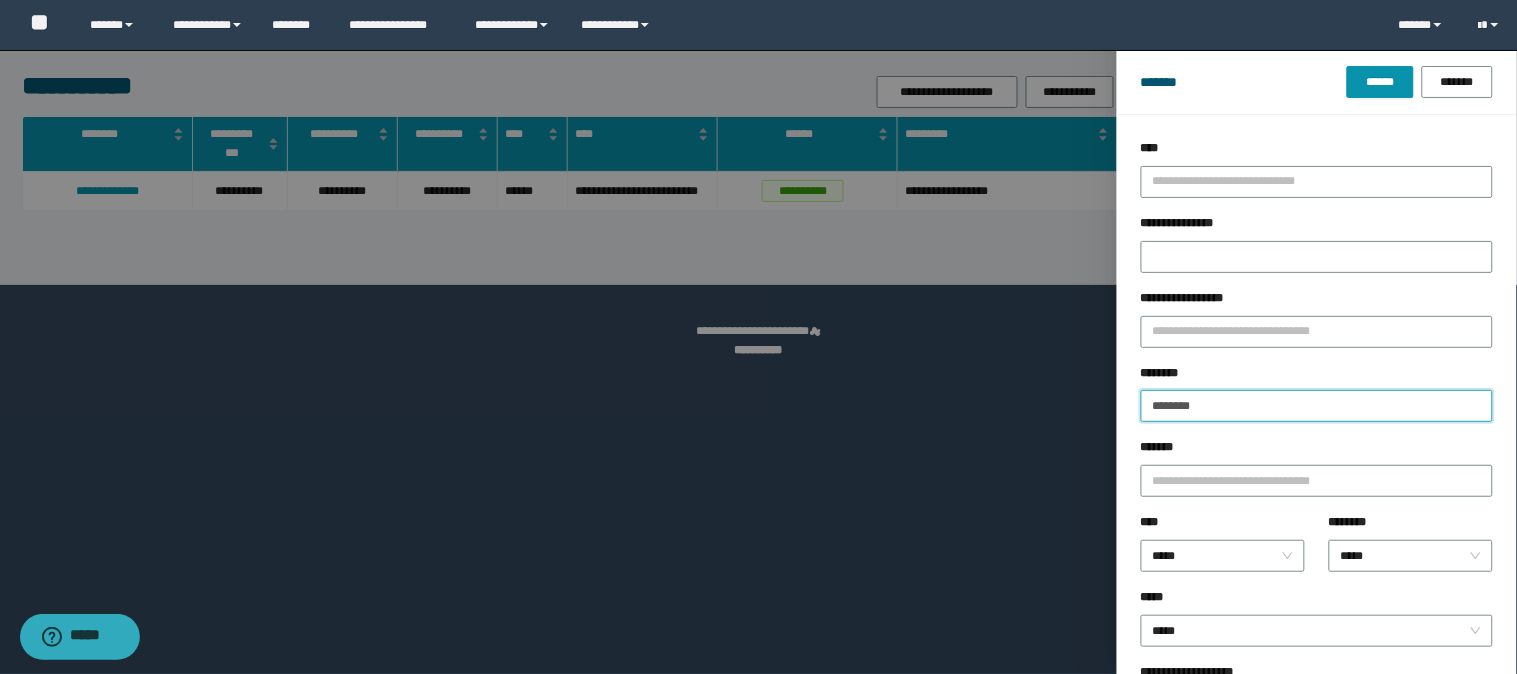 click on "********" at bounding box center (1317, 406) 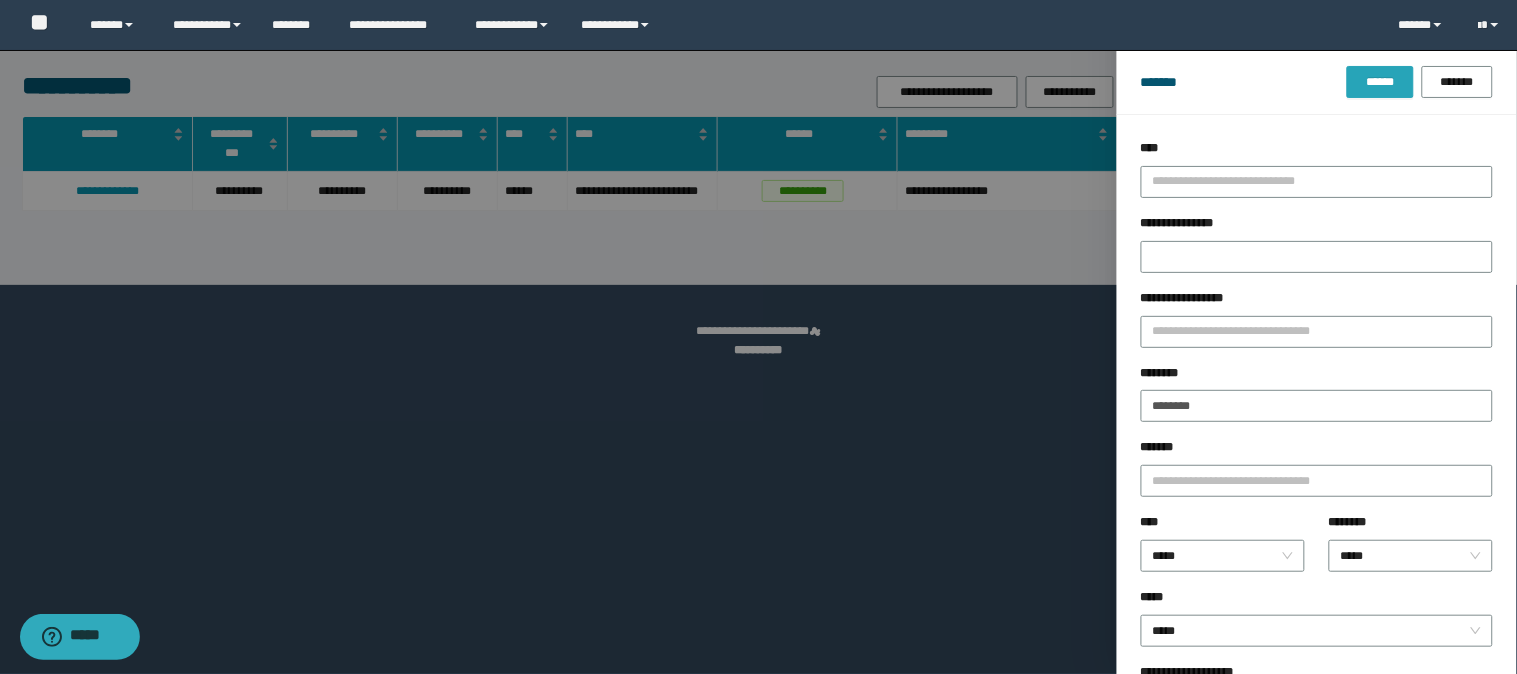 click on "******" at bounding box center (1380, 82) 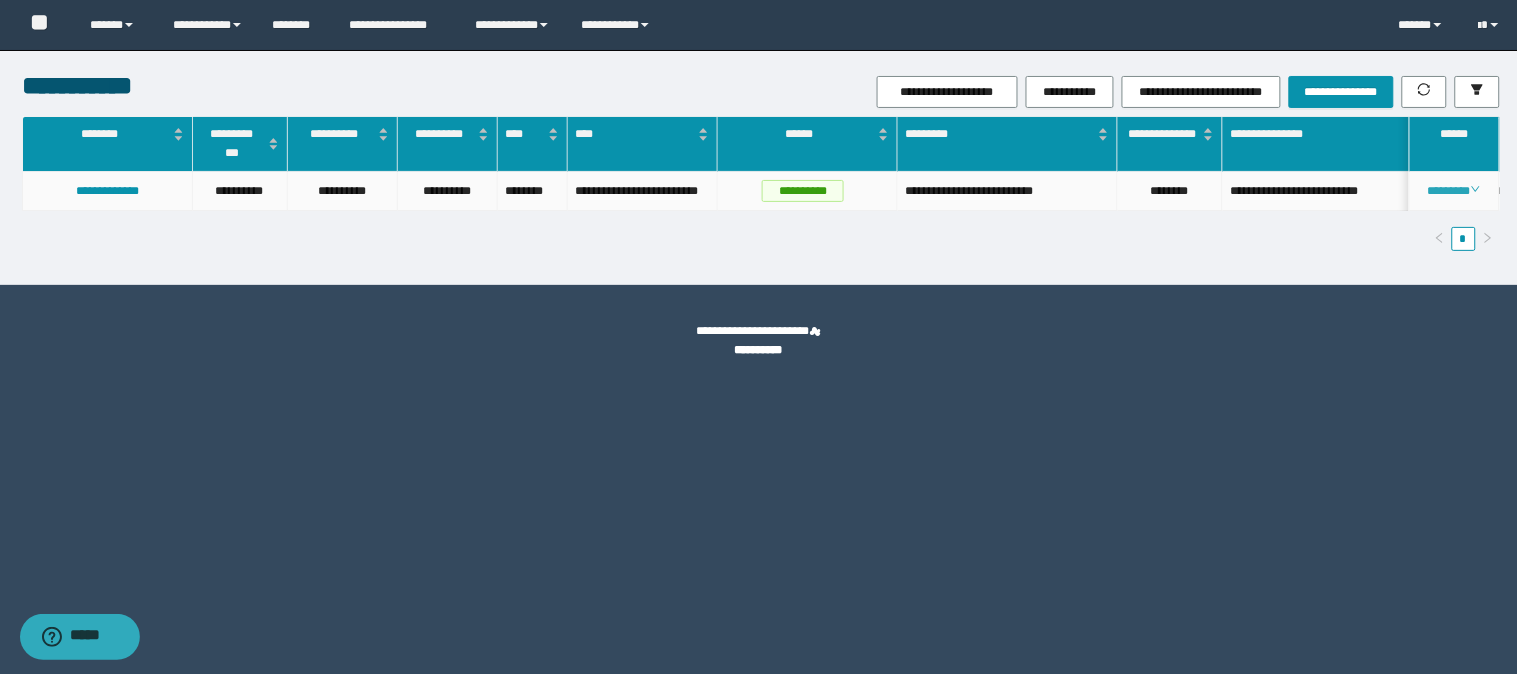 click on "********" at bounding box center [1454, 191] 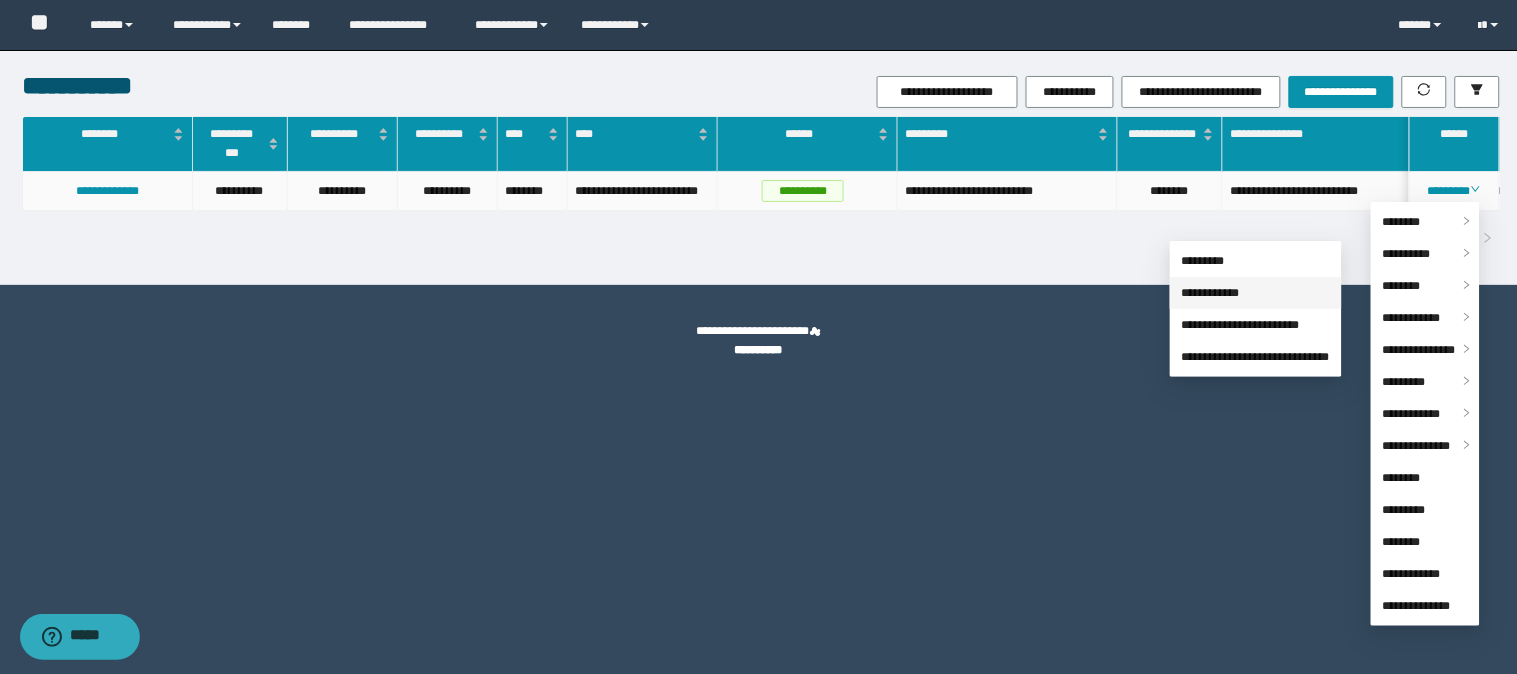 click on "**********" at bounding box center (1211, 293) 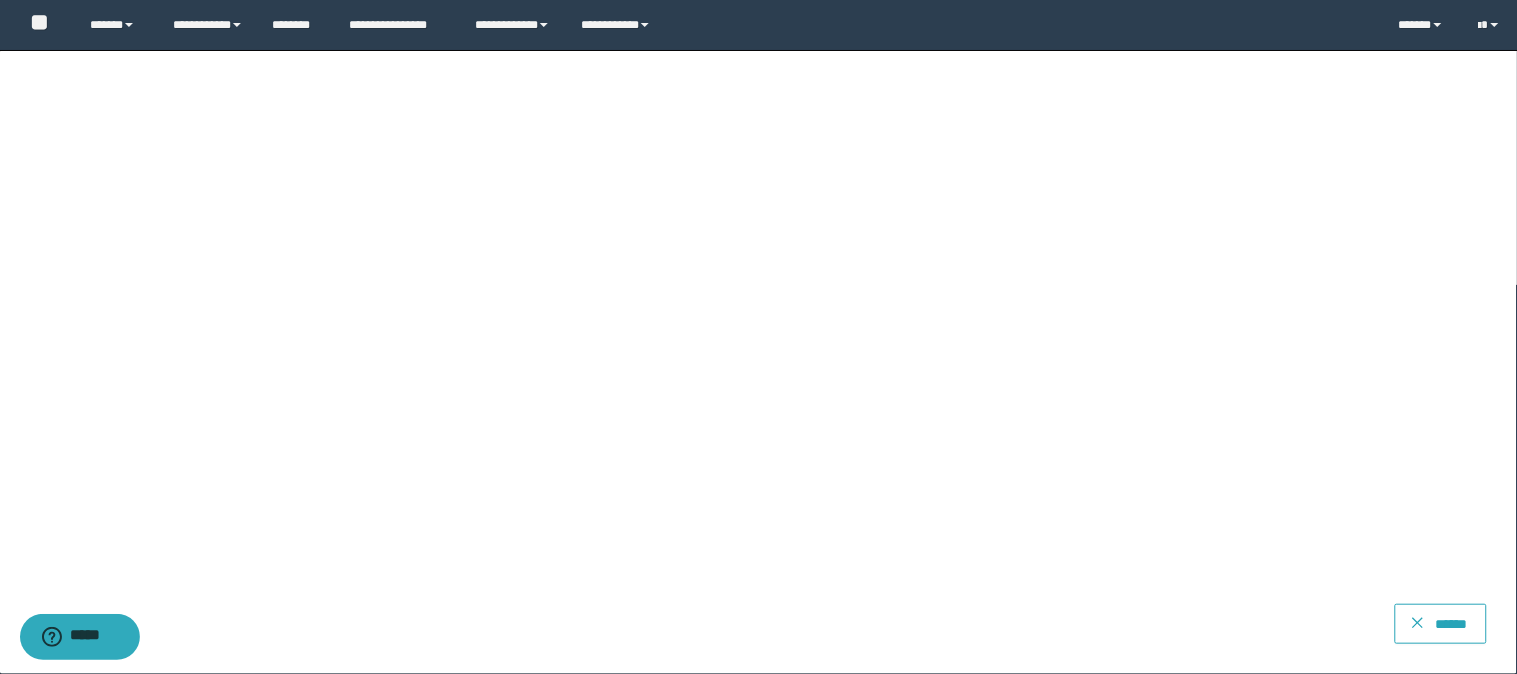 drag, startPoint x: 1456, startPoint y: 621, endPoint x: 1426, endPoint y: 612, distance: 31.320919 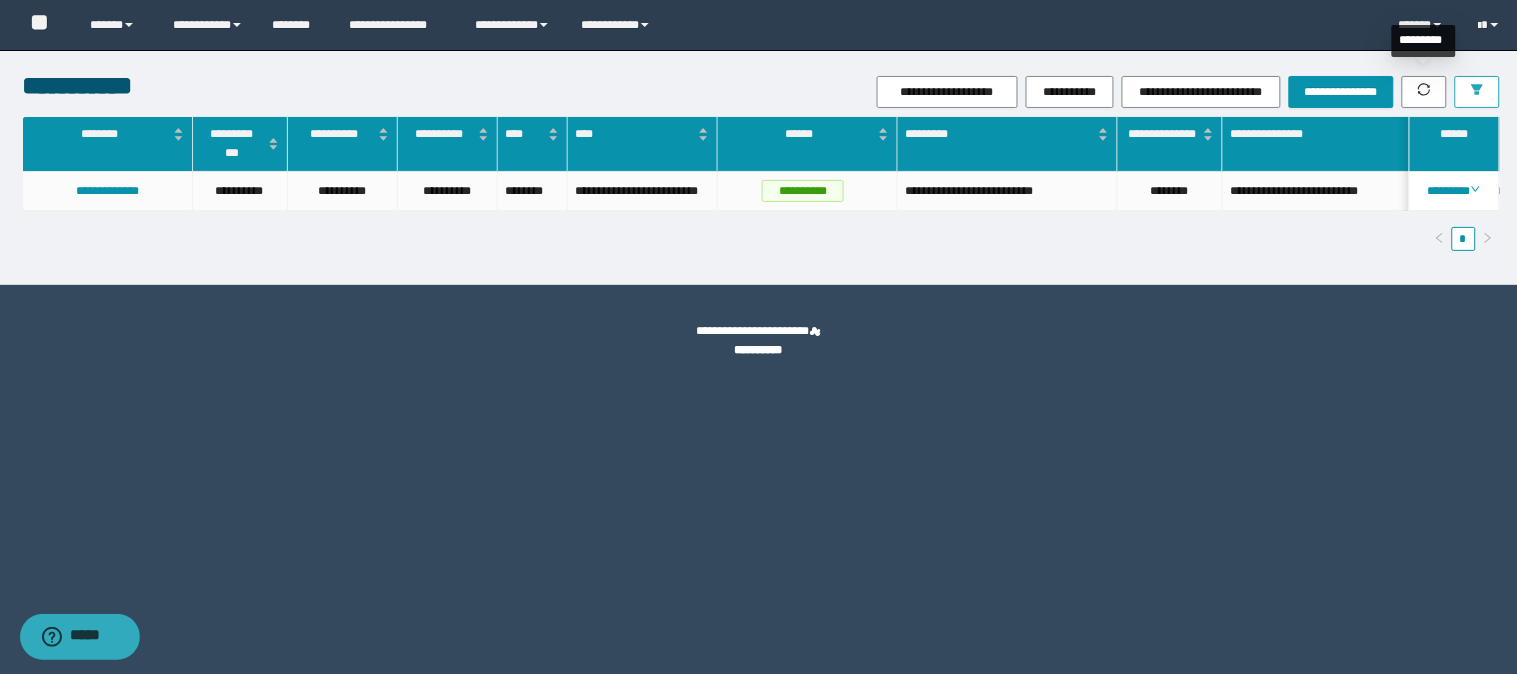 click at bounding box center [1477, 92] 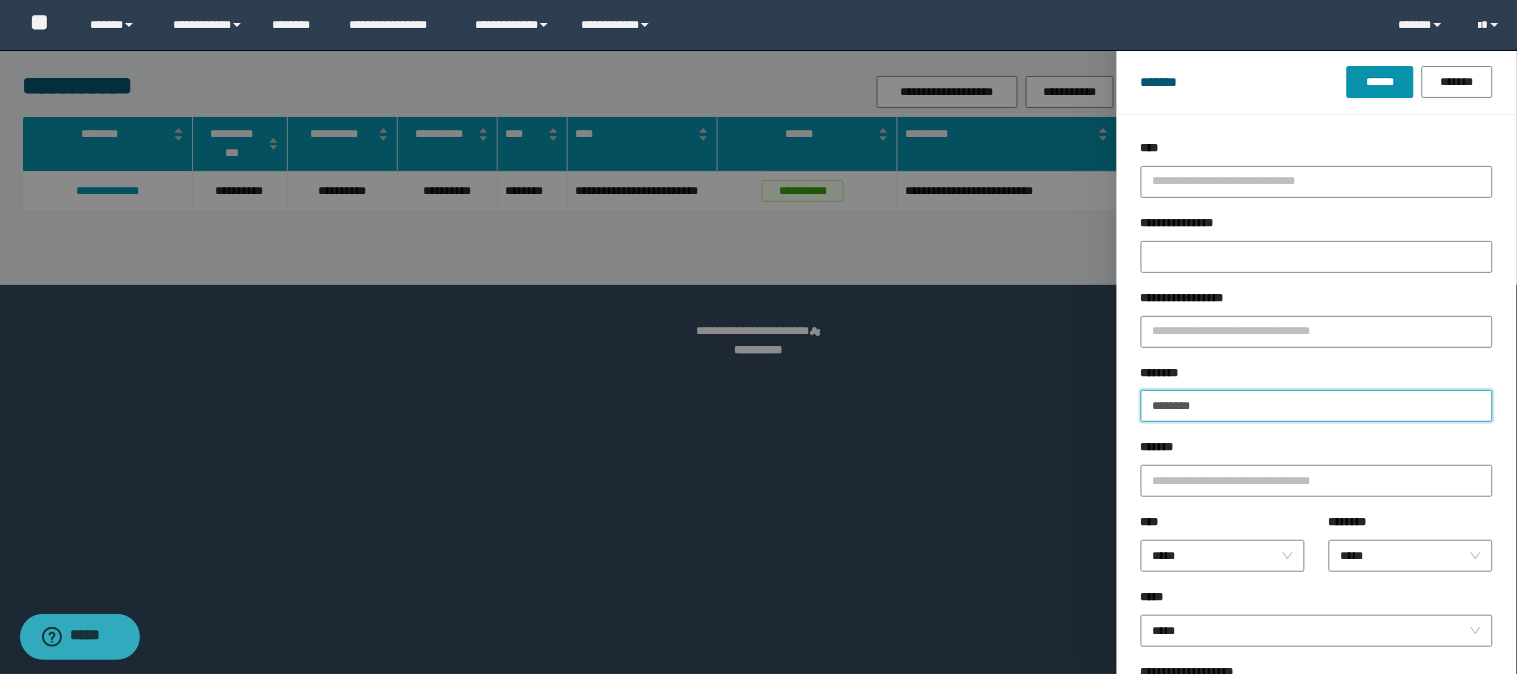 click on "********" at bounding box center [1317, 406] 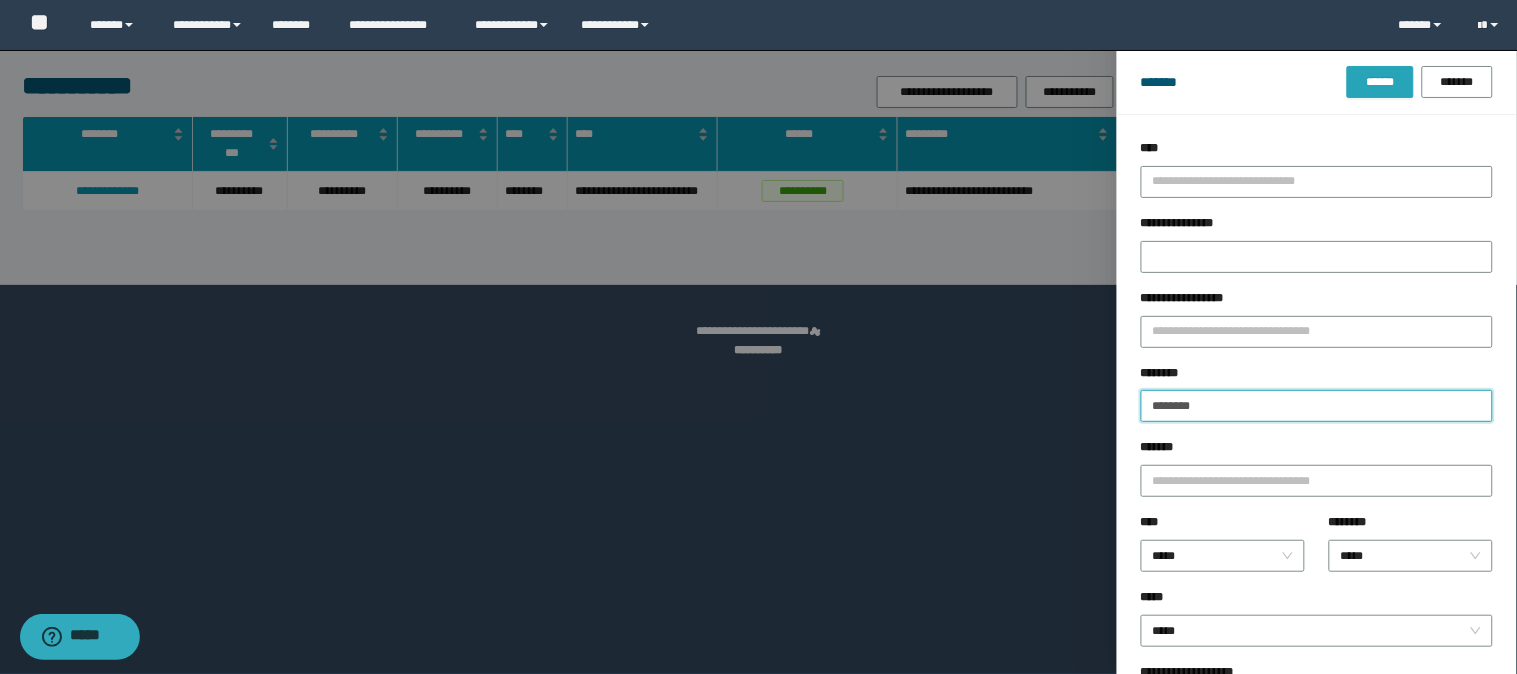 type on "********" 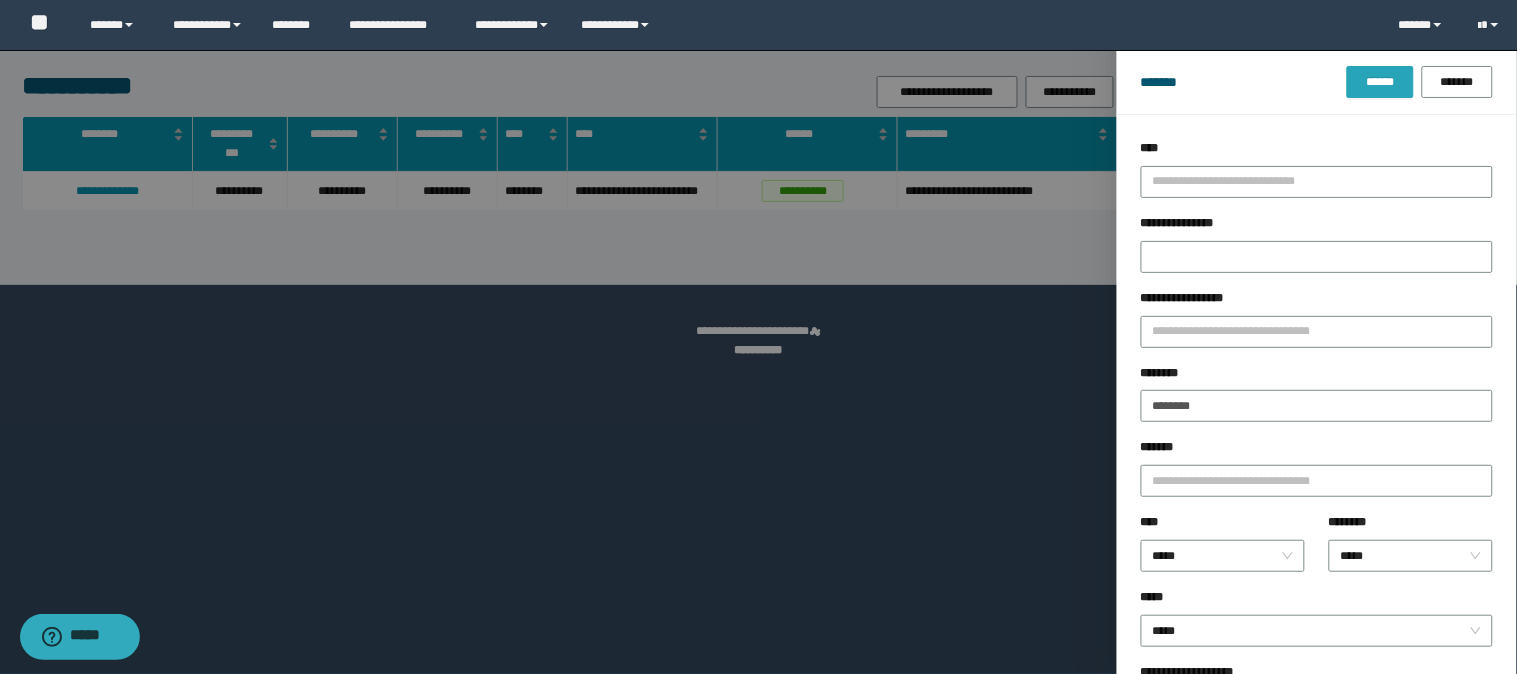 click on "******" at bounding box center [1380, 82] 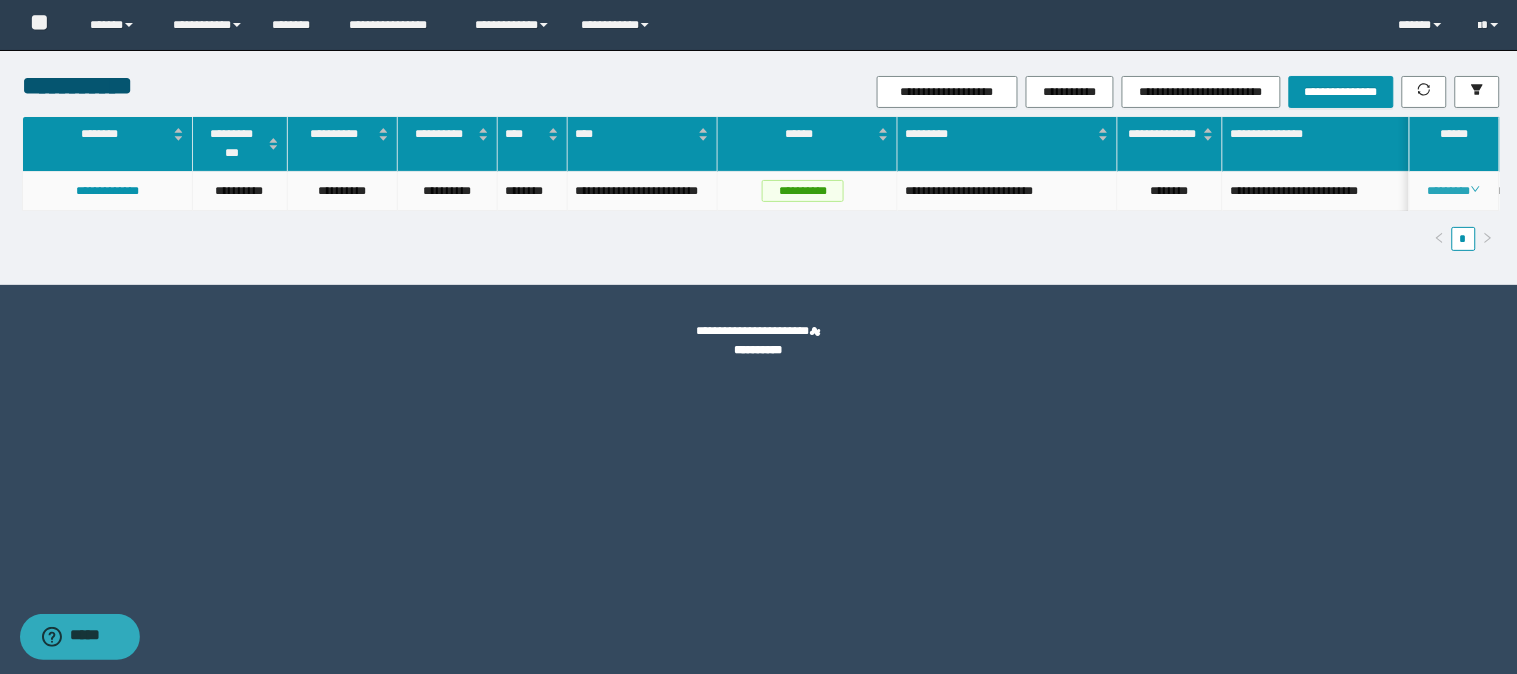 click on "********" at bounding box center [1454, 191] 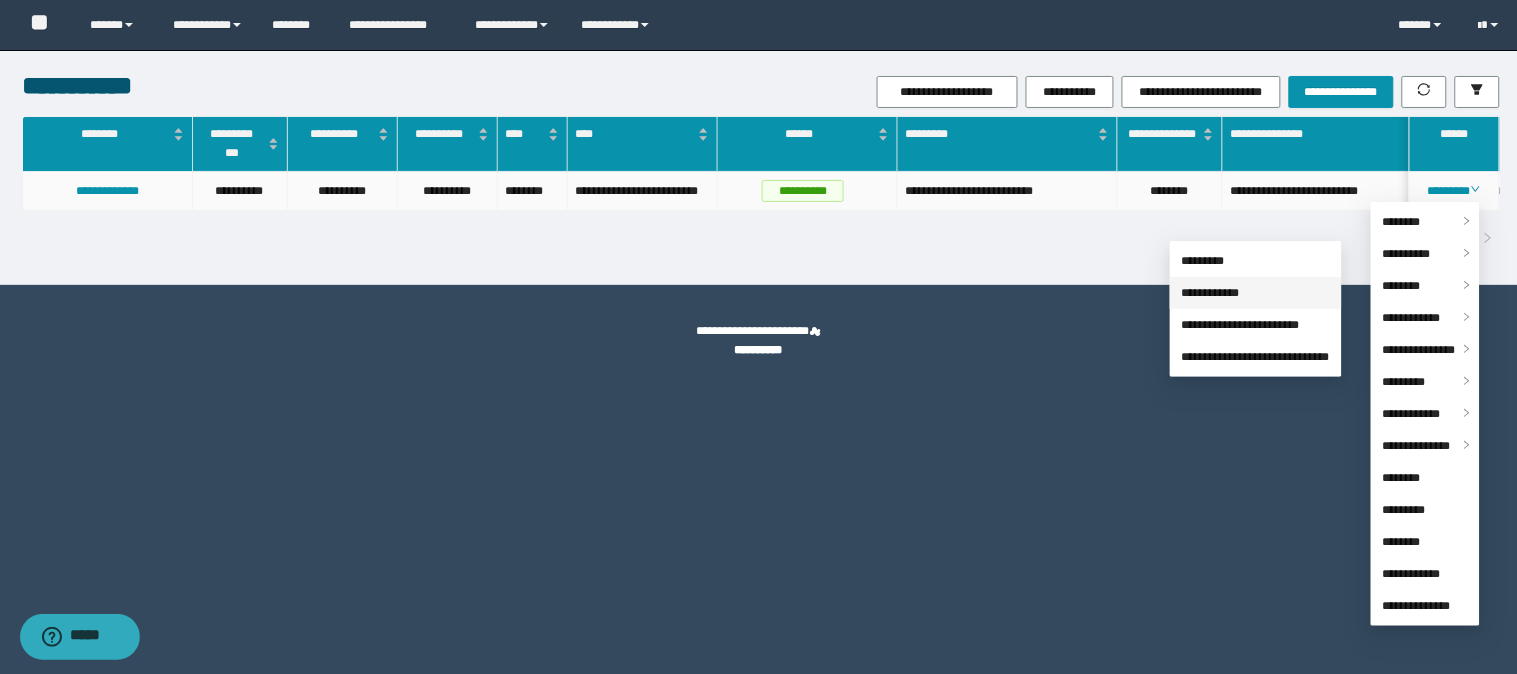 click on "**********" at bounding box center (1211, 293) 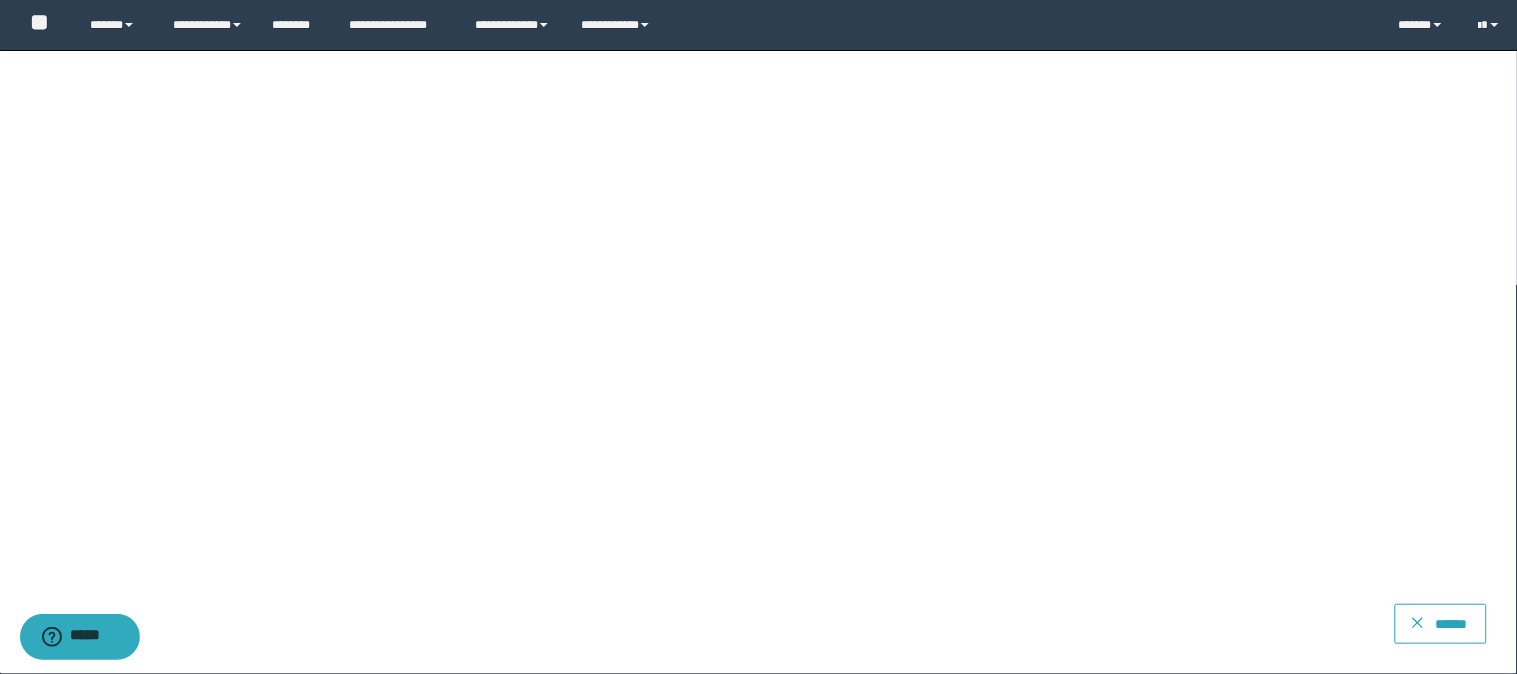 drag, startPoint x: 1462, startPoint y: 621, endPoint x: 1450, endPoint y: 617, distance: 12.649111 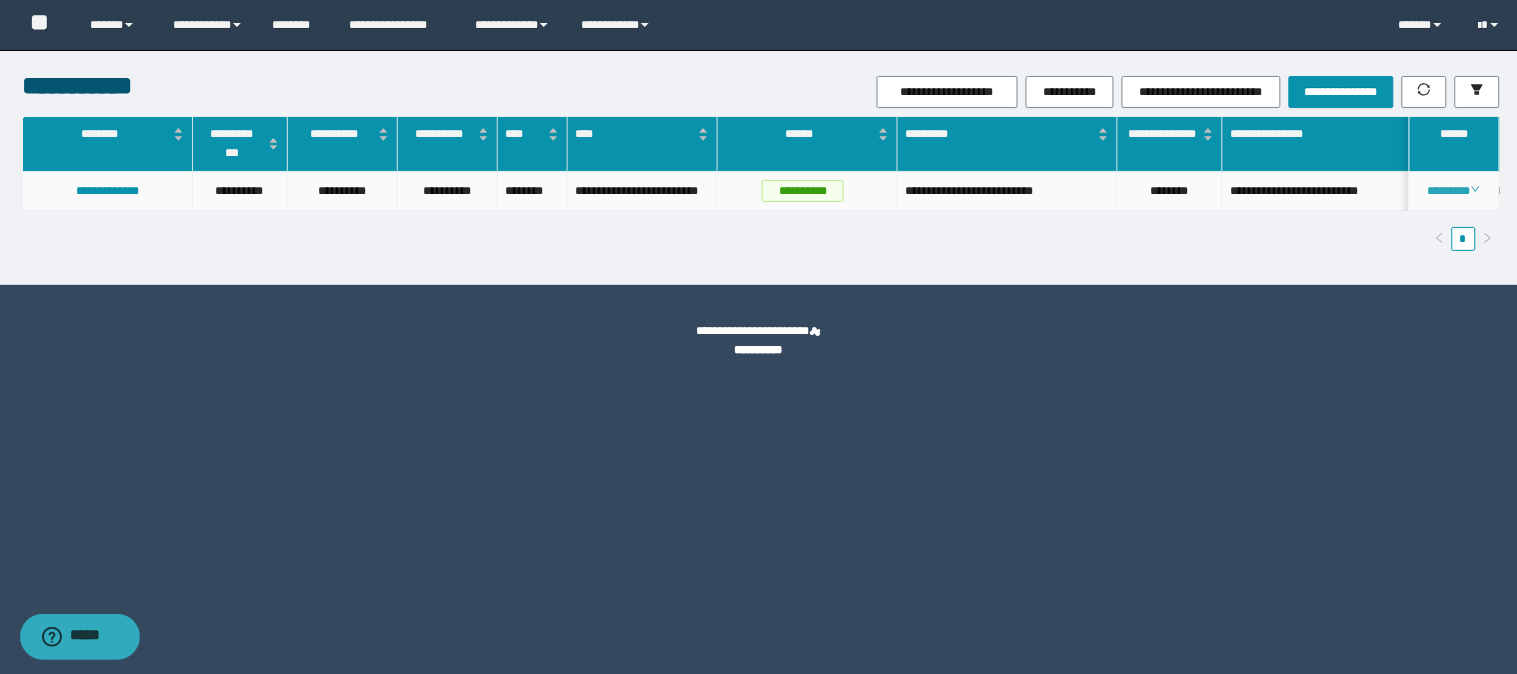 click on "********" at bounding box center (1454, 191) 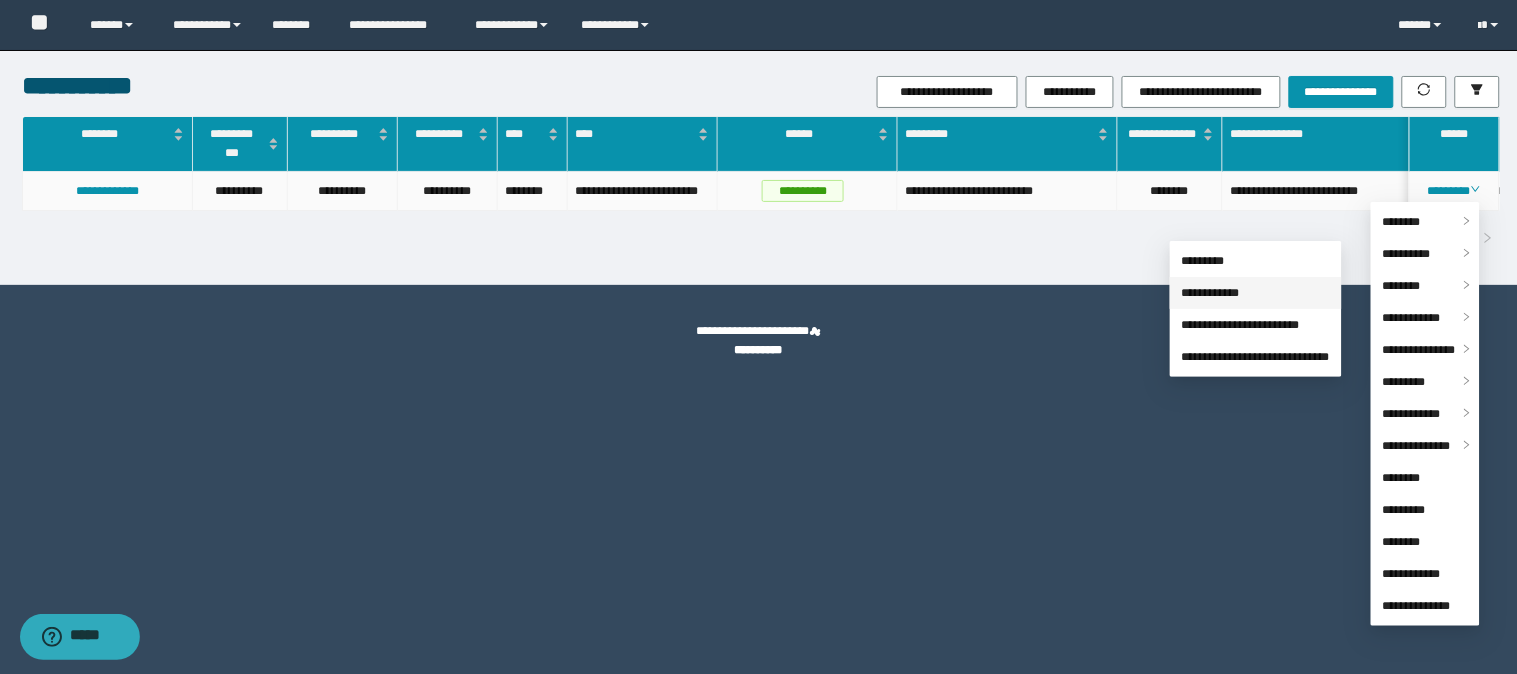 click on "**********" at bounding box center [1211, 293] 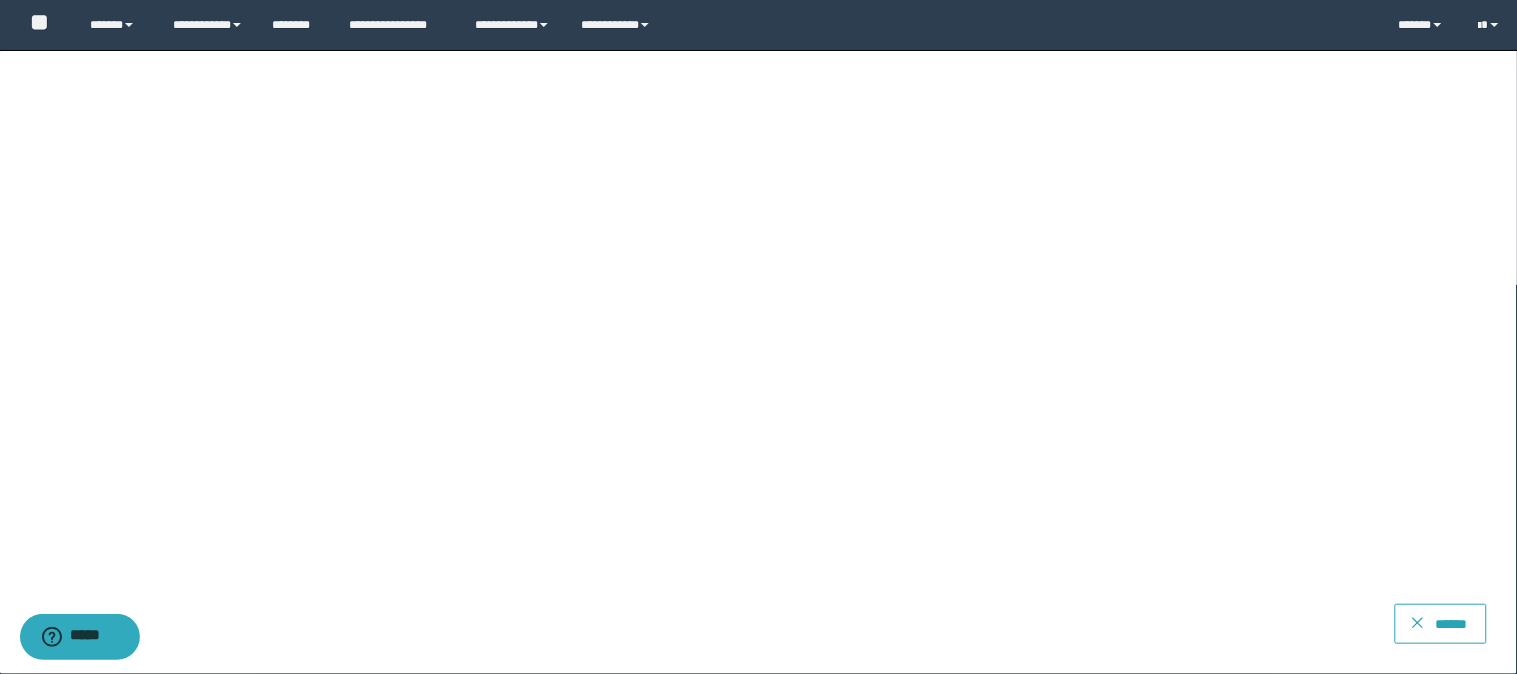 click on "******" at bounding box center (1452, 624) 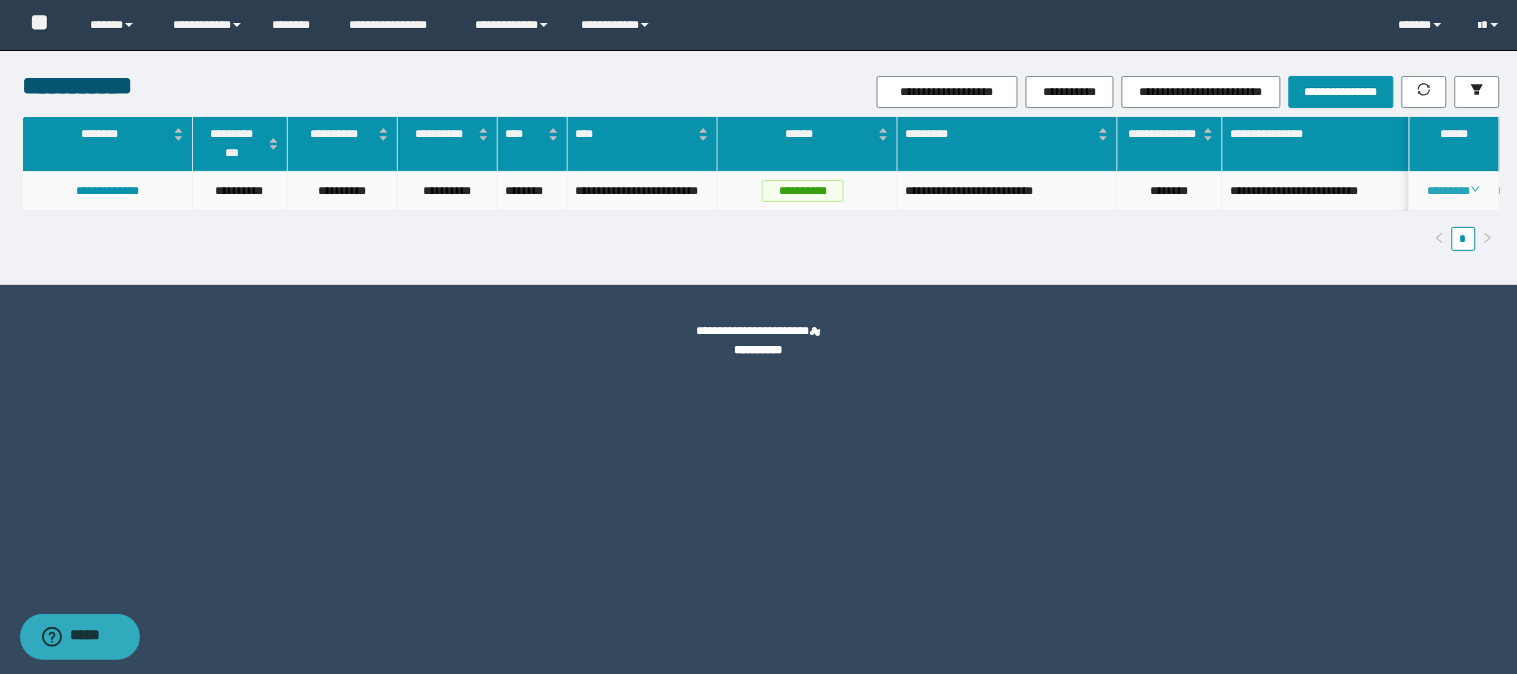 click on "********" at bounding box center (1454, 191) 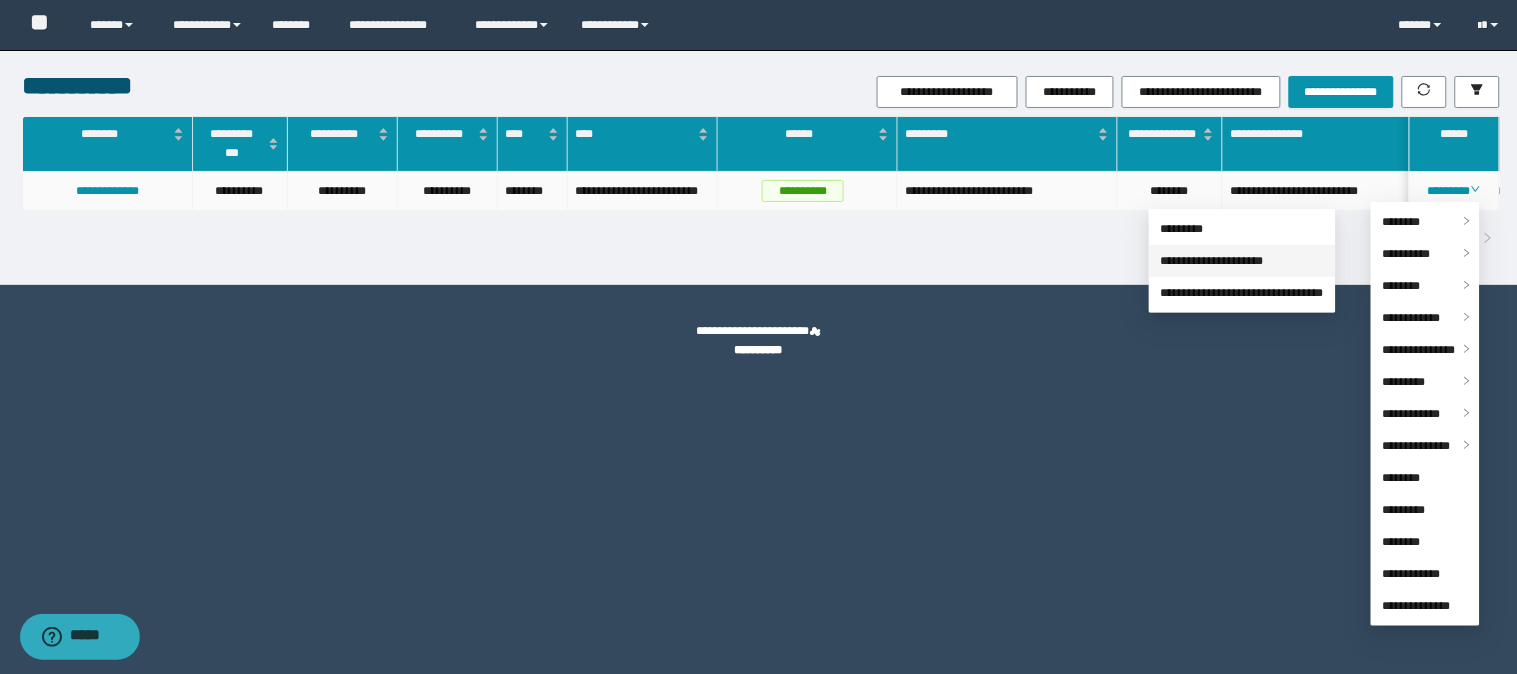 click on "**********" at bounding box center (1212, 261) 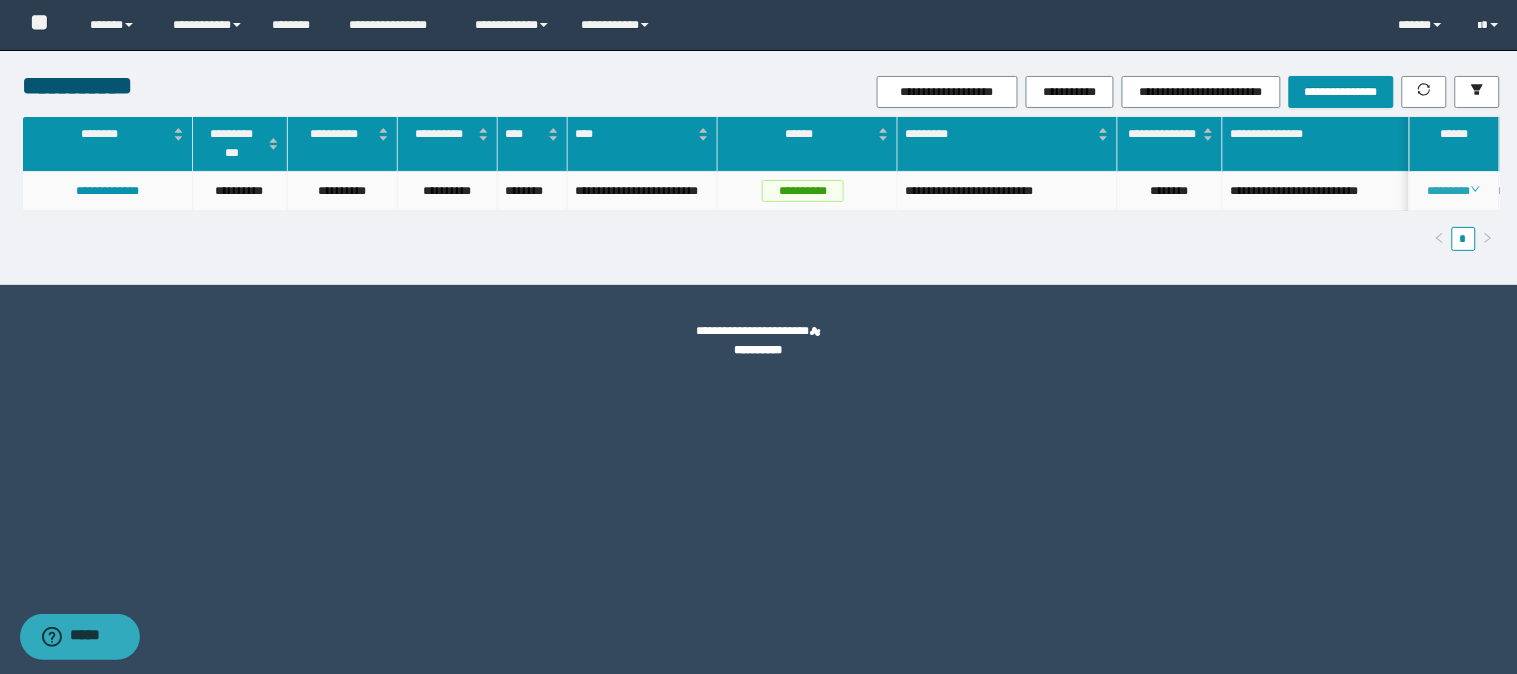 click on "********" at bounding box center (1454, 191) 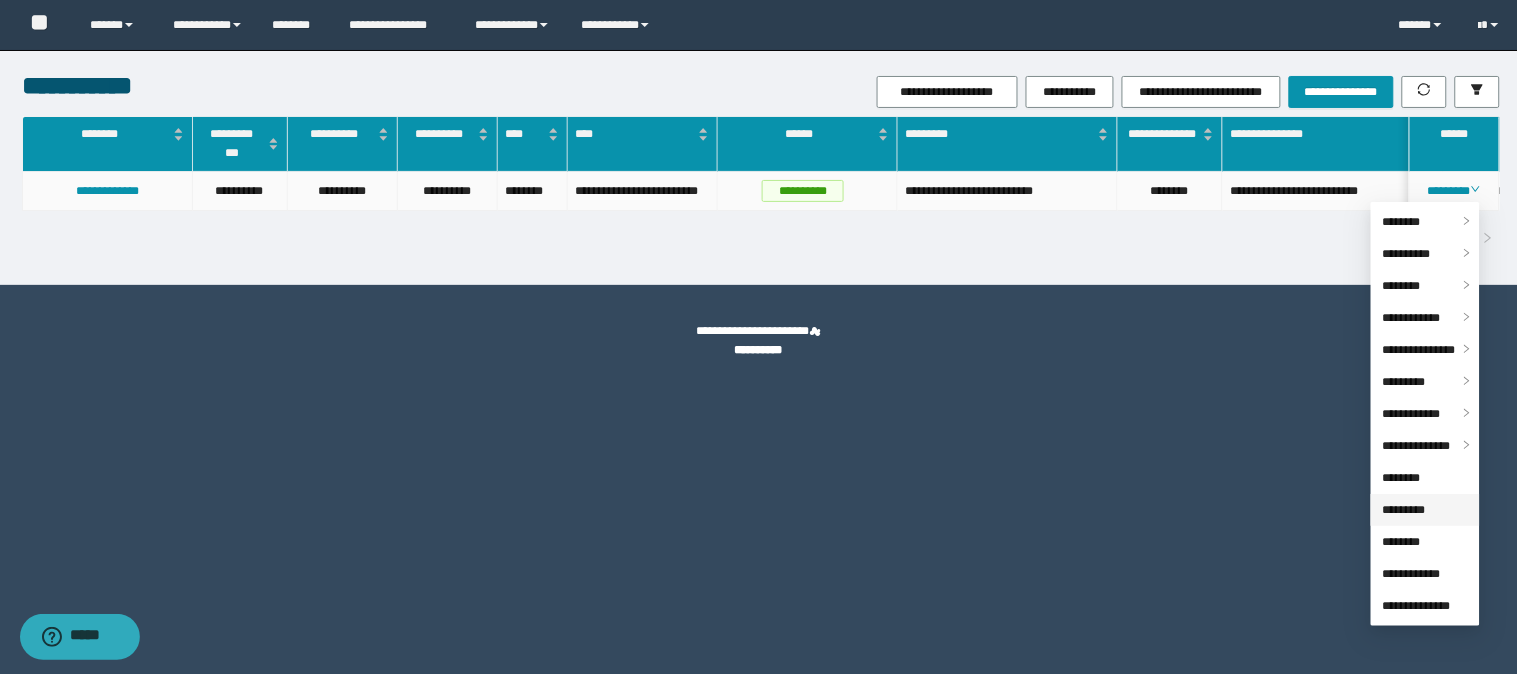 click on "*********" at bounding box center (1404, 510) 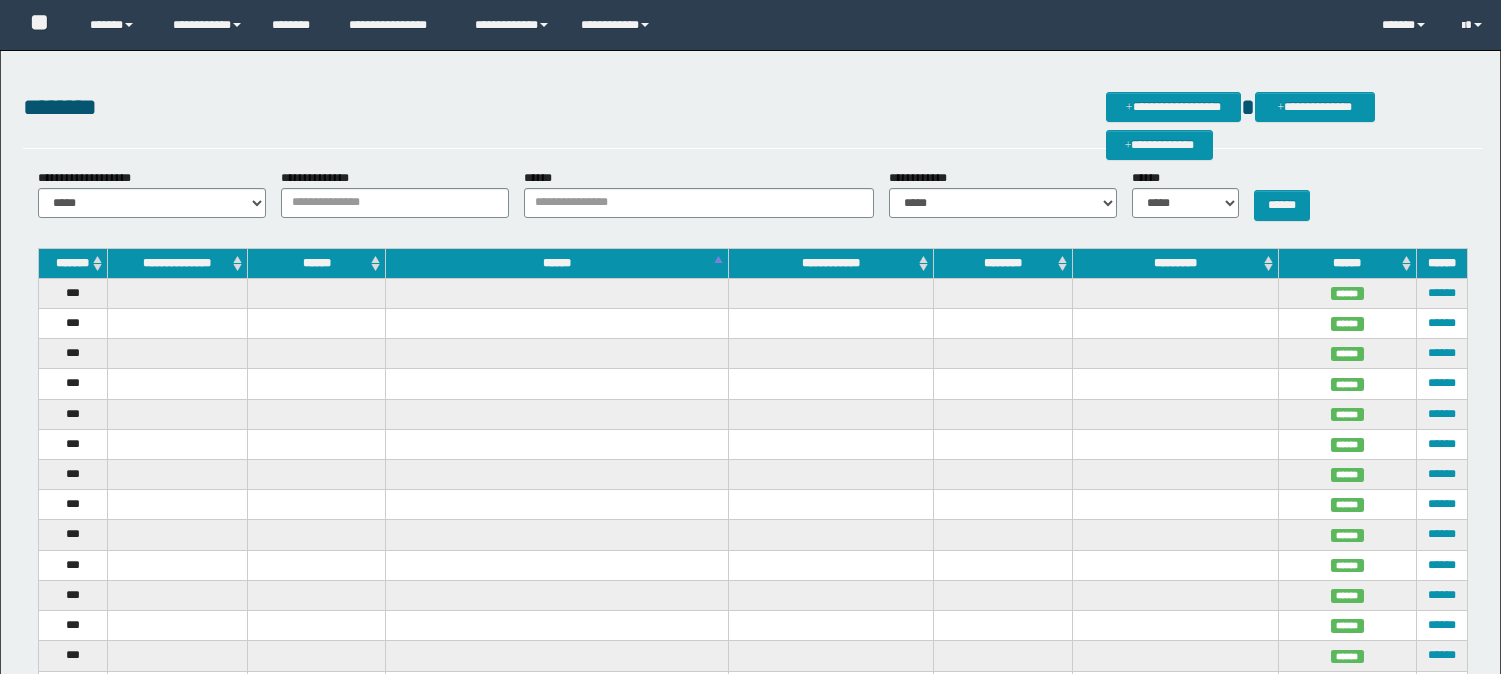 scroll, scrollTop: 0, scrollLeft: 0, axis: both 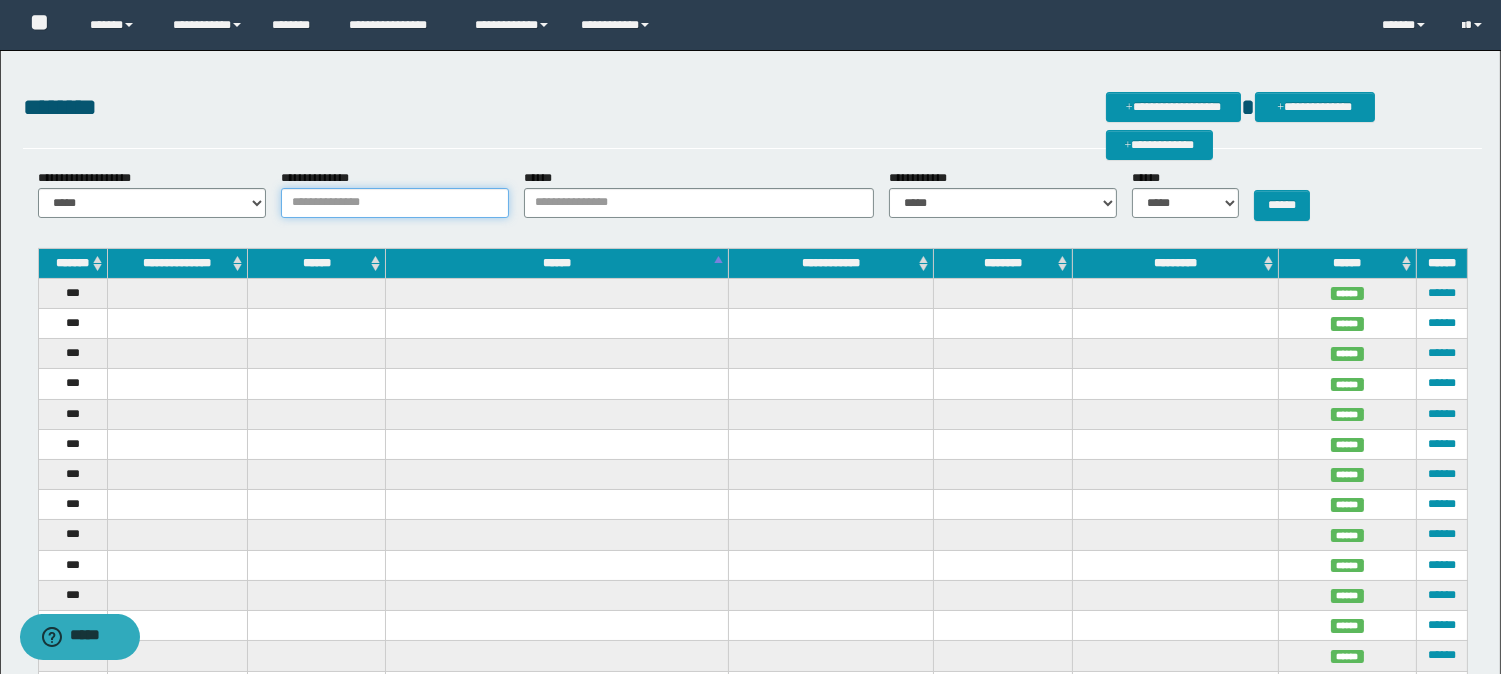 click on "**********" at bounding box center (395, 203) 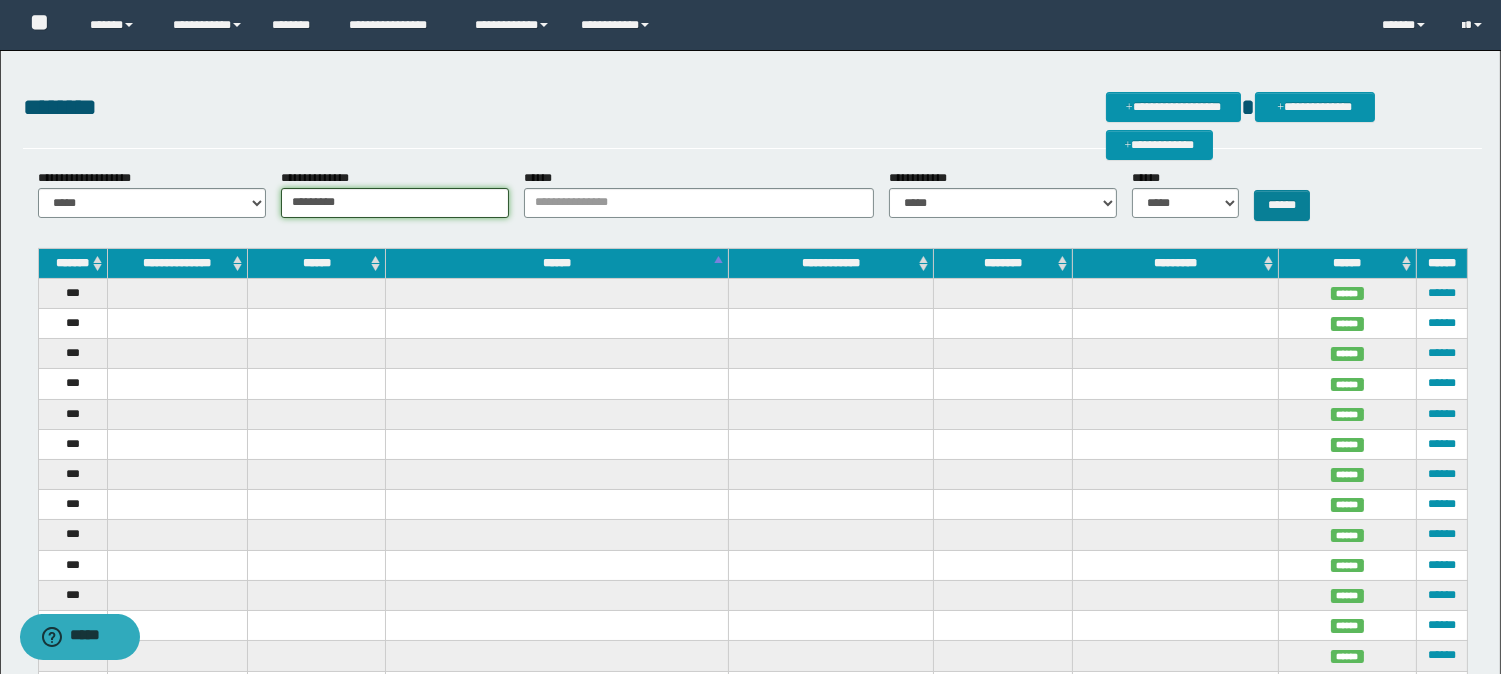 type on "*********" 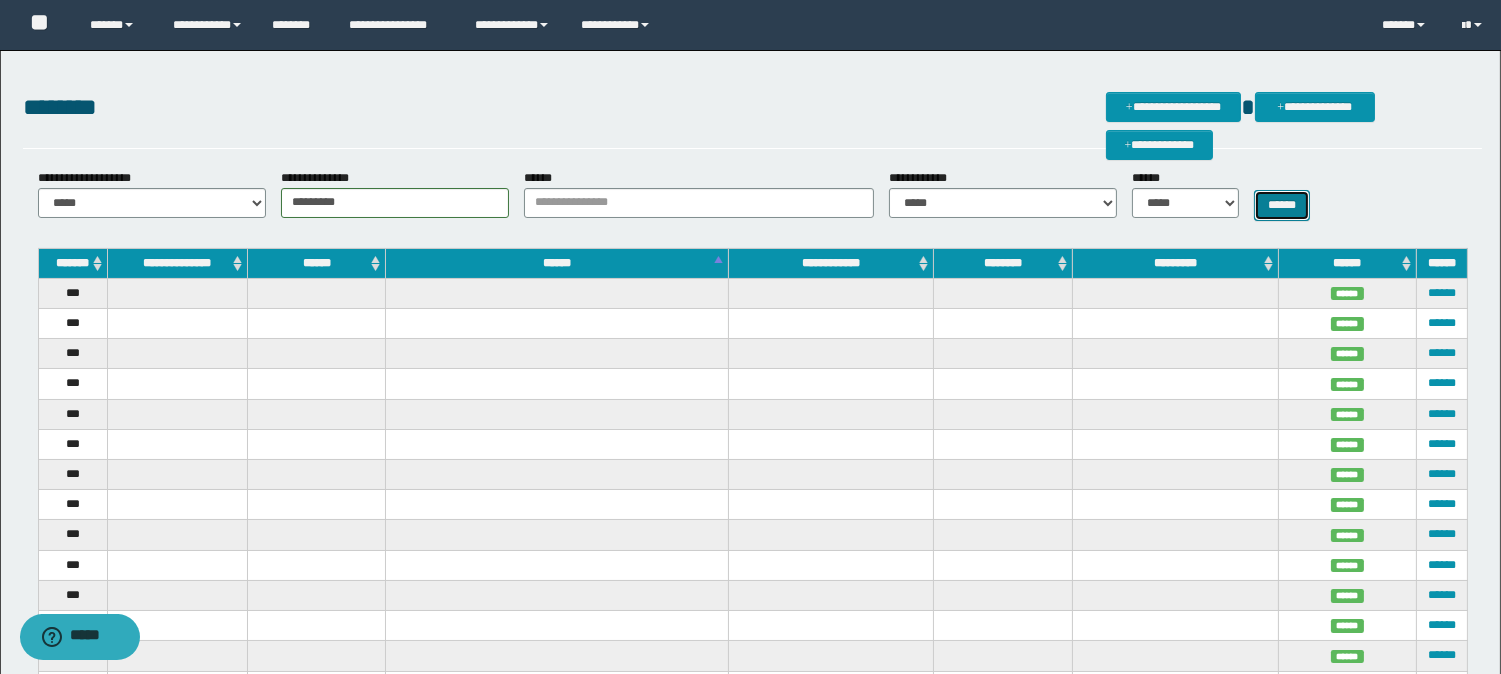 drag, startPoint x: 1264, startPoint y: 198, endPoint x: 1263, endPoint y: 211, distance: 13.038404 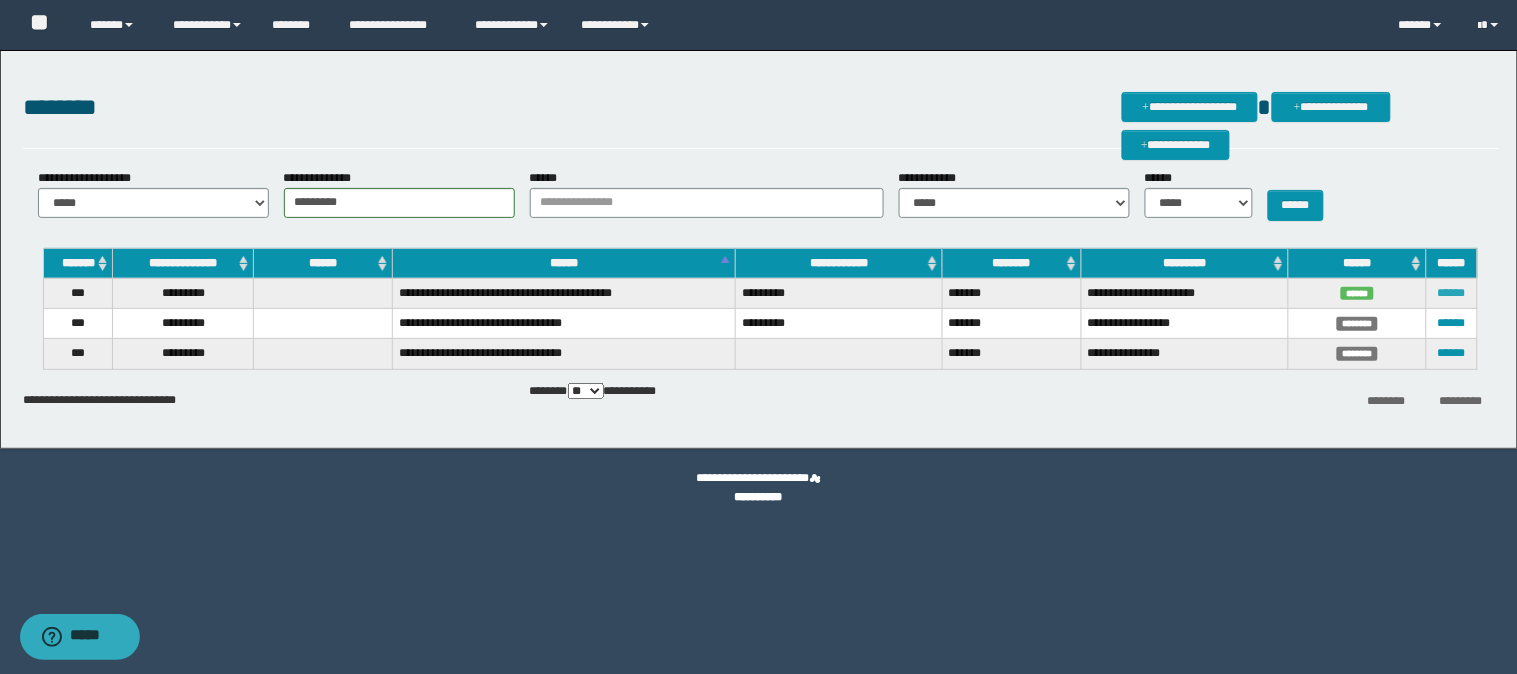 click on "******" at bounding box center [1452, 293] 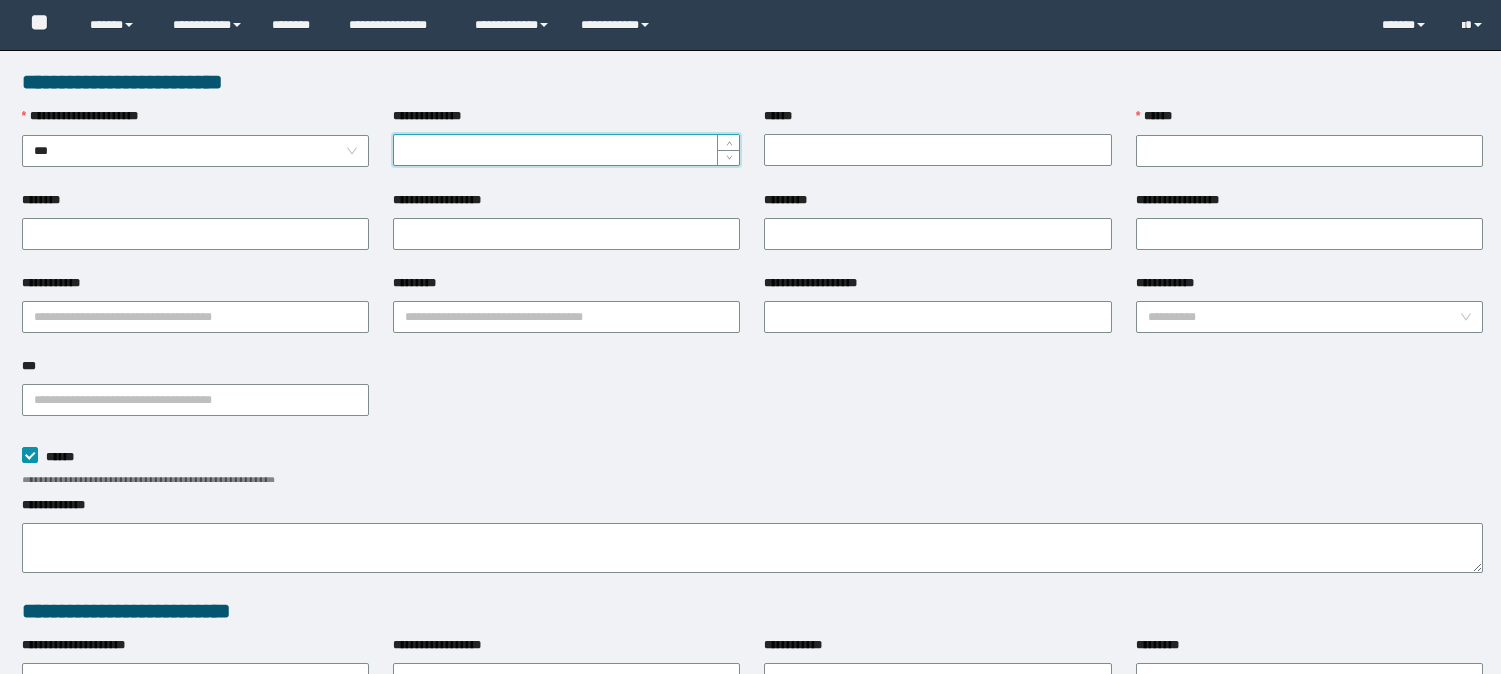 scroll, scrollTop: 0, scrollLeft: 0, axis: both 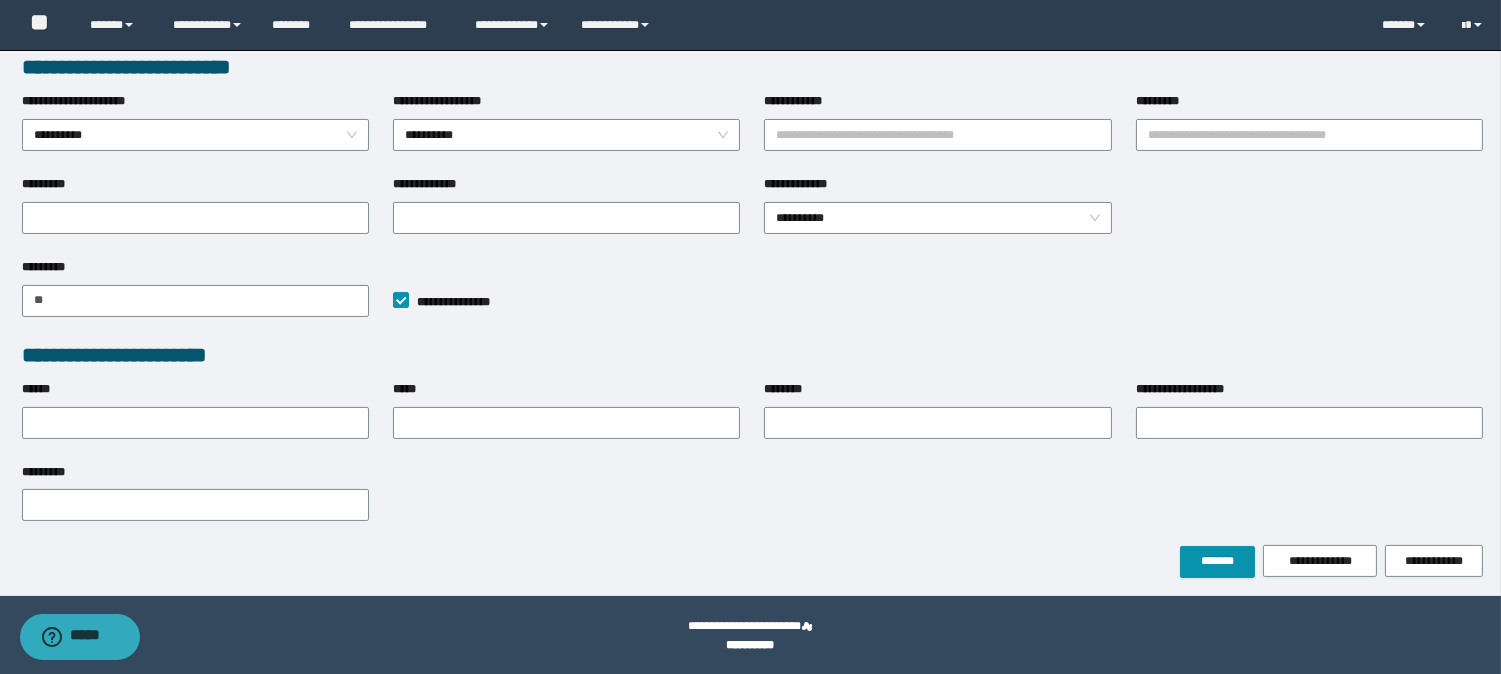 click on "[FIRST] [LAST] [STREET] [CITY] [STATE] [ZIP] [COUNTRY] [PHONE] [EMAIL] [SSN] [DLN] [CC] [DOB] [AGE] [GENDER] [MARITAL_STATUS] [OCCUPATION] [EMPLOYER] [ADDRESS] [CITY] [STATE] [ZIP] [COUNTRY] [PHONE] [EMAIL] [SSN] [DLN] [CC] [DOB] [AGE] [GENDER] [MARITAL_STATUS] [OCCUPATION] [EMPLOYER] [ADDRESS] [CITY] [STATE] [ZIP] [COUNTRY] [PHONE] [EMAIL] [SSN] [DLN] [CC] [DOB] [AGE] [GENDER] [MARITAL_STATUS] [OCCUPATION] [EMPLOYER]" at bounding box center (750, 51) 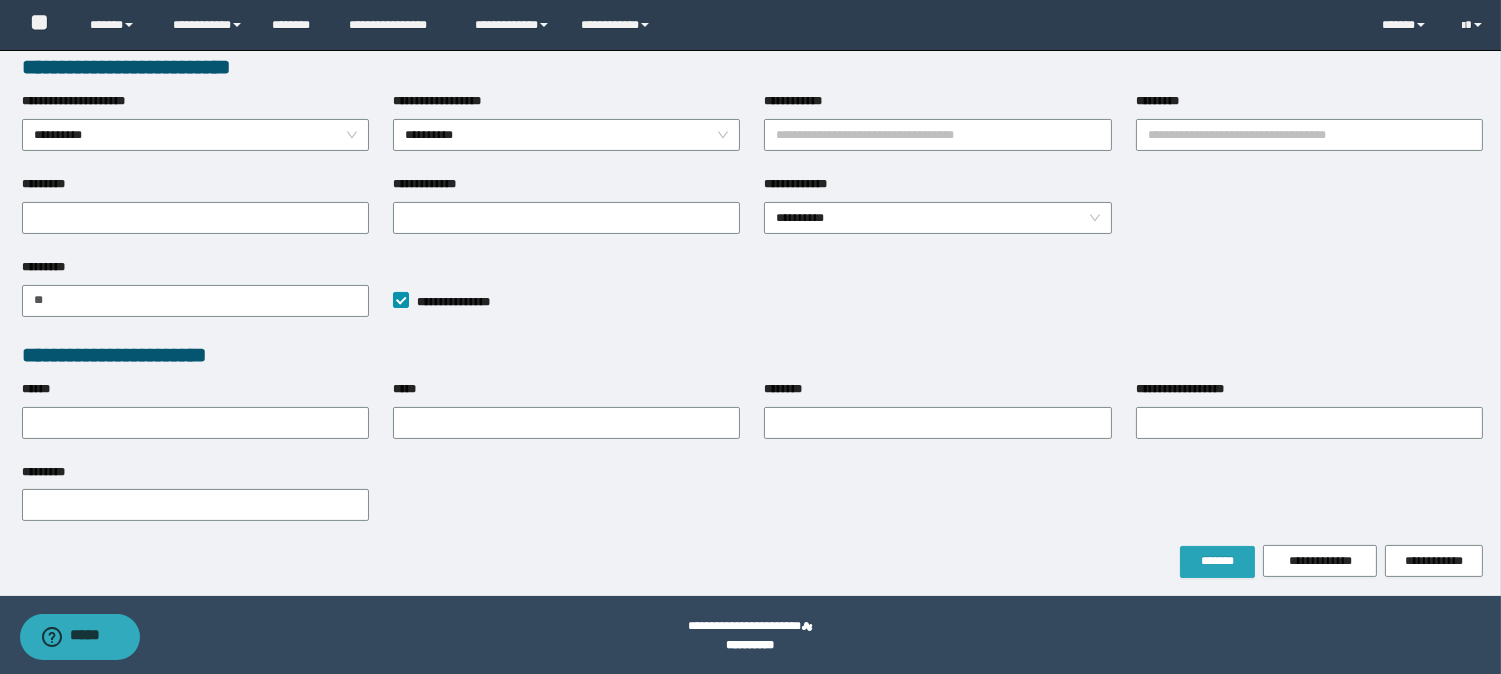 click on "*******" at bounding box center [1217, 561] 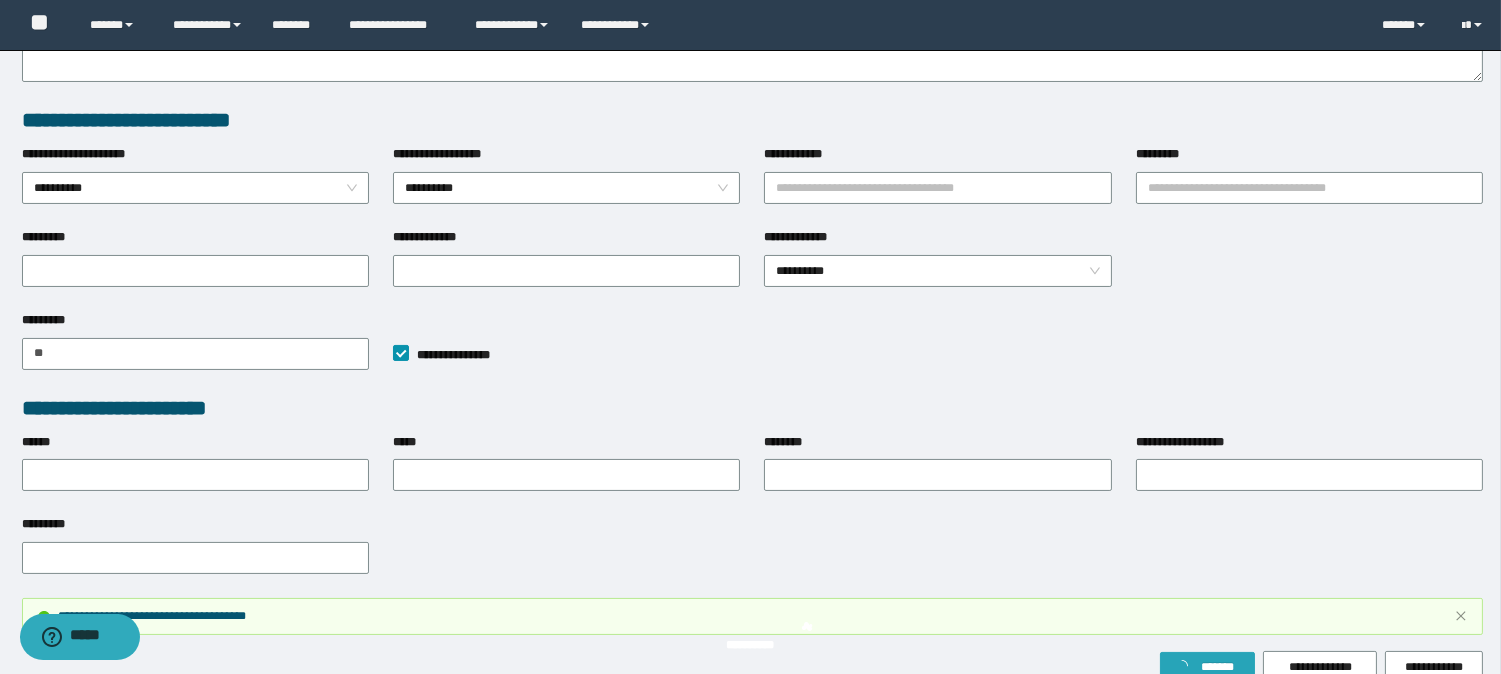 scroll, scrollTop: 597, scrollLeft: 0, axis: vertical 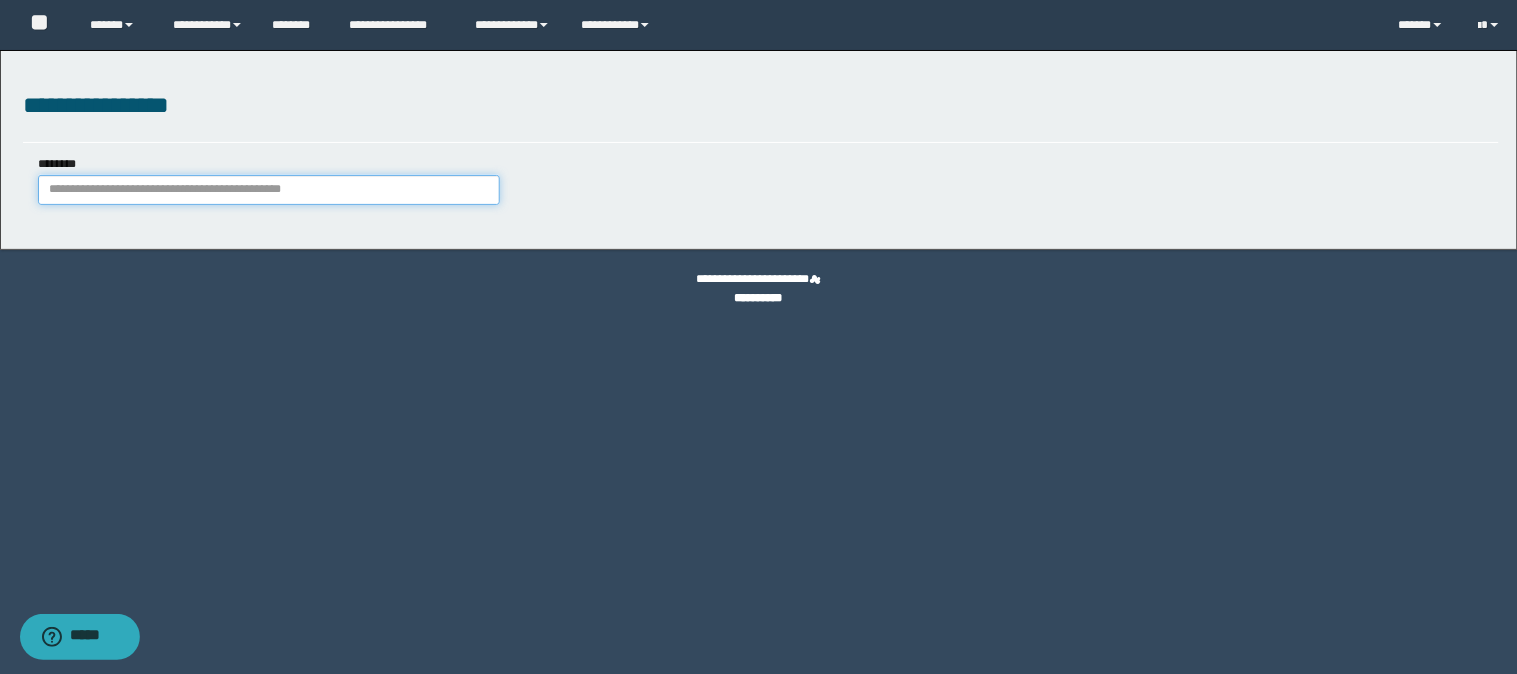click on "********" at bounding box center (269, 190) 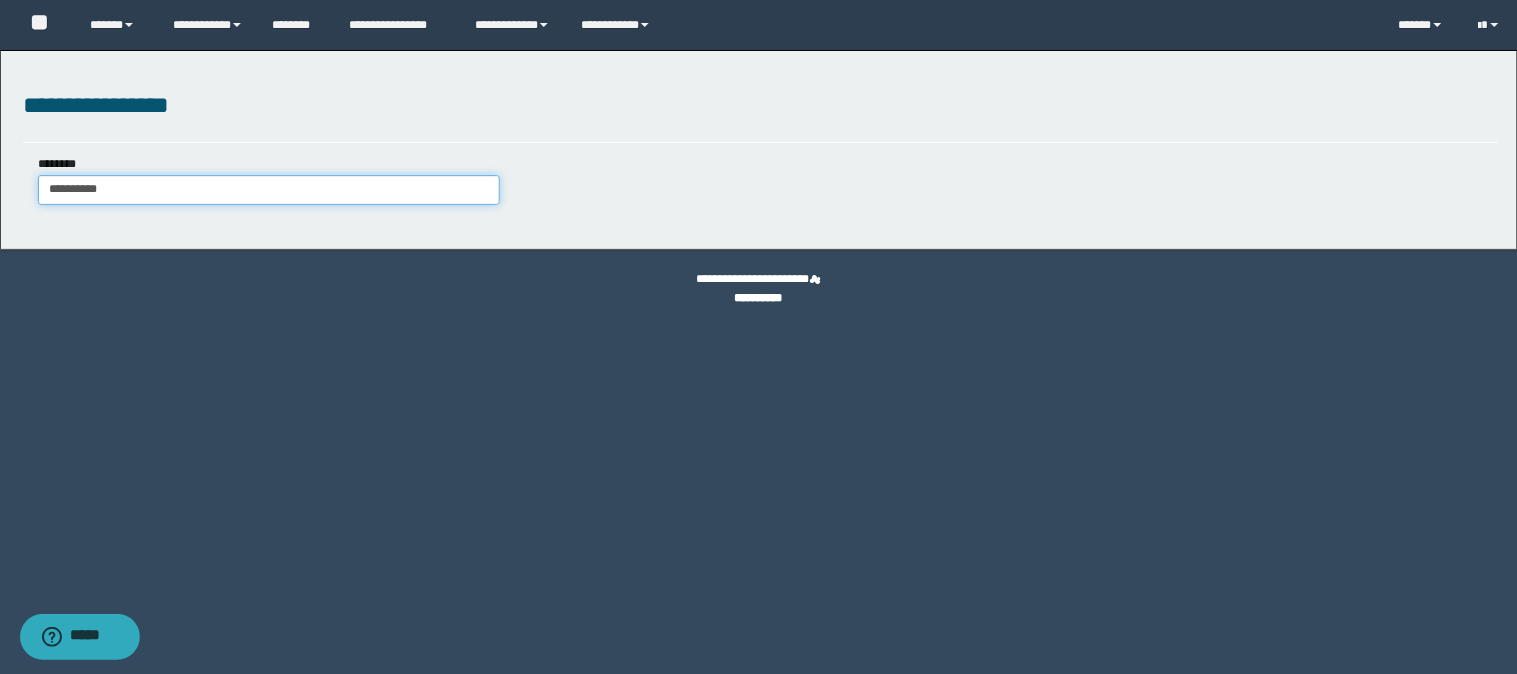 type on "**********" 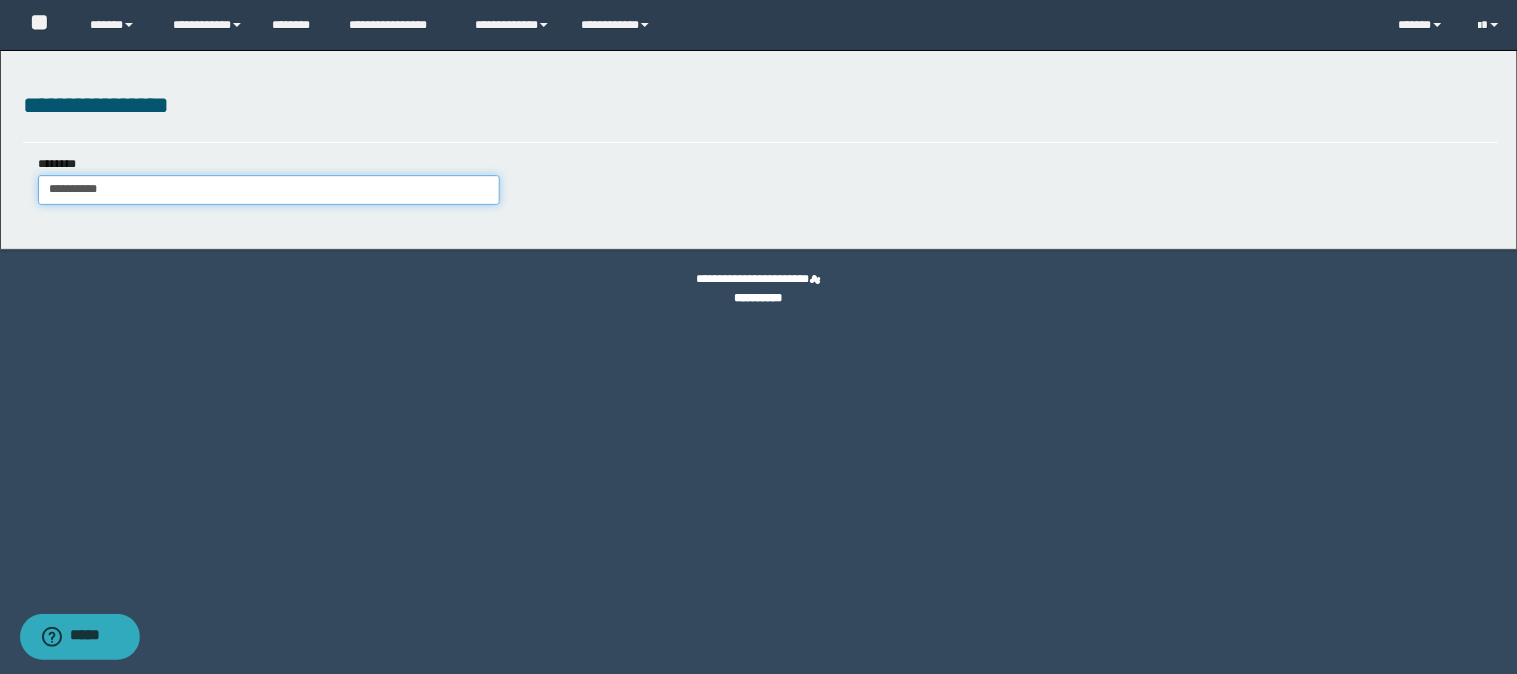 type on "**********" 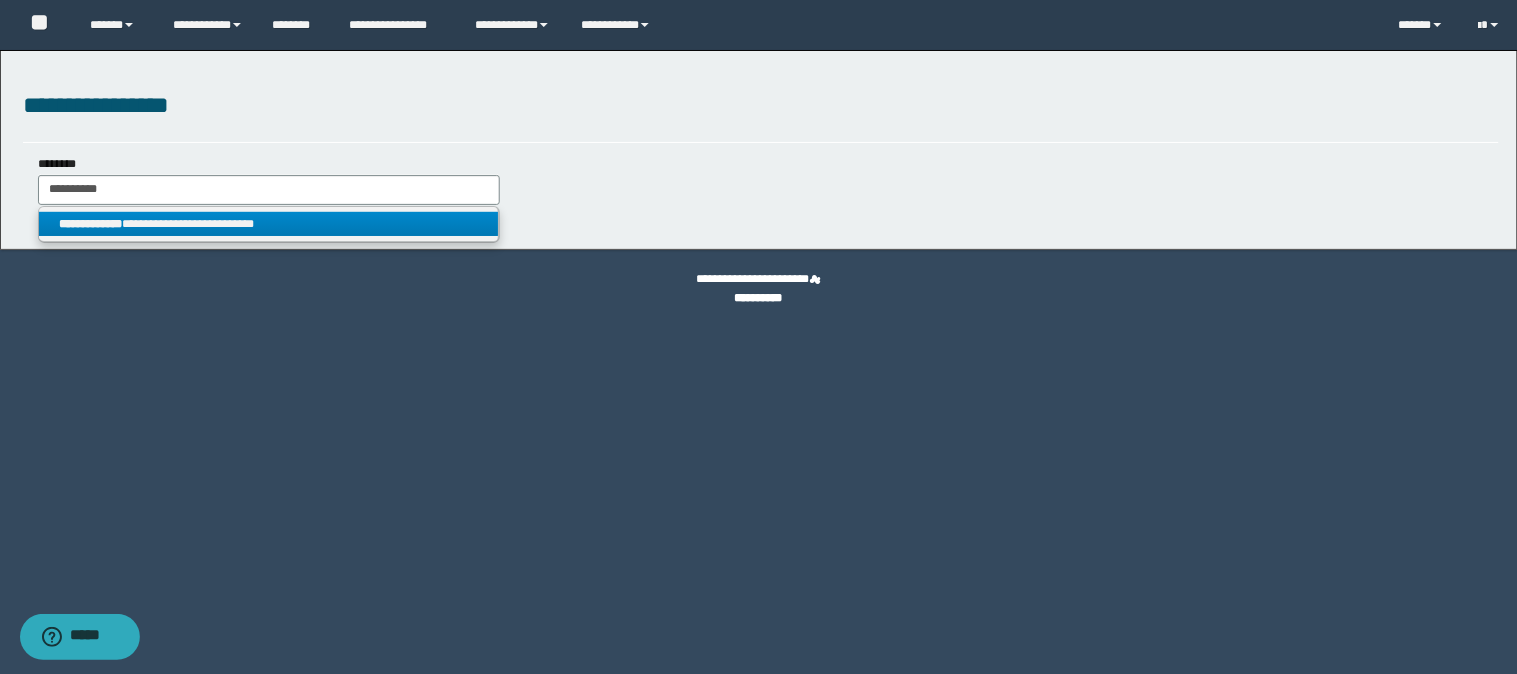 click on "**********" at bounding box center (269, 224) 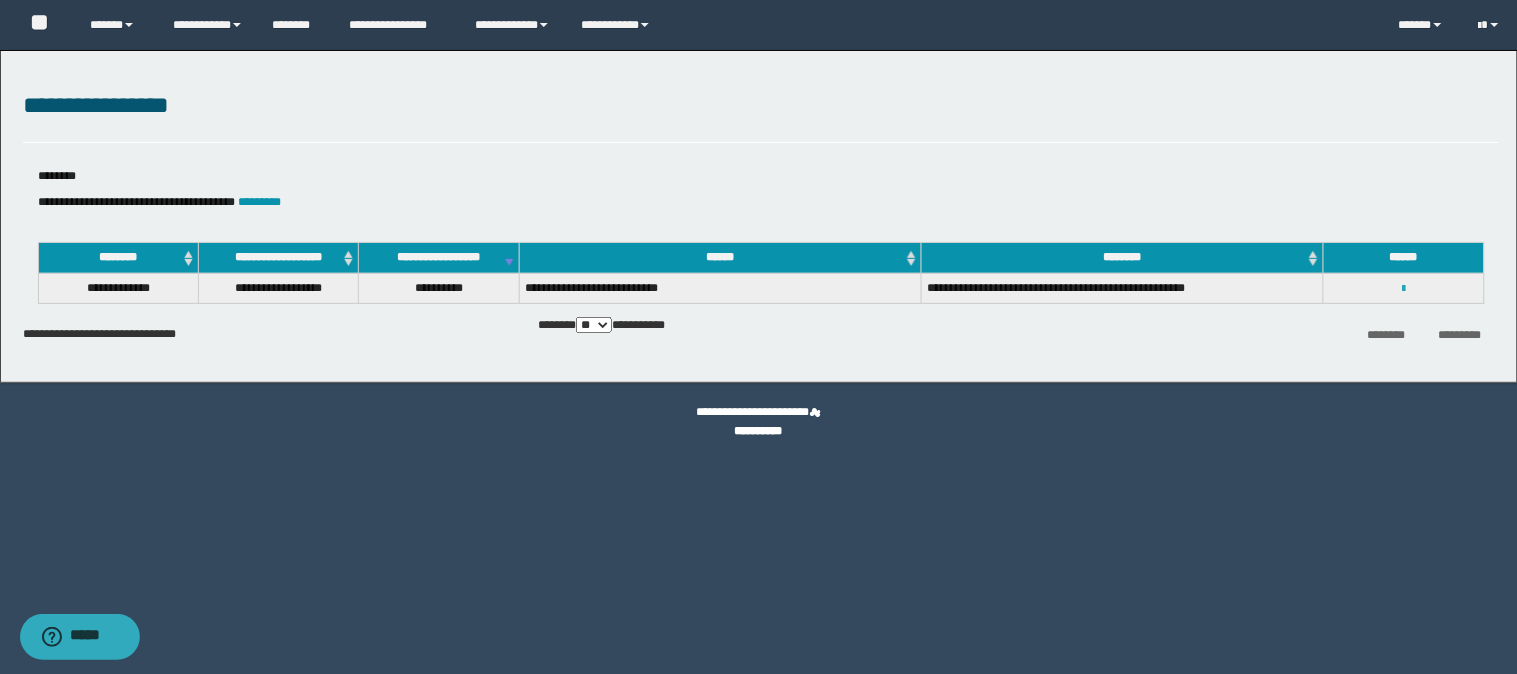 click at bounding box center (1403, 289) 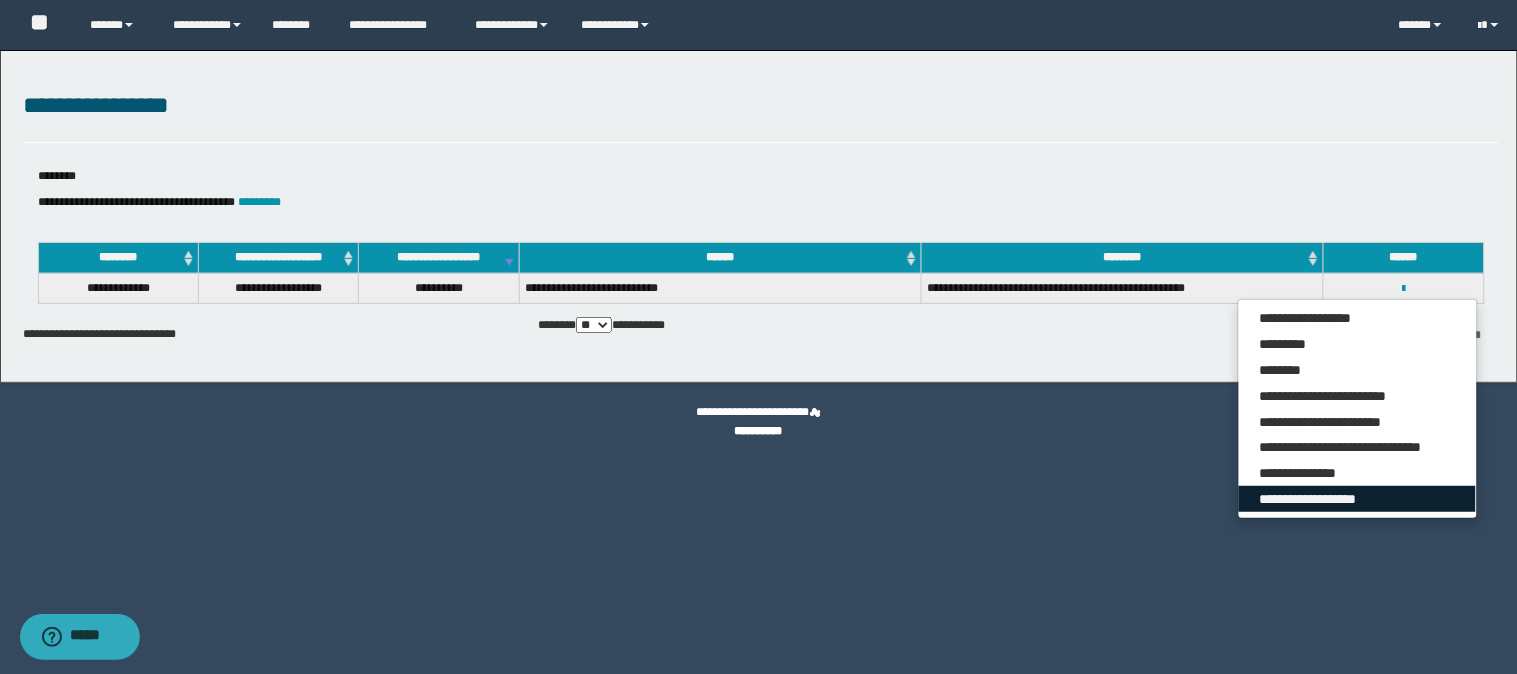 click on "**********" at bounding box center (1357, 499) 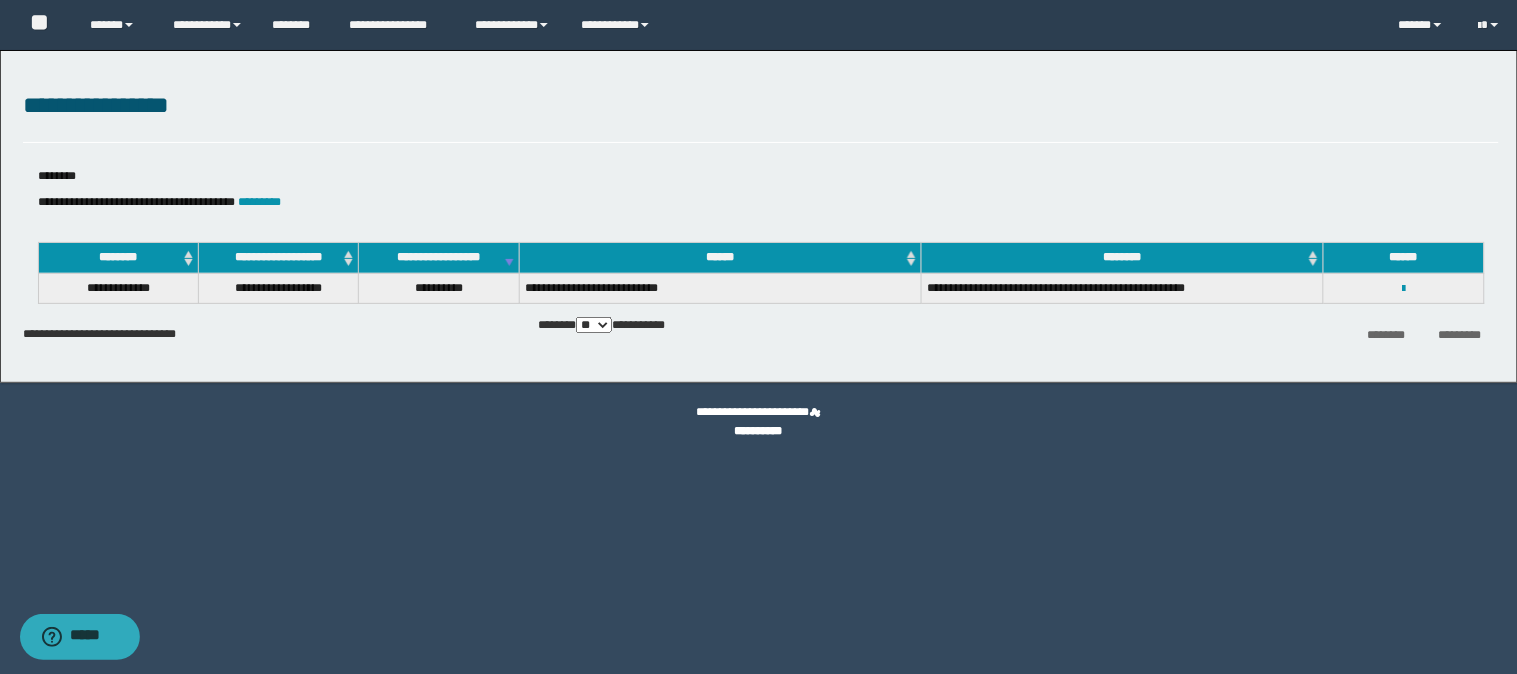select on "*" 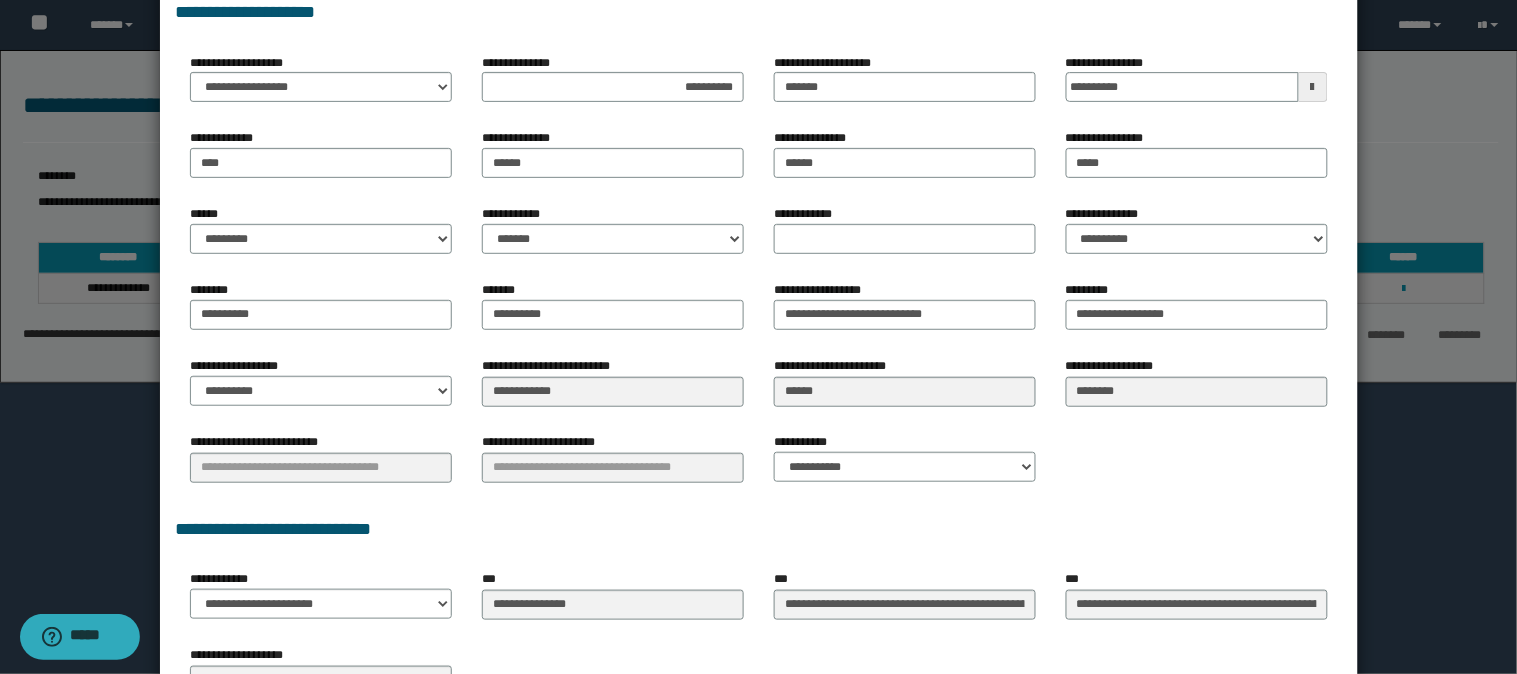 scroll, scrollTop: 222, scrollLeft: 0, axis: vertical 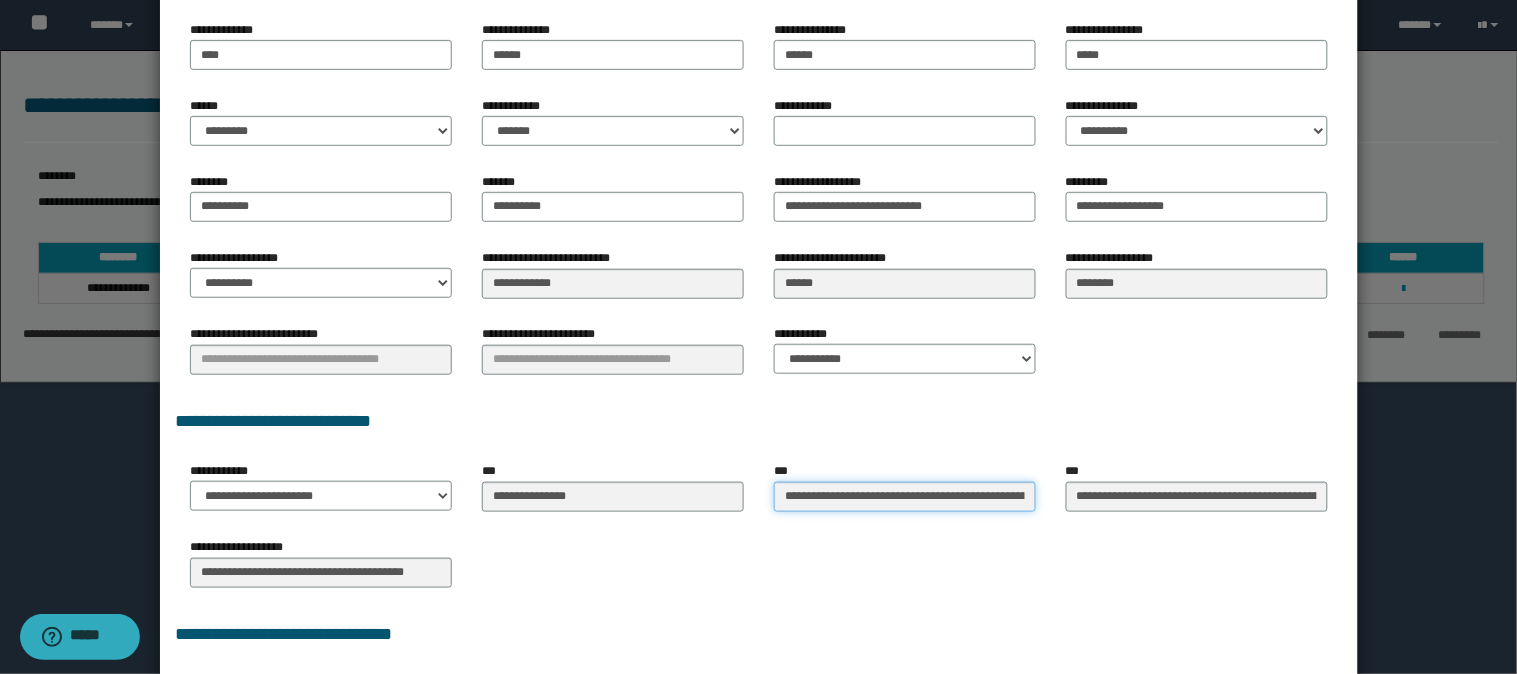 click on "**********" at bounding box center [905, 497] 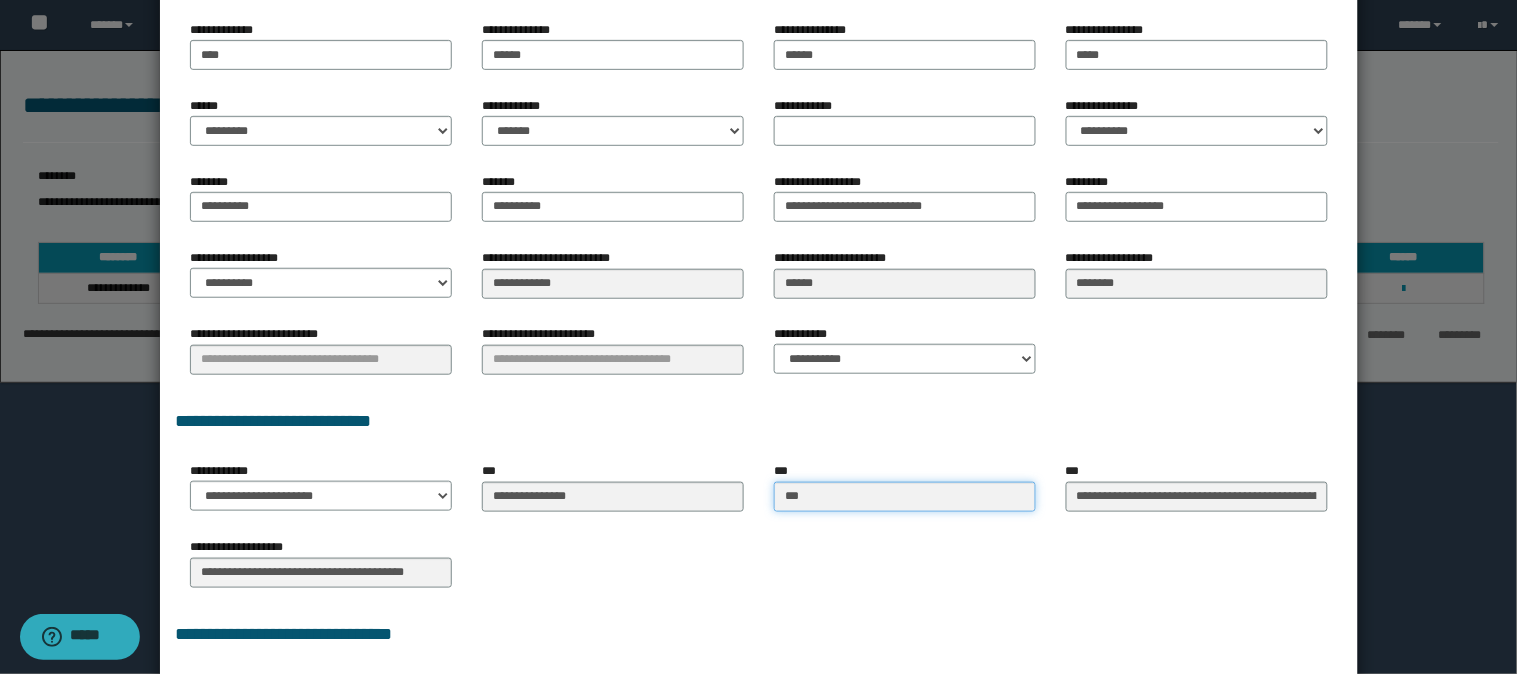 type on "**********" 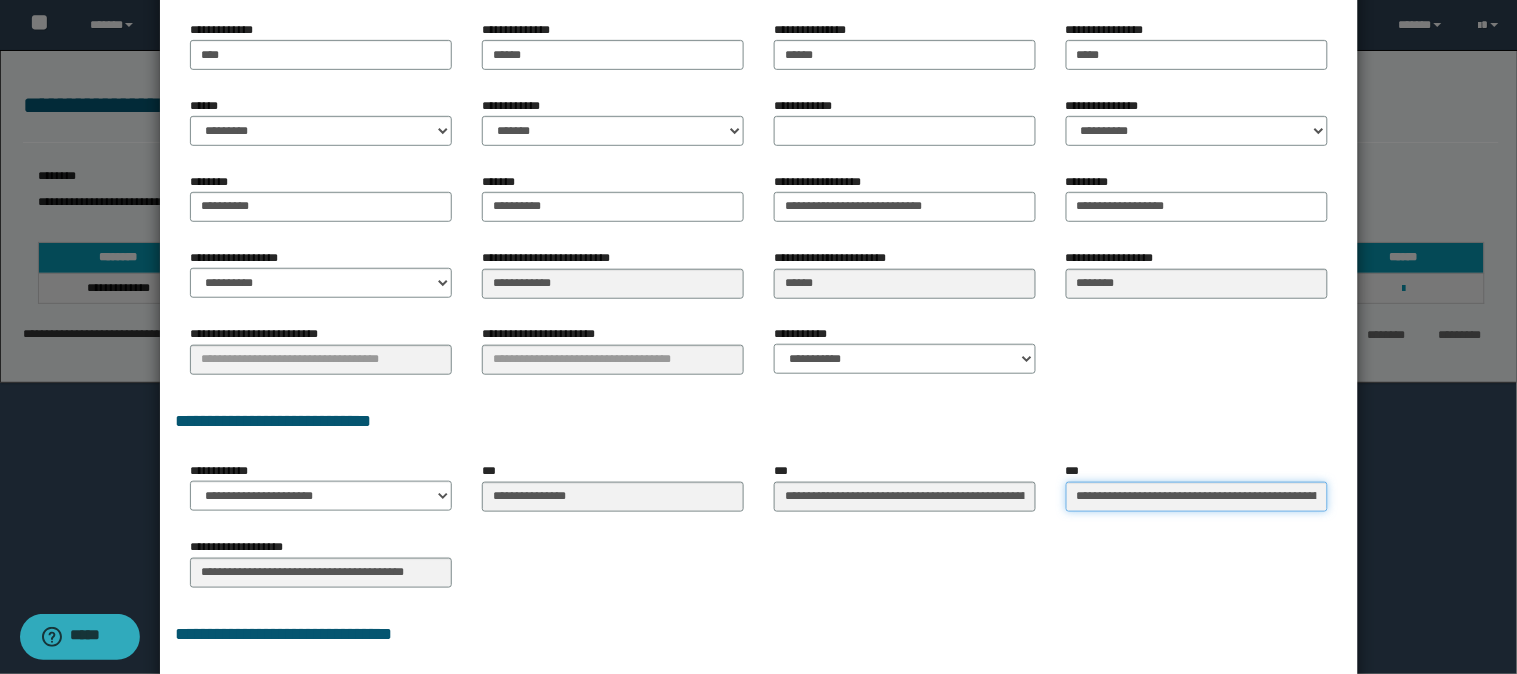 click on "**********" at bounding box center (1197, 497) 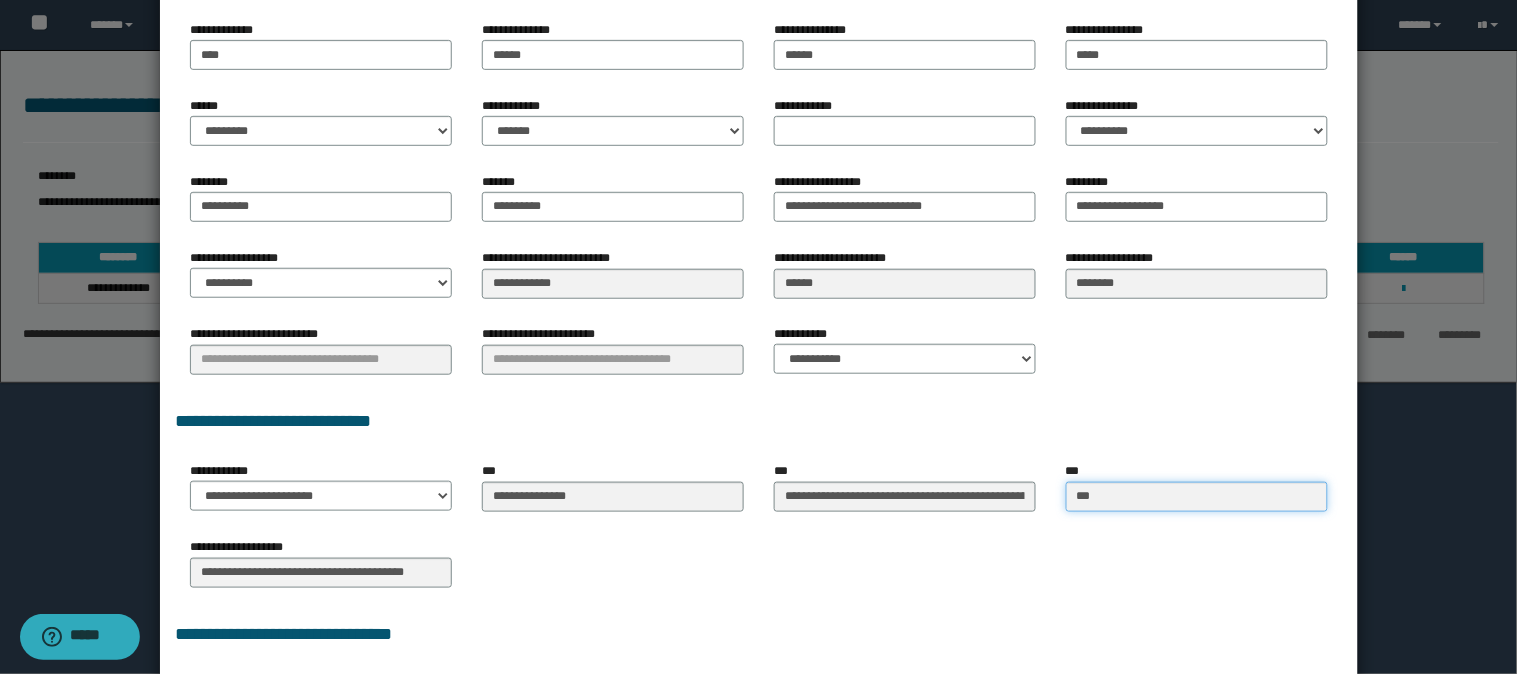 type on "****" 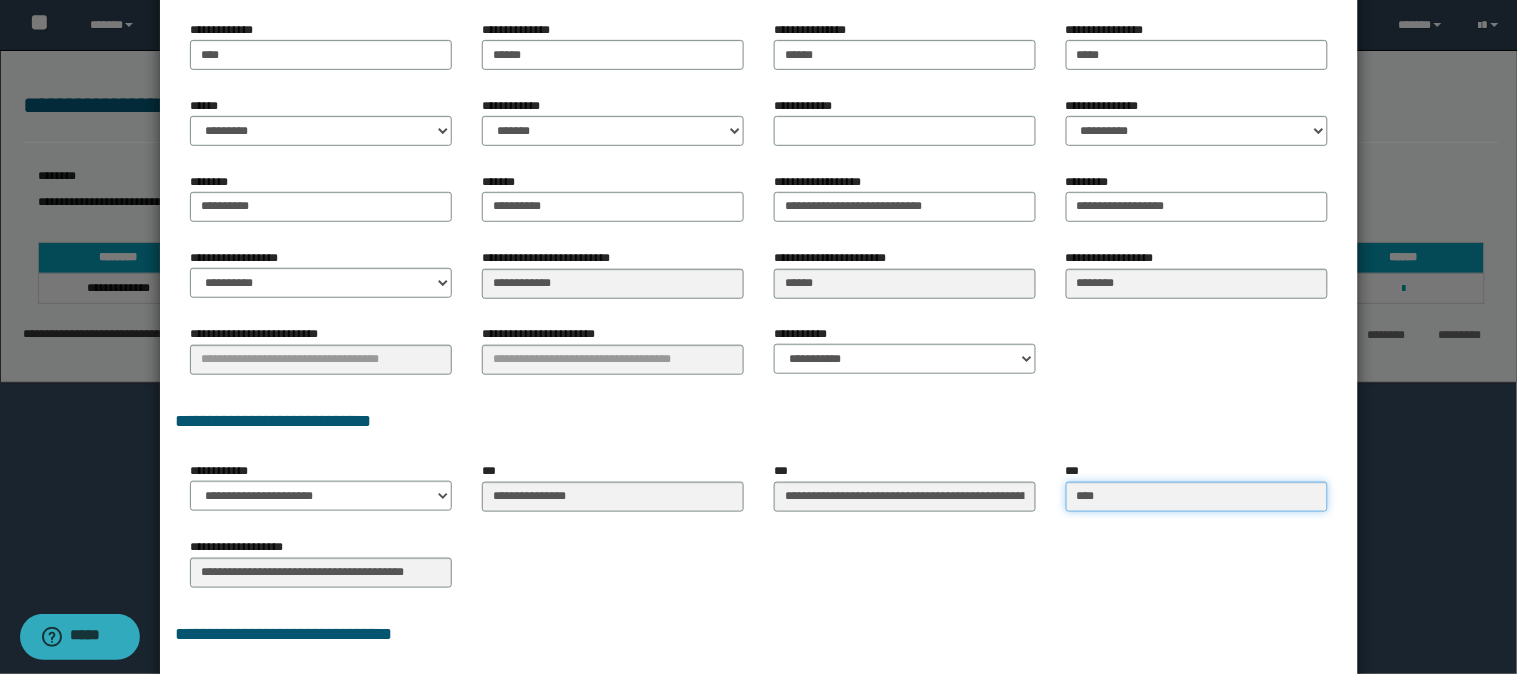 type on "****" 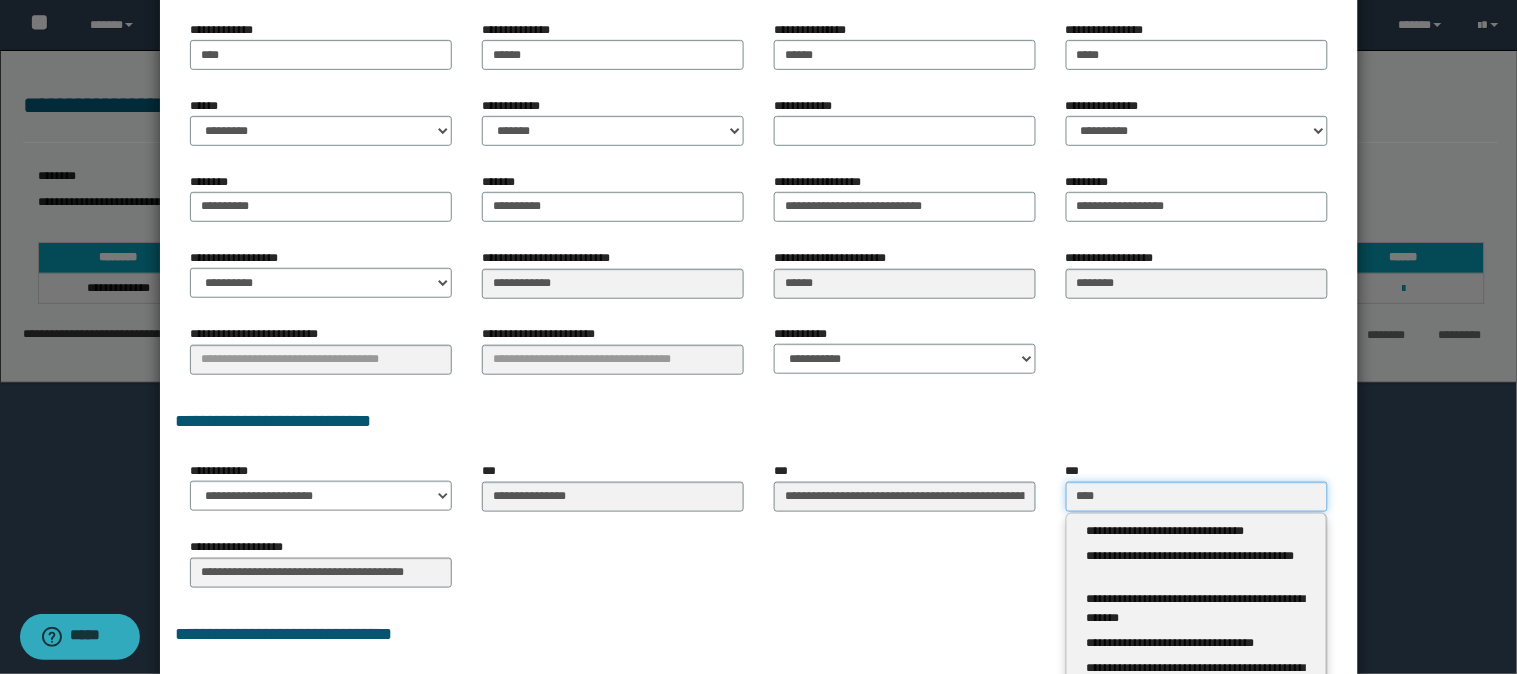 type 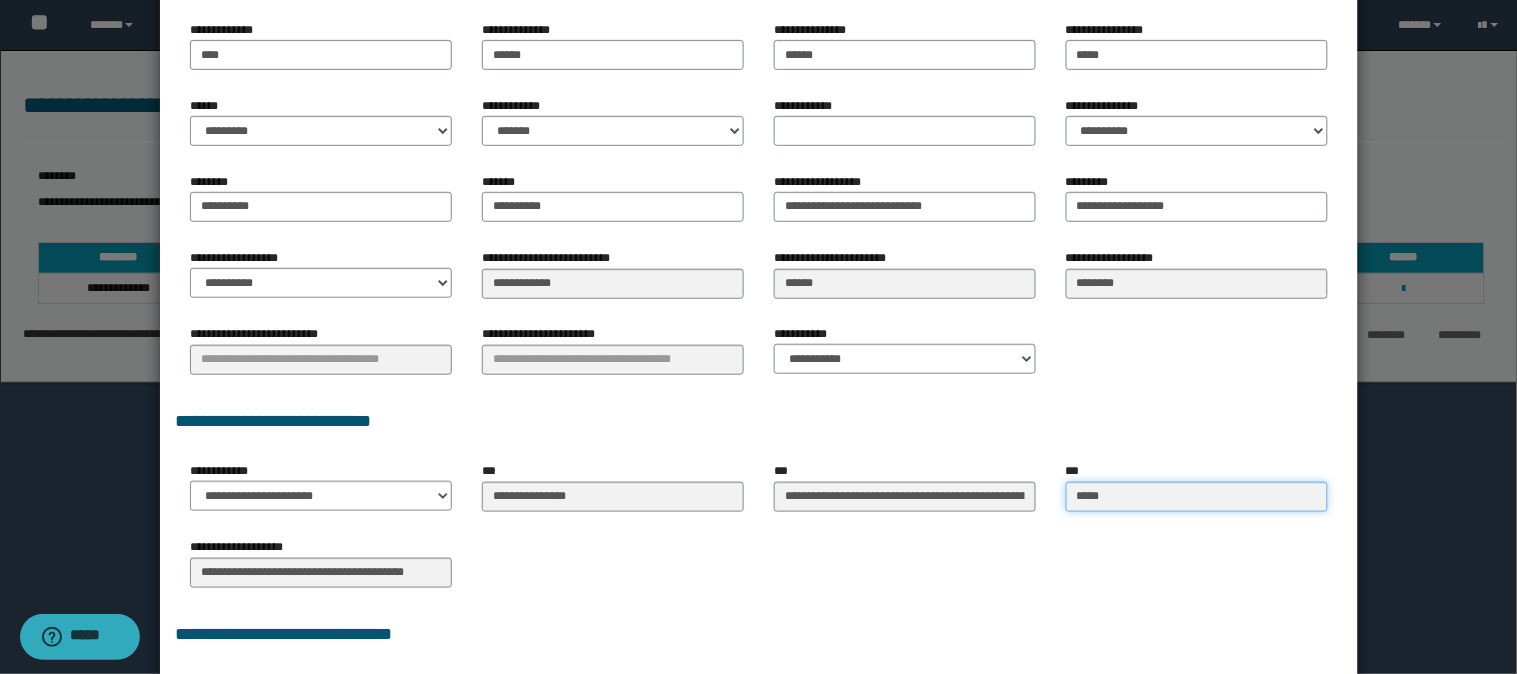 type on "*****" 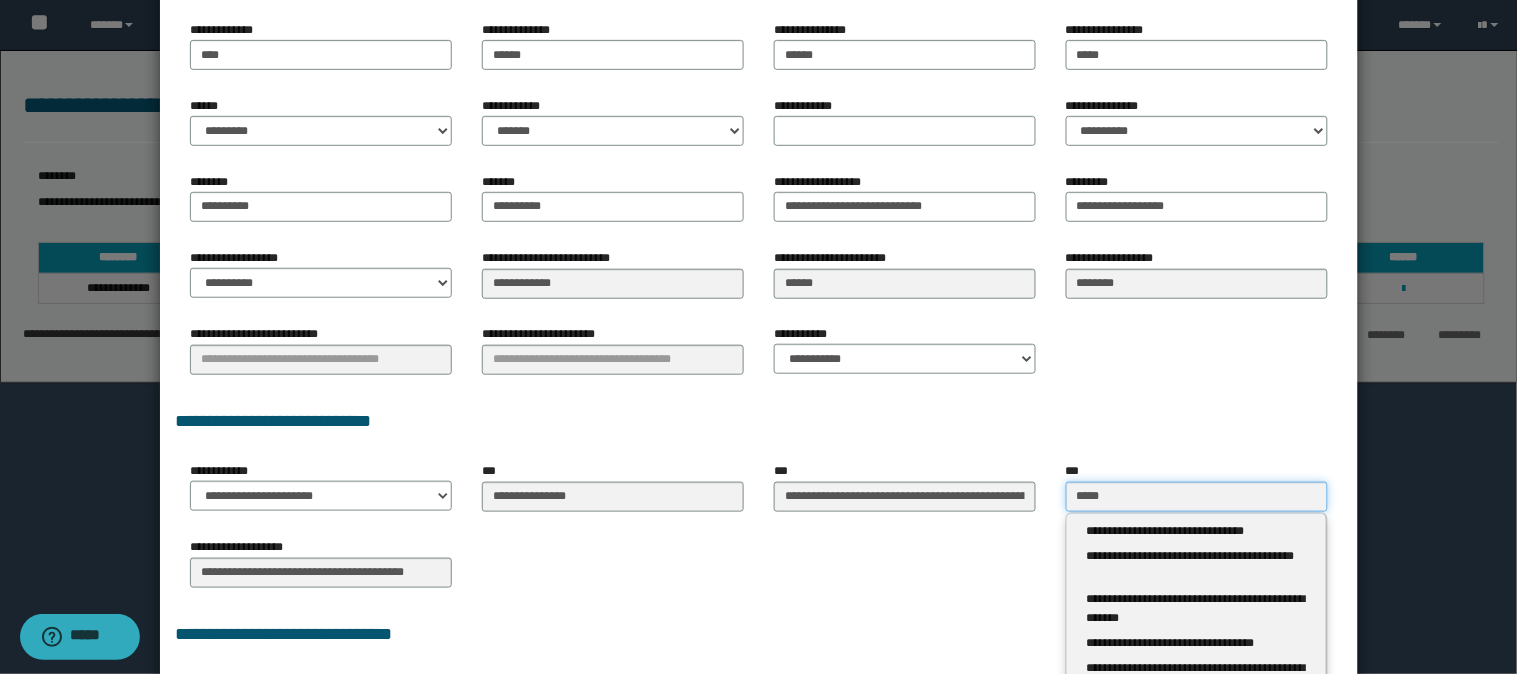 type 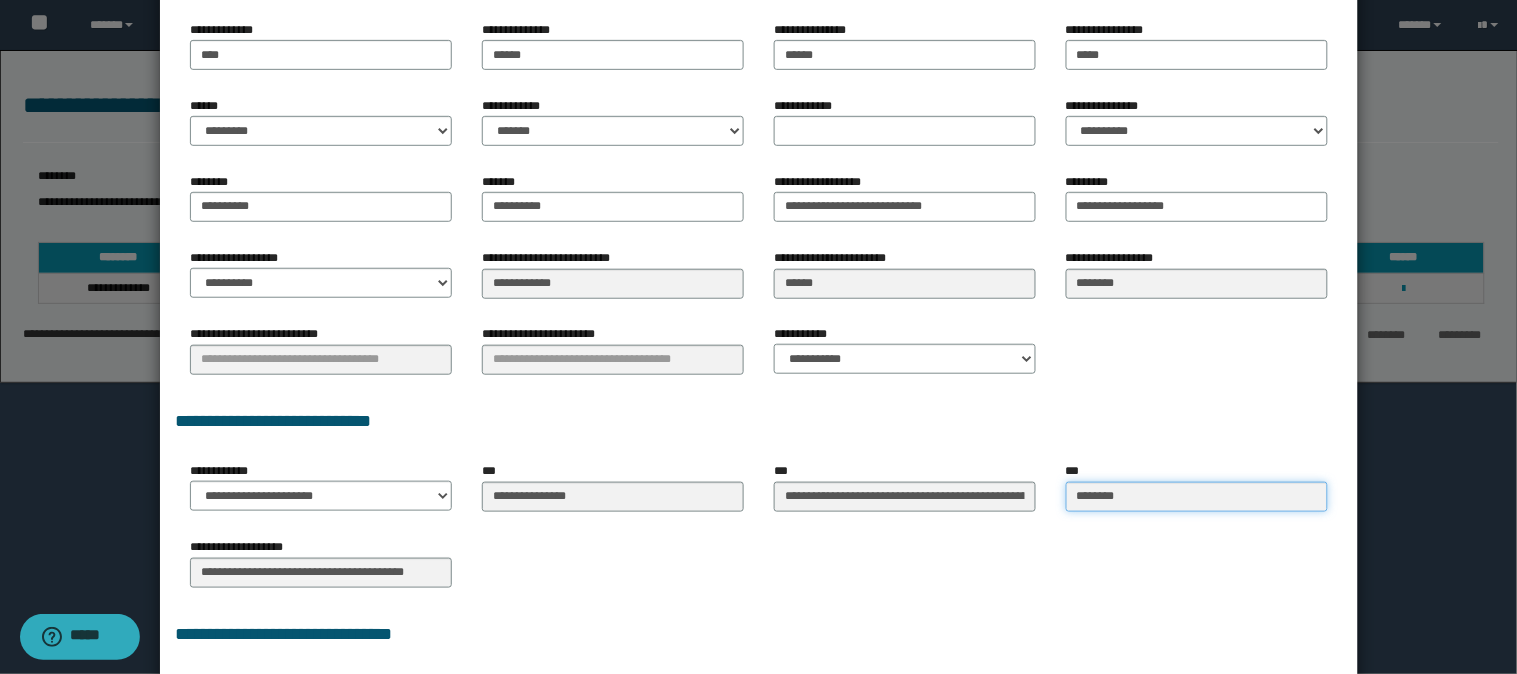 type on "*********" 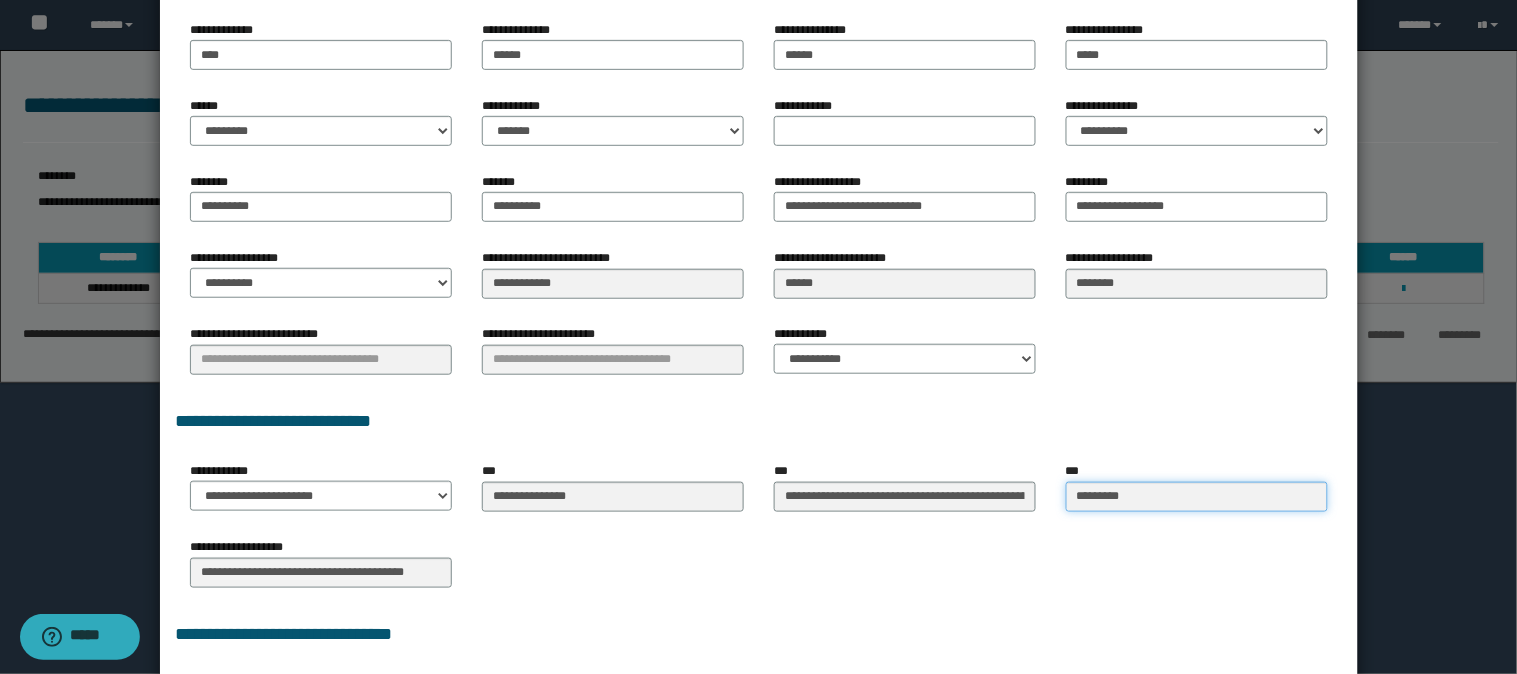 type on "*********" 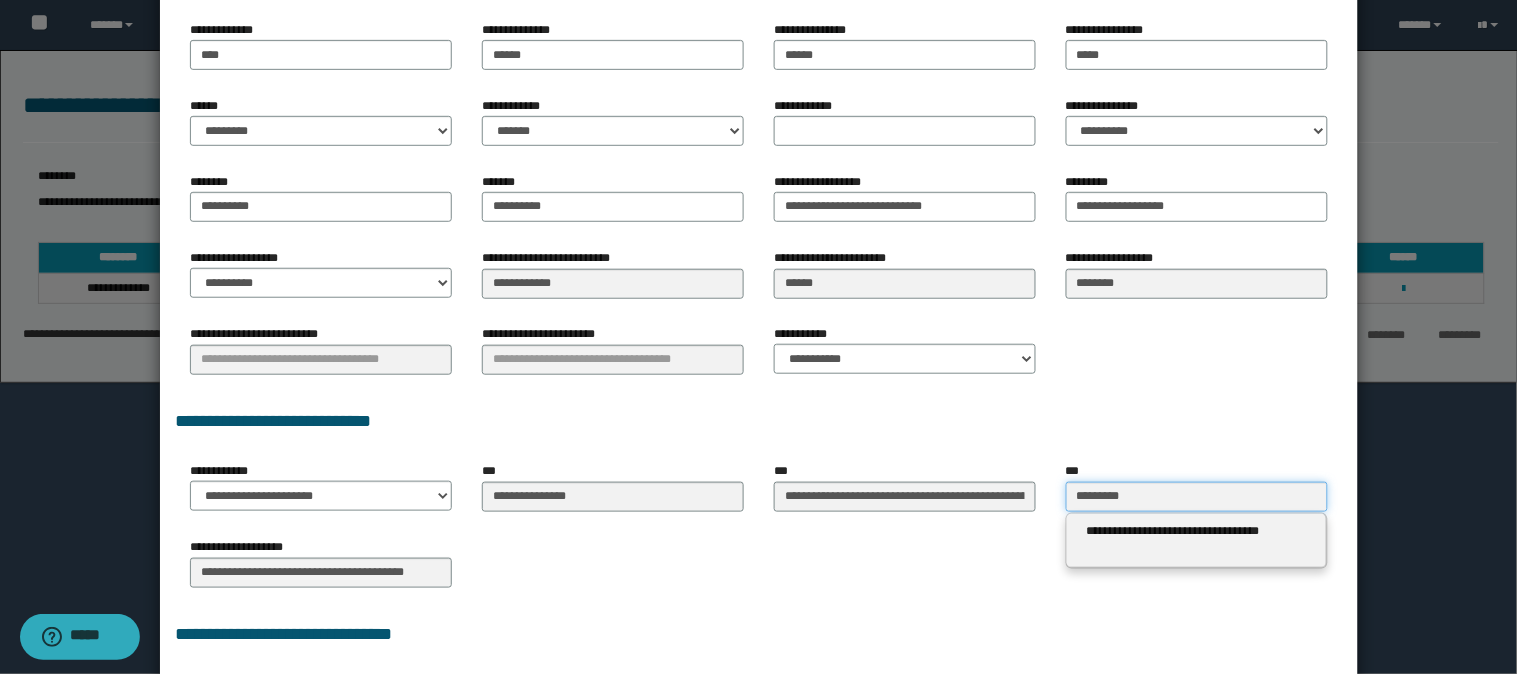 type 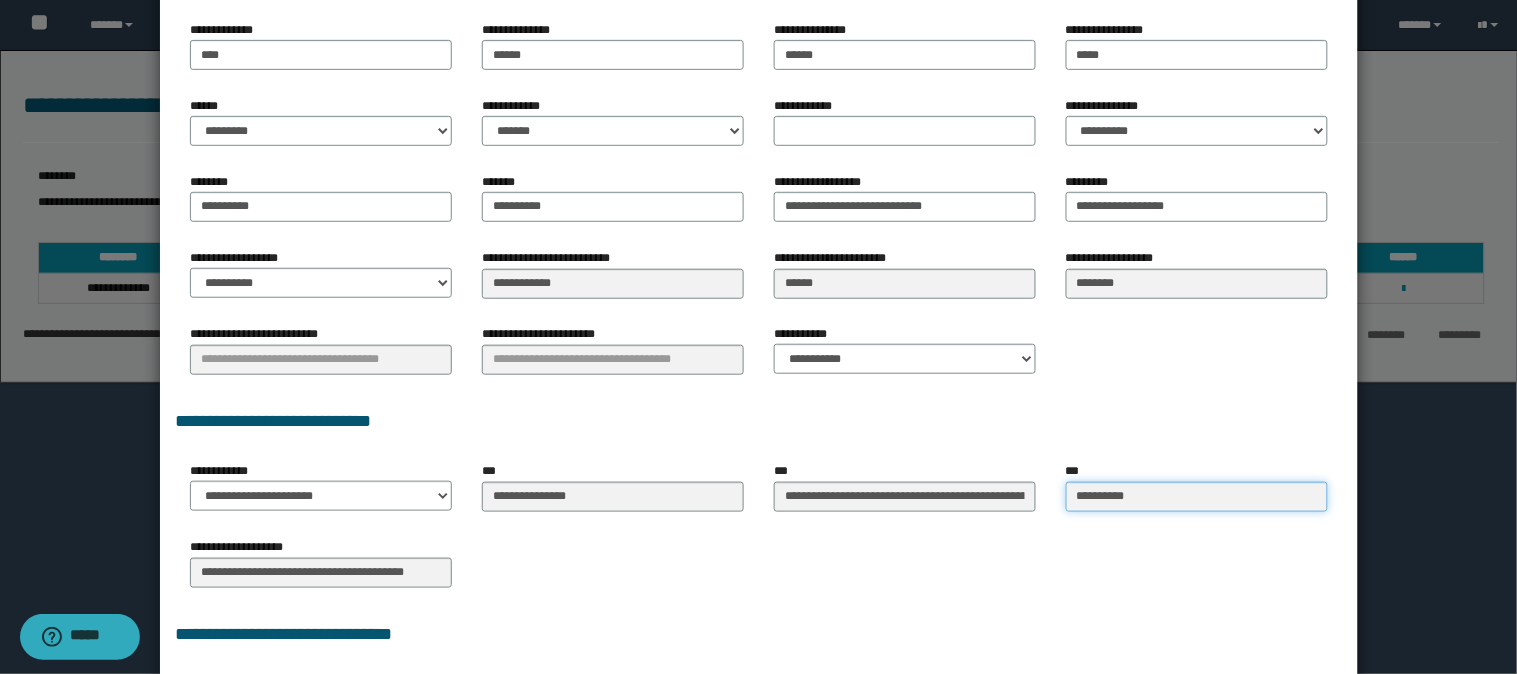 type on "**********" 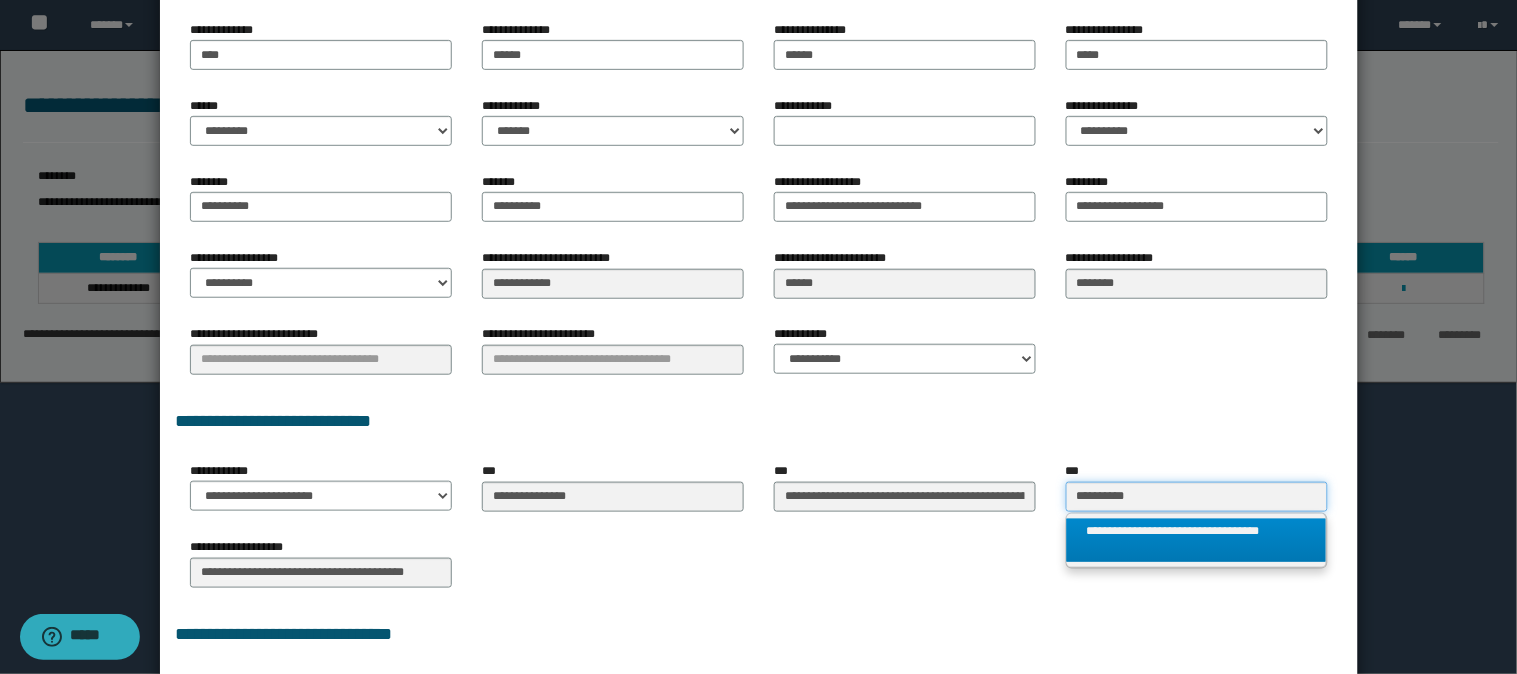 type on "**********" 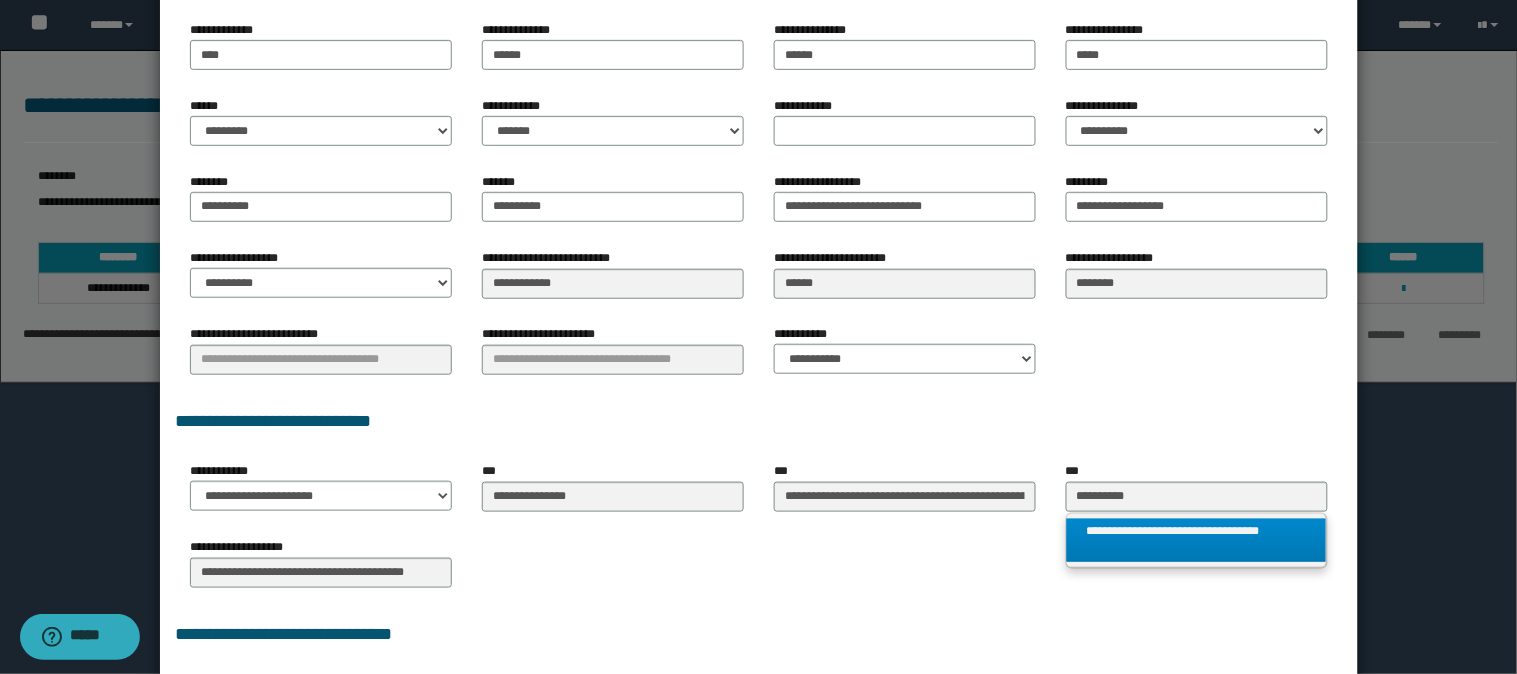 click on "**********" at bounding box center [1197, 541] 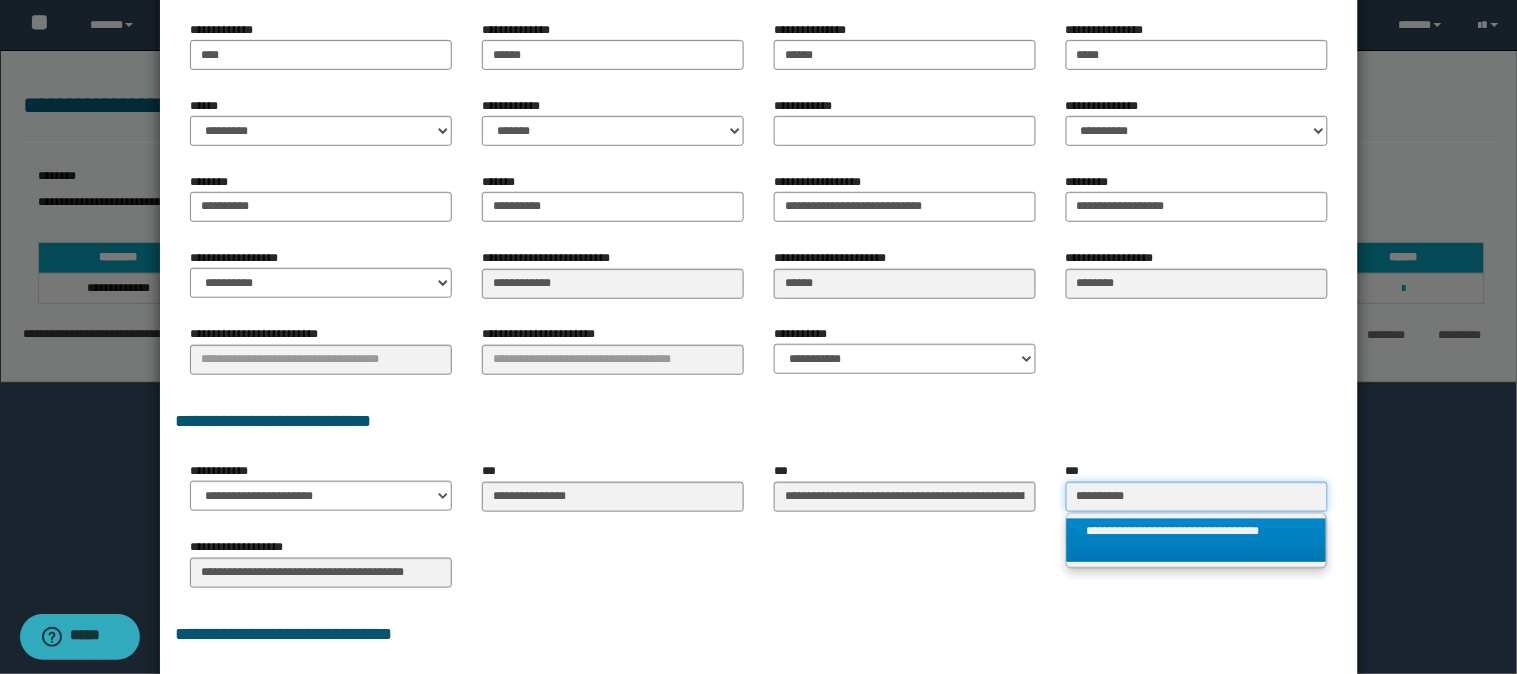 type 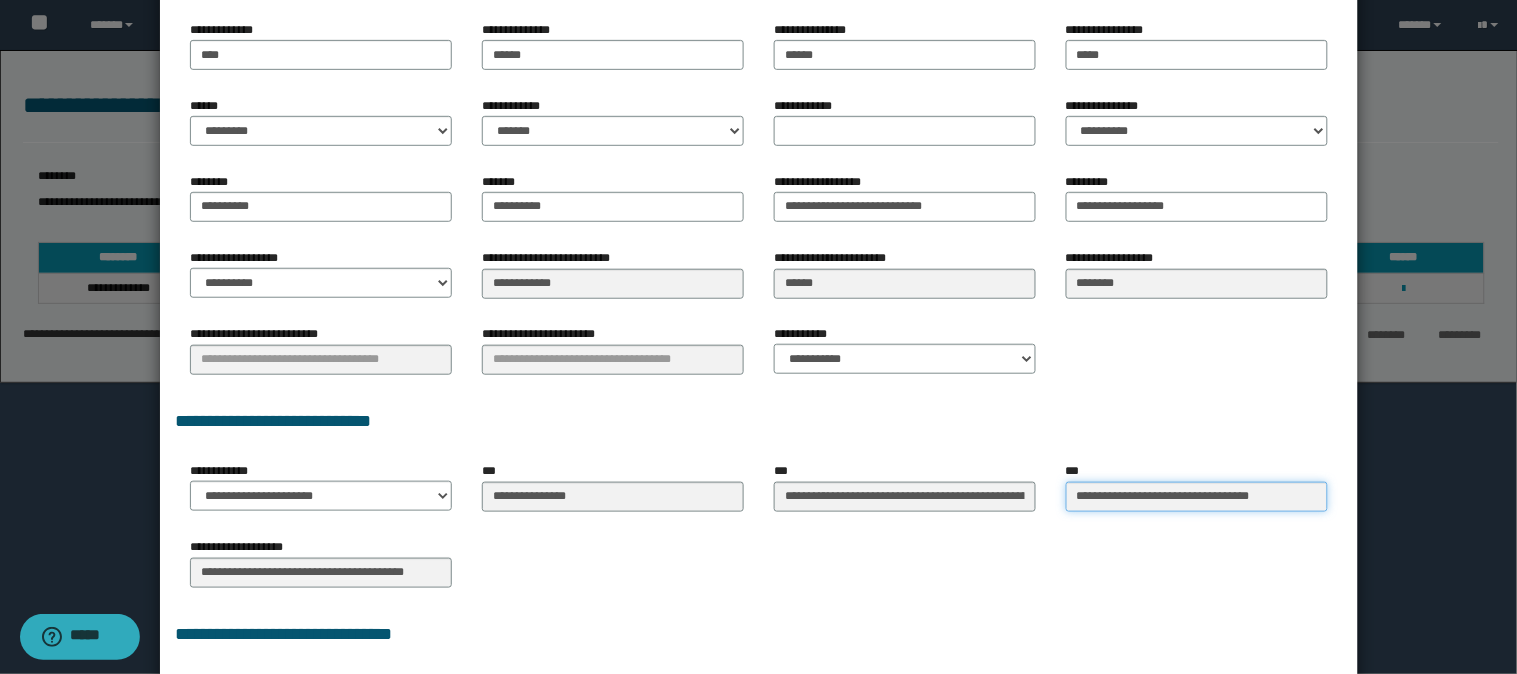 type on "**********" 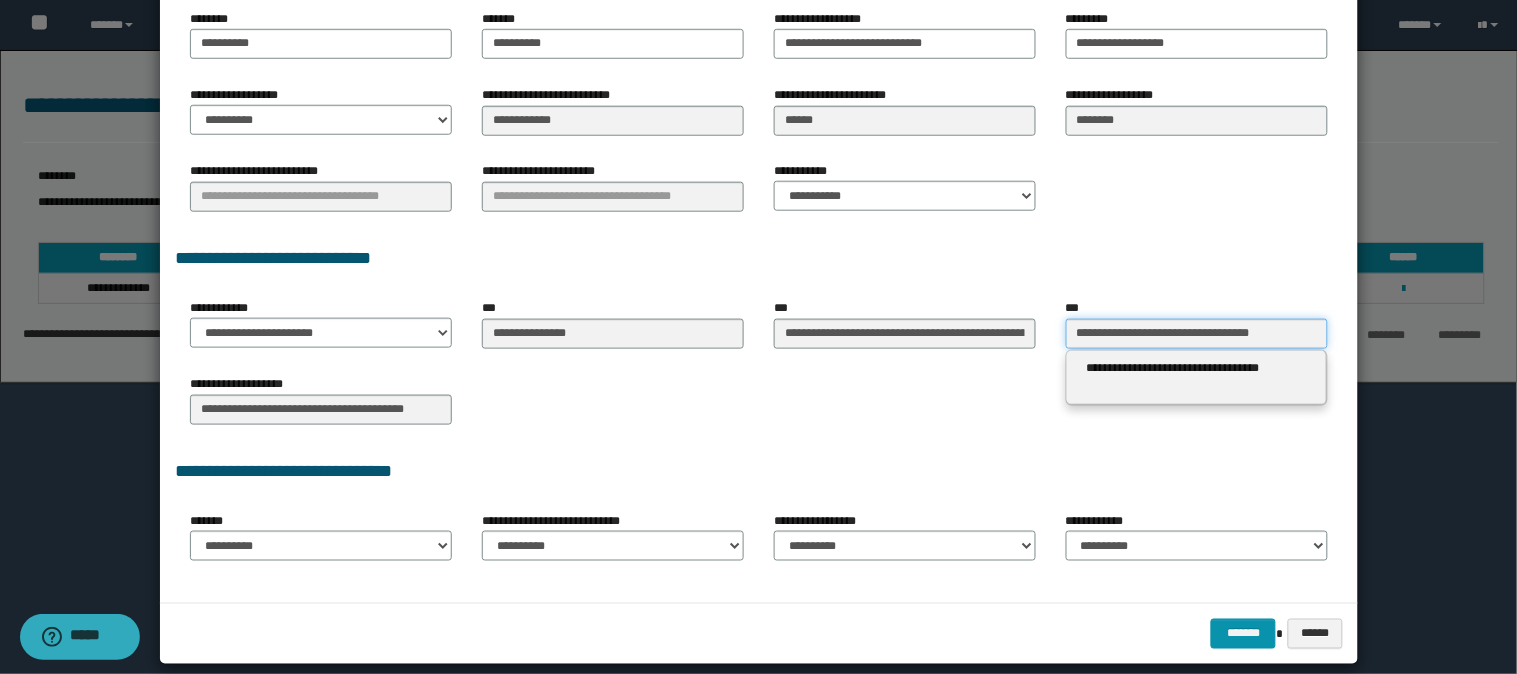 scroll, scrollTop: 405, scrollLeft: 0, axis: vertical 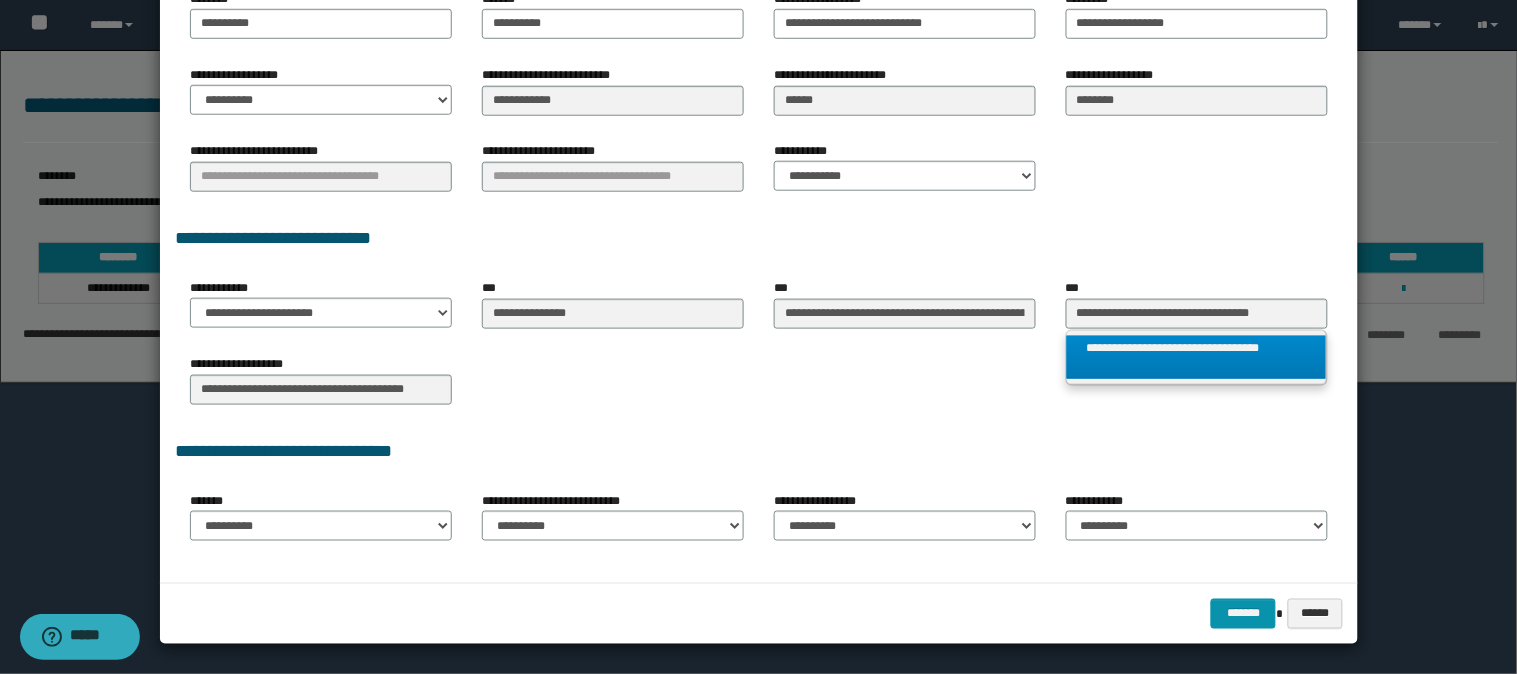 click on "**********" at bounding box center (1197, 358) 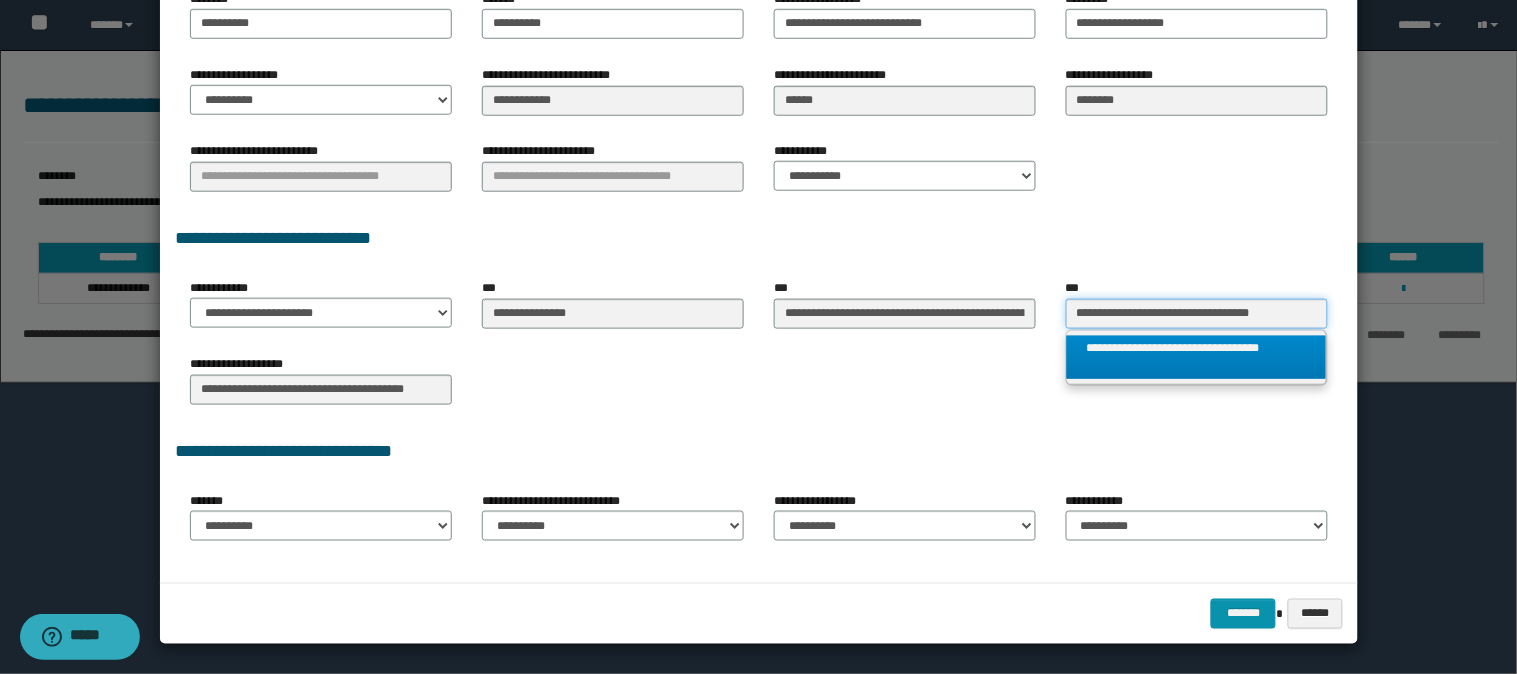 type 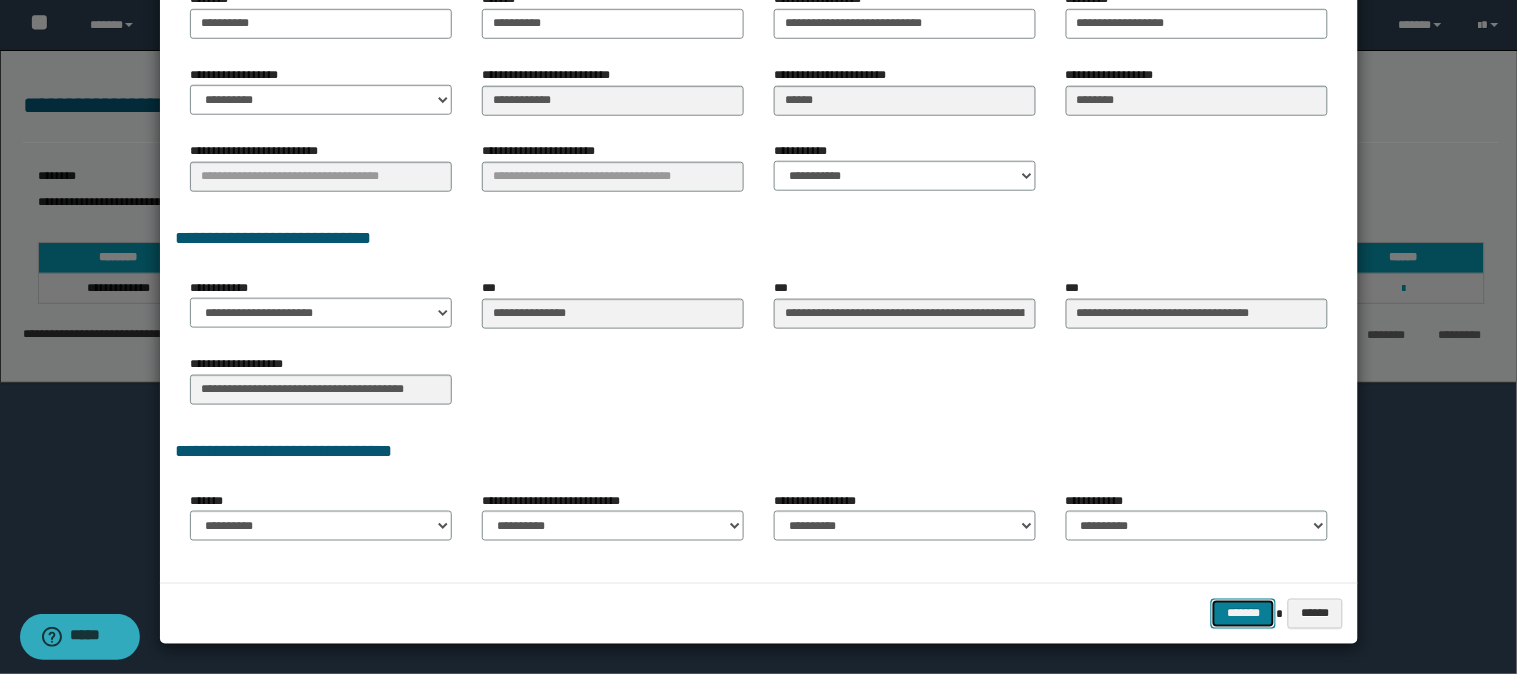 click on "*******" at bounding box center [1243, 614] 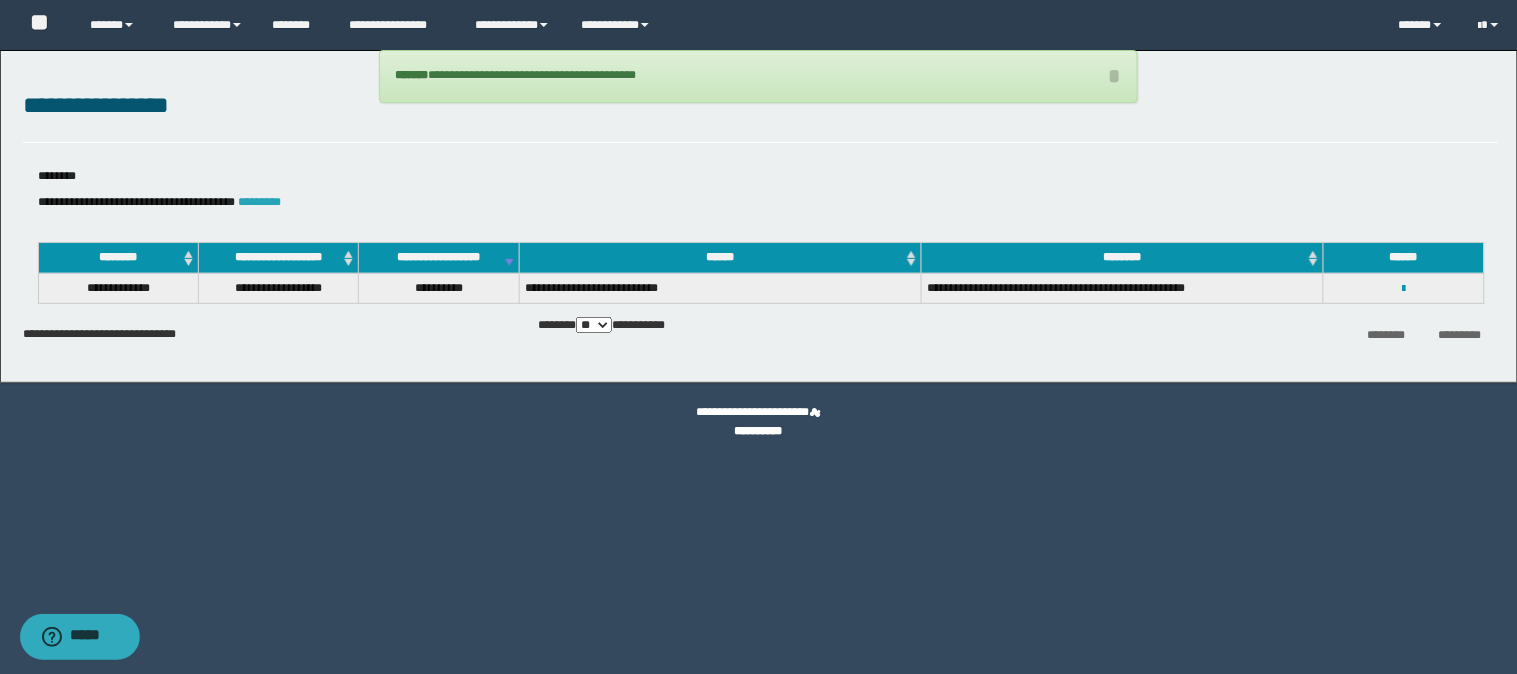 click on "*********" at bounding box center (260, 202) 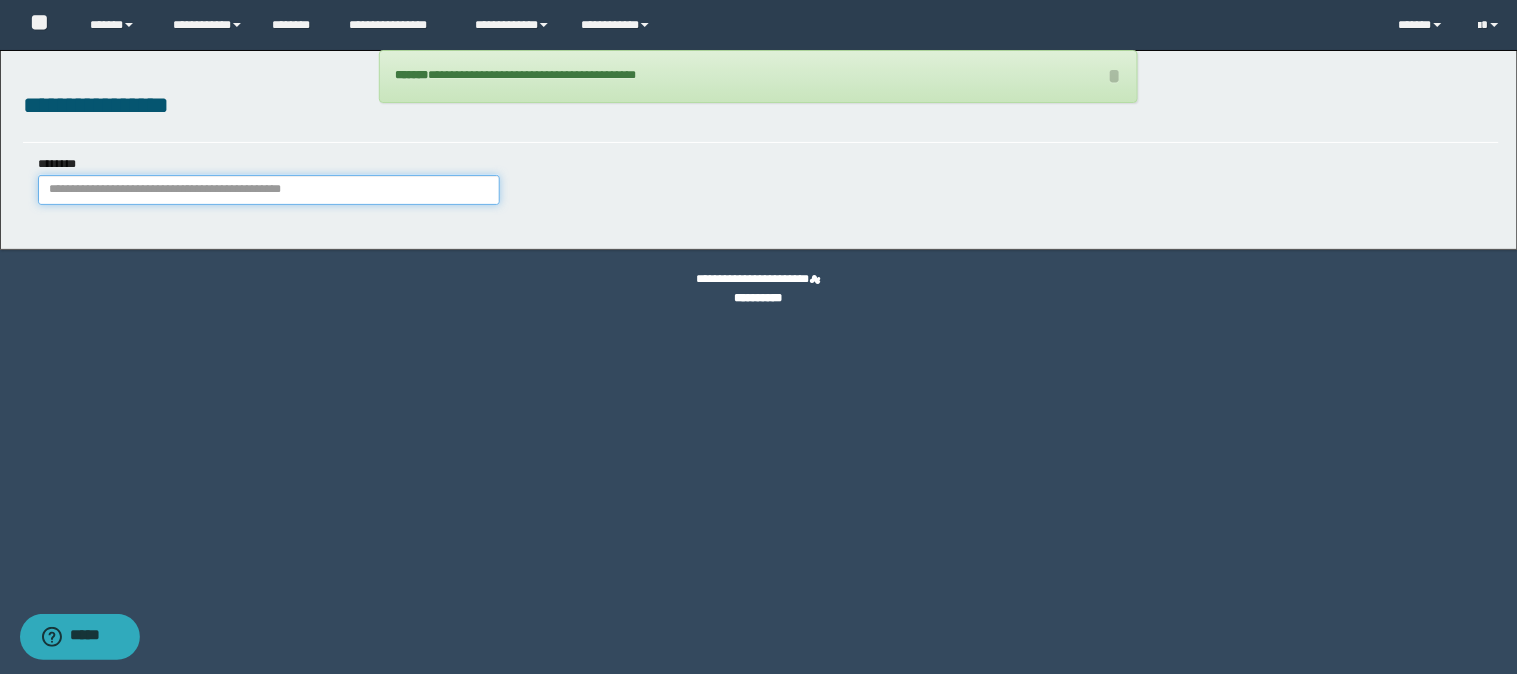 click on "********" at bounding box center (269, 190) 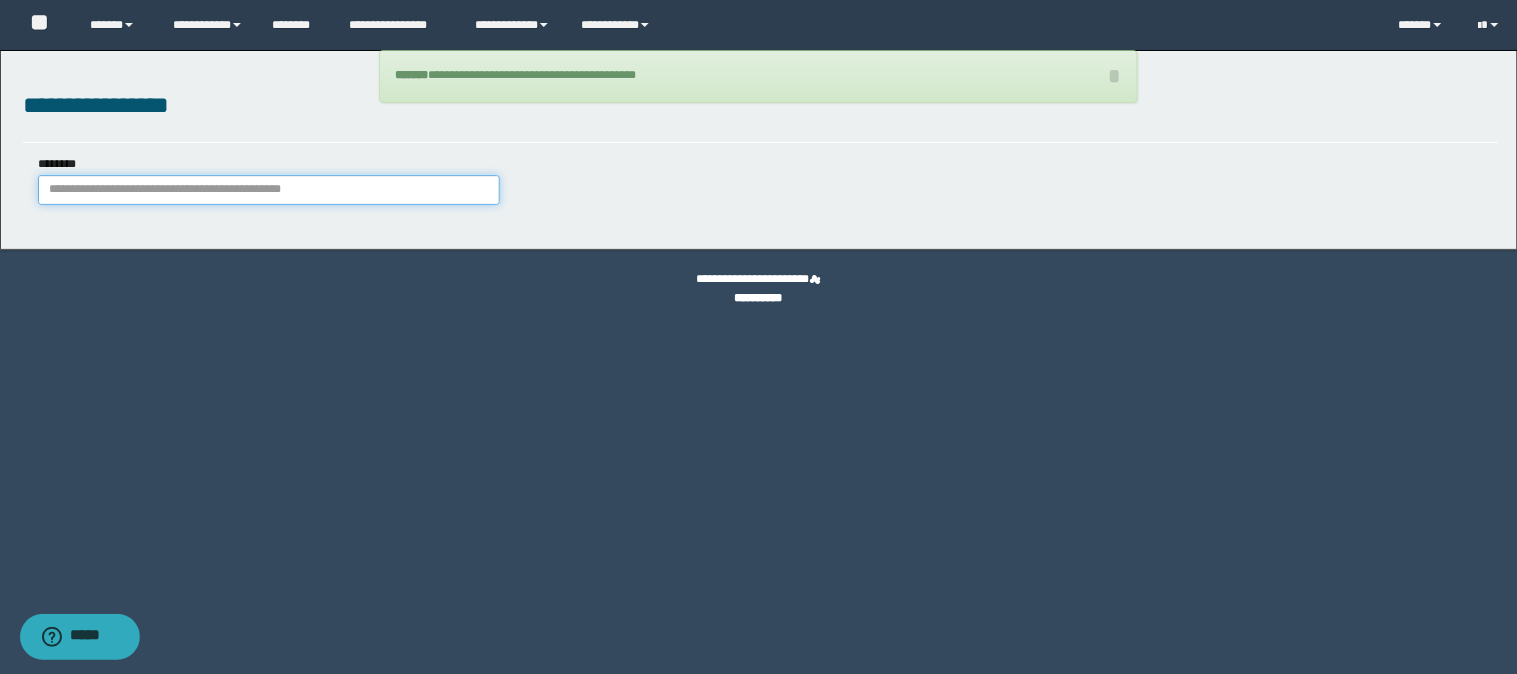 paste on "********" 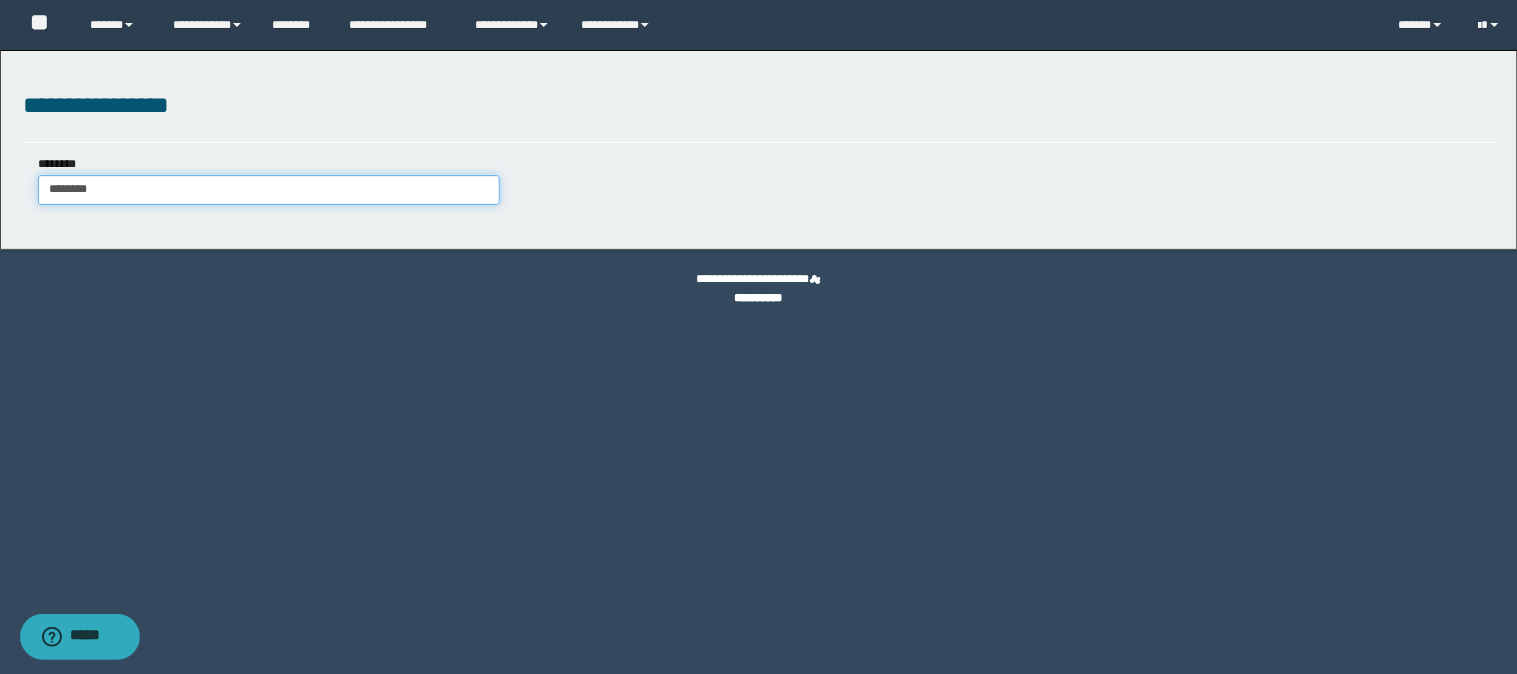 type on "********" 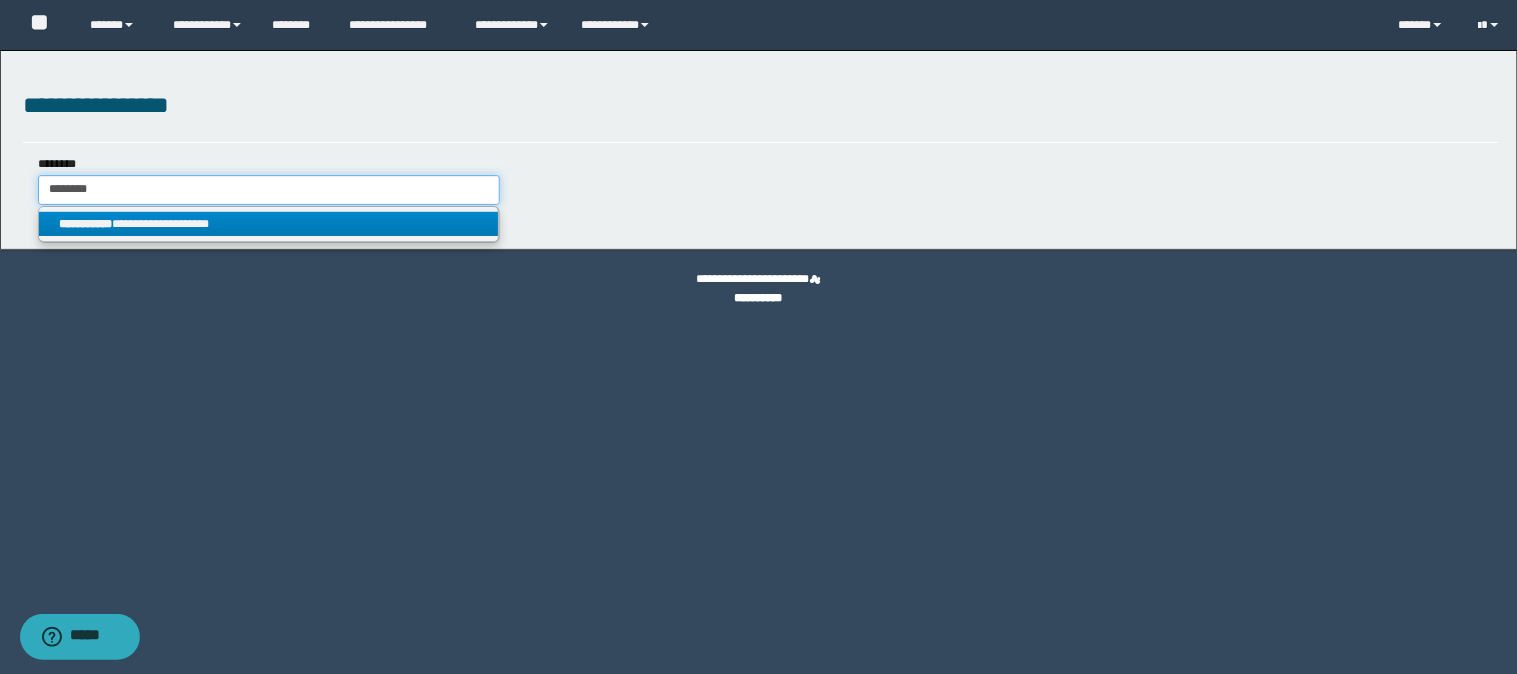 type on "********" 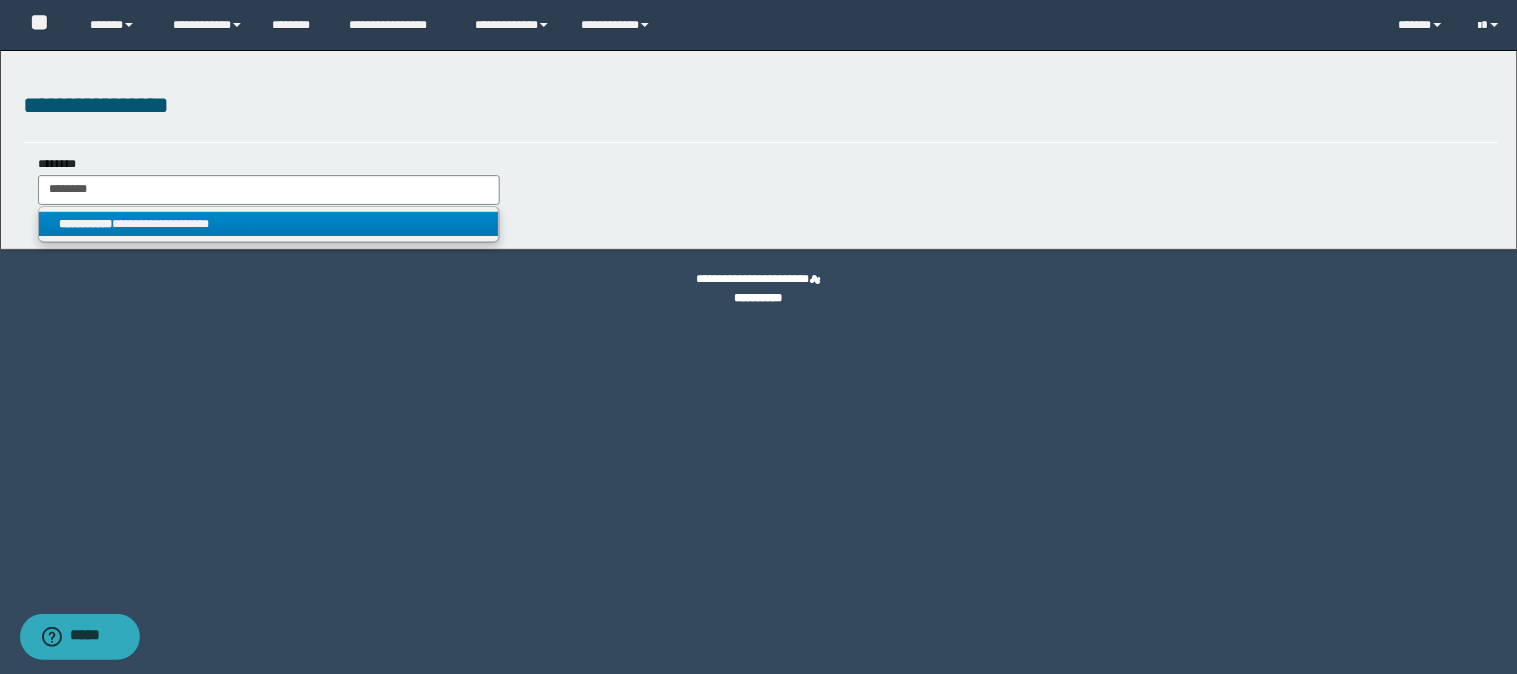 click on "**********" at bounding box center [269, 224] 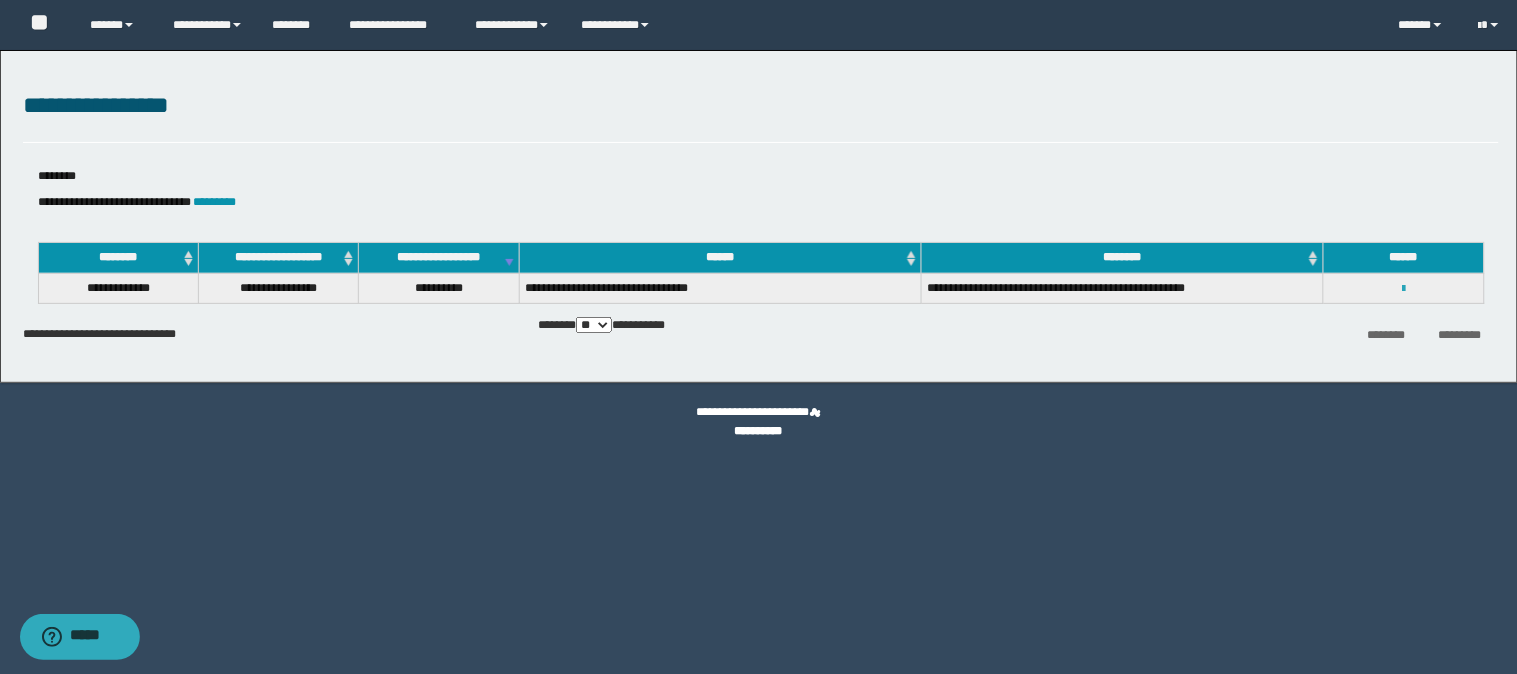click at bounding box center [1403, 289] 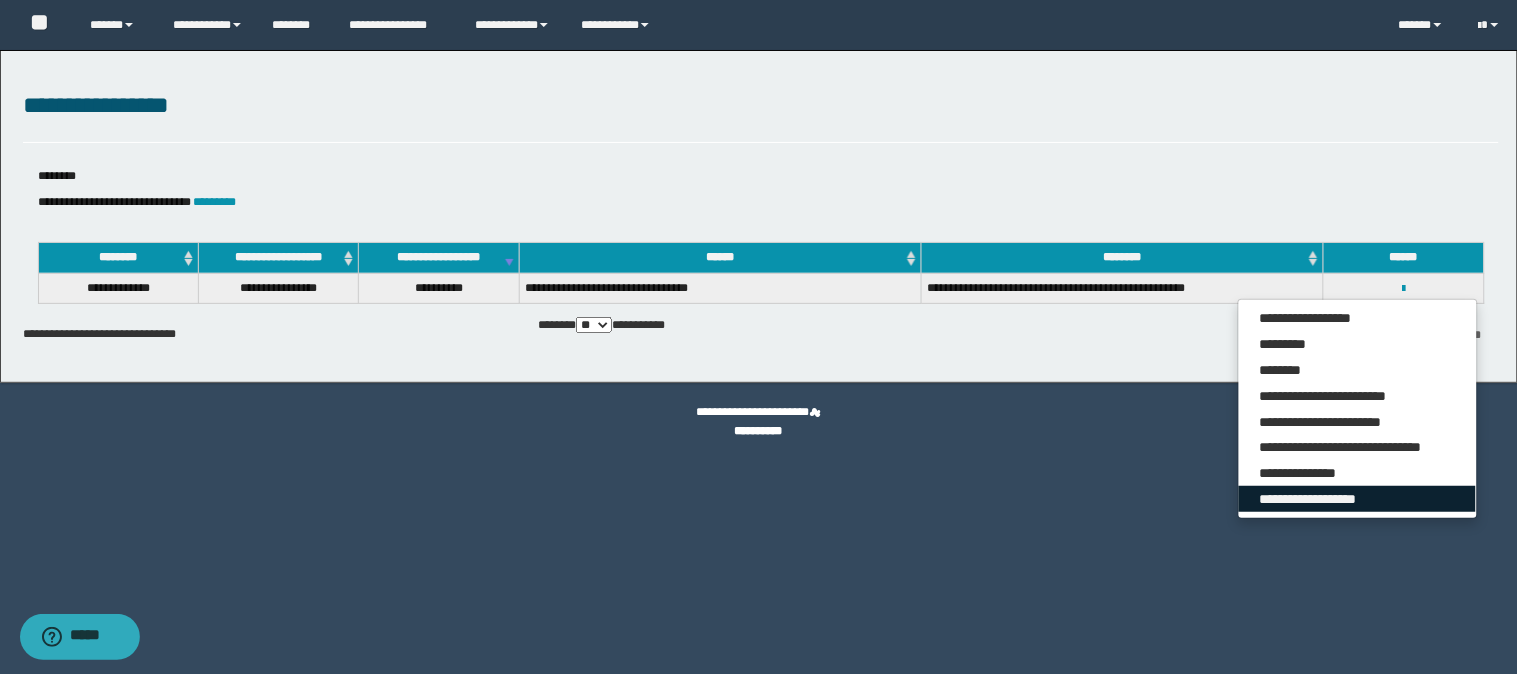 click on "**********" at bounding box center (1357, 499) 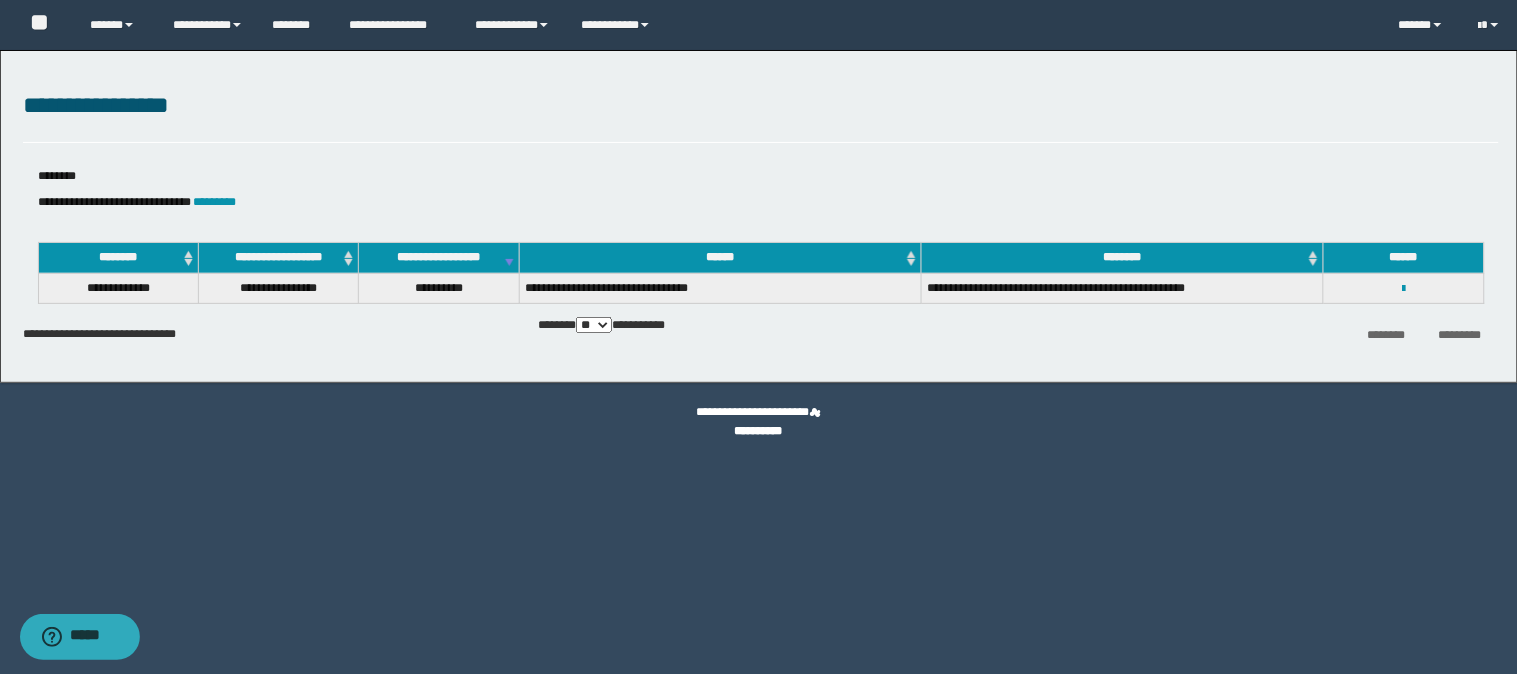 select on "*" 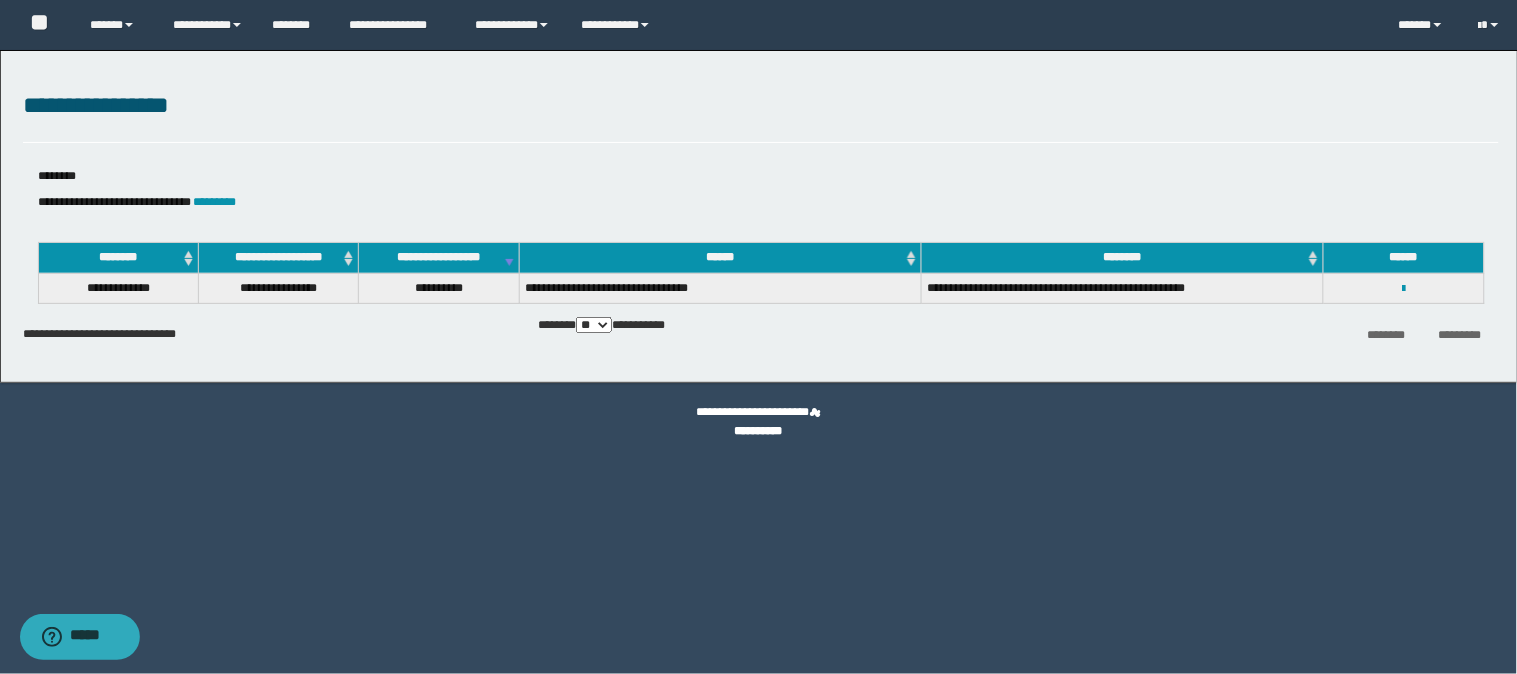 scroll, scrollTop: 0, scrollLeft: 0, axis: both 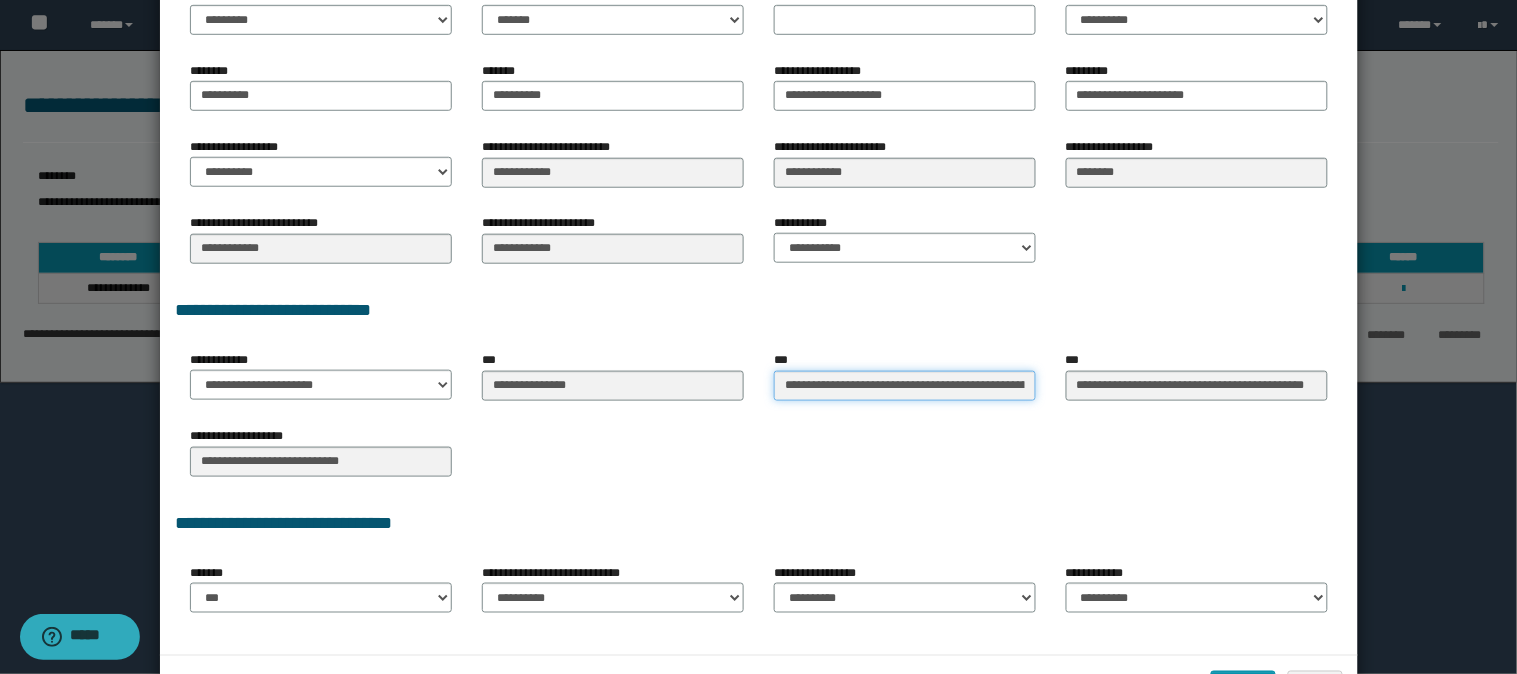 click on "**********" at bounding box center (905, 386) 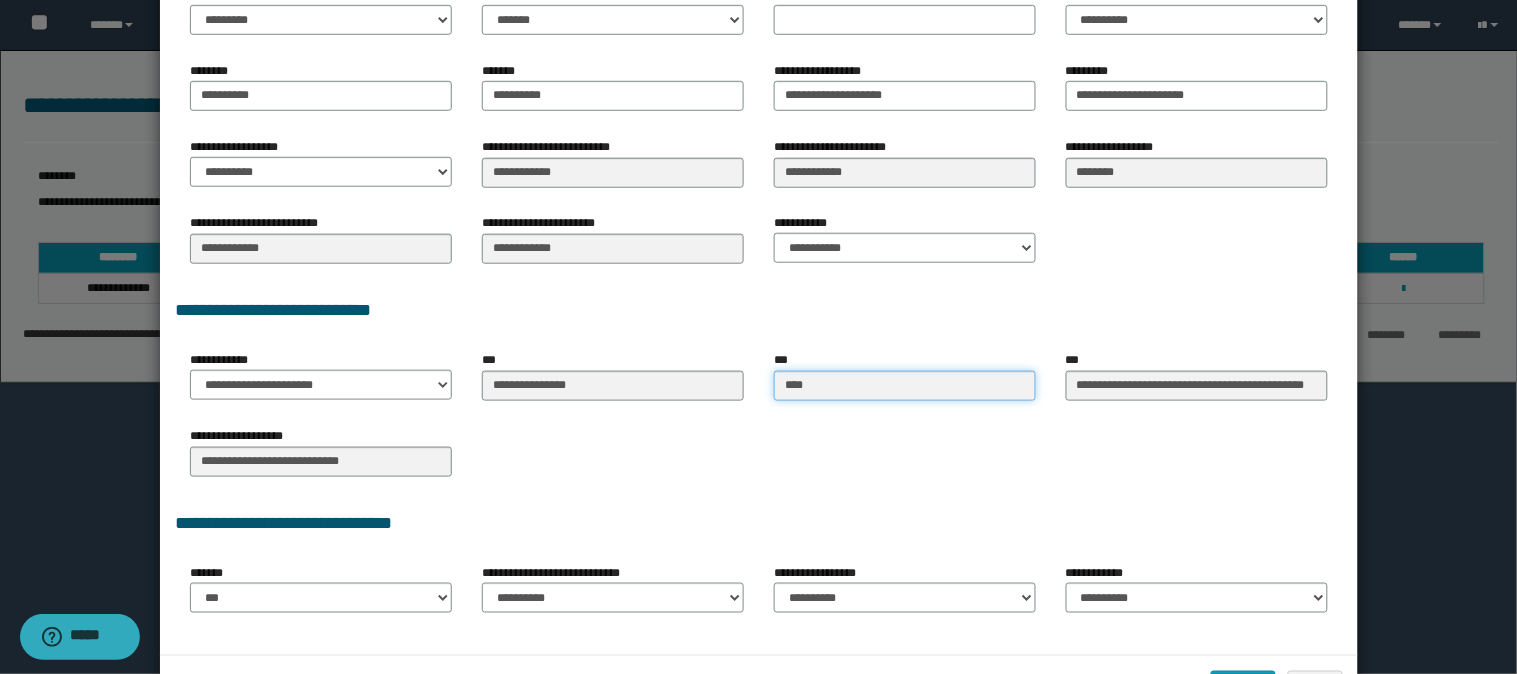 type on "*****" 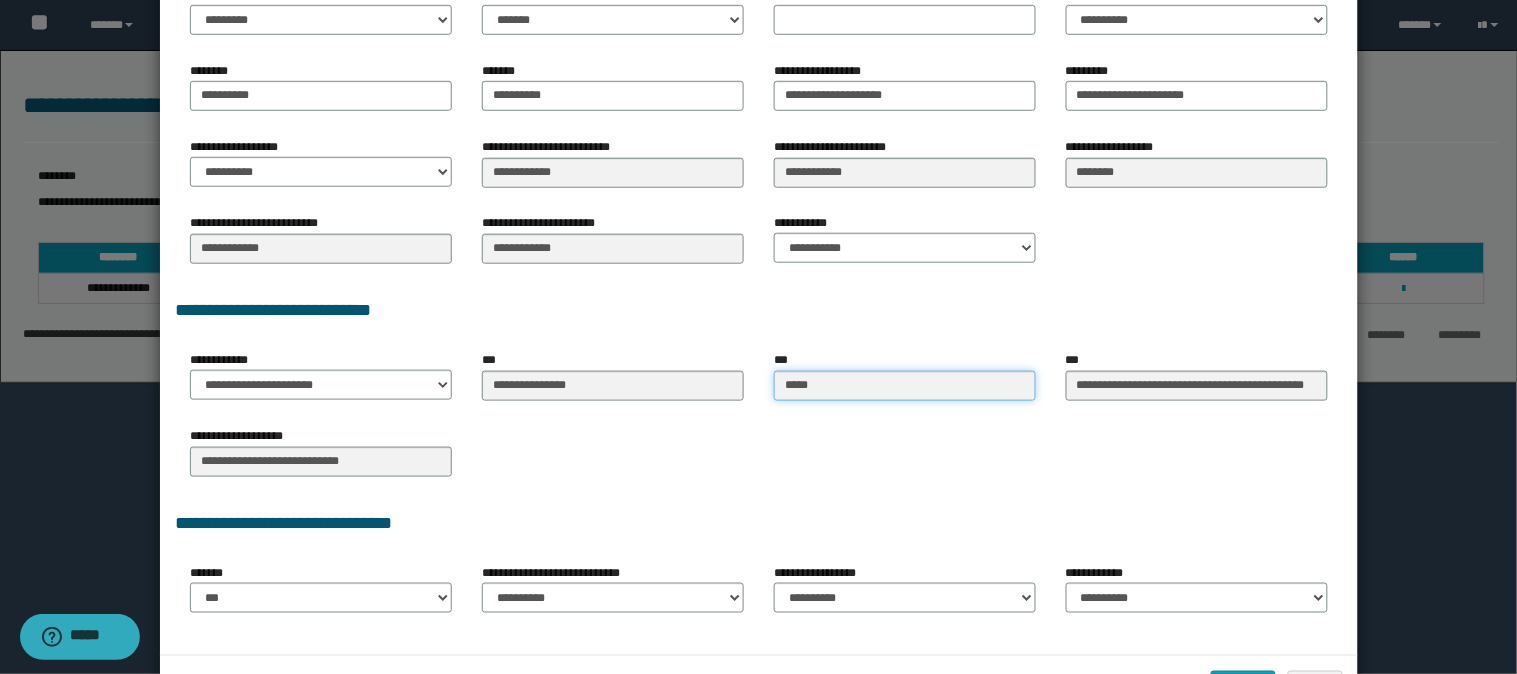 type on "*****" 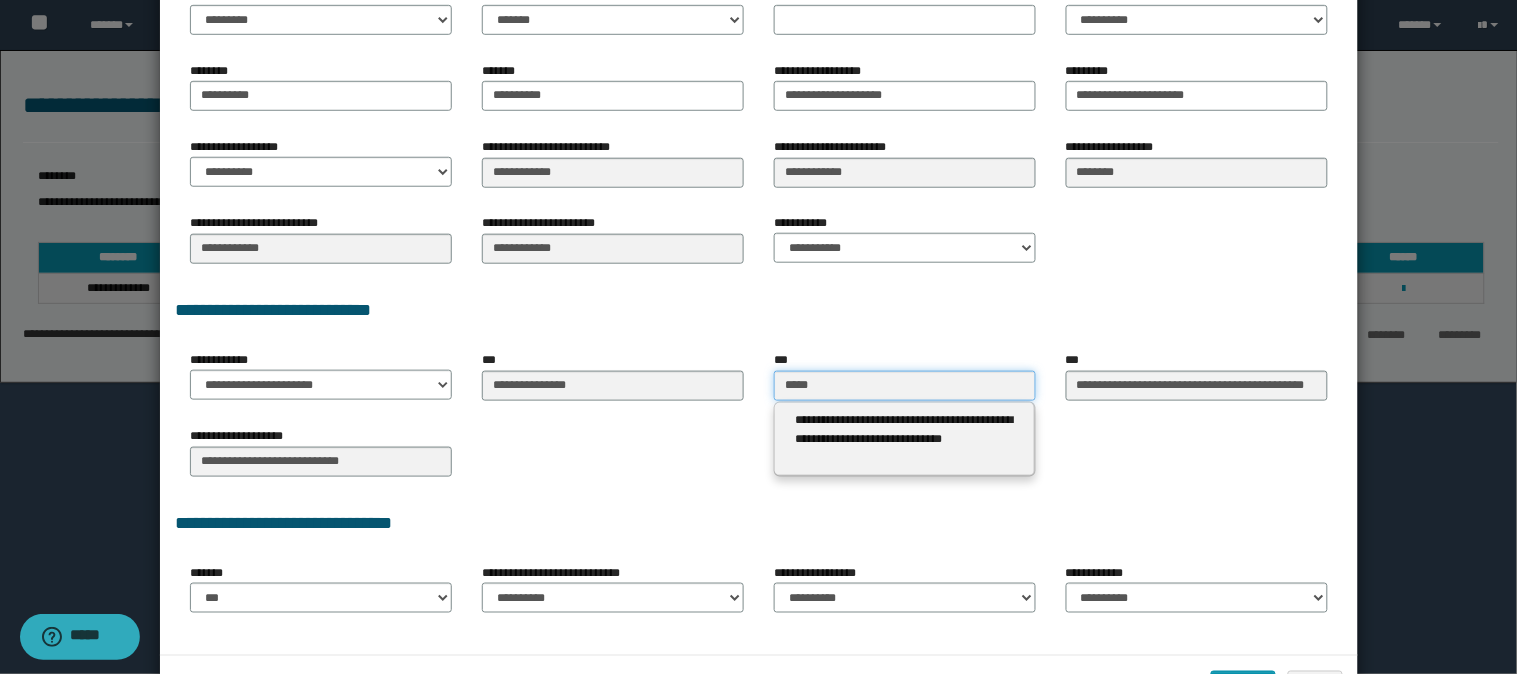 type on "*****" 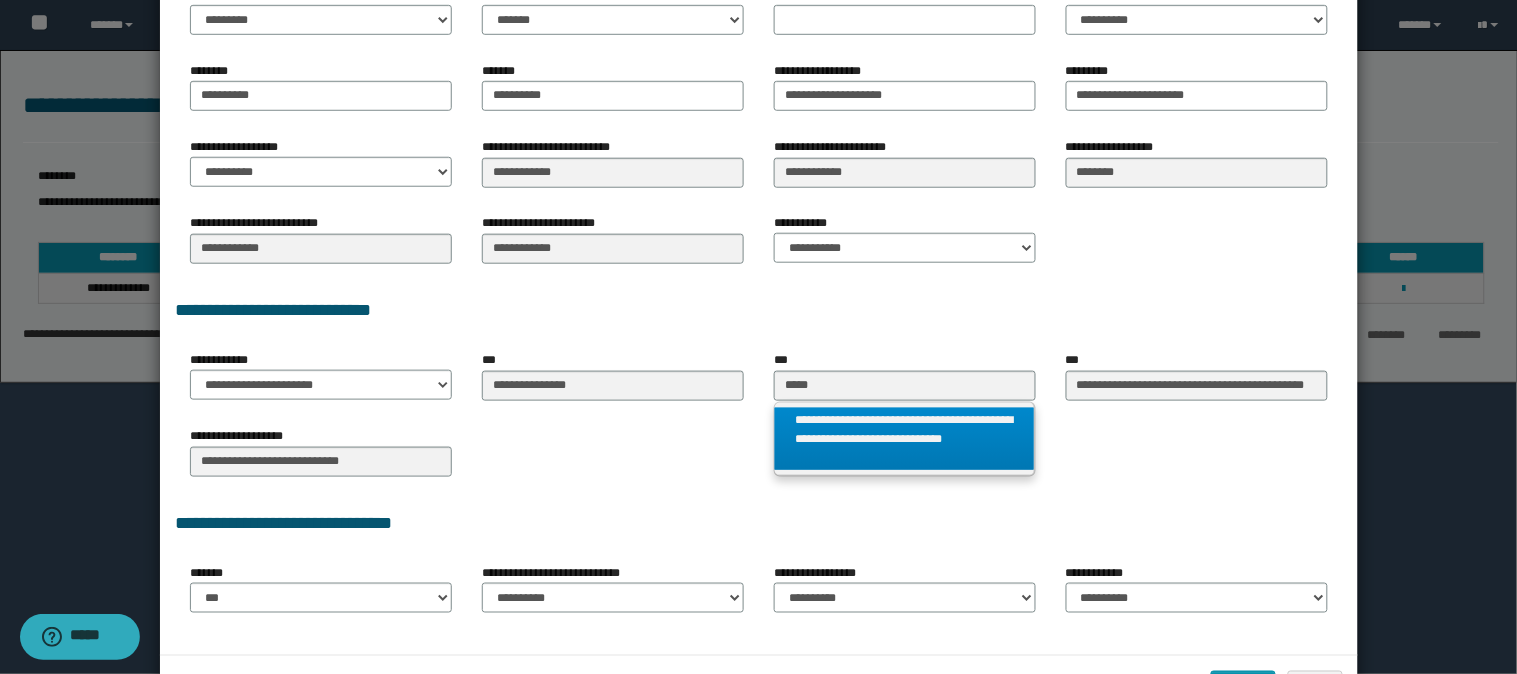 click on "**********" at bounding box center (905, 439) 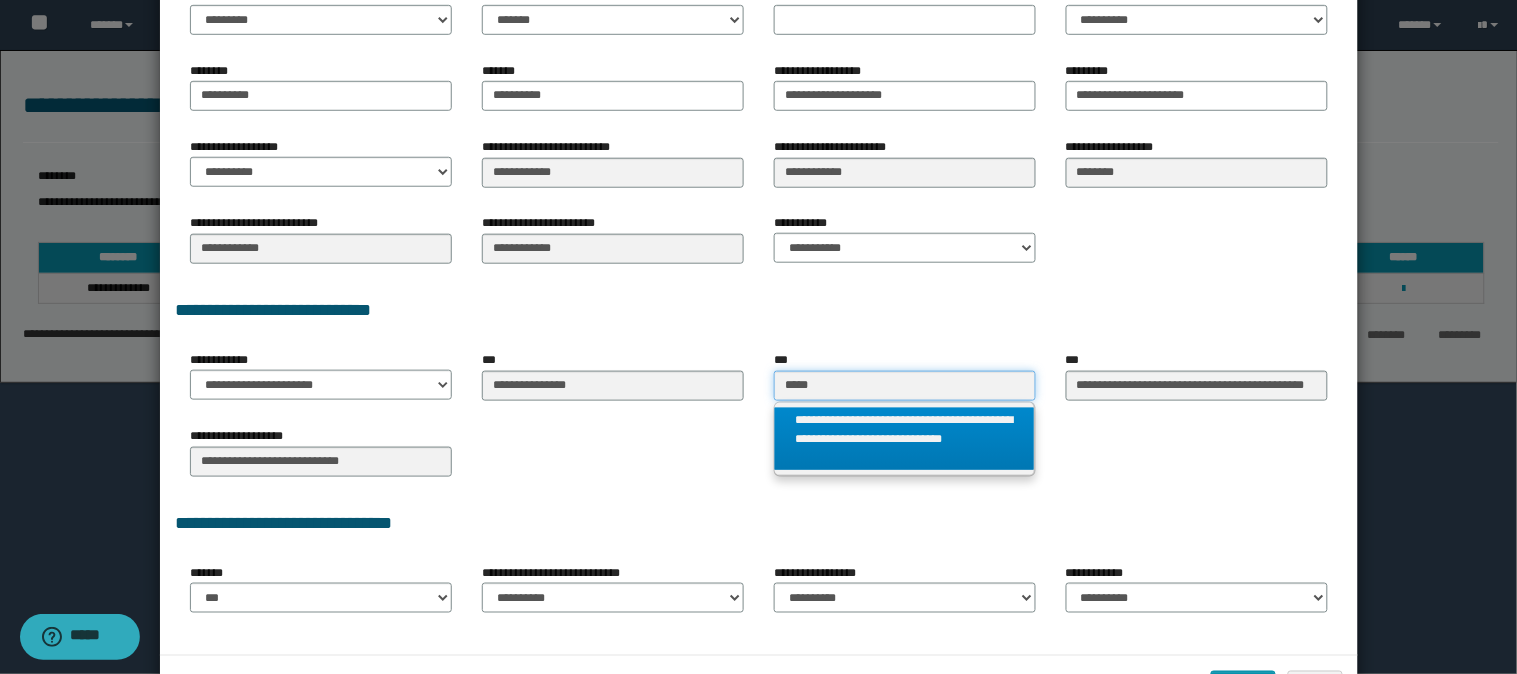 type 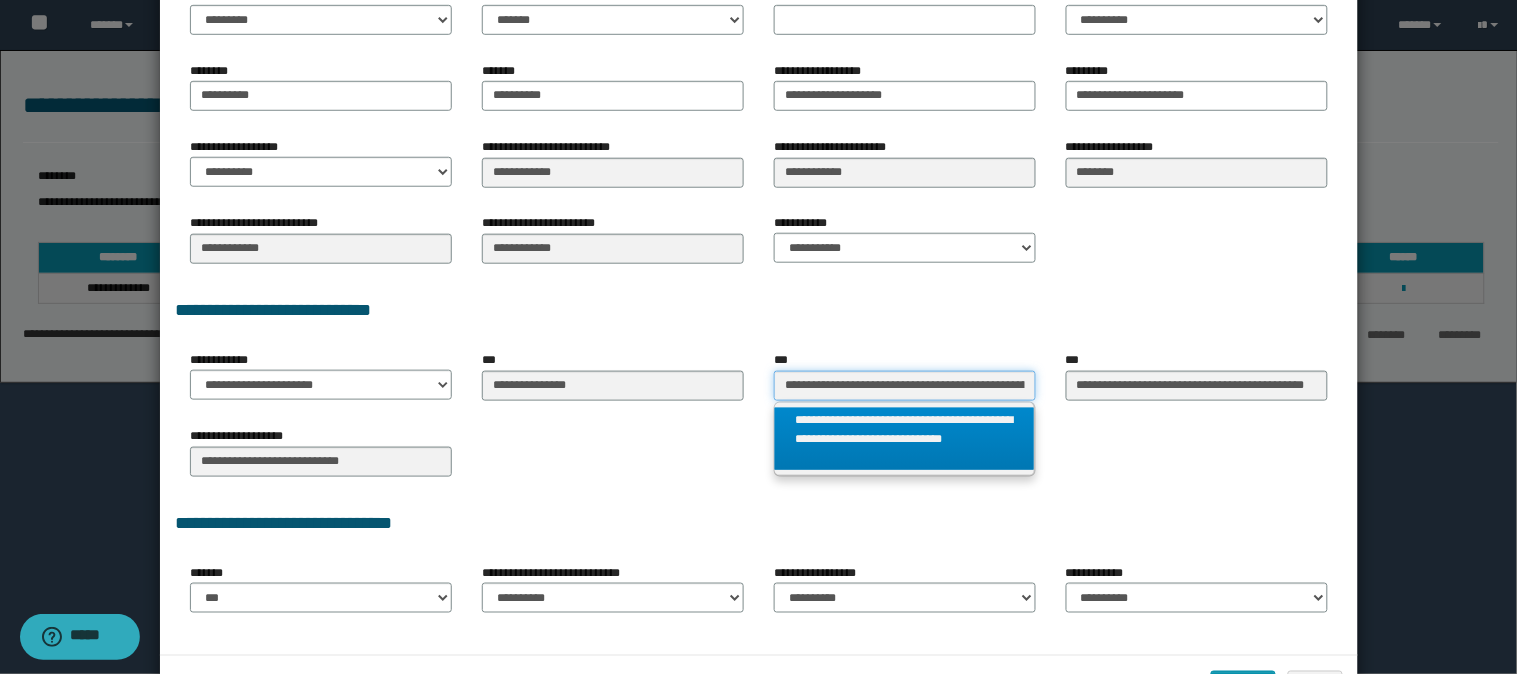 scroll, scrollTop: 0, scrollLeft: 251, axis: horizontal 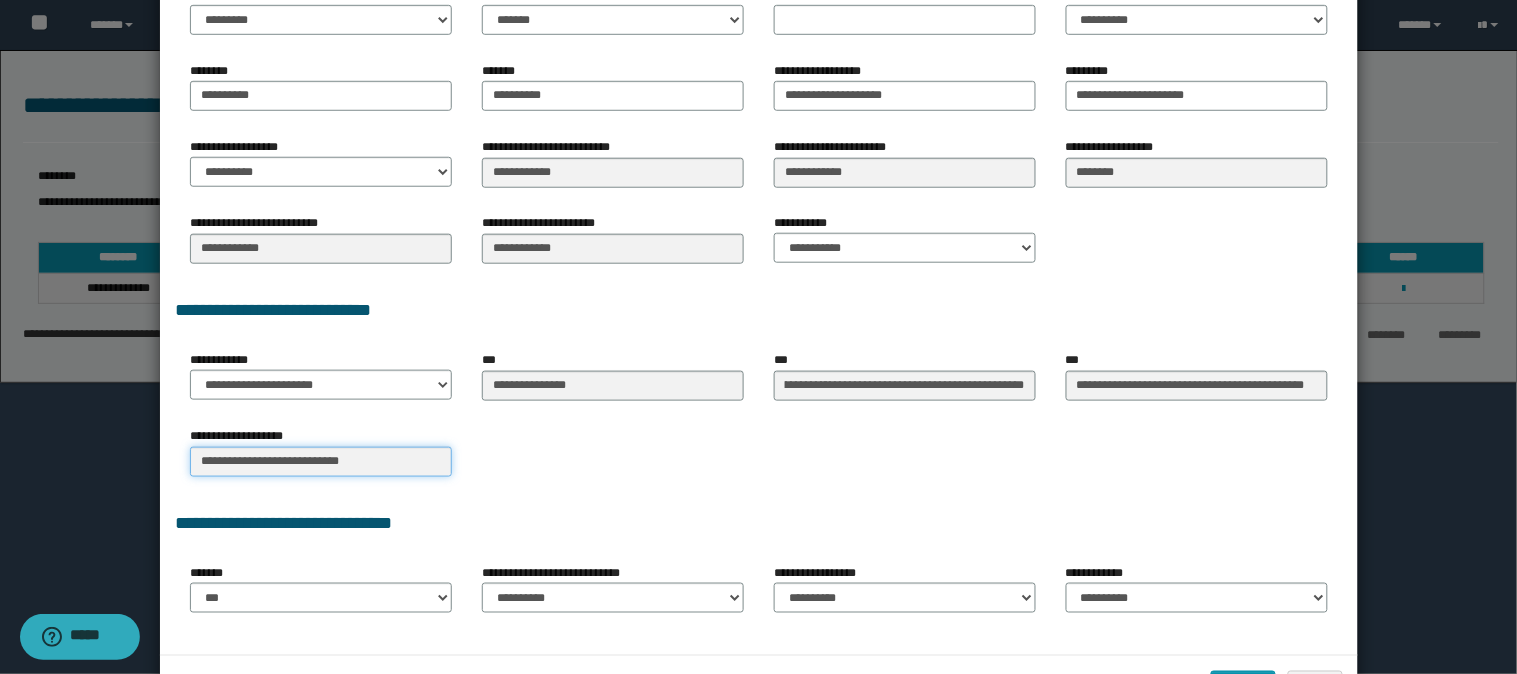 click on "**********" at bounding box center (321, 462) 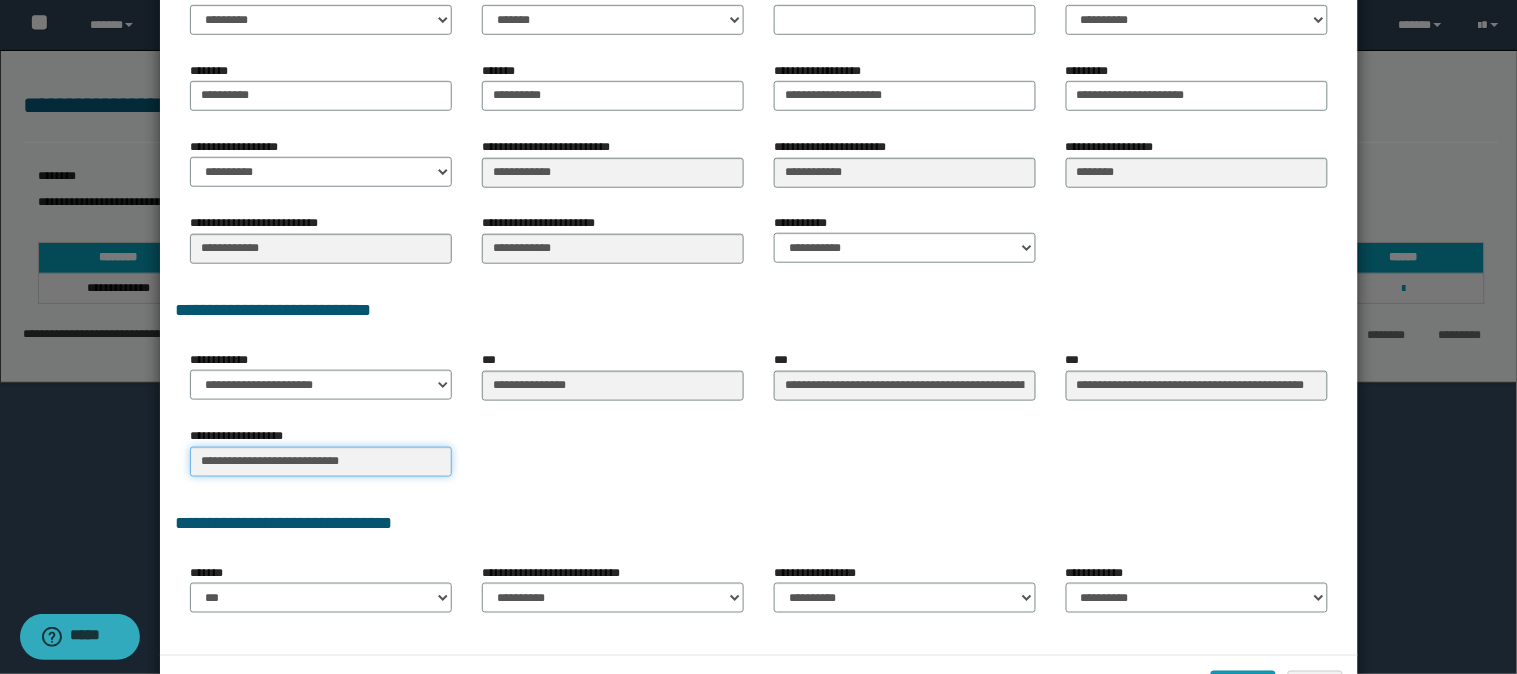 click on "**********" at bounding box center [321, 462] 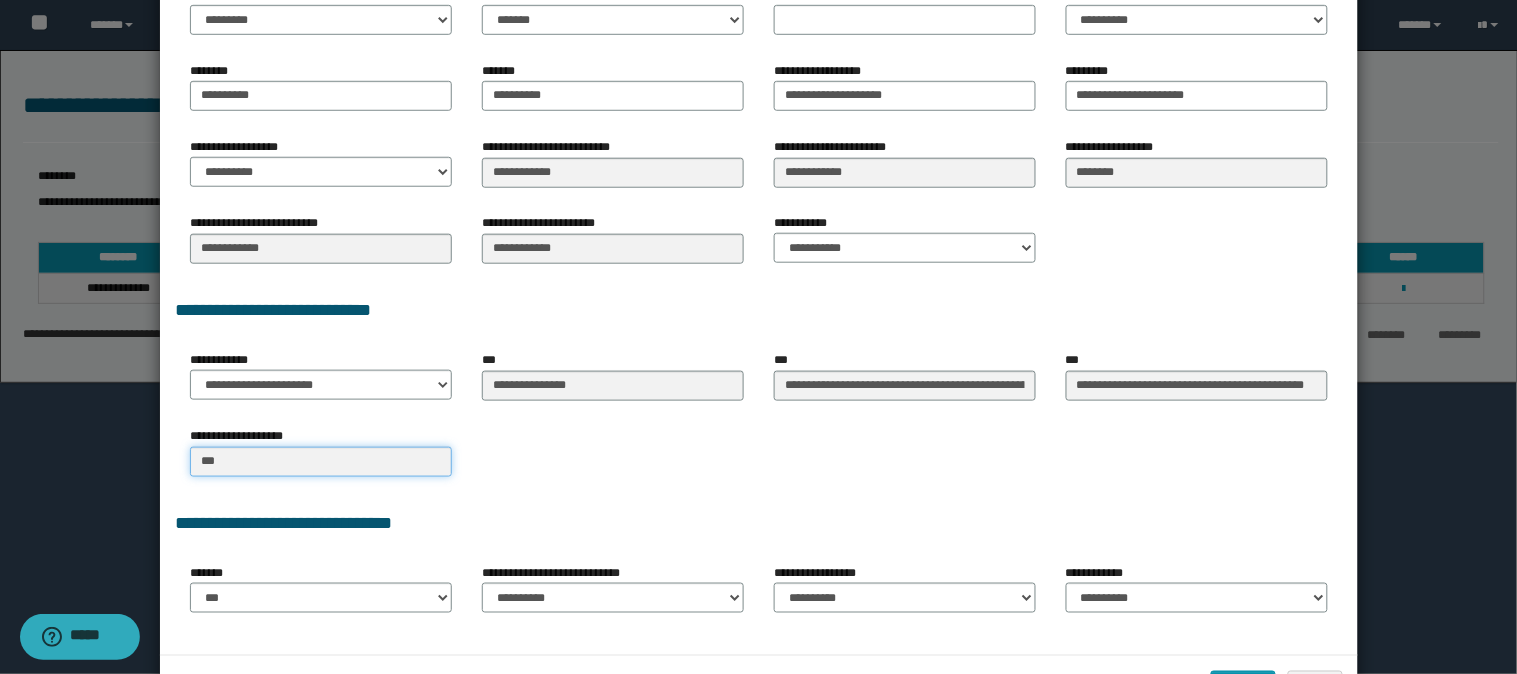 type on "****" 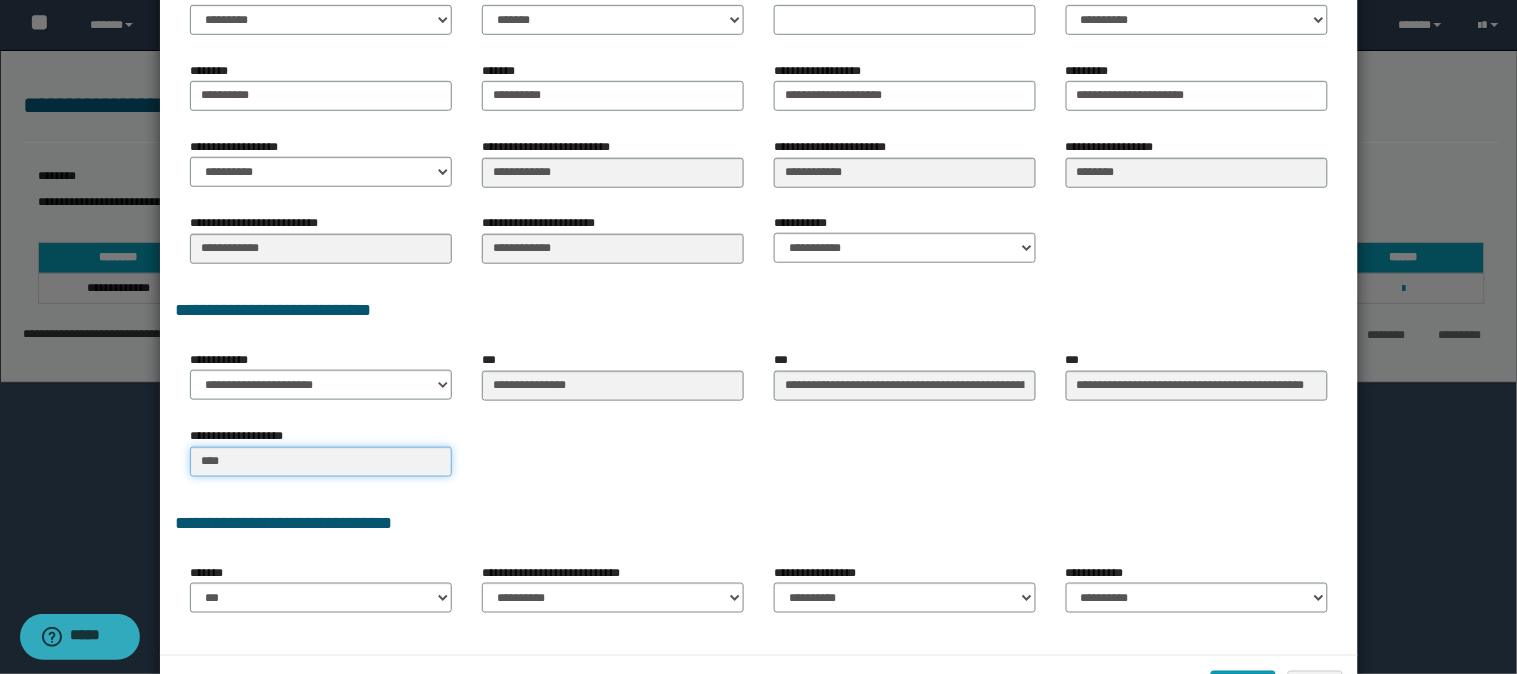 type on "****" 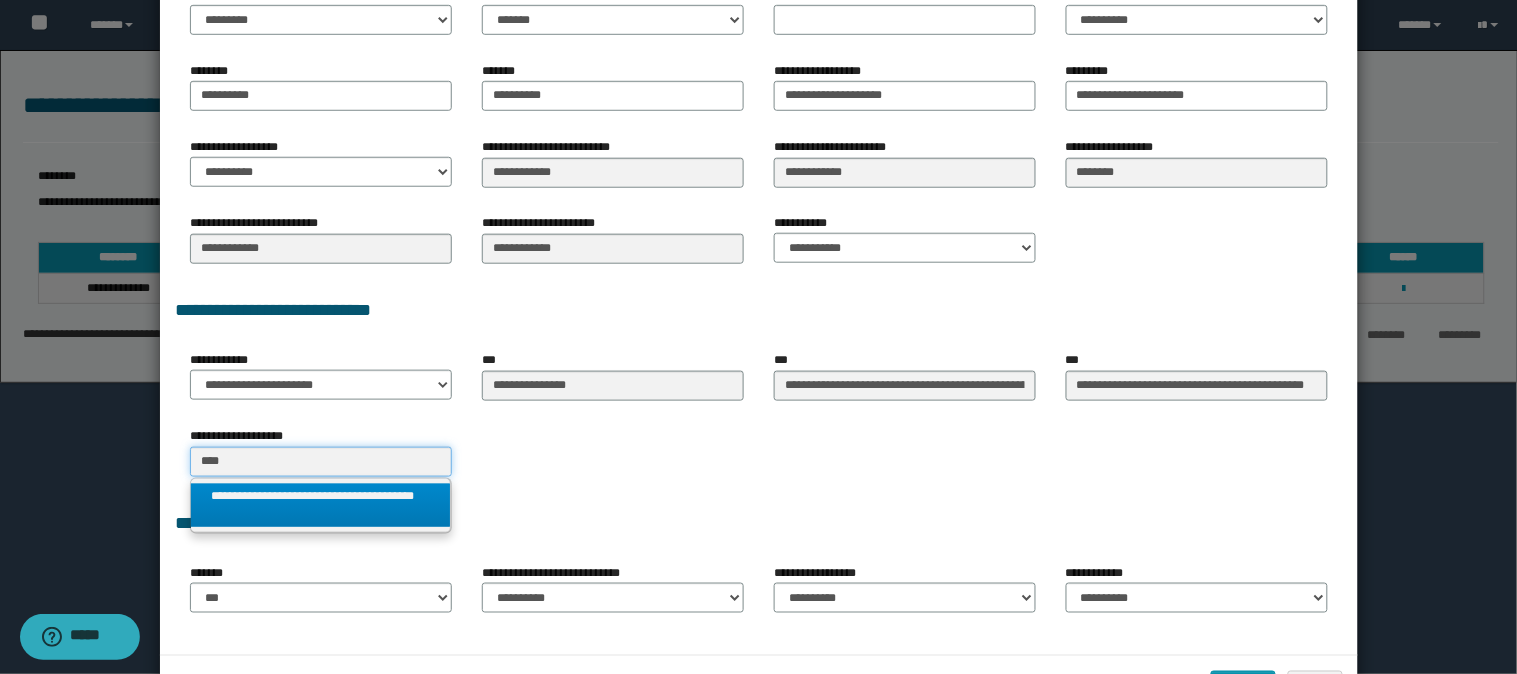 type on "****" 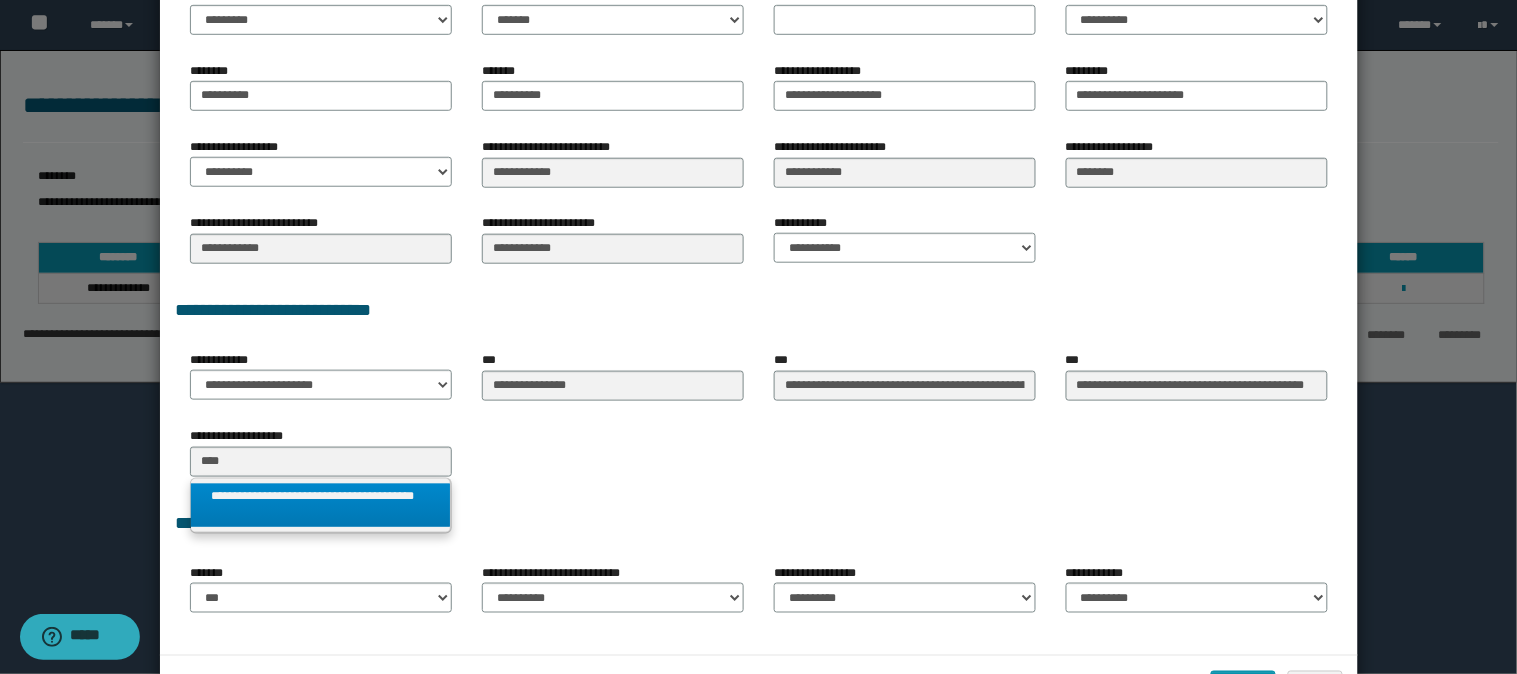click on "**********" at bounding box center [321, 506] 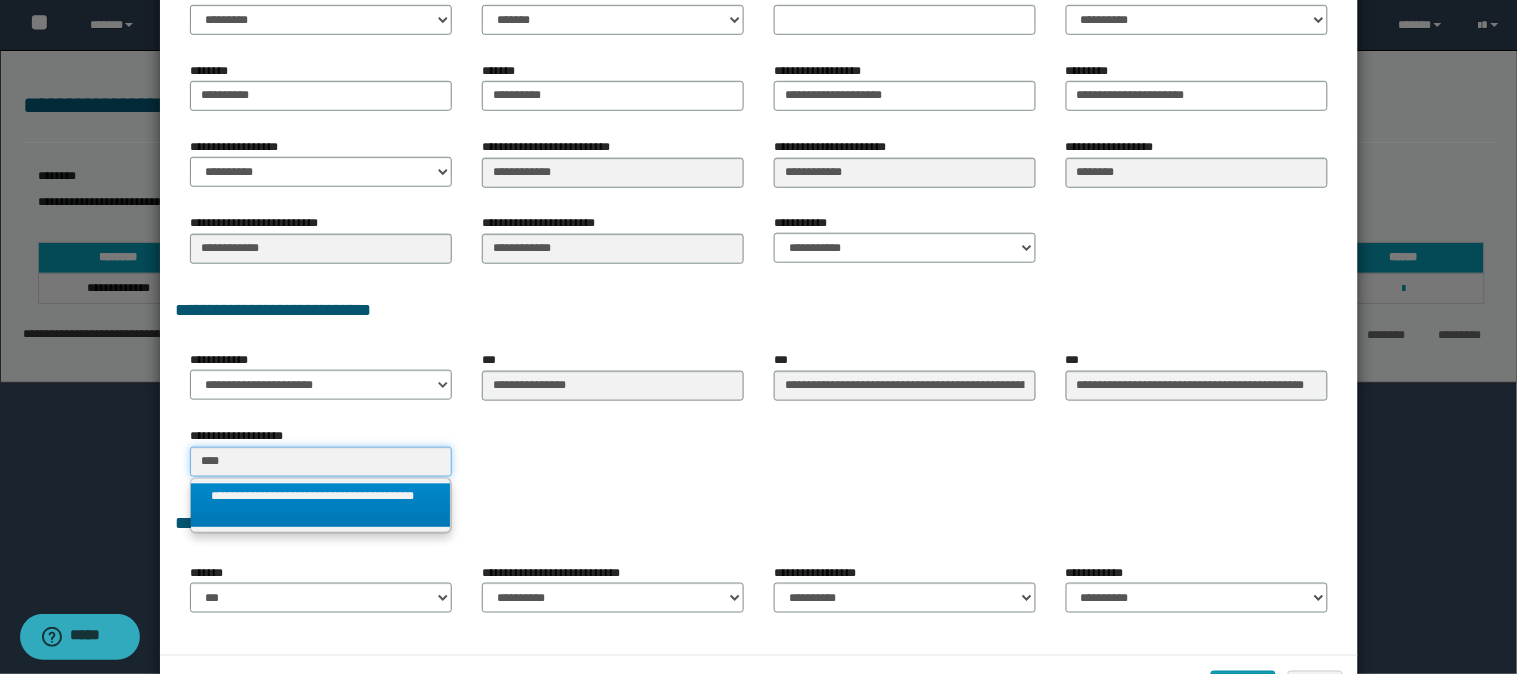 type 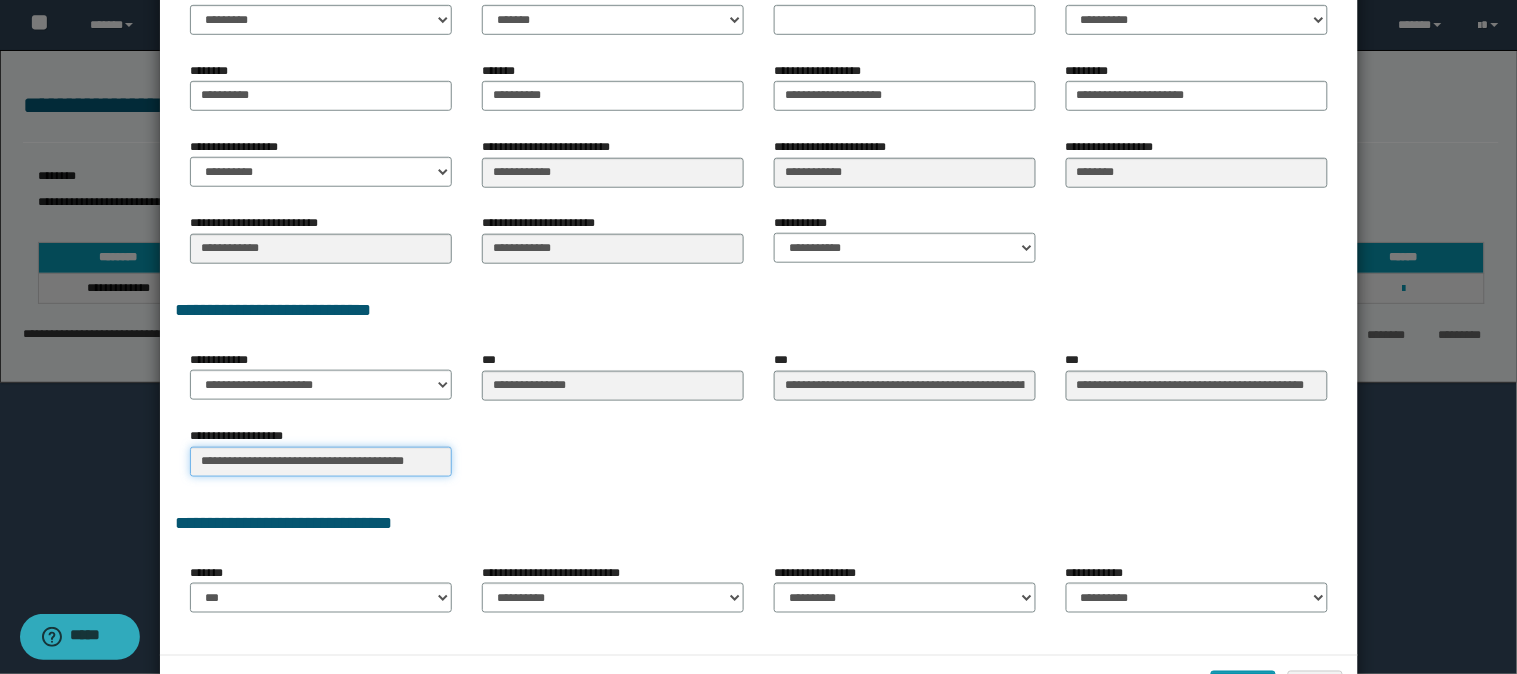 scroll, scrollTop: 0, scrollLeft: 20, axis: horizontal 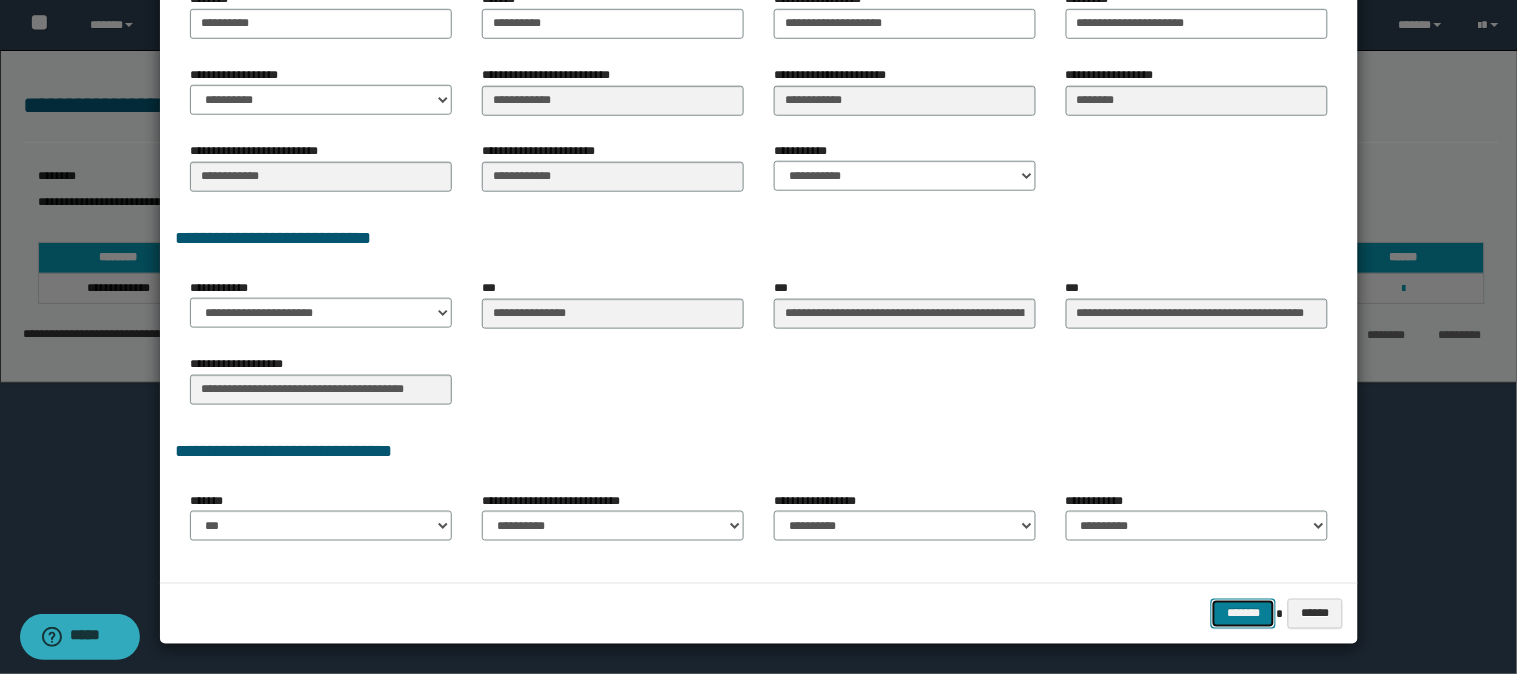 click on "*******" at bounding box center (1243, 614) 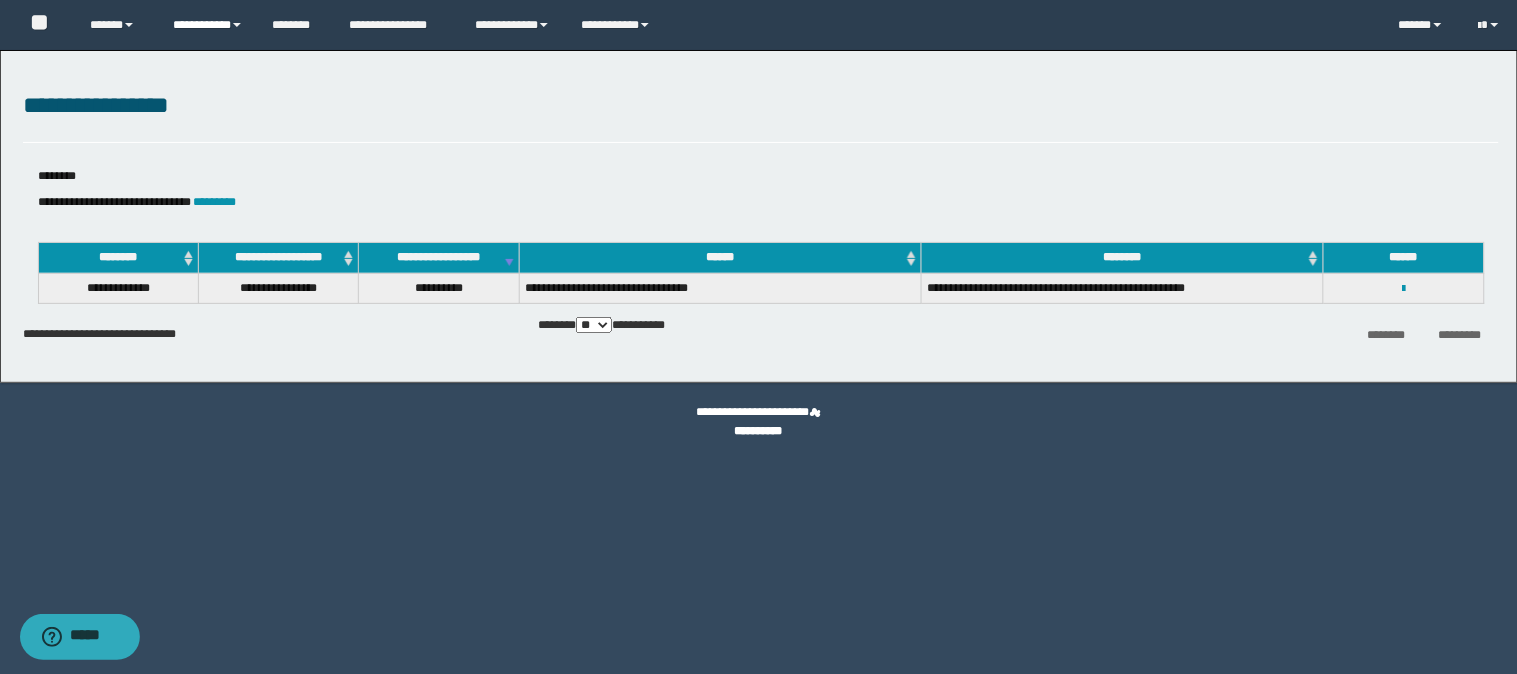 click on "**********" at bounding box center (207, 25) 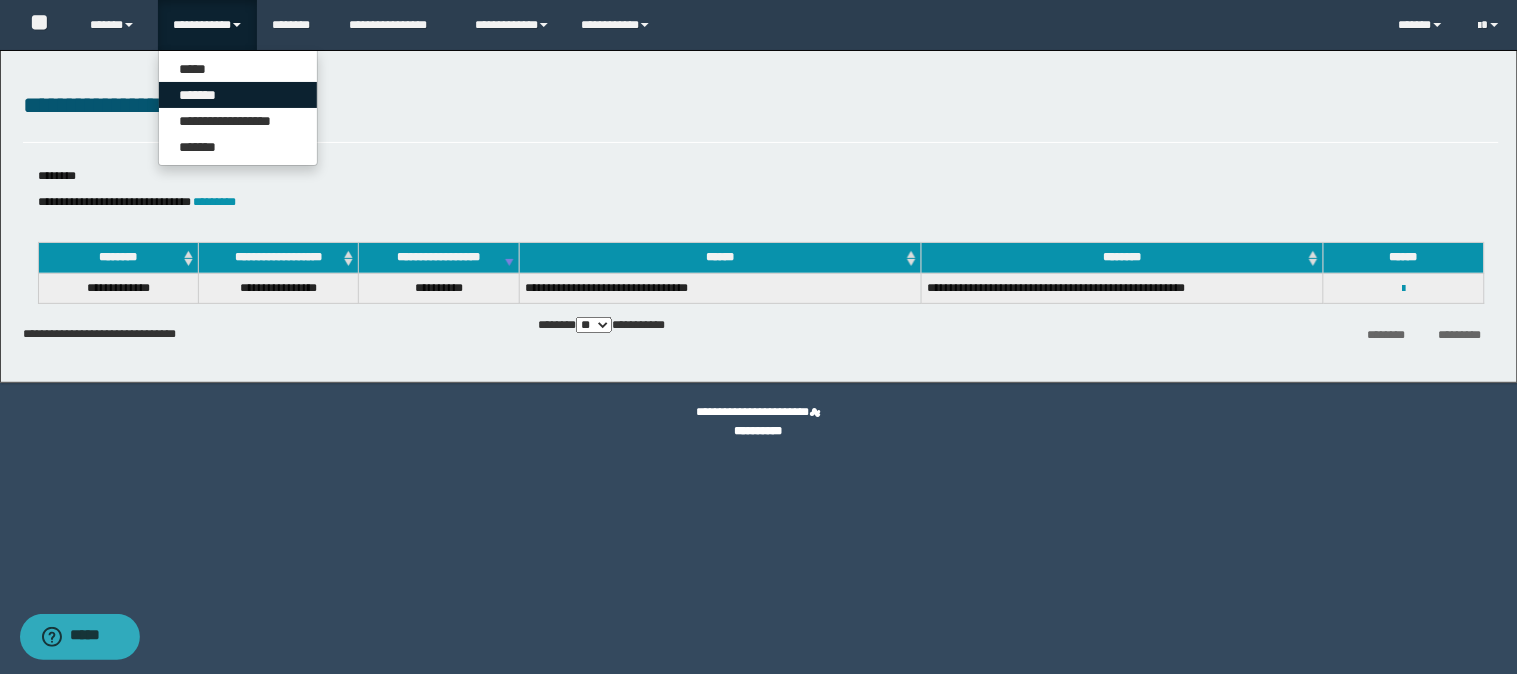click on "*******" at bounding box center (238, 95) 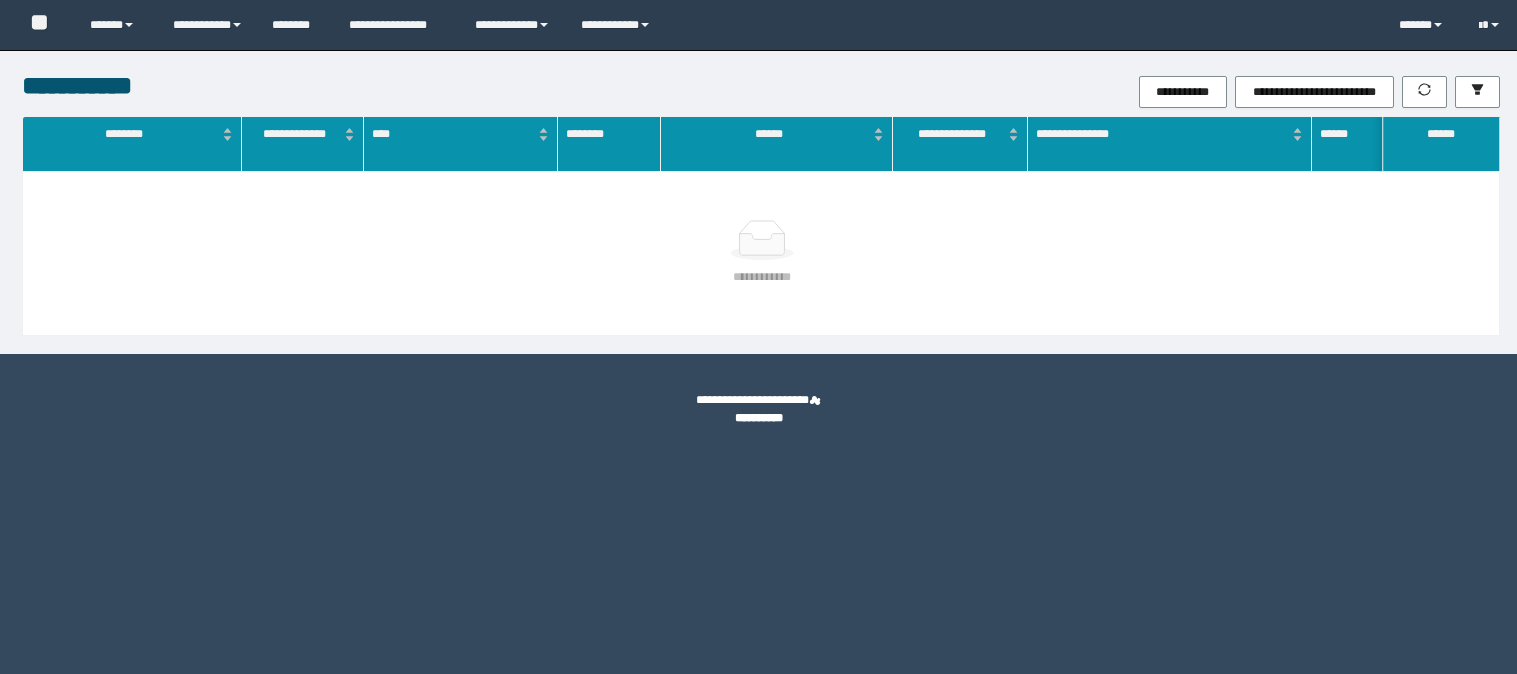scroll, scrollTop: 0, scrollLeft: 0, axis: both 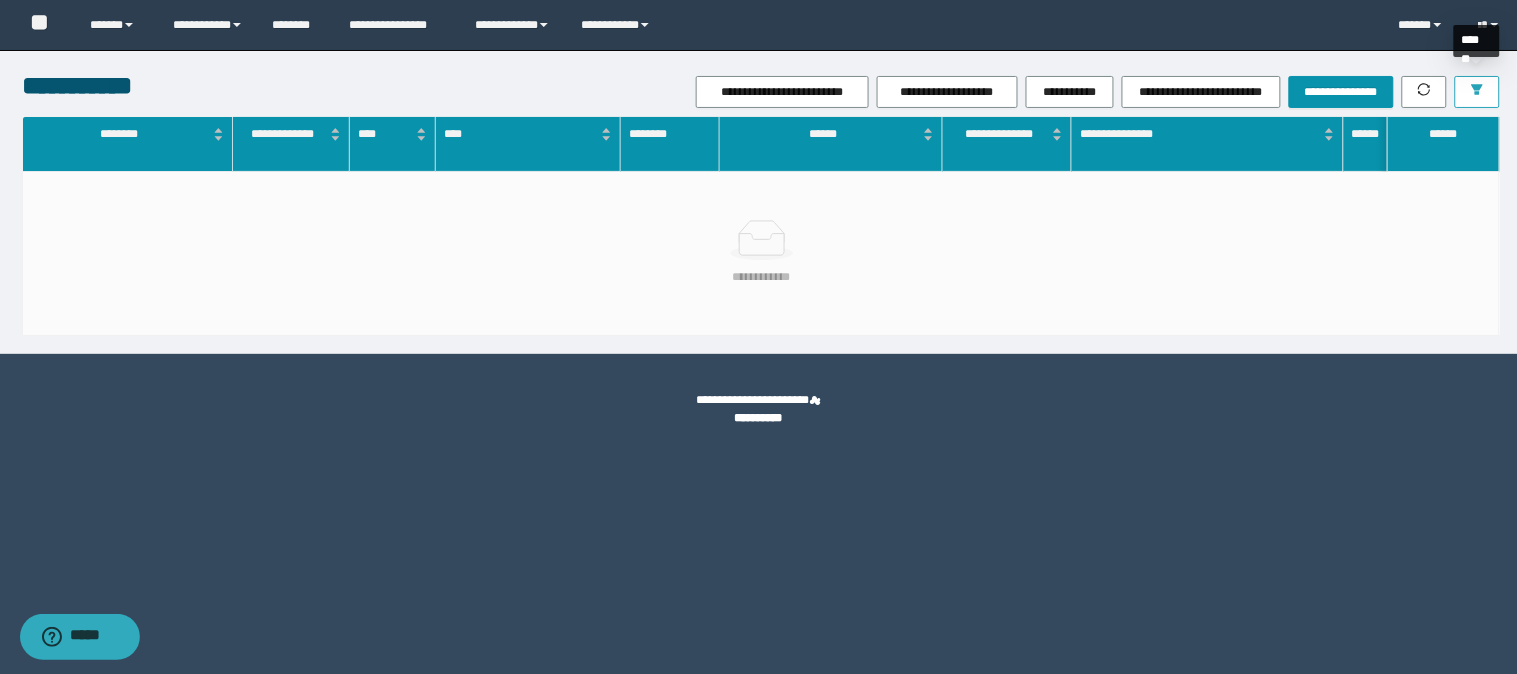 click at bounding box center (1477, 92) 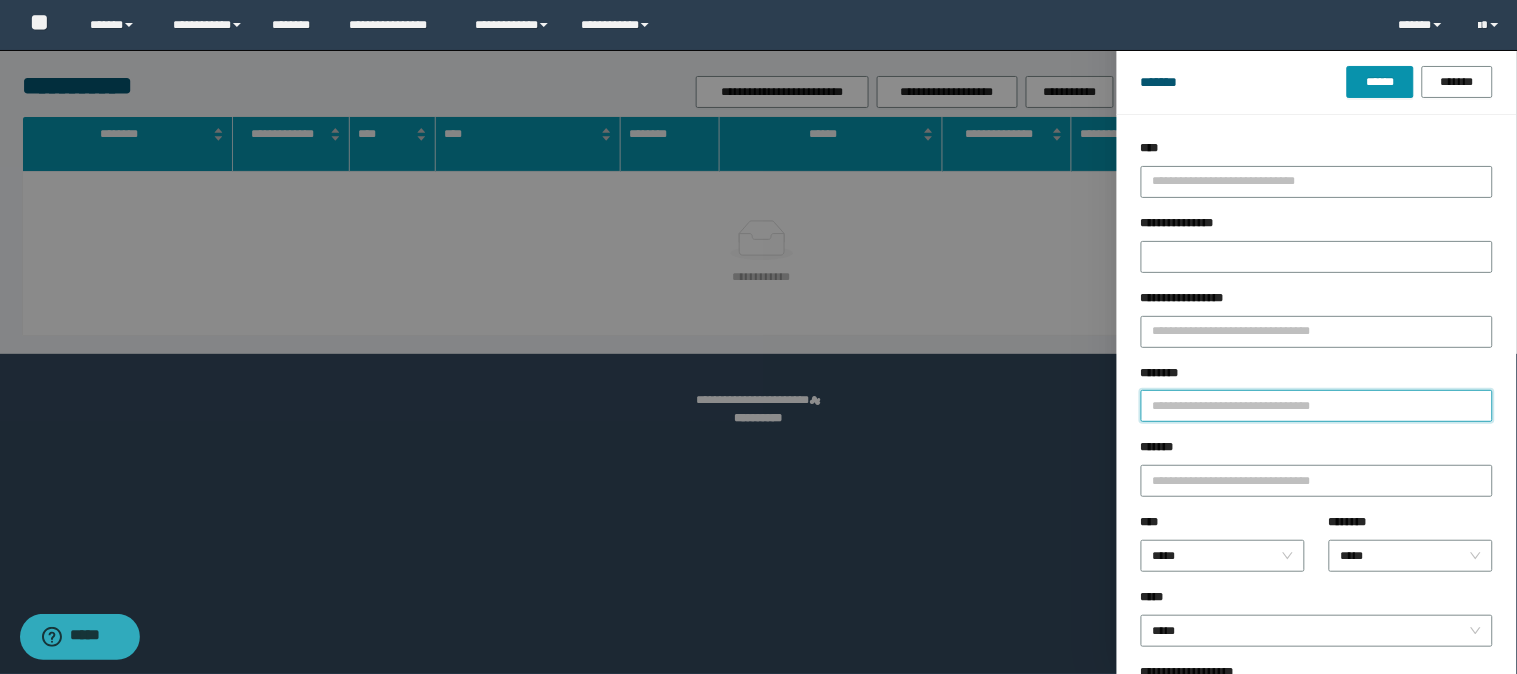 click on "********" at bounding box center [1317, 406] 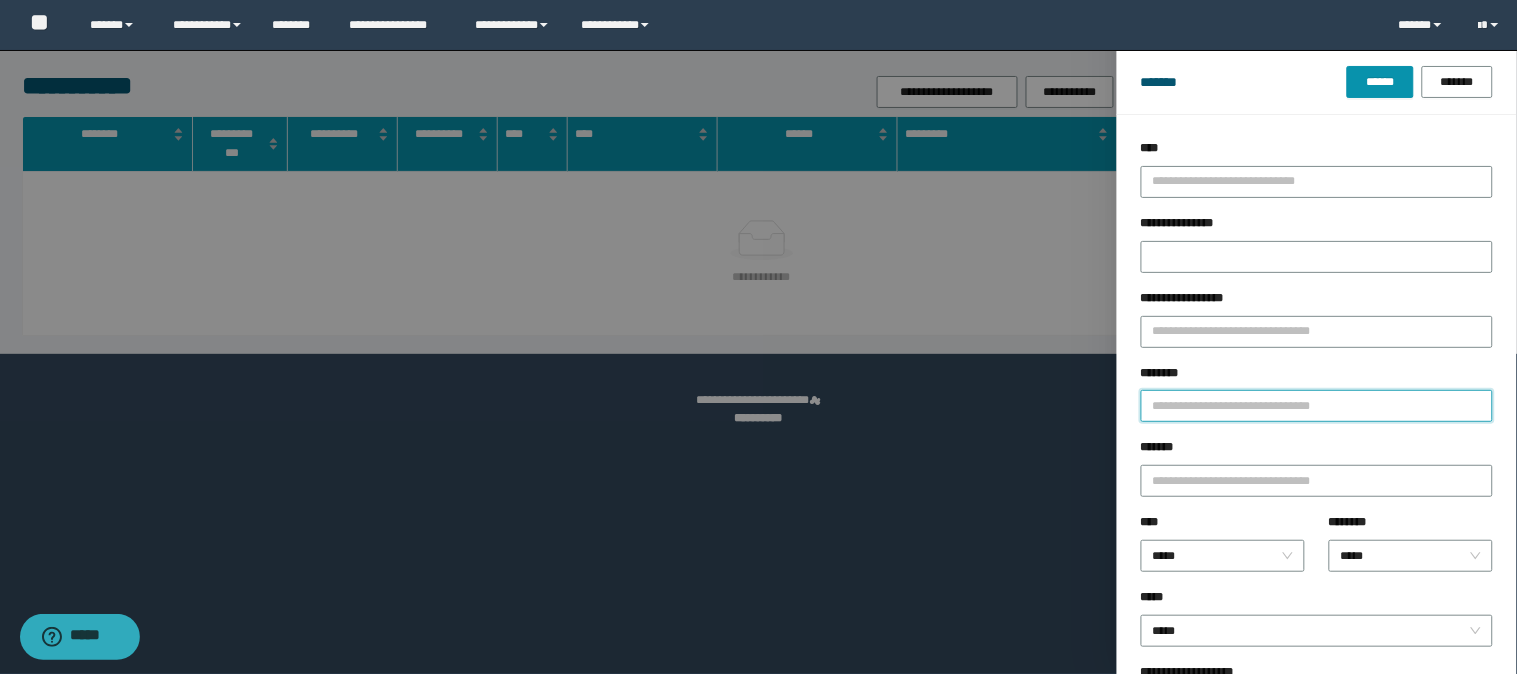 paste on "********" 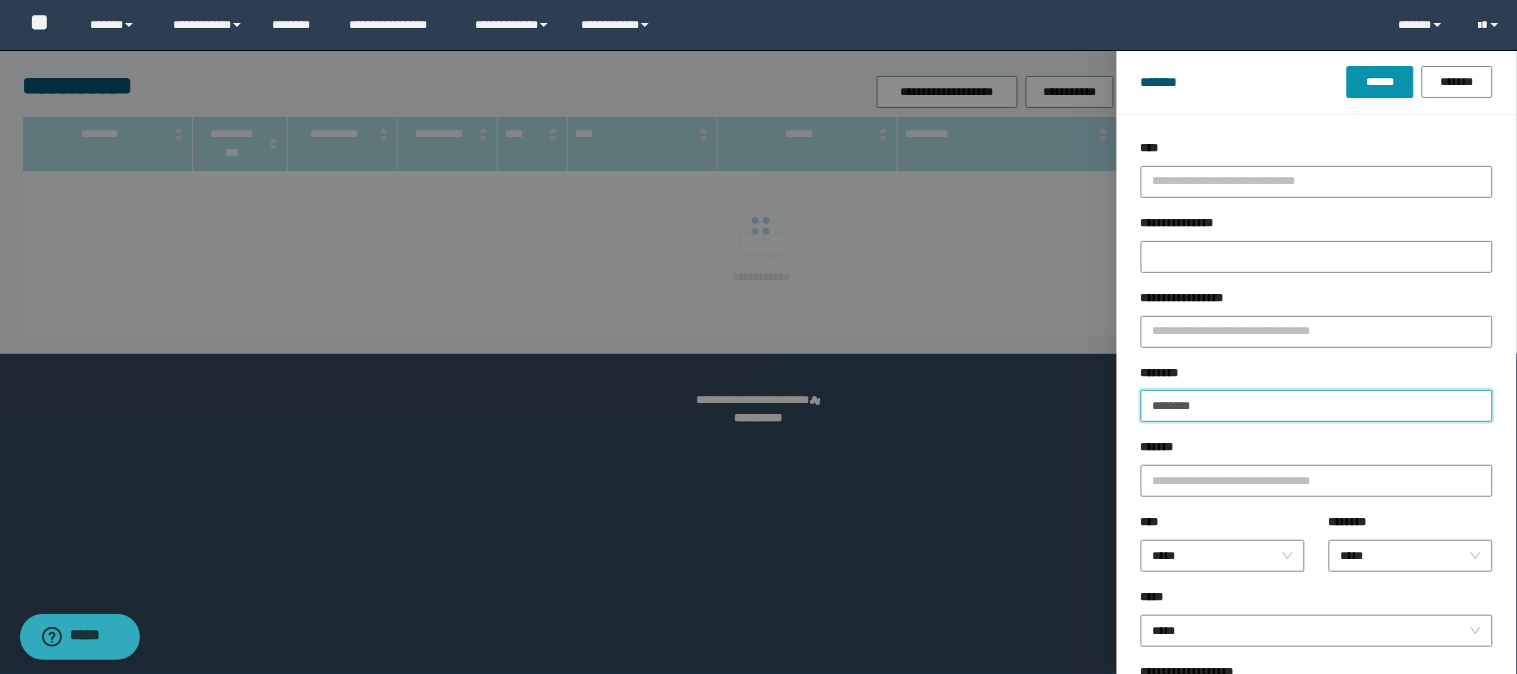 type on "********" 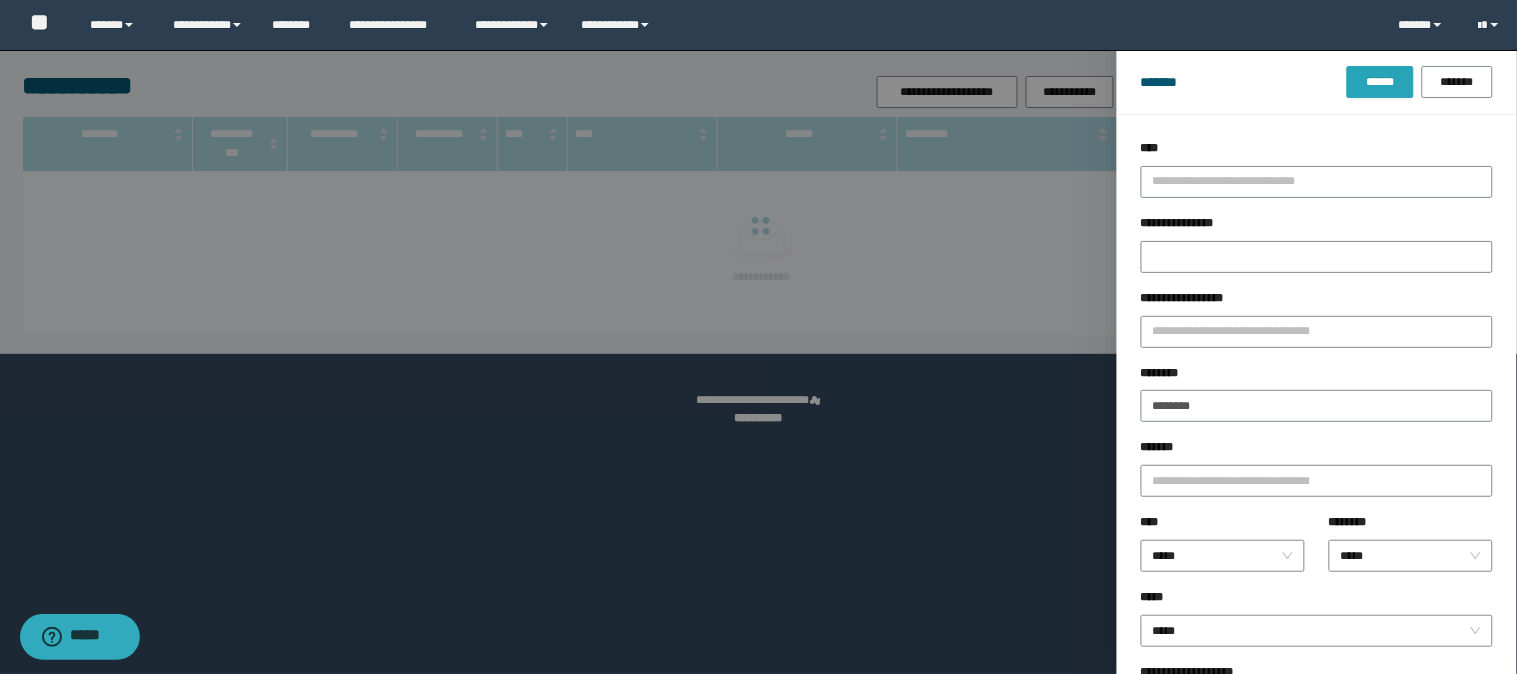 click on "******" at bounding box center [1380, 82] 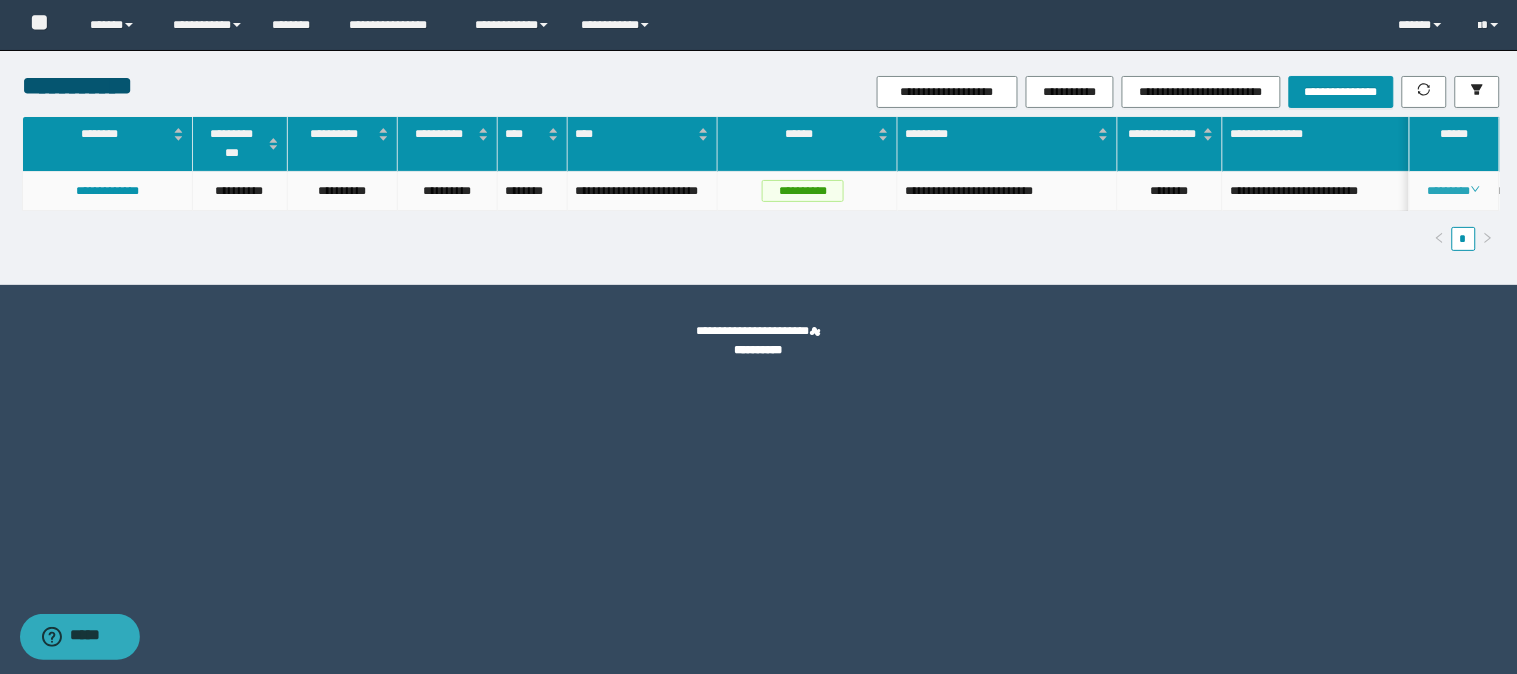 click on "********" at bounding box center [1454, 191] 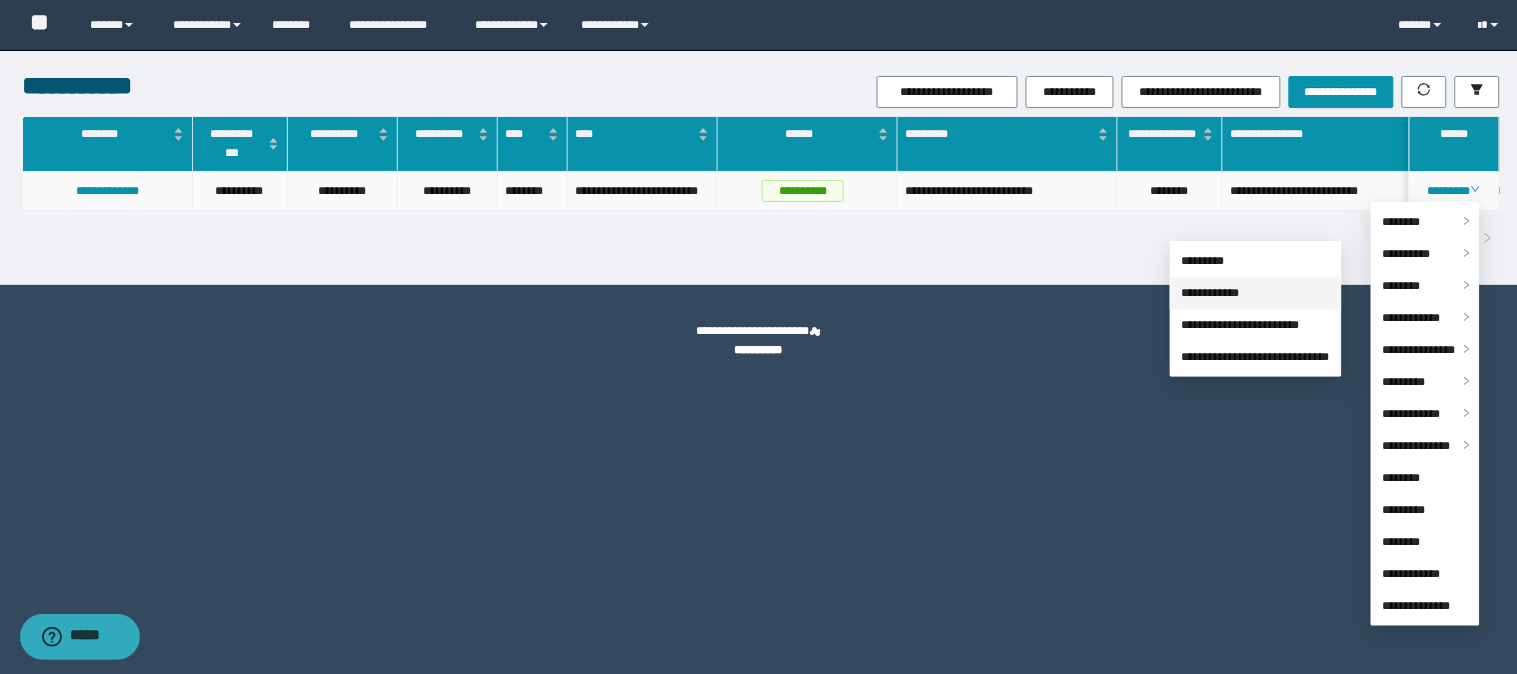 click on "**********" at bounding box center [1211, 293] 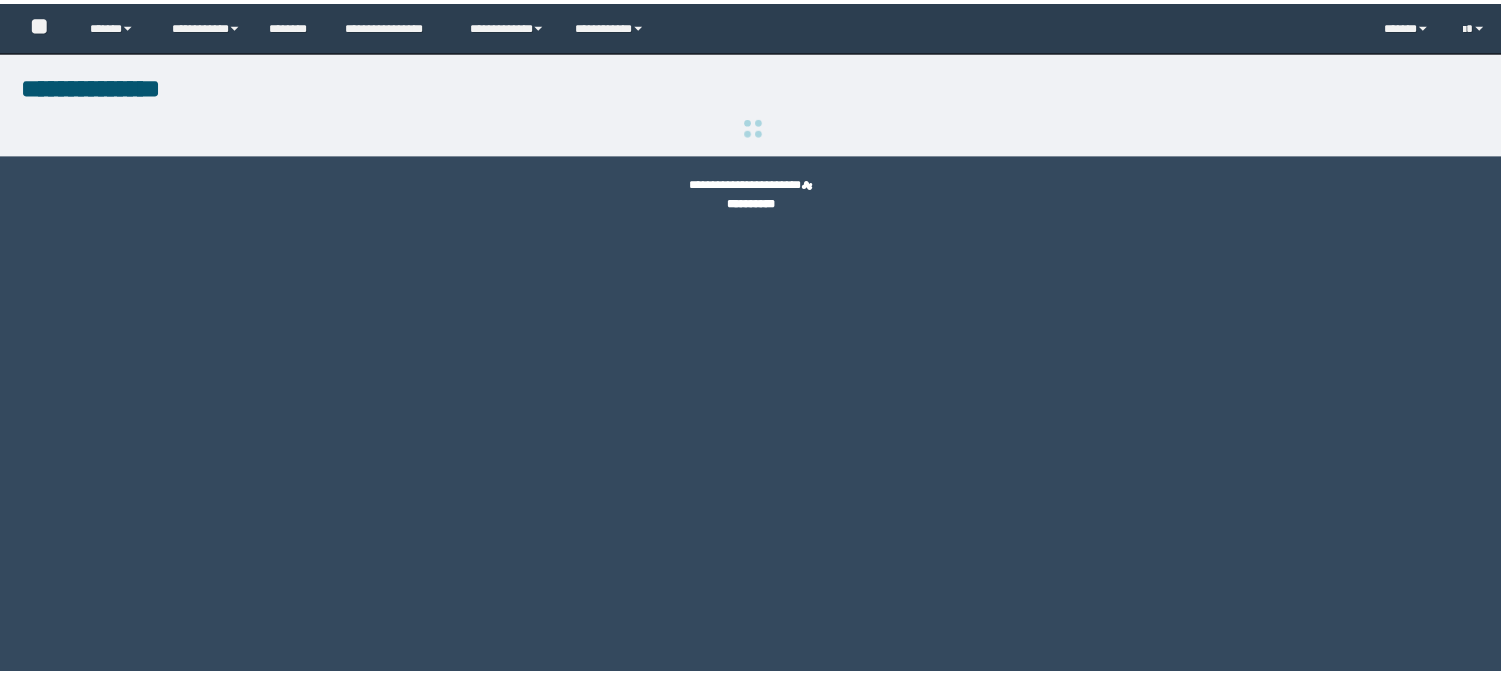 scroll, scrollTop: 0, scrollLeft: 0, axis: both 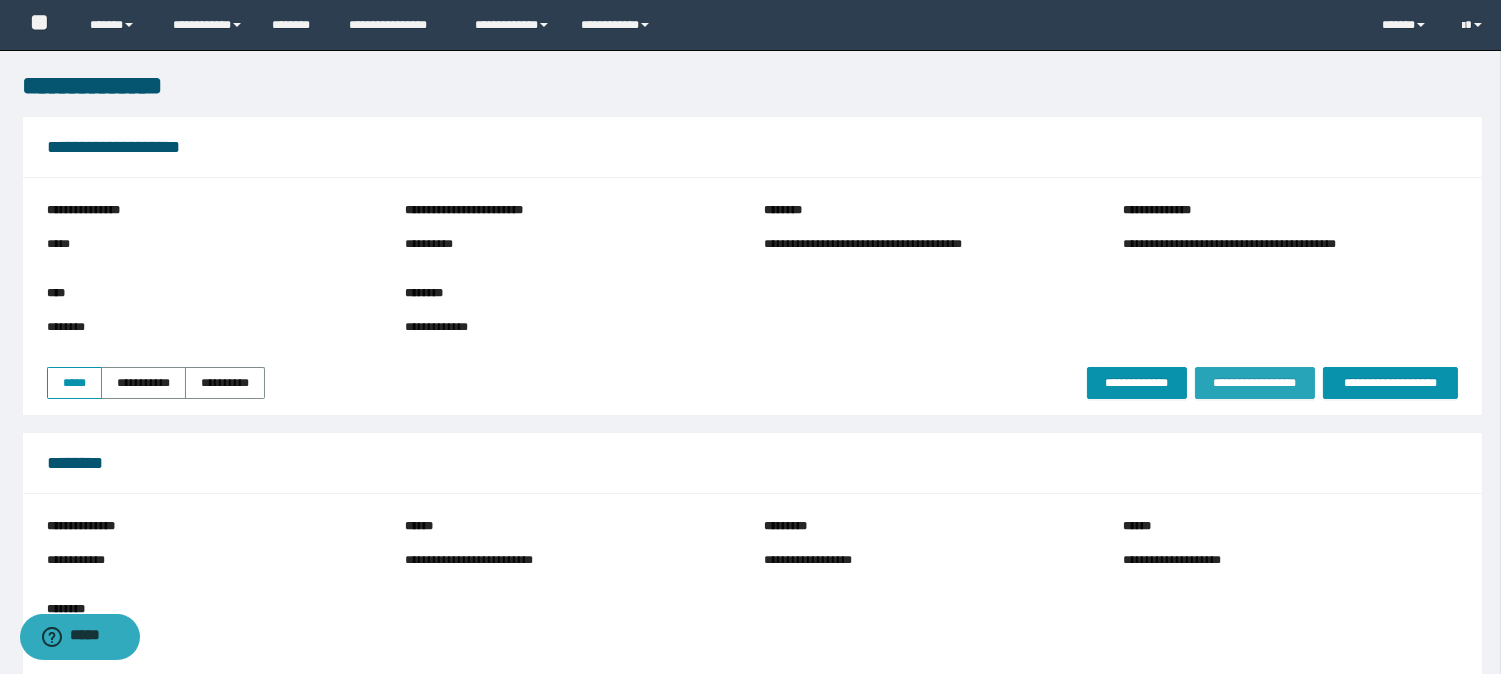click on "**********" at bounding box center (1255, 383) 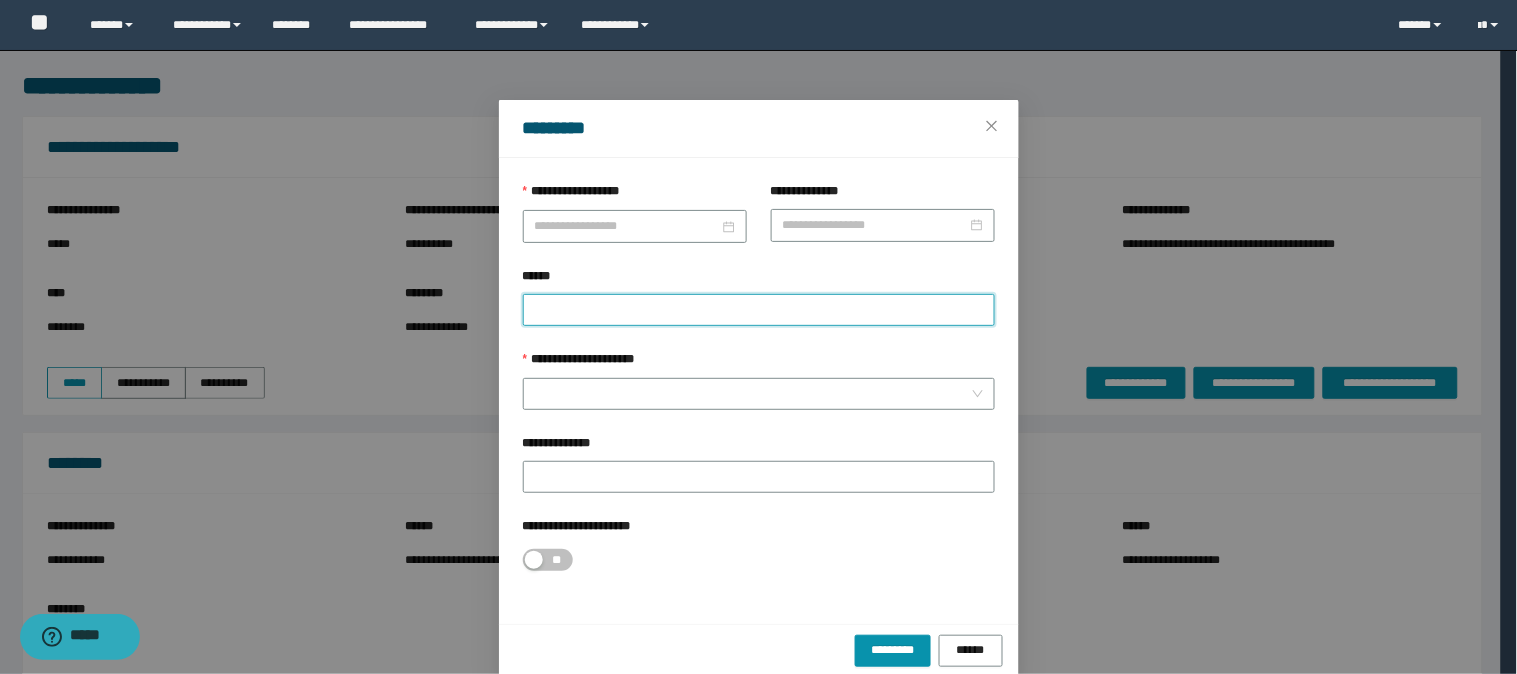 click on "******" at bounding box center [759, 310] 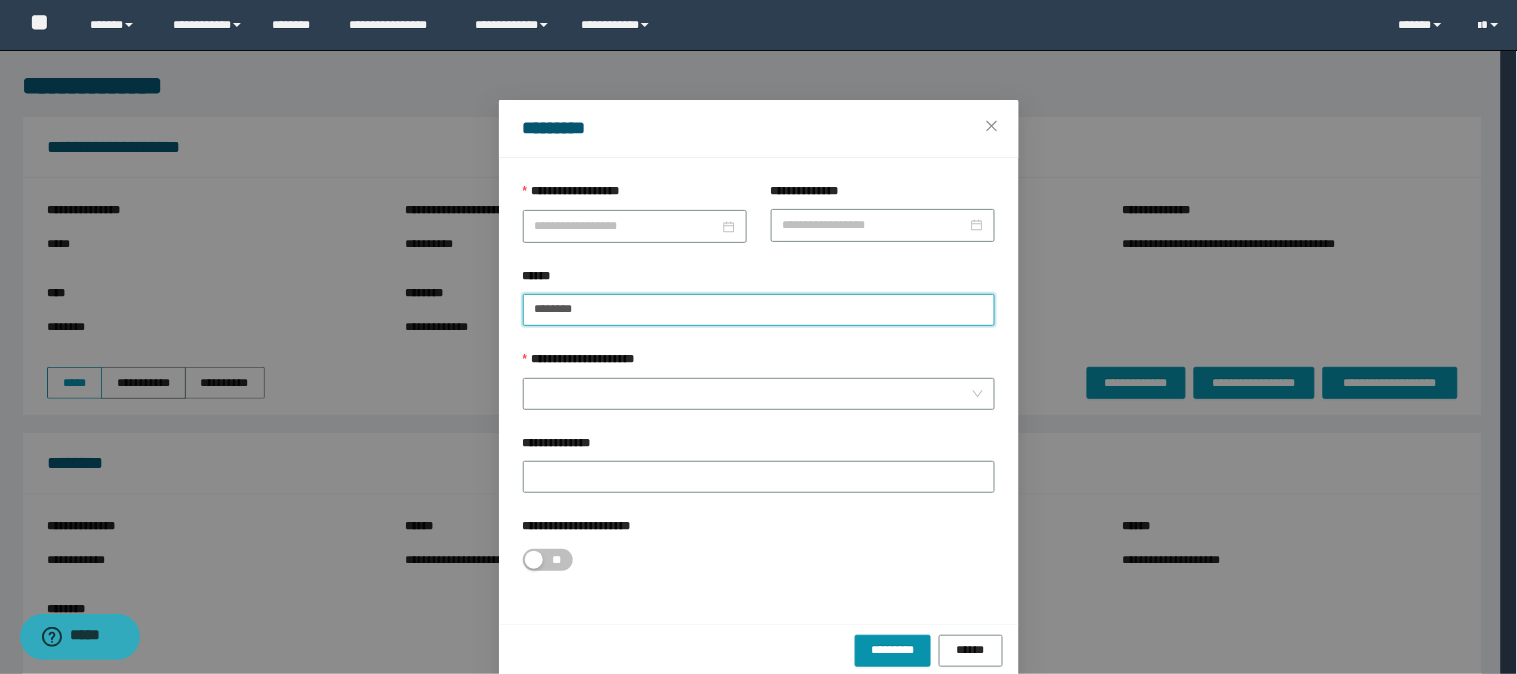 click on "********" at bounding box center (759, 310) 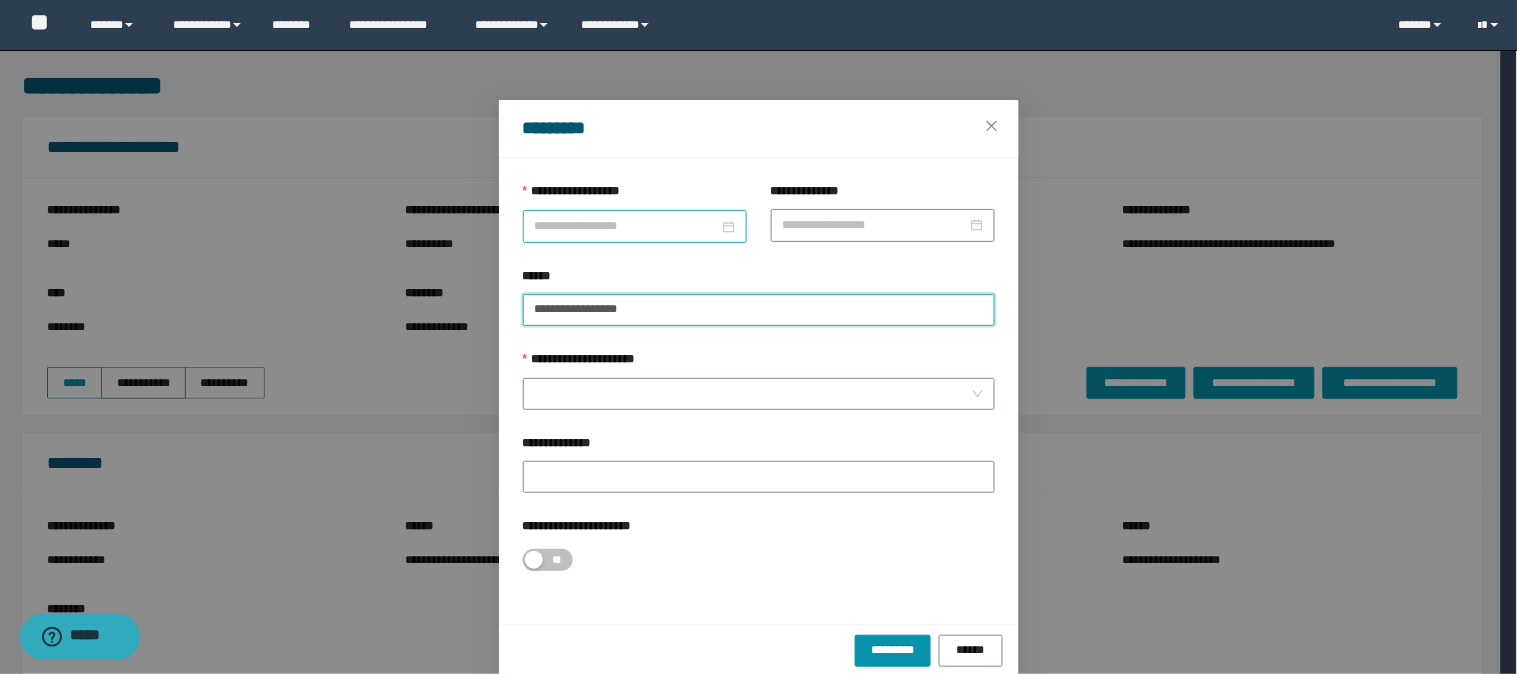 type on "**********" 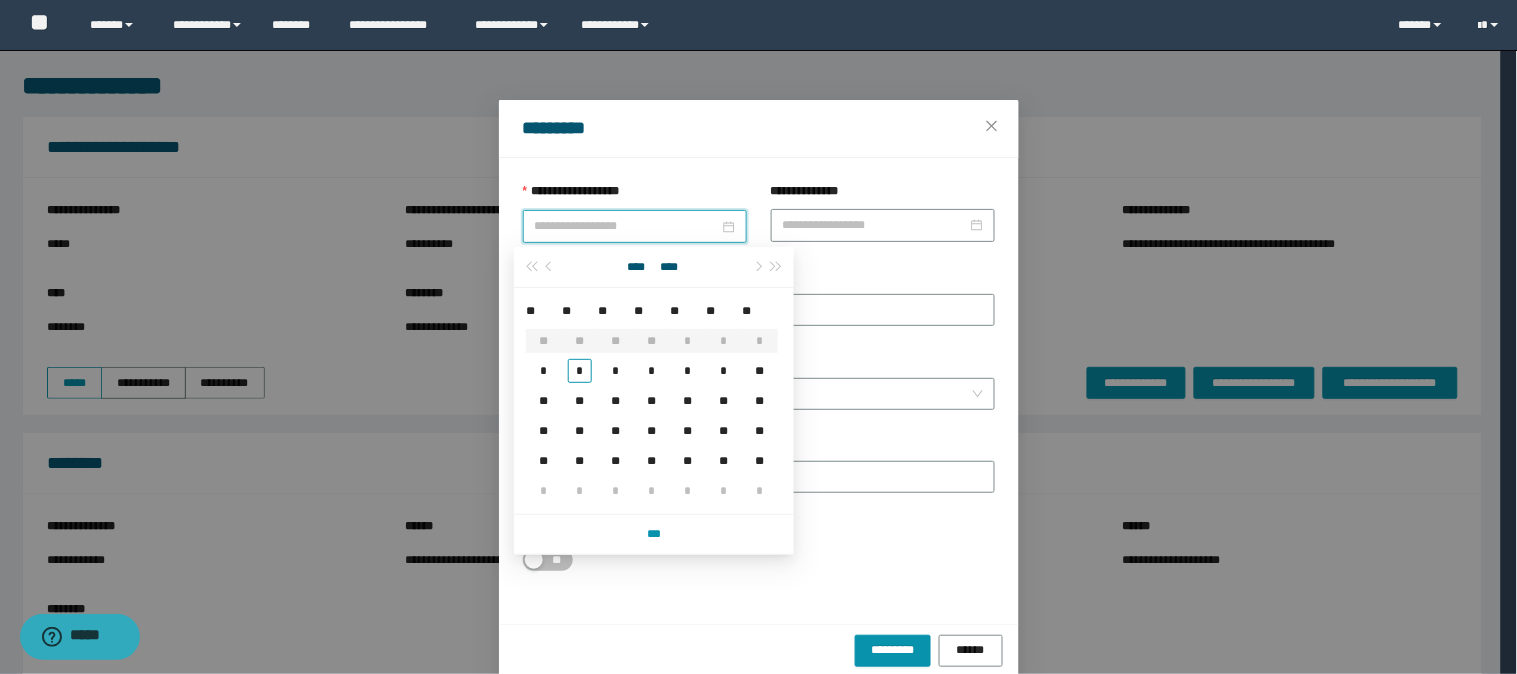 click on "**********" at bounding box center (627, 226) 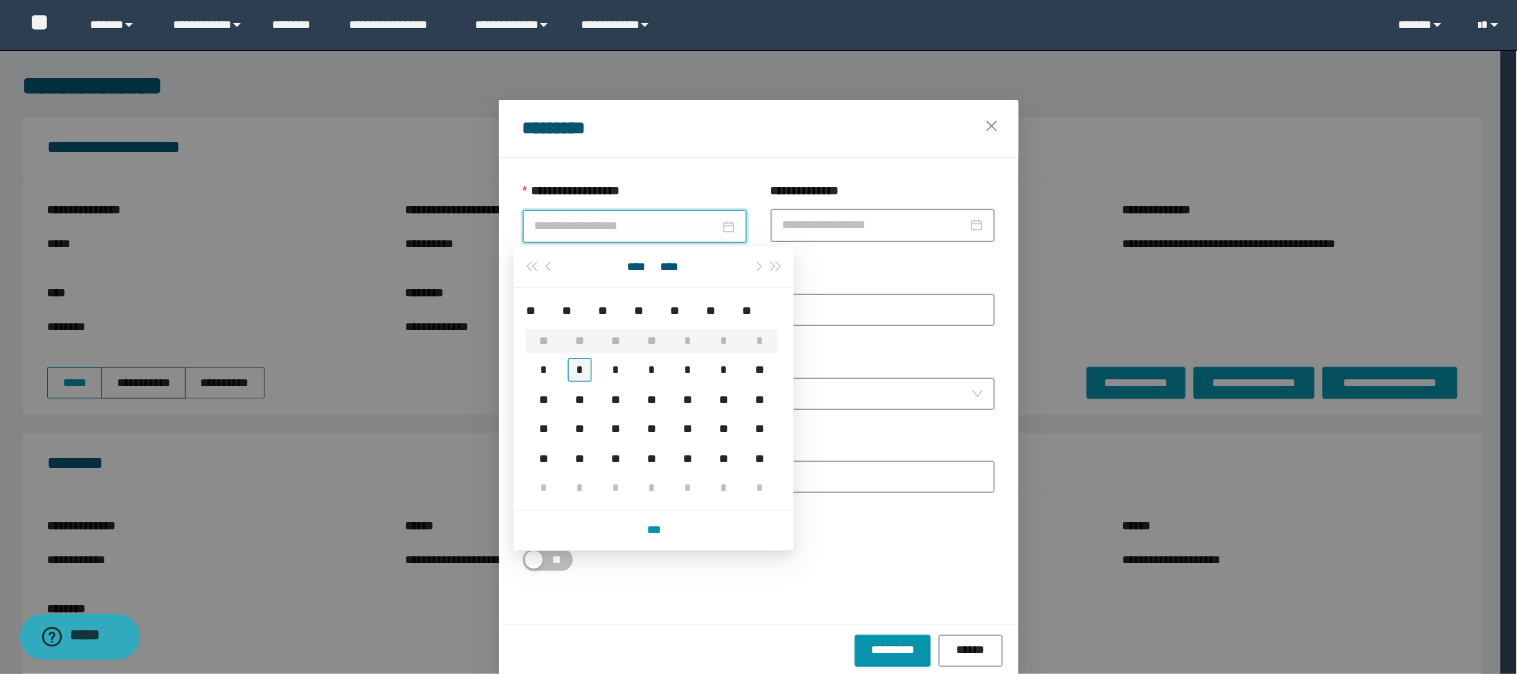 type on "**********" 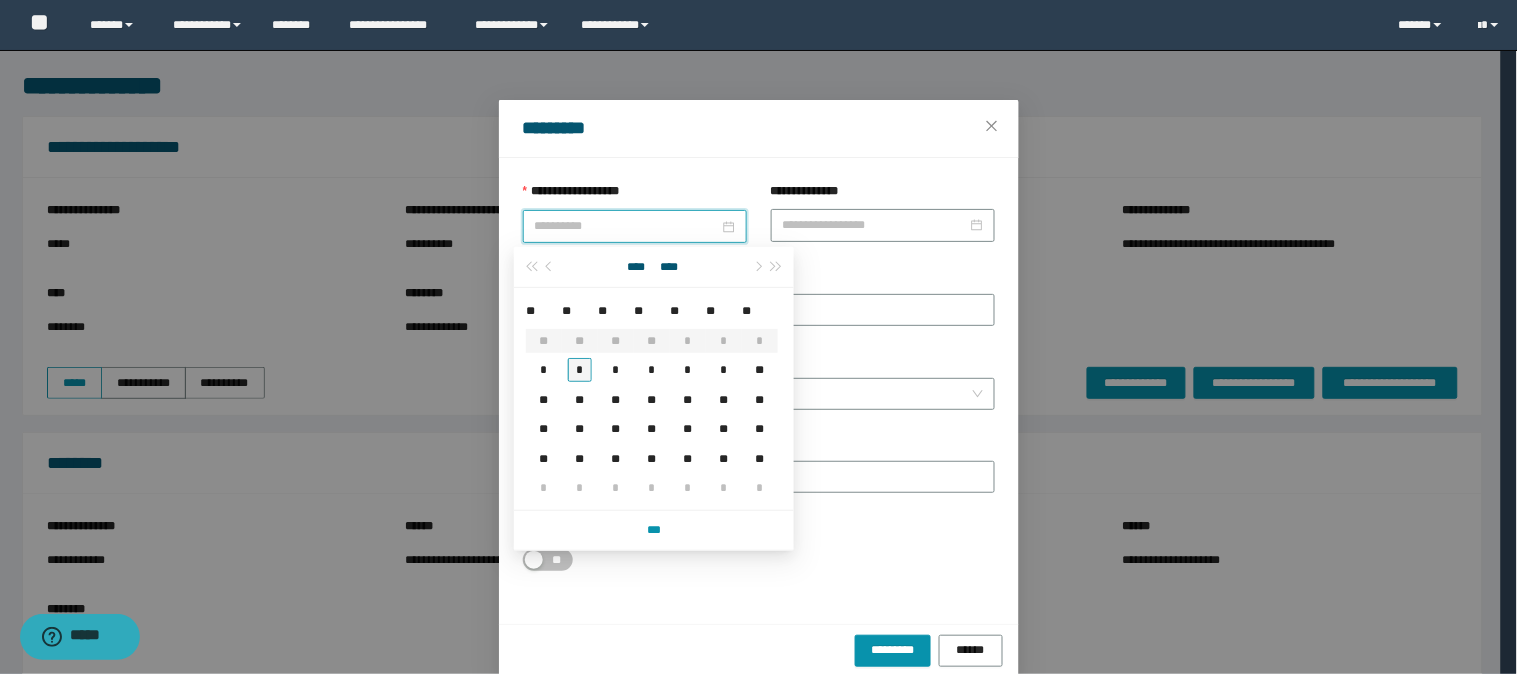 click on "*" at bounding box center [580, 369] 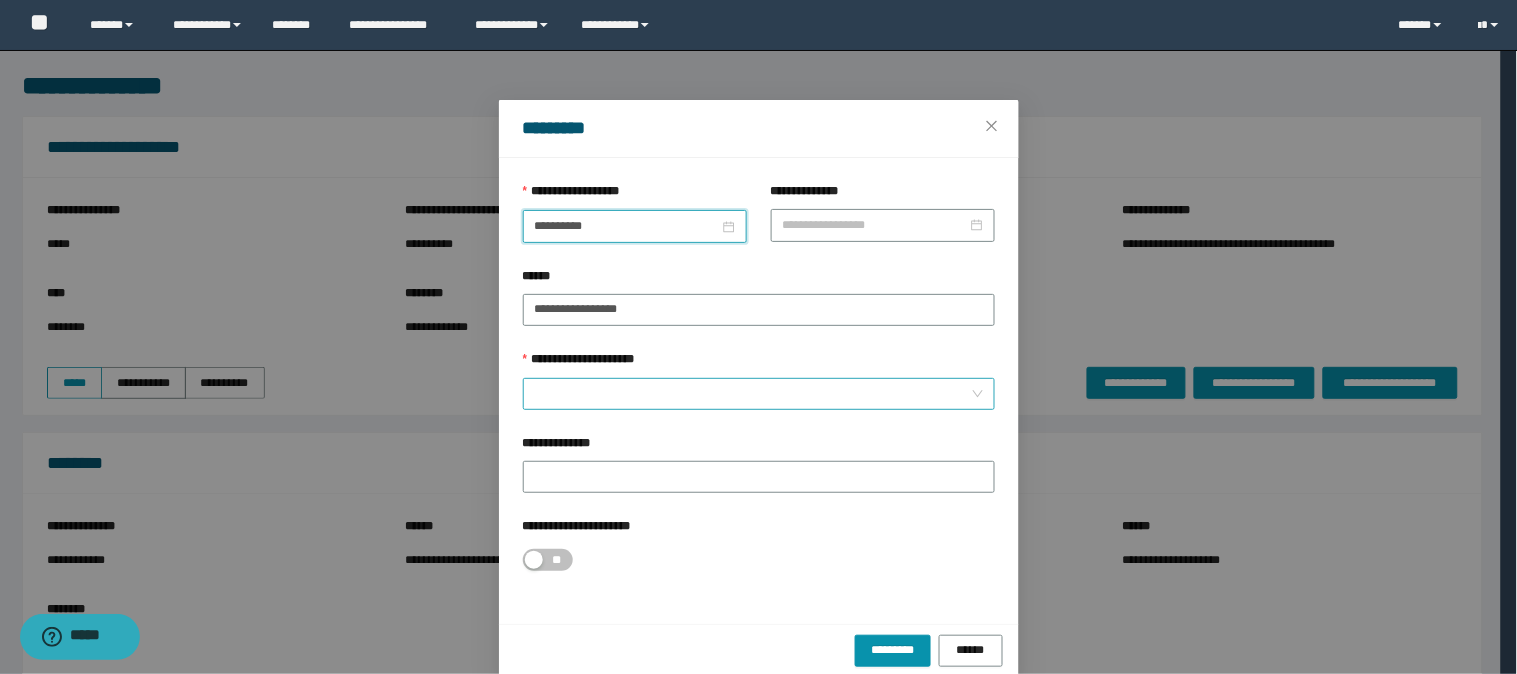 click on "**********" at bounding box center (753, 394) 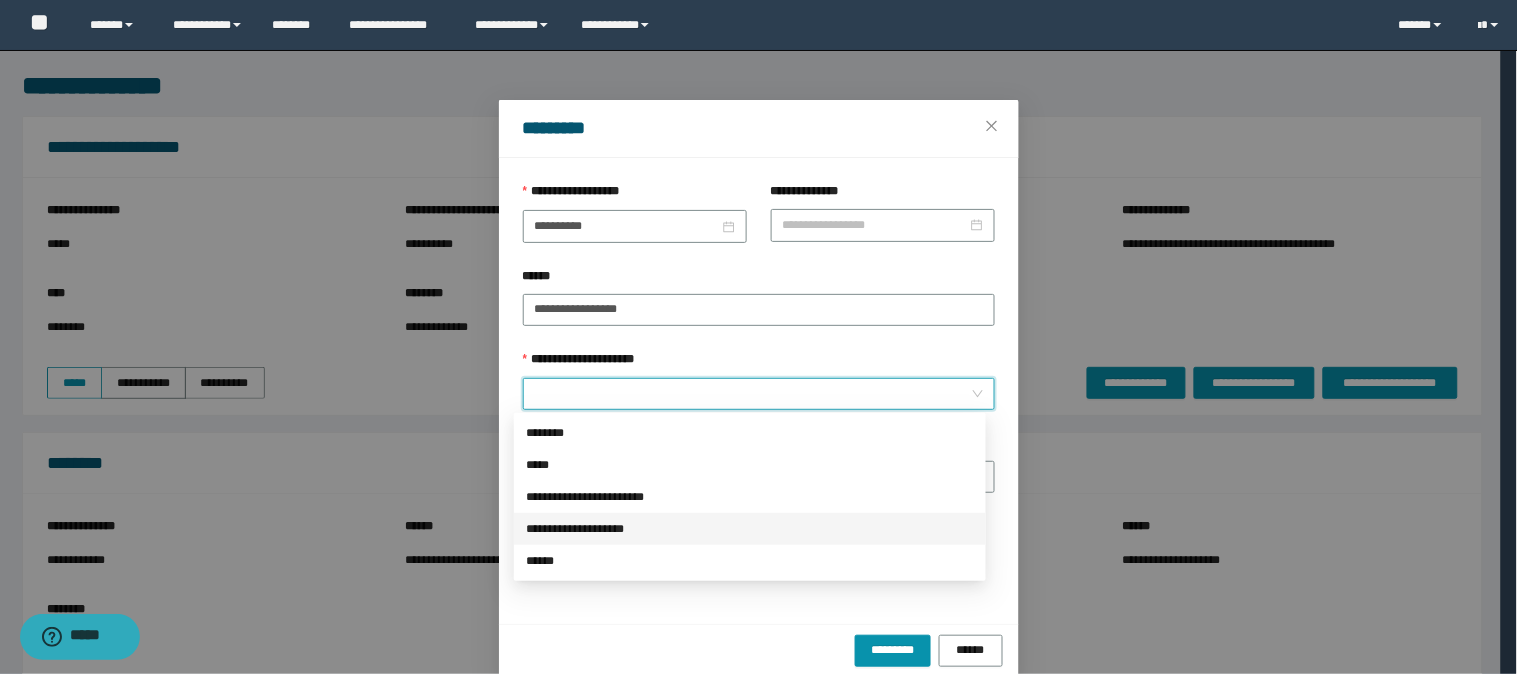 click on "**********" at bounding box center [750, 529] 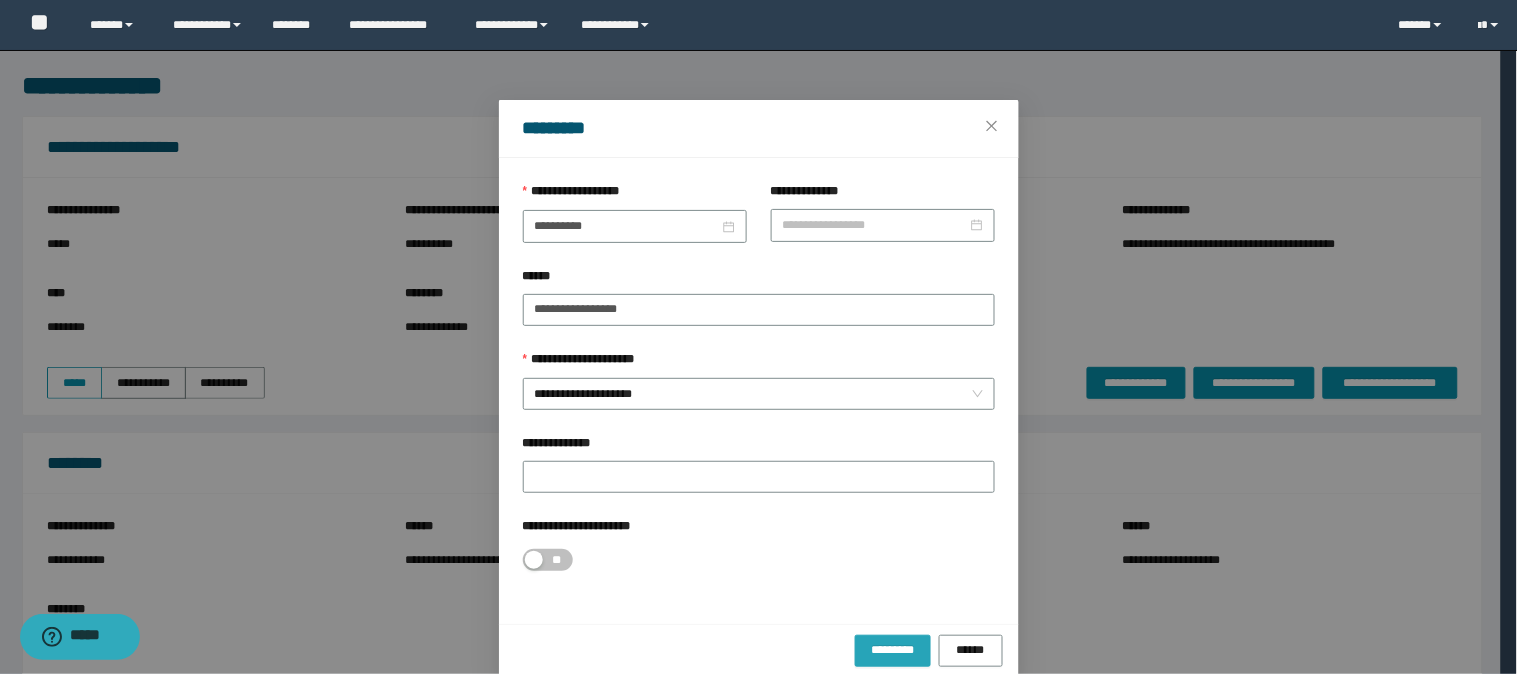 click on "*********" at bounding box center [893, 650] 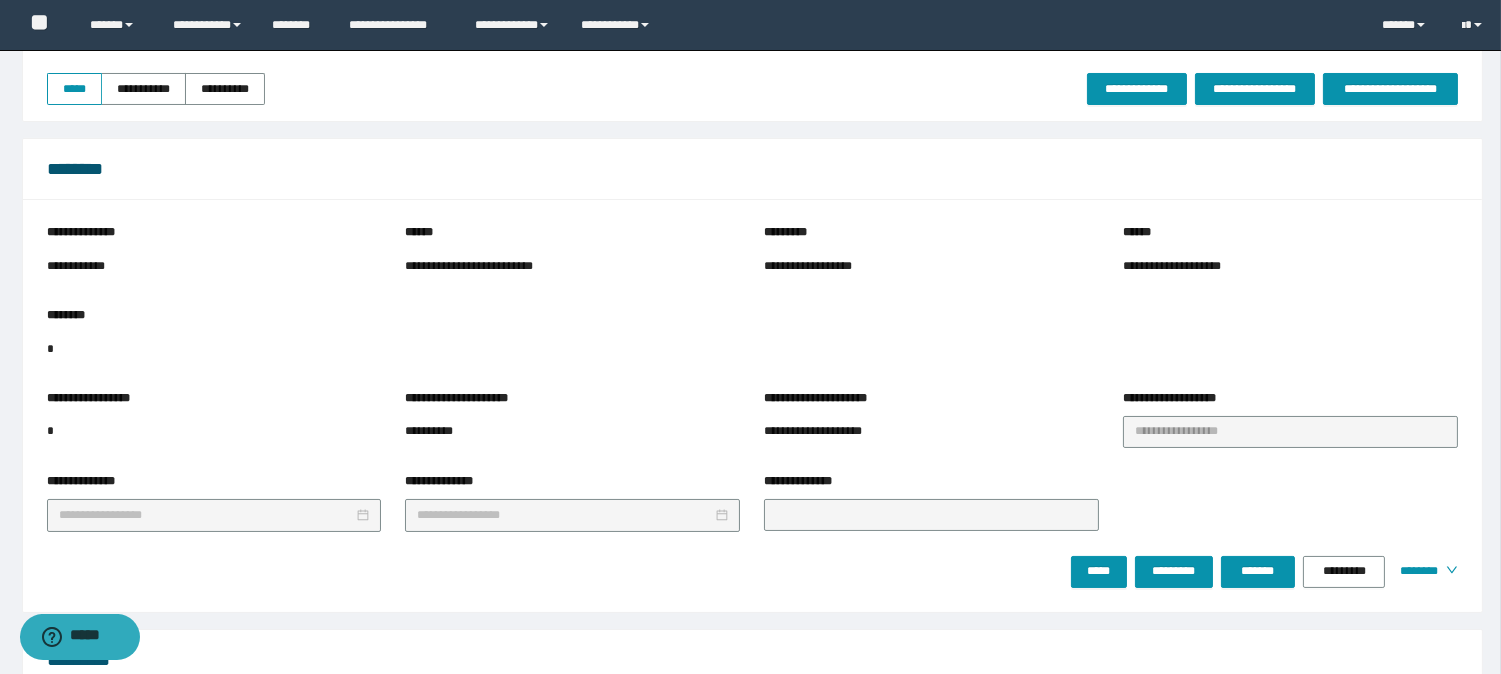 scroll, scrollTop: 333, scrollLeft: 0, axis: vertical 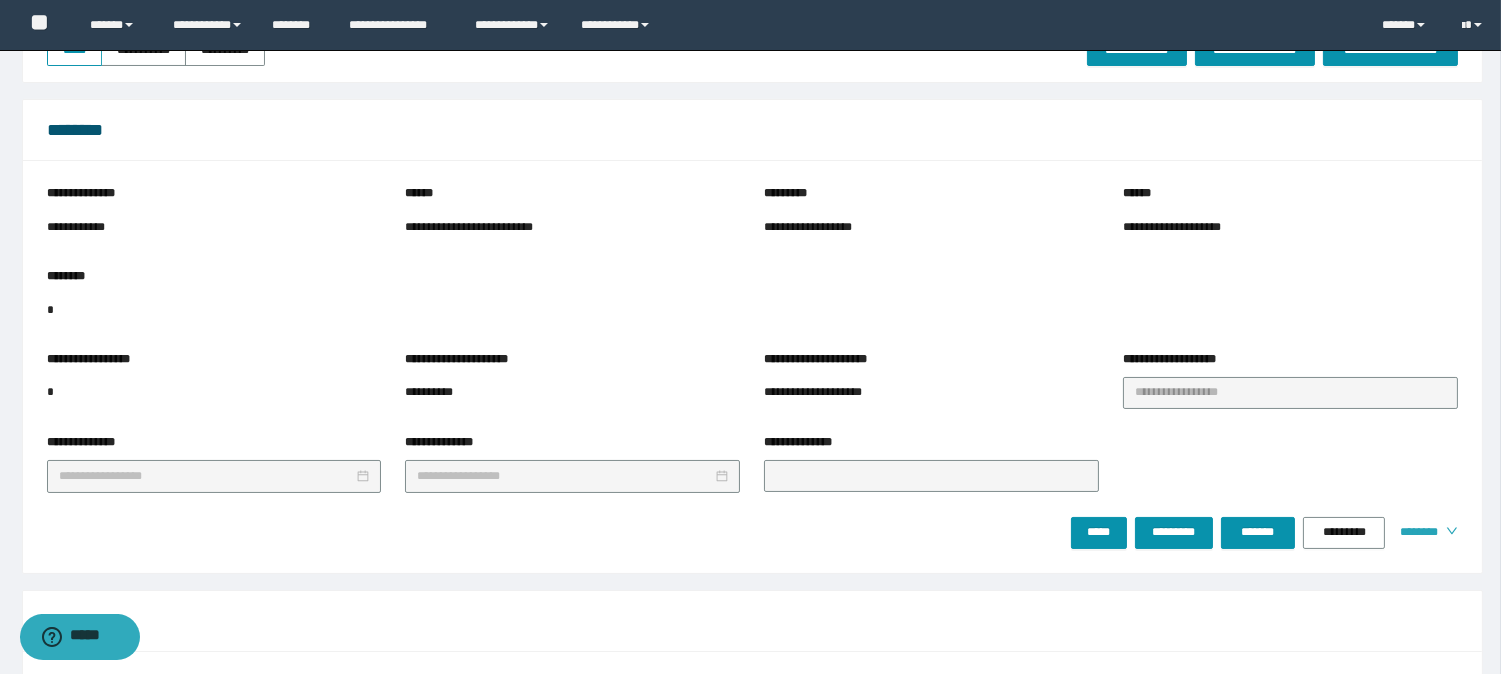 click on "********" at bounding box center [1415, 532] 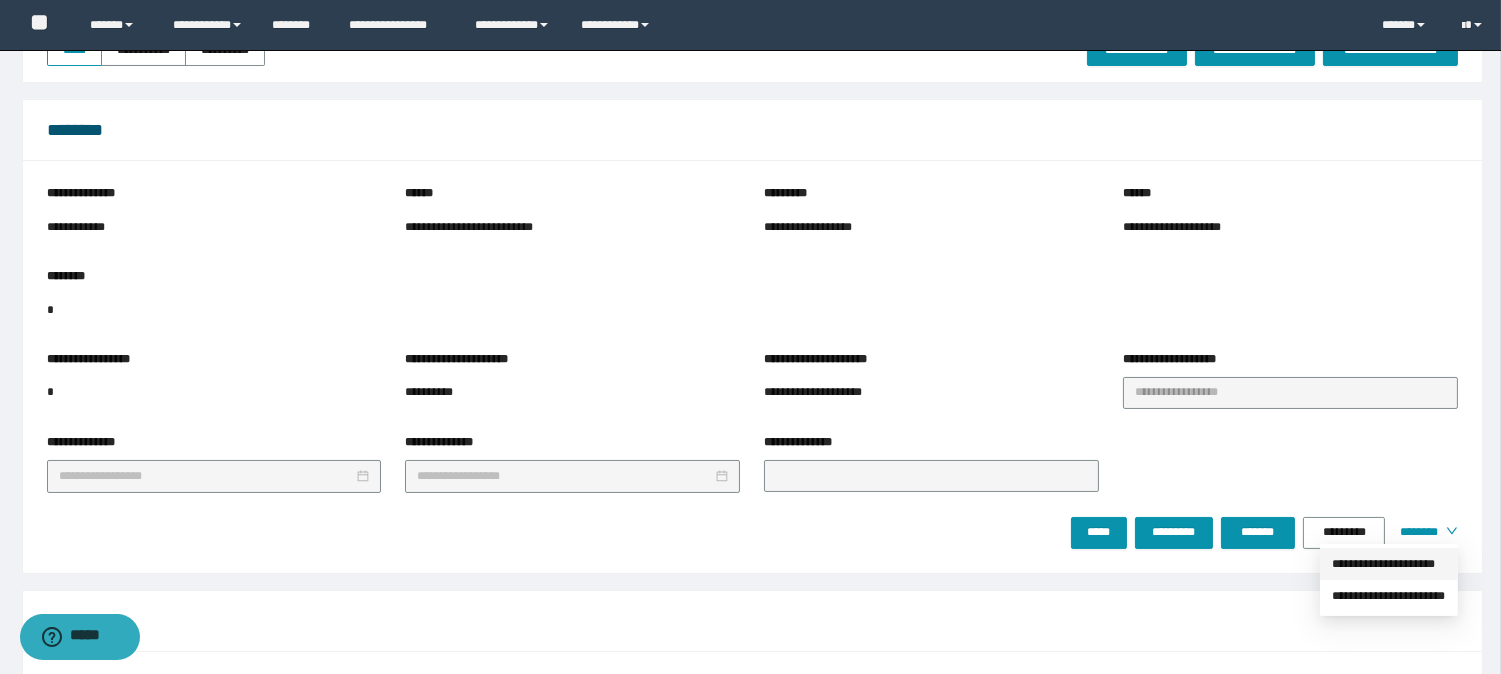 click on "**********" at bounding box center (1389, 564) 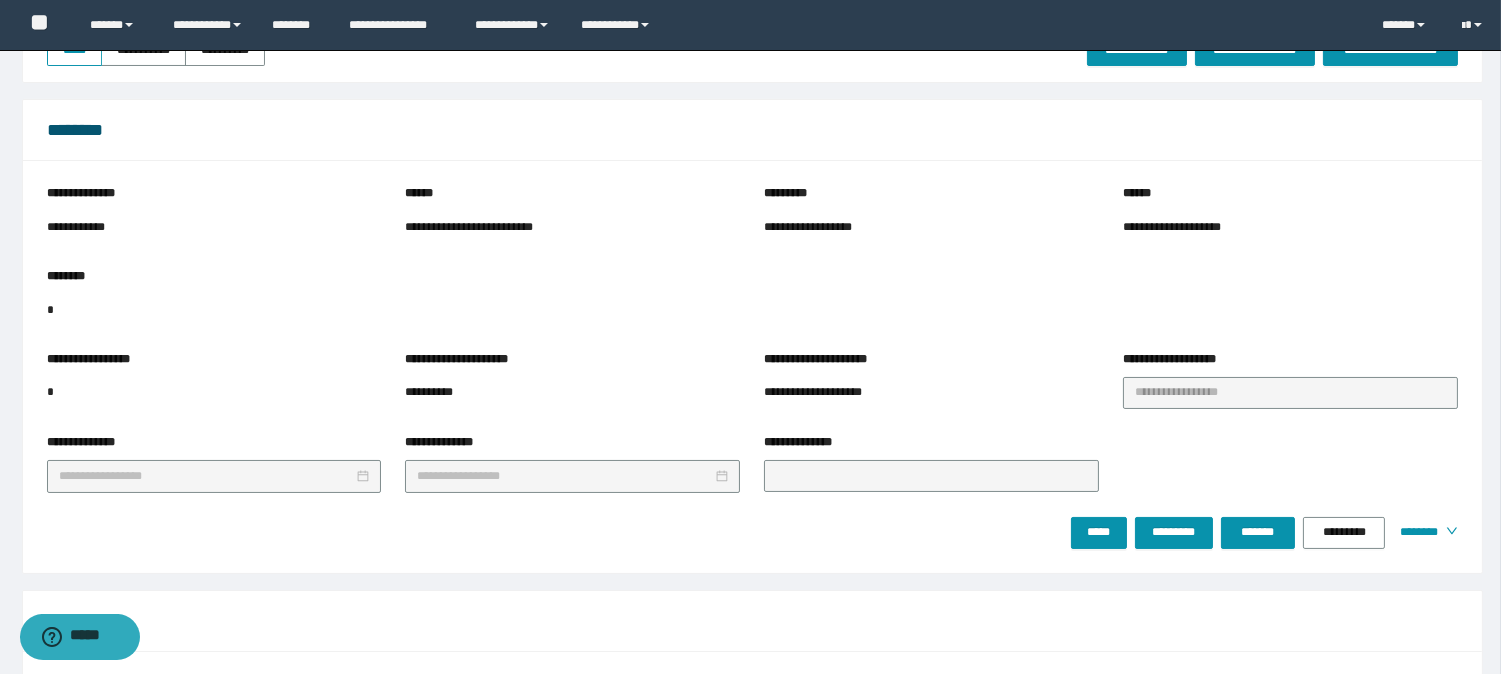 click on "*" at bounding box center [53, 392] 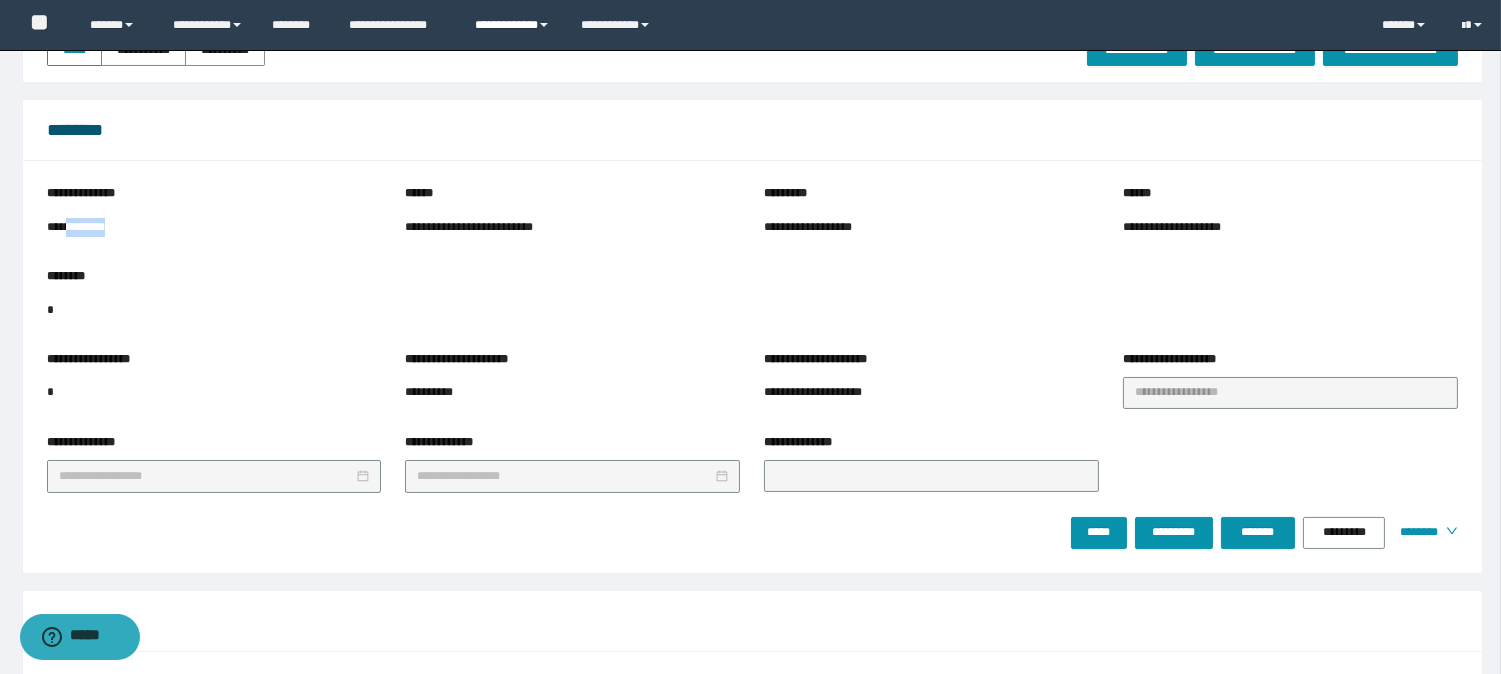 copy on "********" 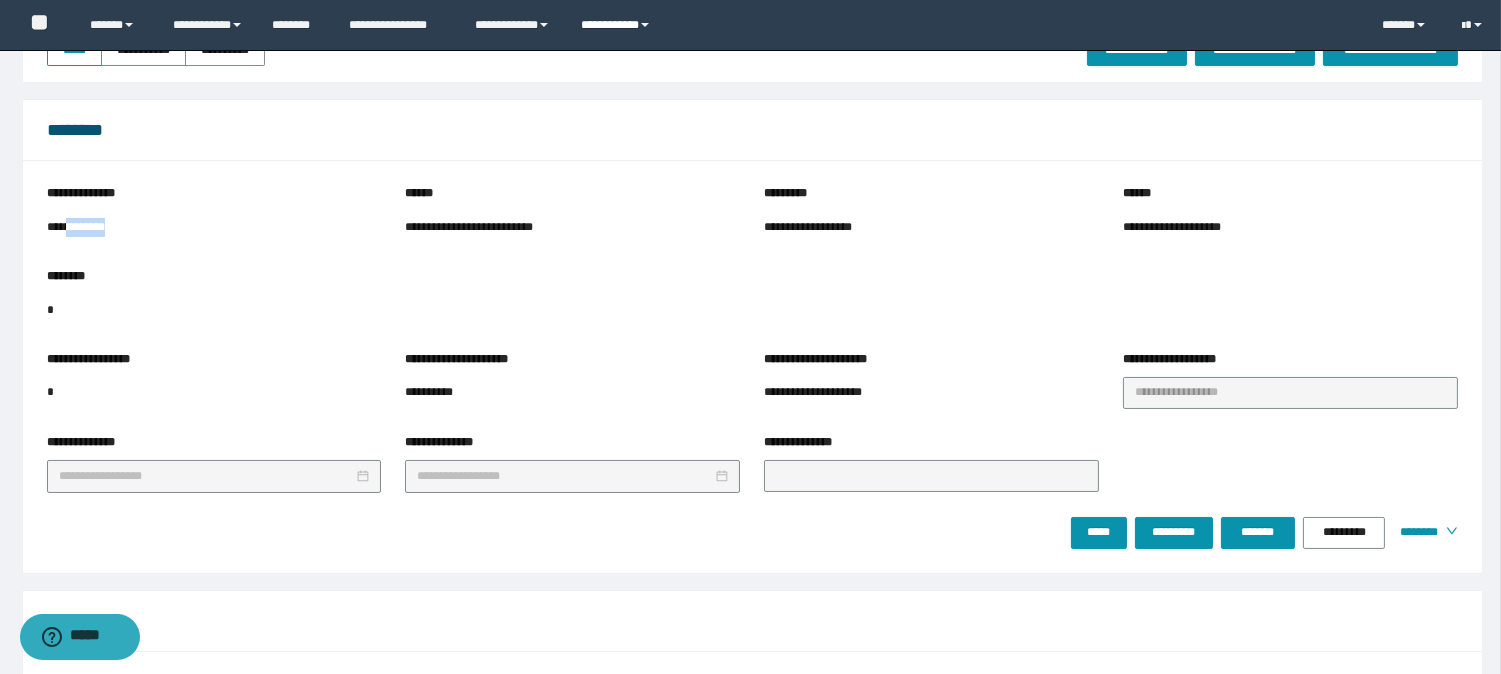 click on "**********" at bounding box center [617, 25] 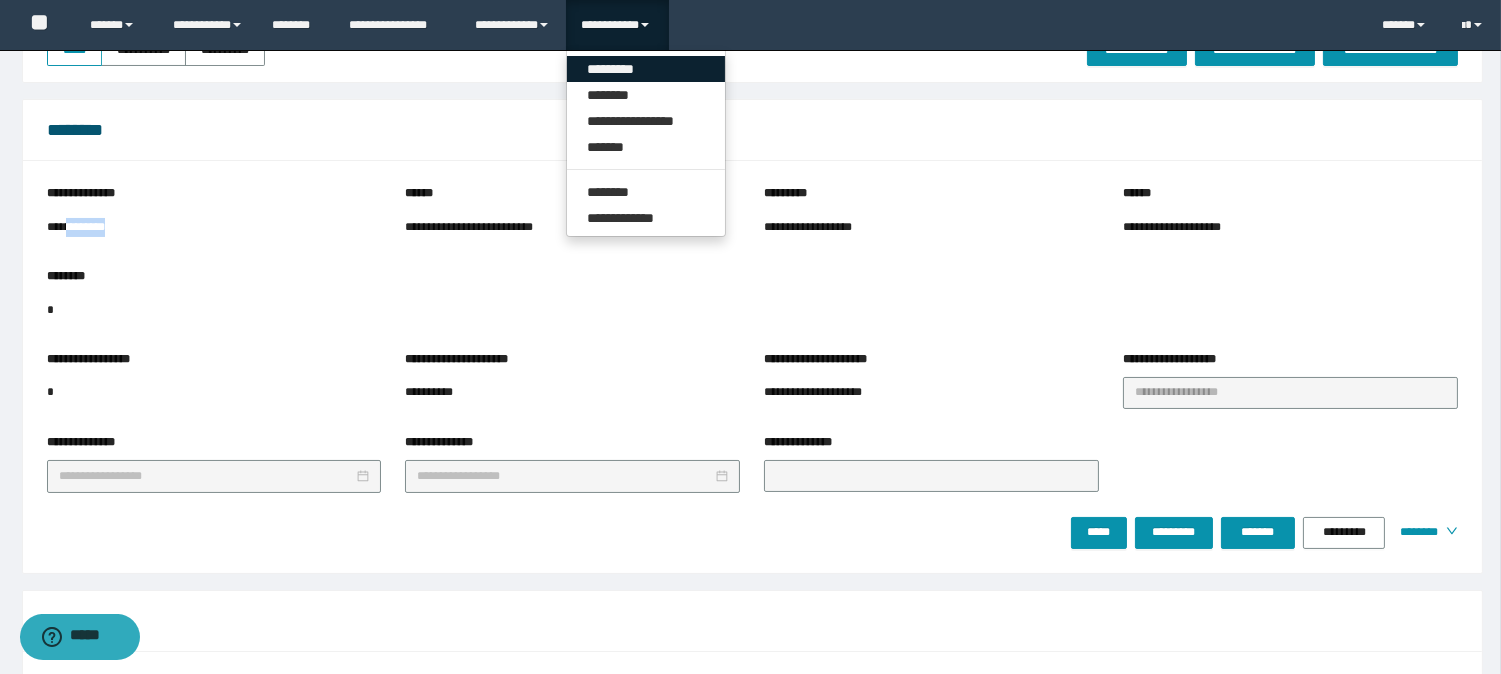click on "*********" at bounding box center [646, 69] 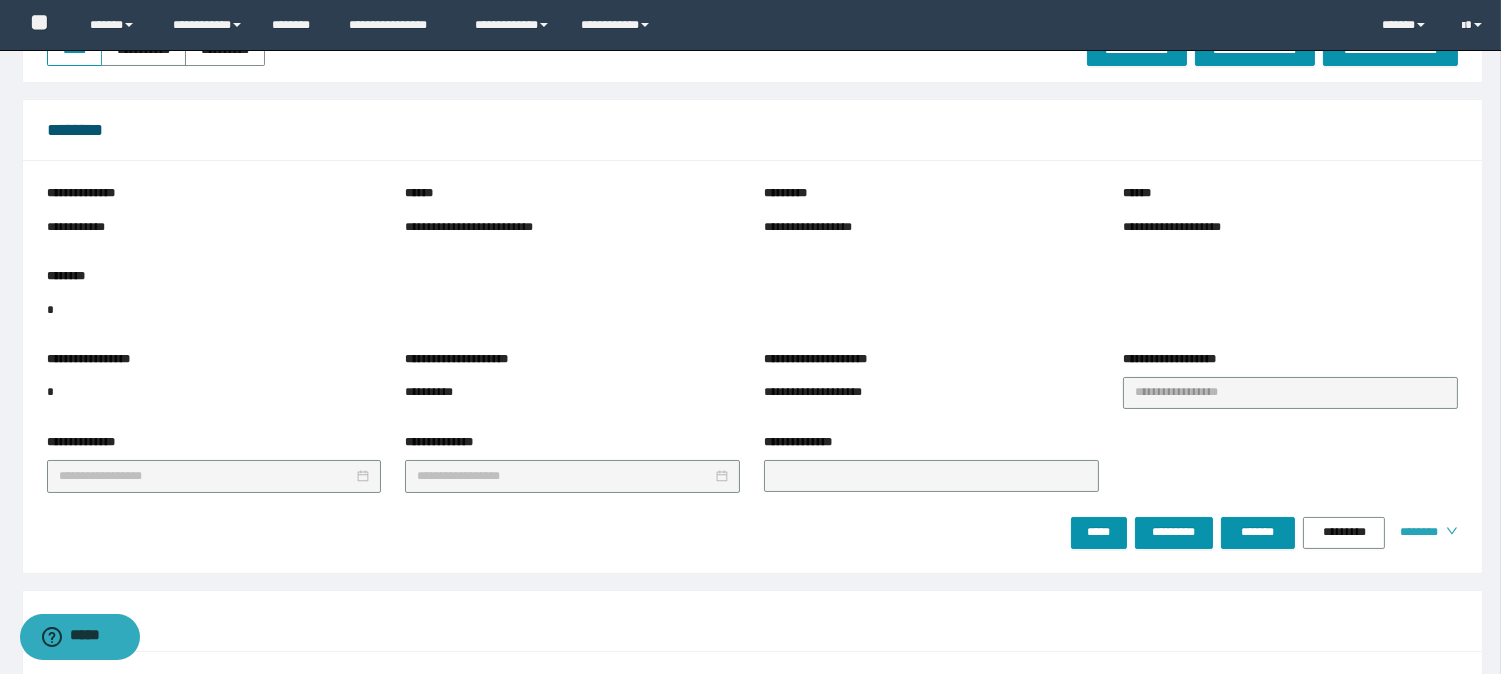 click on "********" at bounding box center [1415, 532] 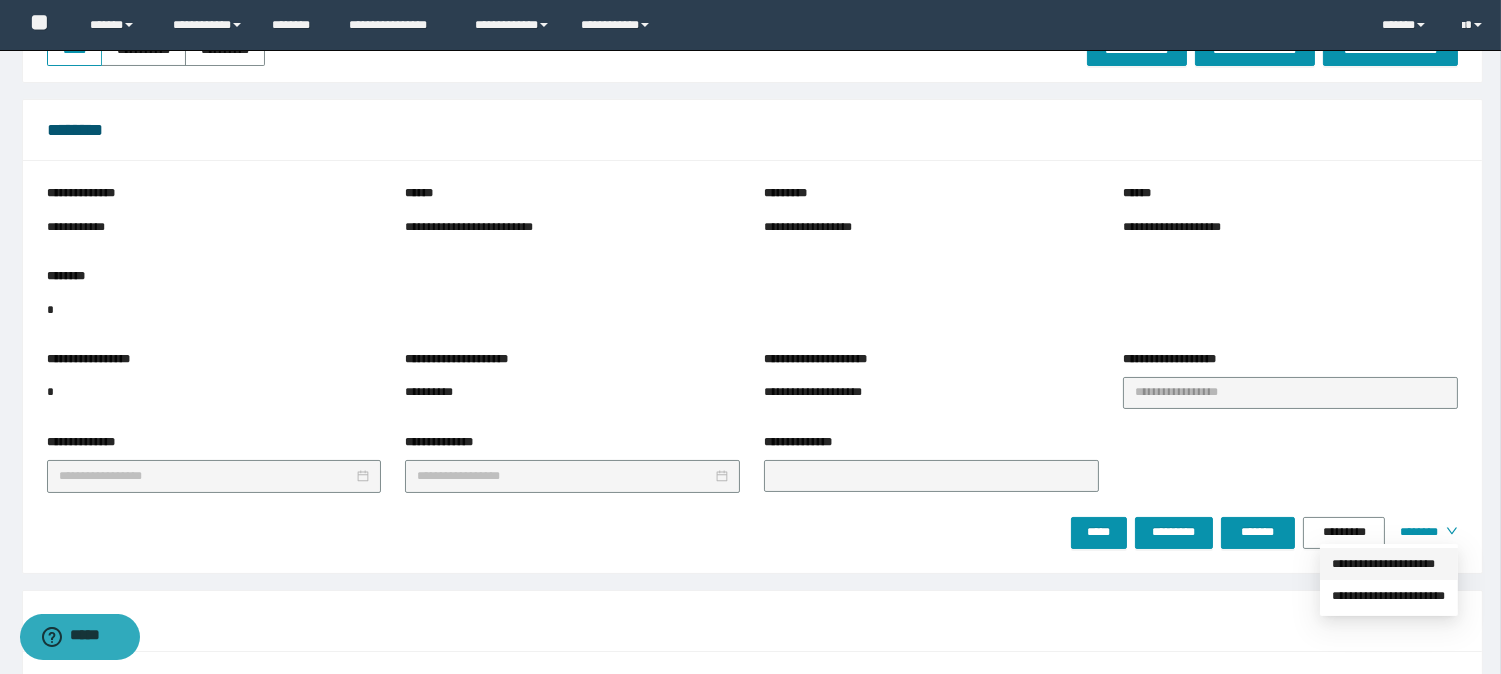 click on "**********" at bounding box center (1389, 564) 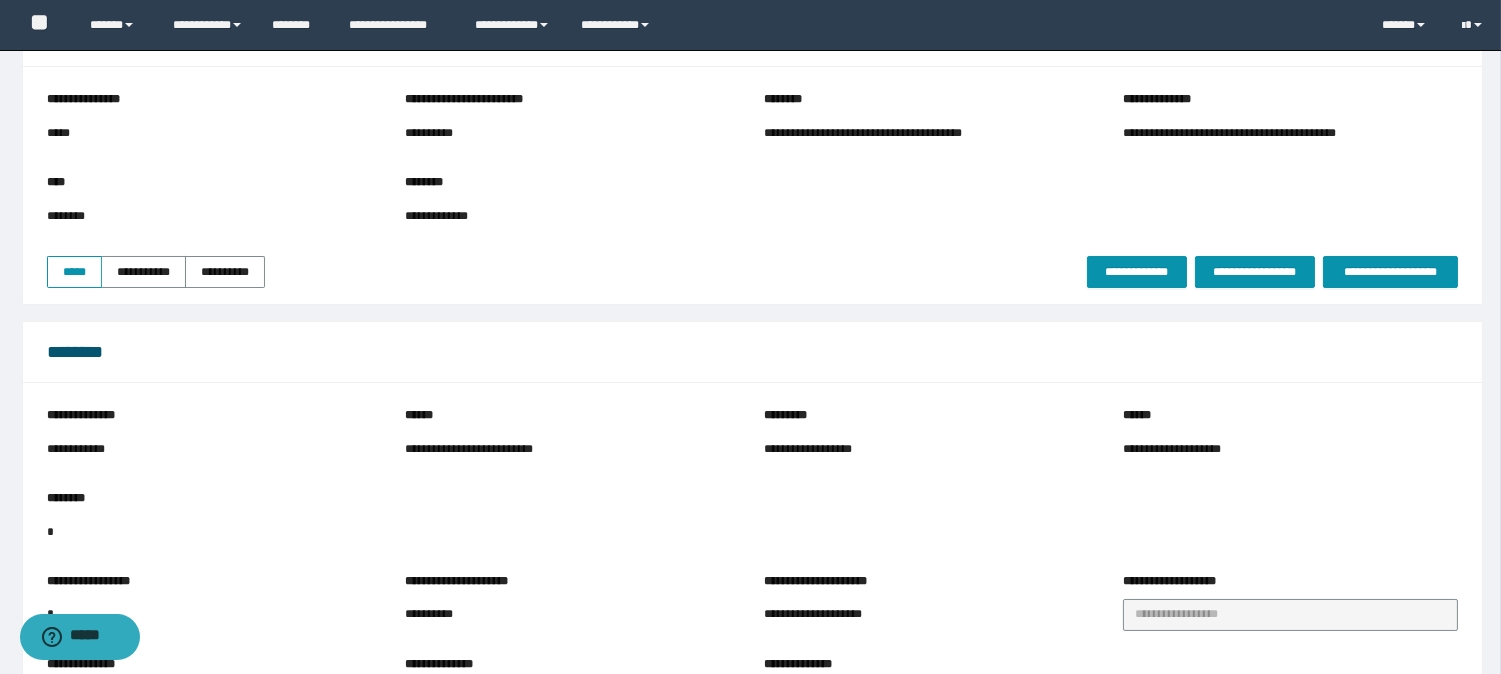 scroll, scrollTop: 0, scrollLeft: 0, axis: both 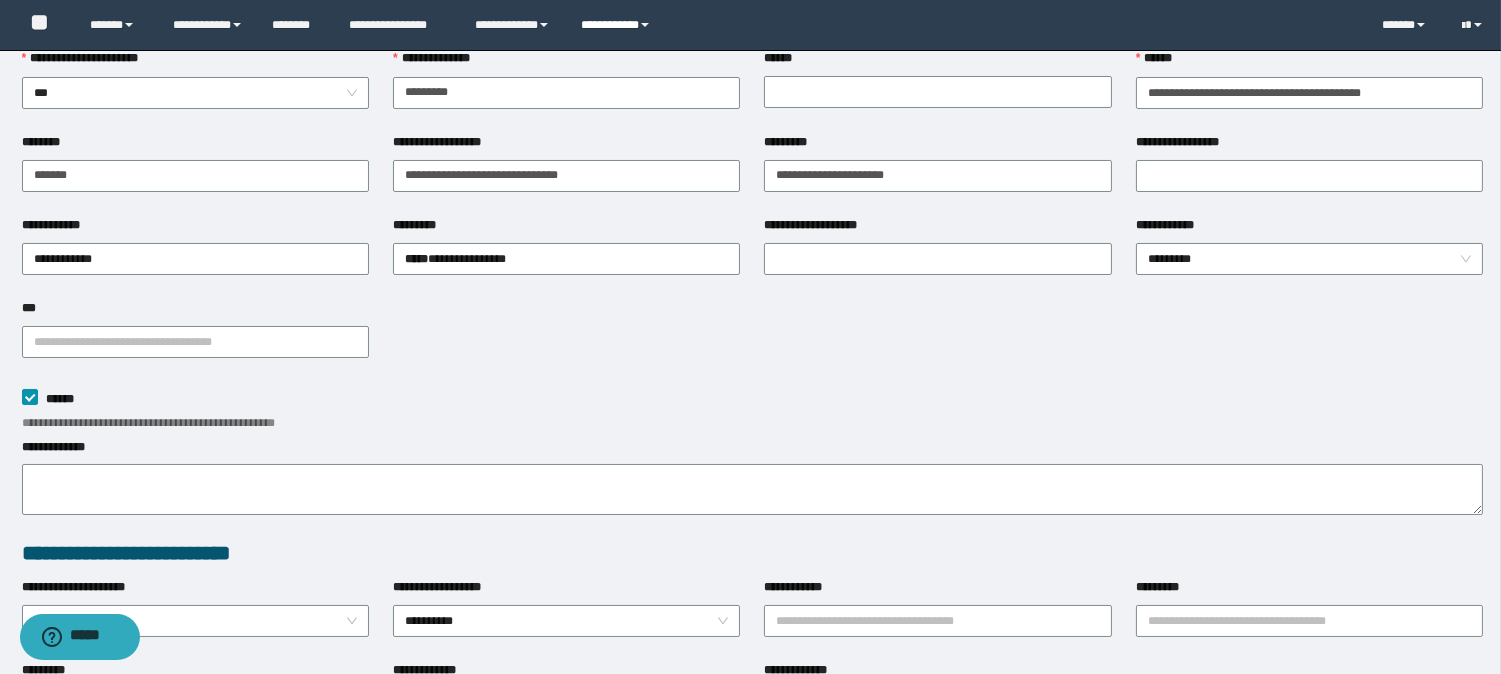 type 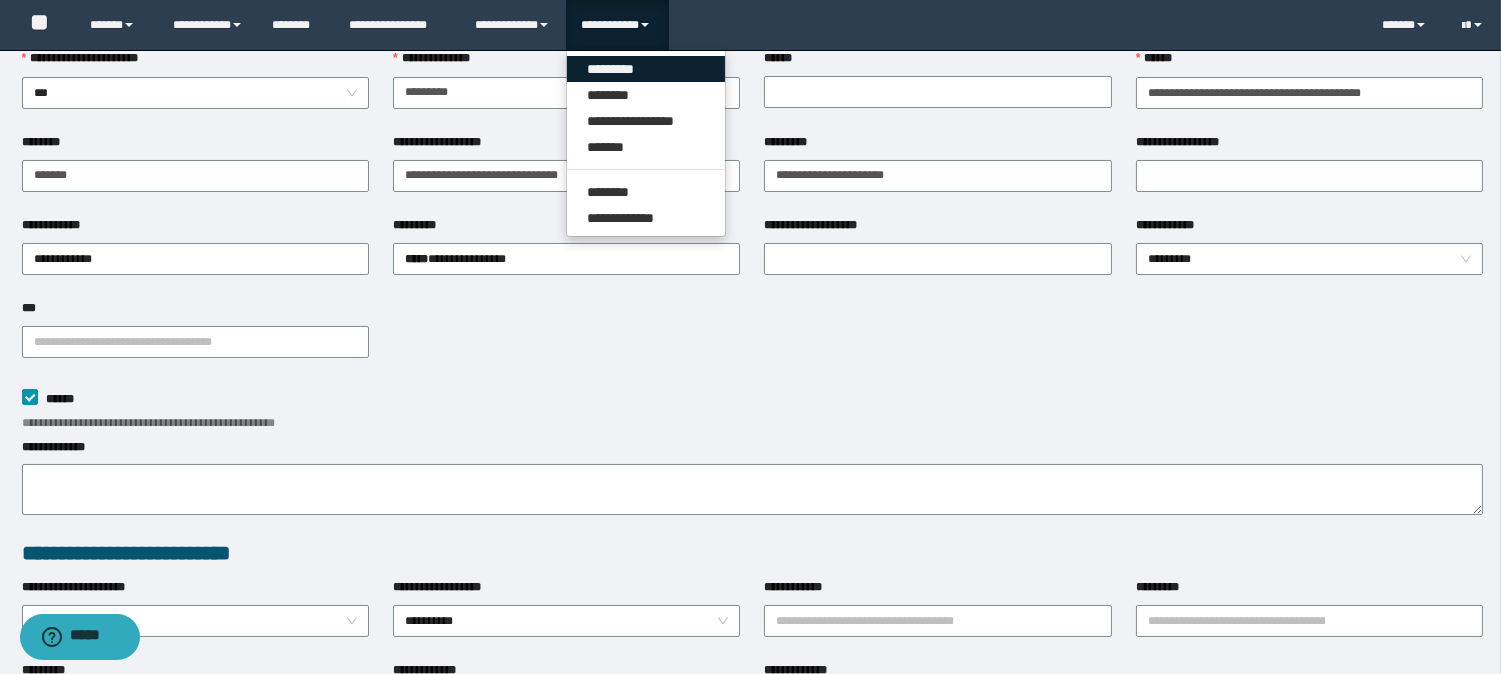 click on "*********" at bounding box center [646, 69] 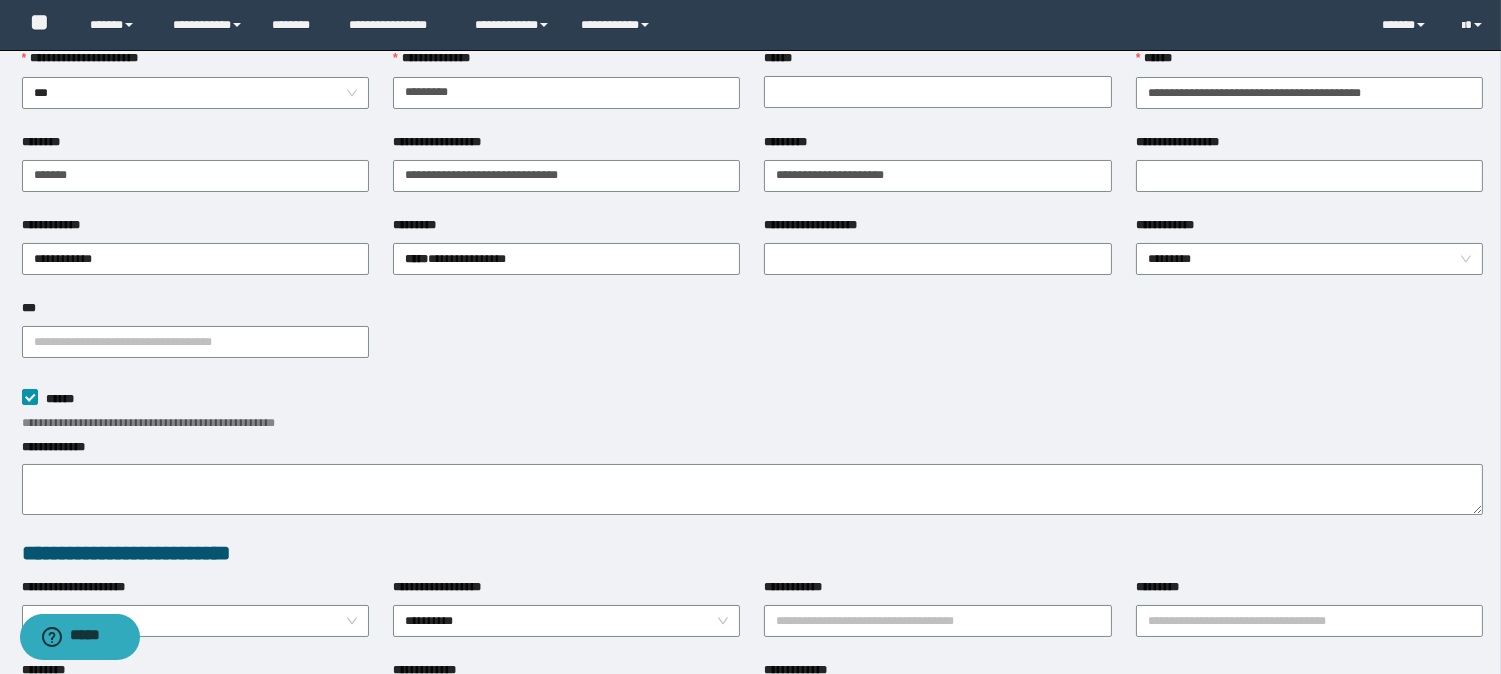 scroll, scrollTop: 0, scrollLeft: 0, axis: both 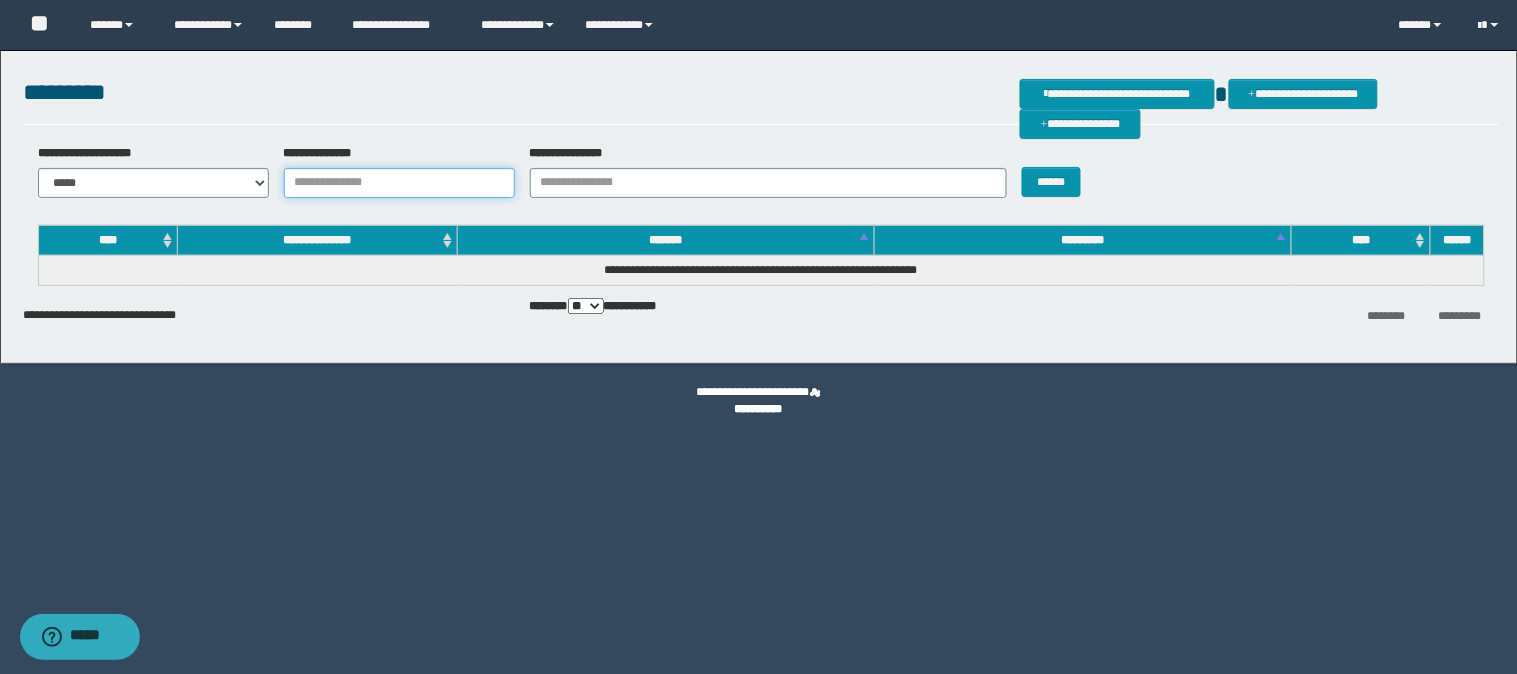 click on "**********" at bounding box center (399, 183) 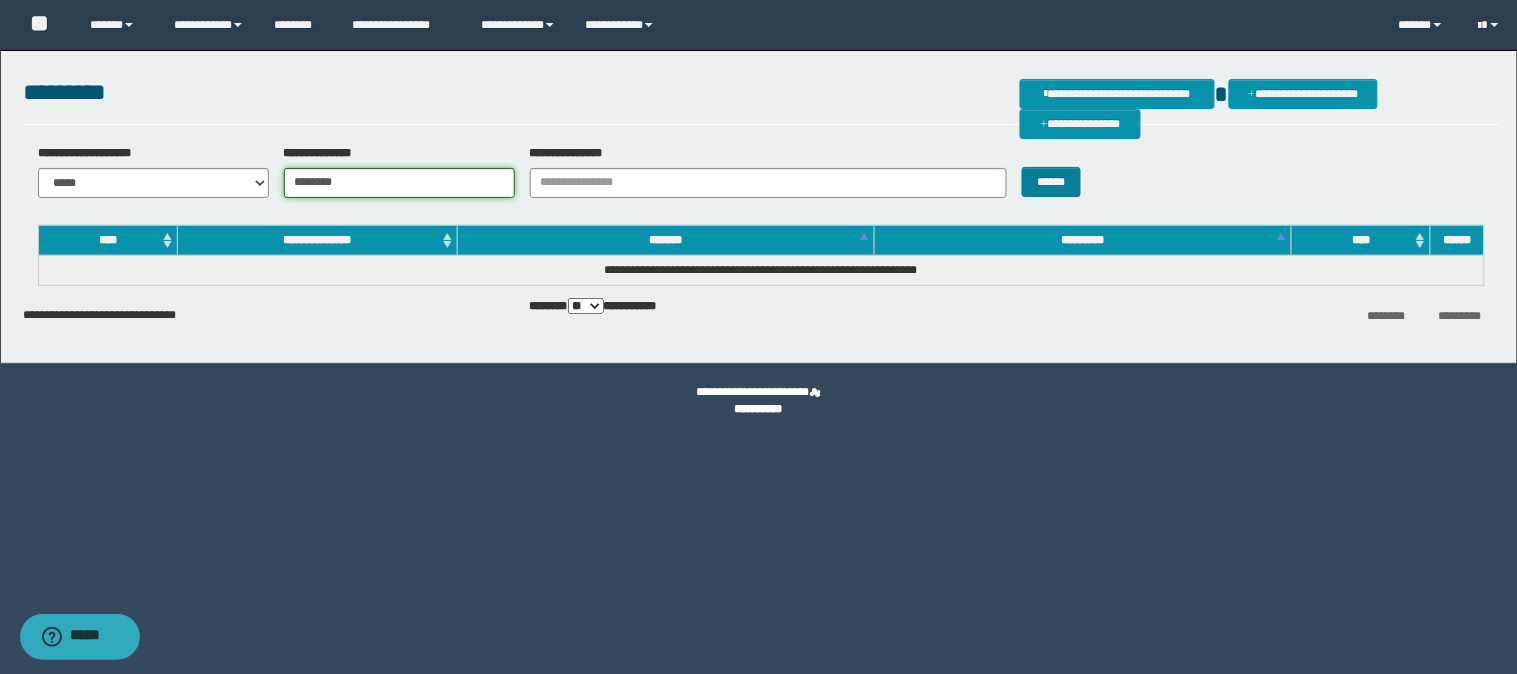 type on "********" 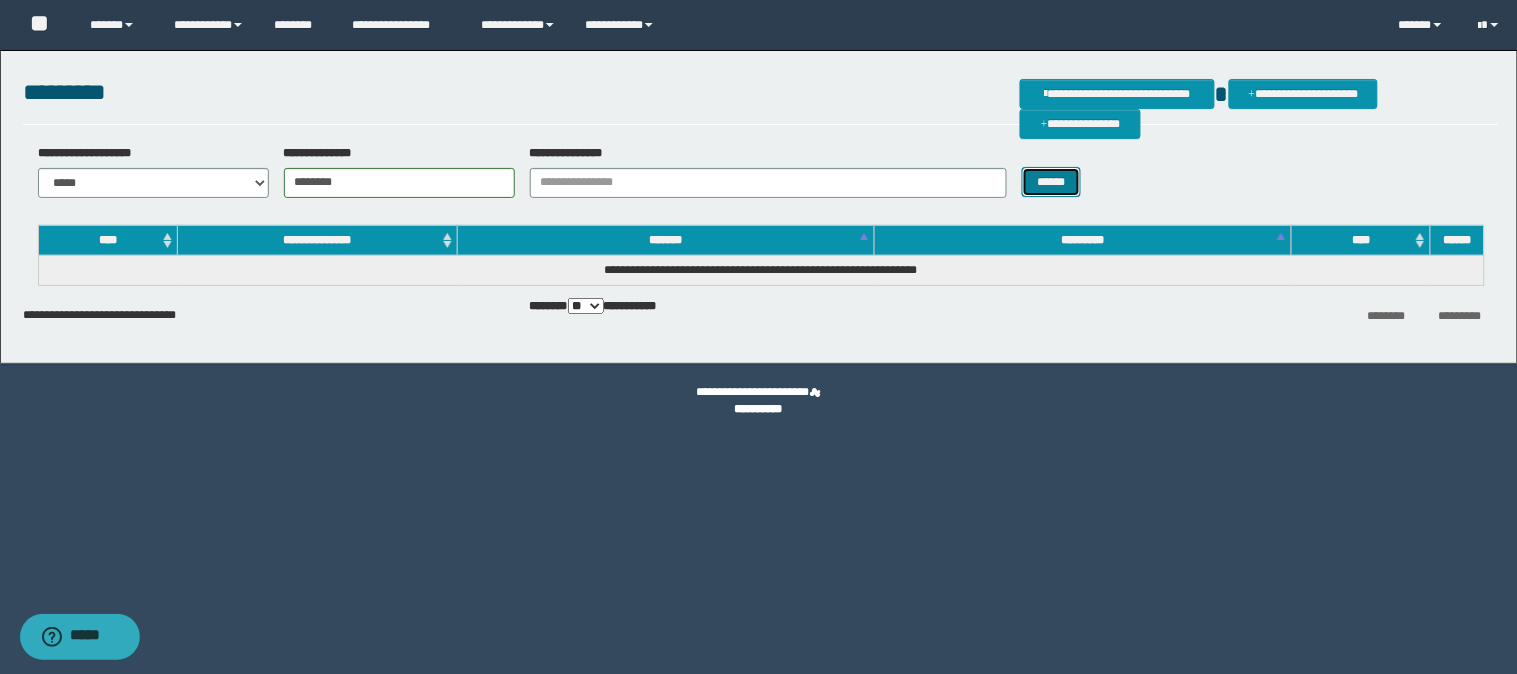 click on "******" at bounding box center (1052, 182) 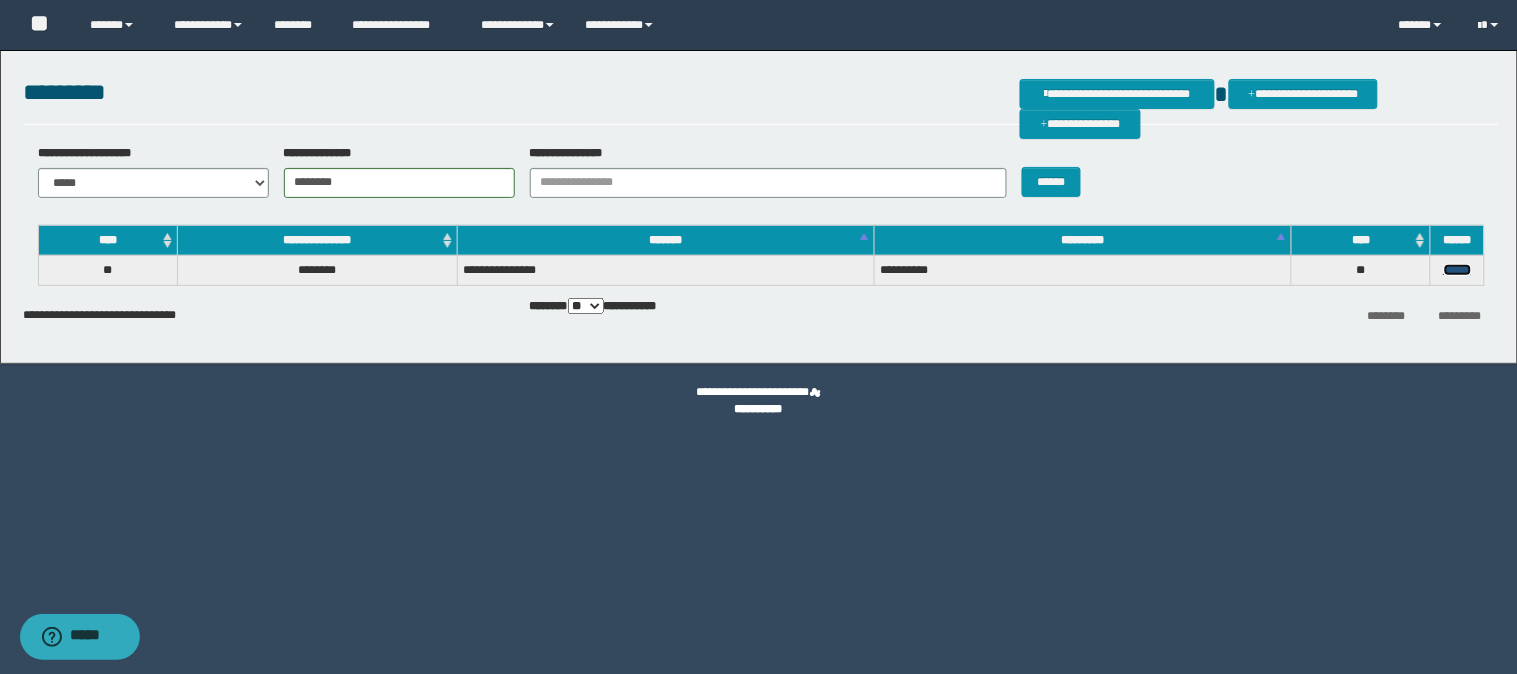 click on "******" at bounding box center [1458, 270] 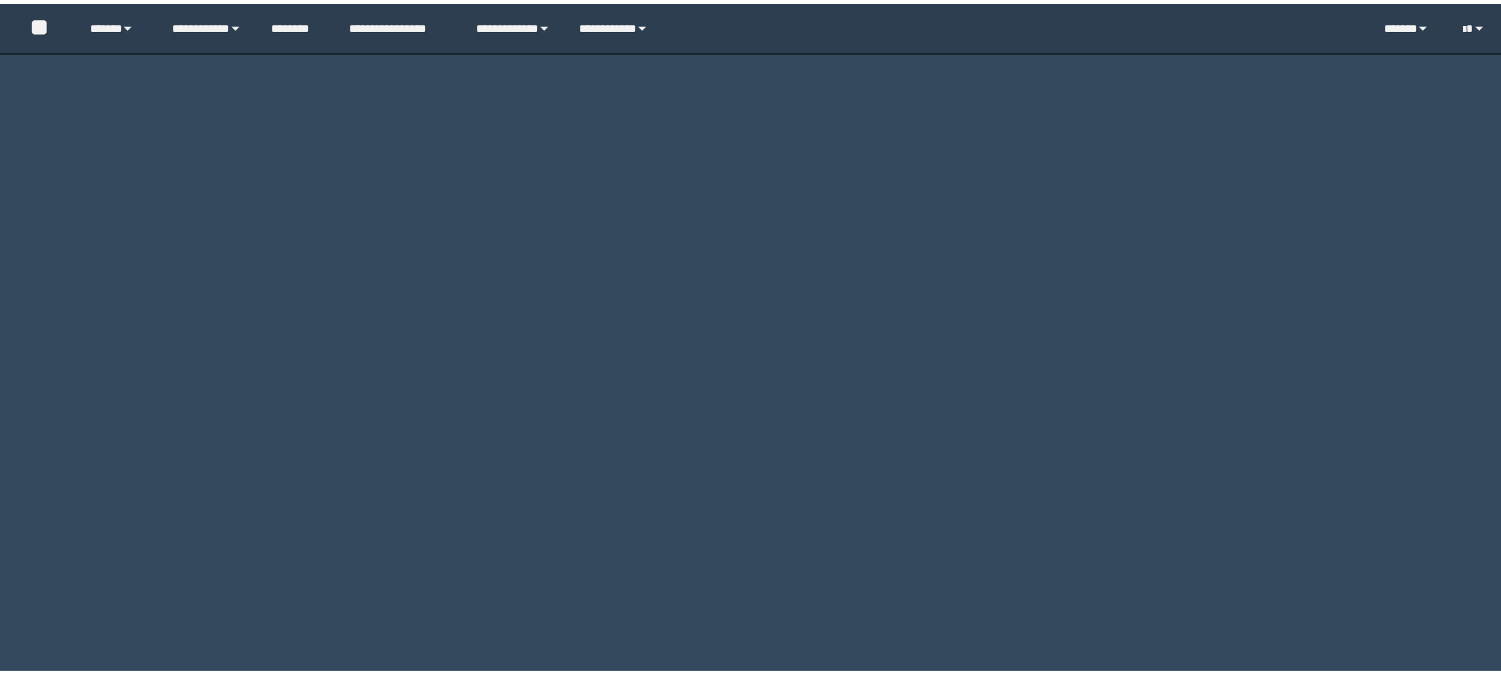 scroll, scrollTop: 0, scrollLeft: 0, axis: both 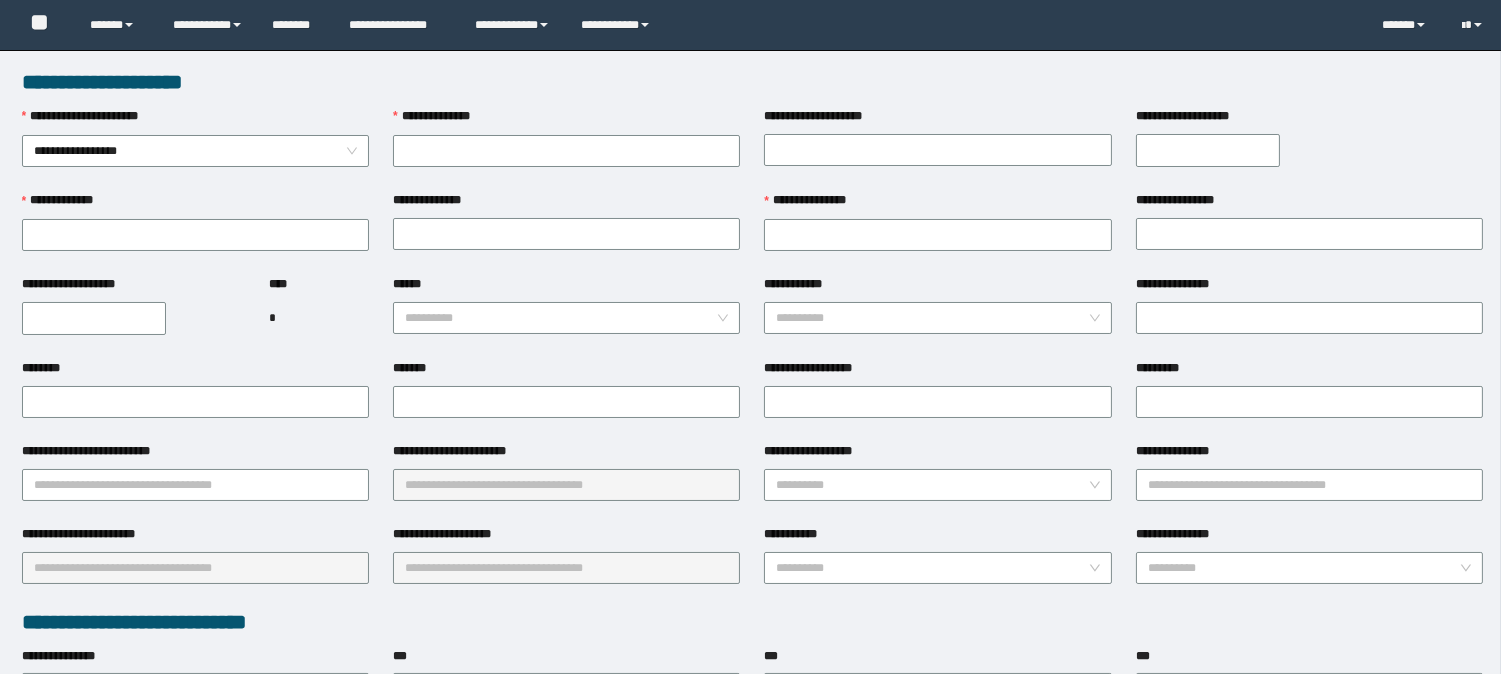 type on "********" 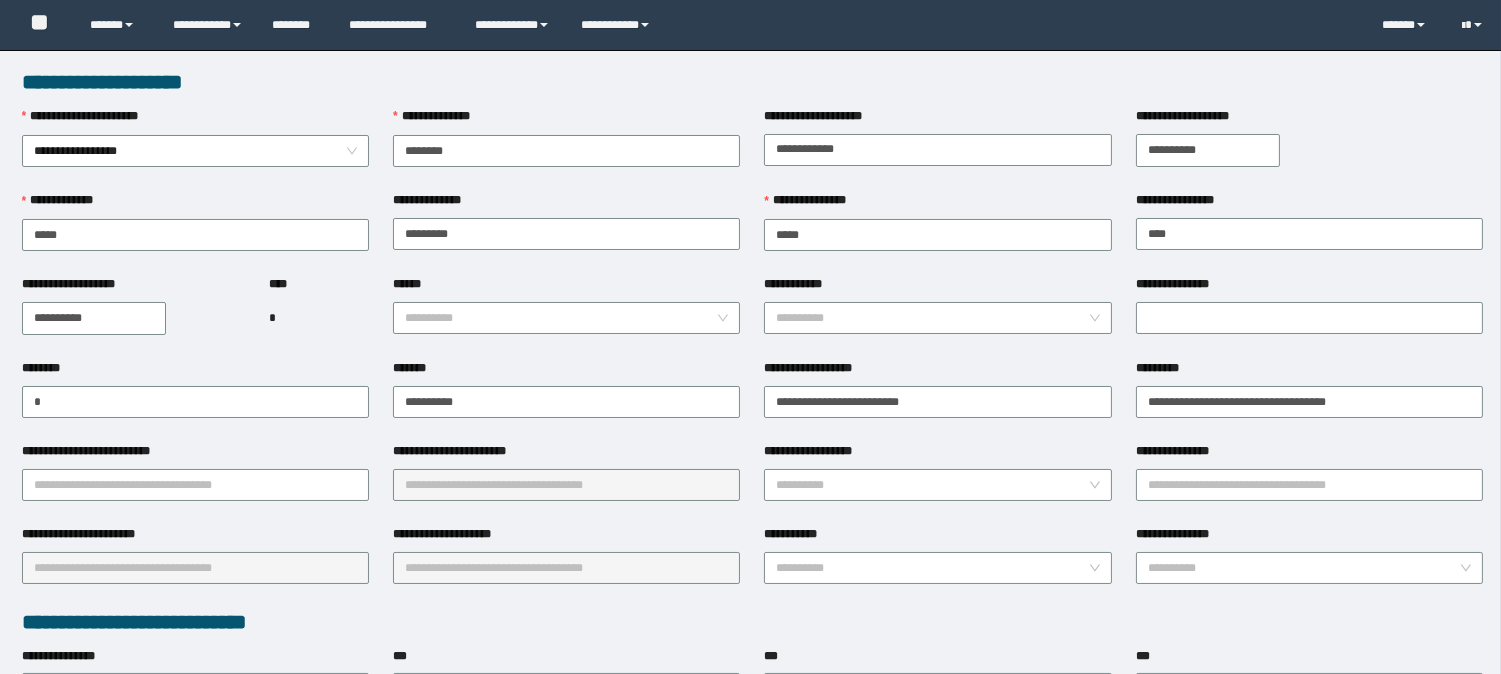 scroll, scrollTop: 0, scrollLeft: 0, axis: both 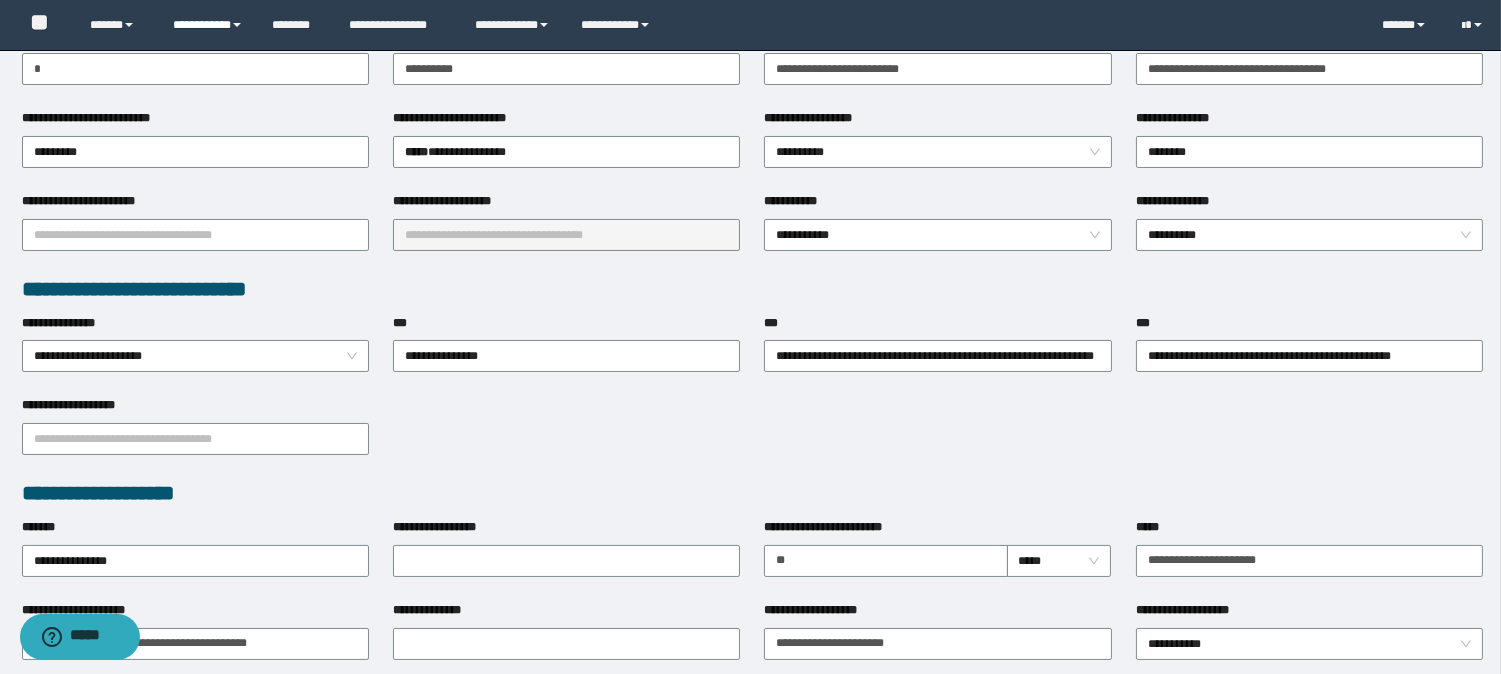 click on "**********" at bounding box center [207, 25] 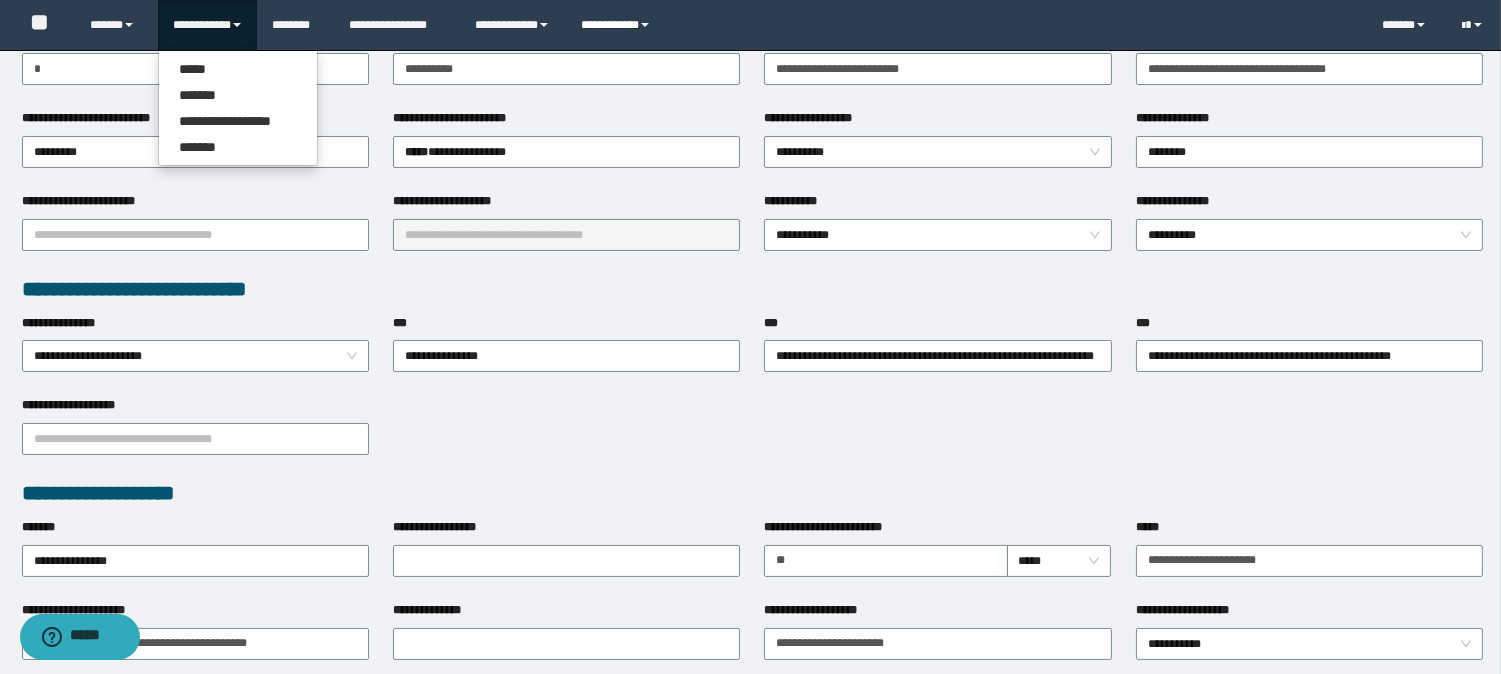 click on "**********" at bounding box center (617, 25) 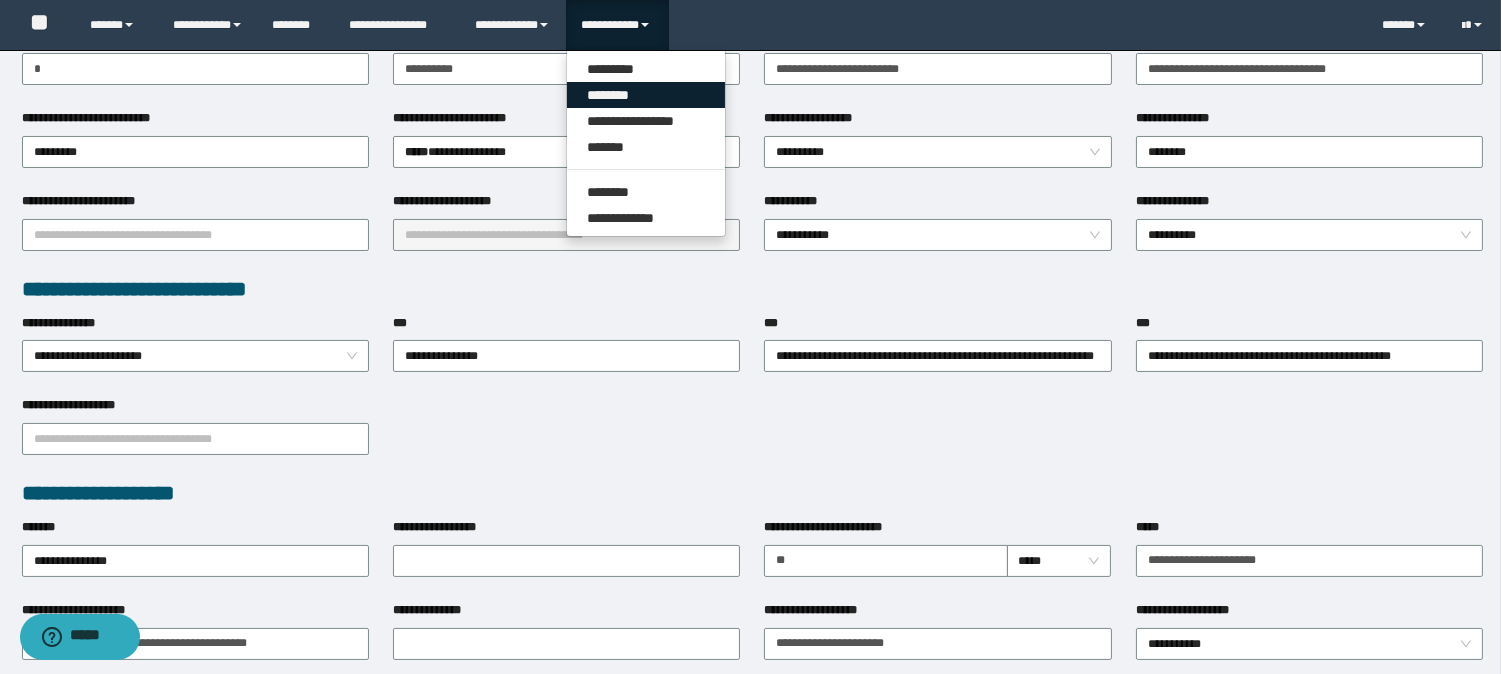 click on "********" at bounding box center [646, 95] 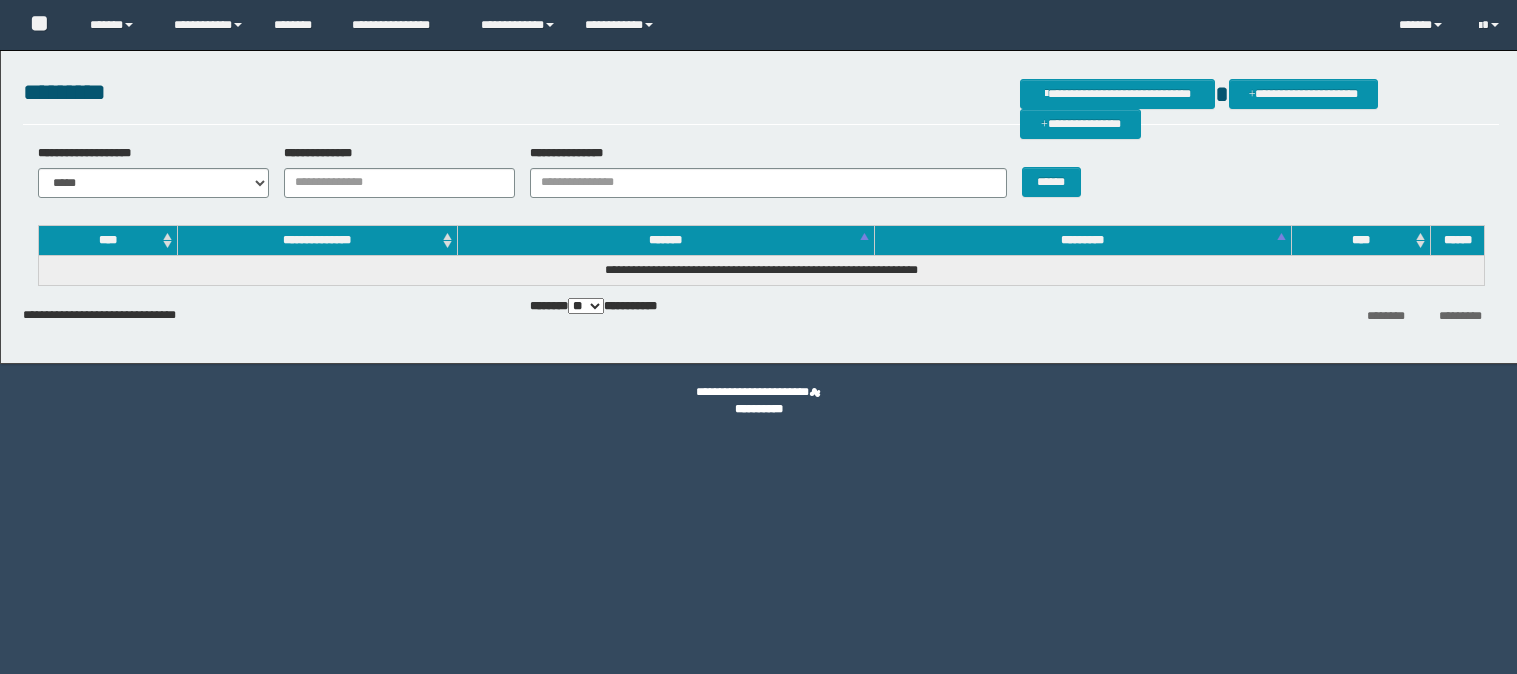 scroll, scrollTop: 0, scrollLeft: 0, axis: both 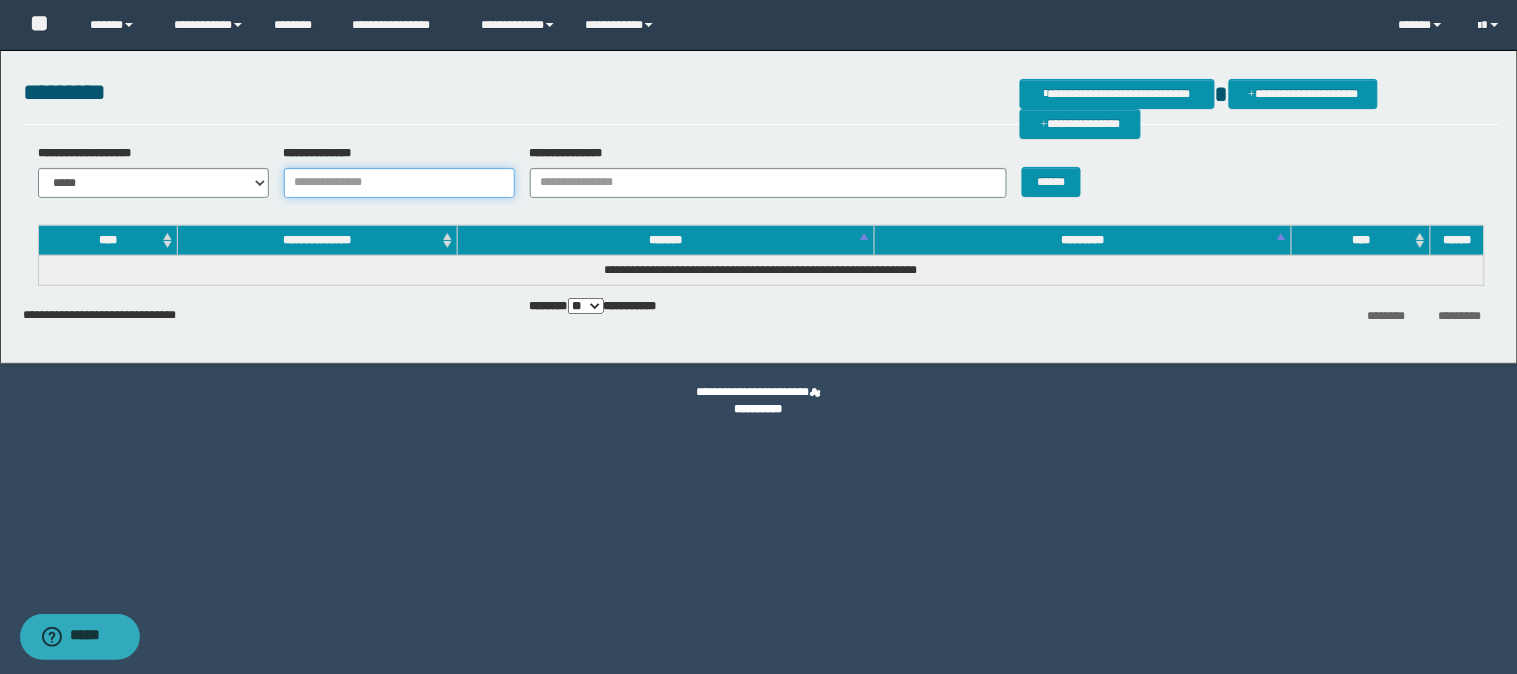 click on "**********" at bounding box center [399, 183] 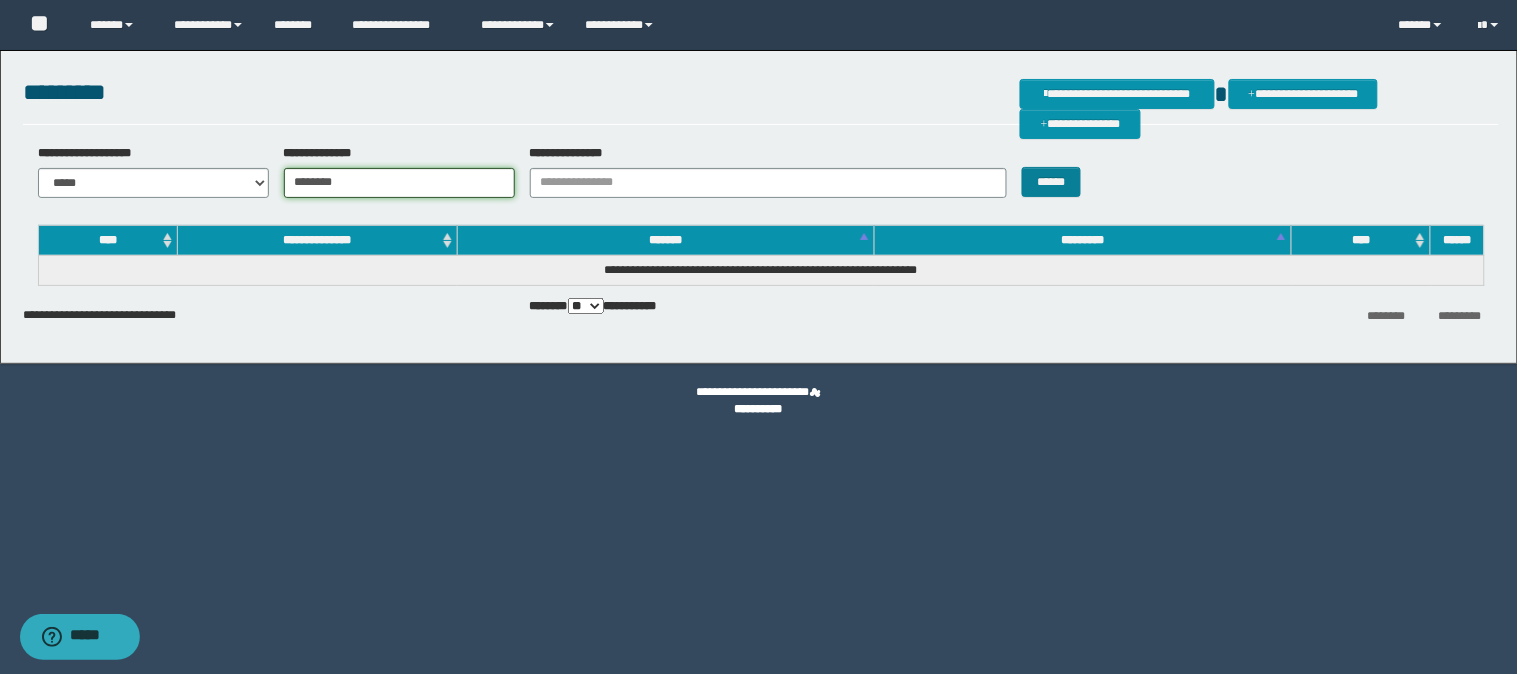 type on "********" 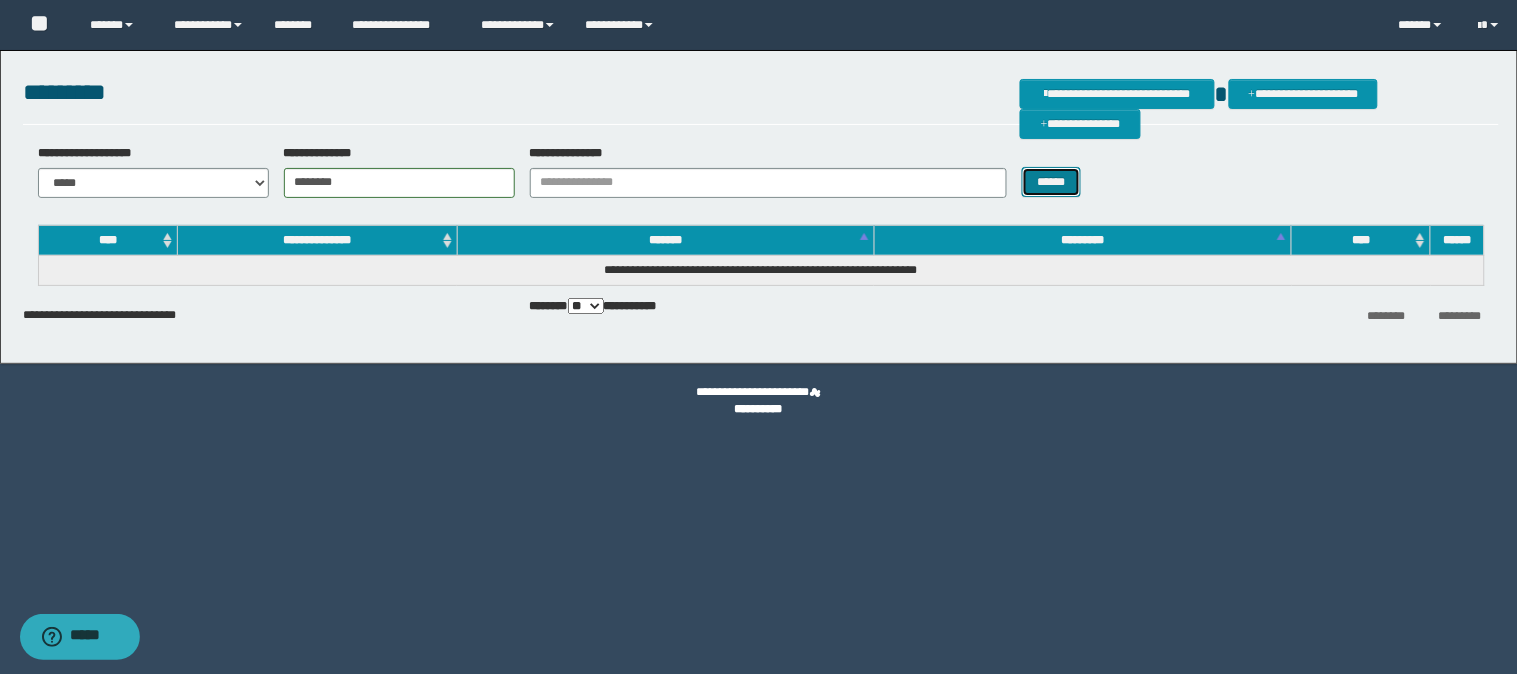 click on "******" at bounding box center [1052, 182] 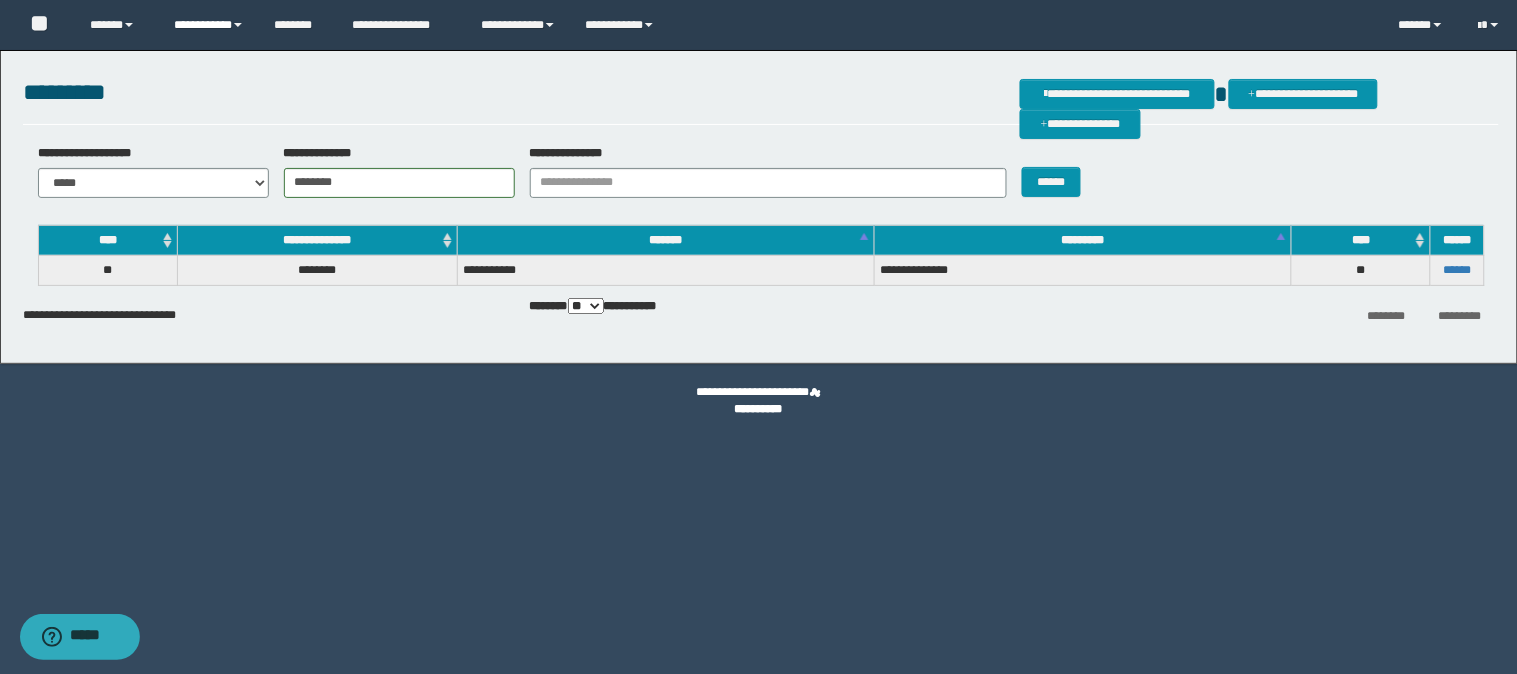 click on "**********" at bounding box center (209, 25) 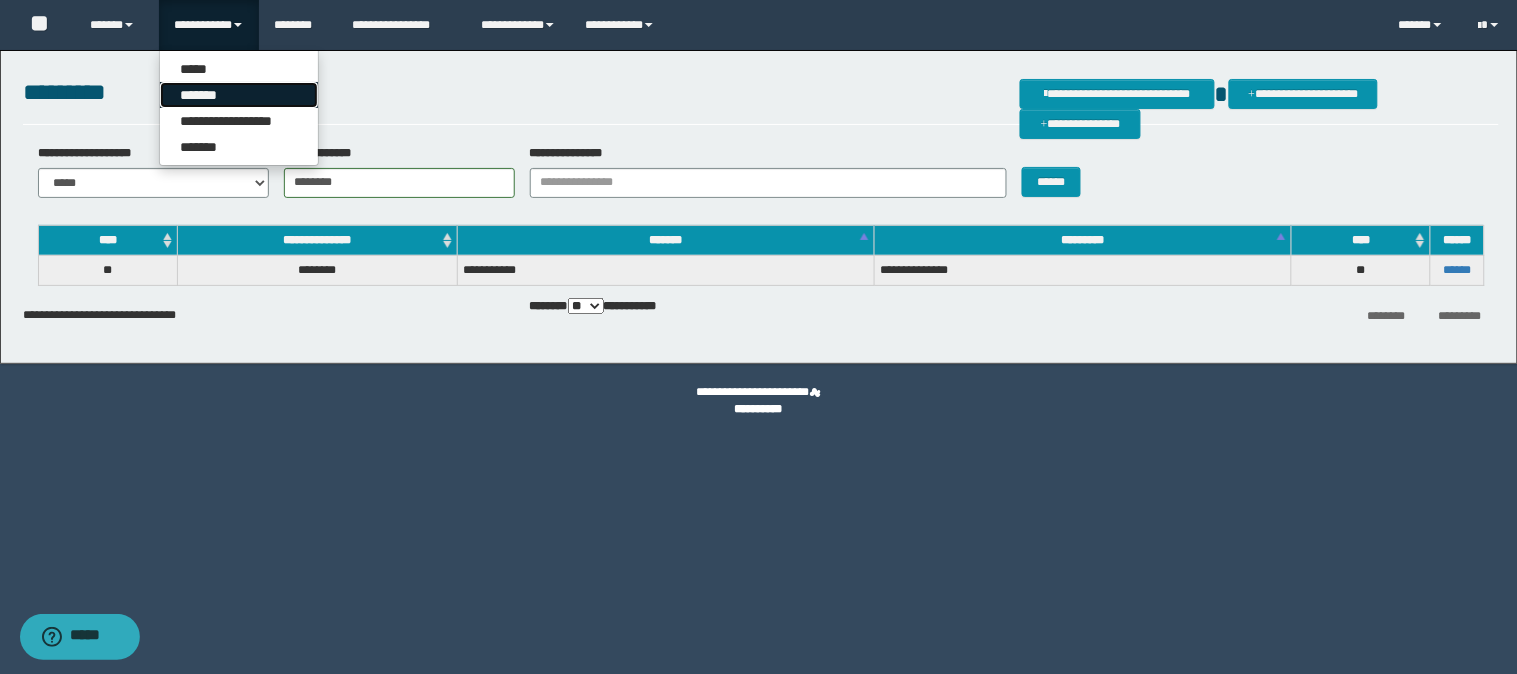 click on "*******" at bounding box center (239, 95) 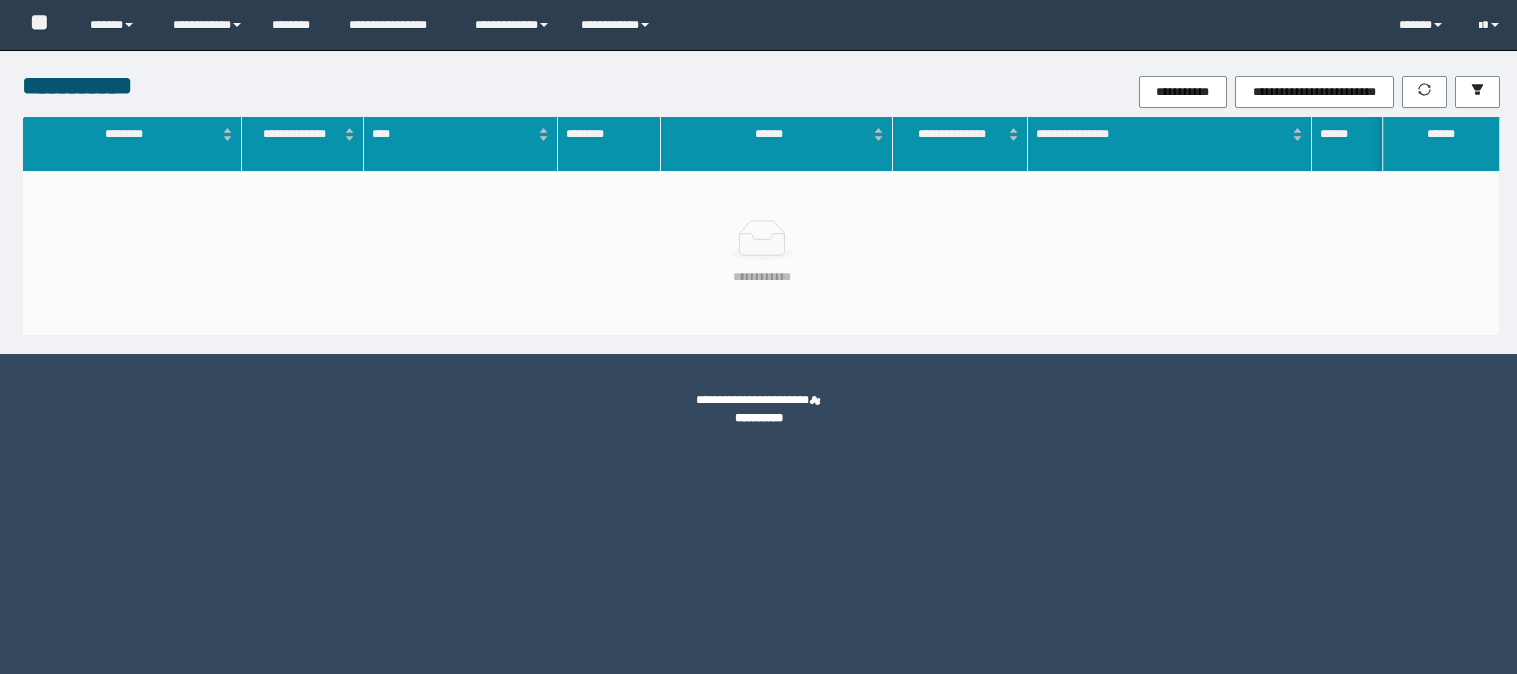 scroll, scrollTop: 0, scrollLeft: 0, axis: both 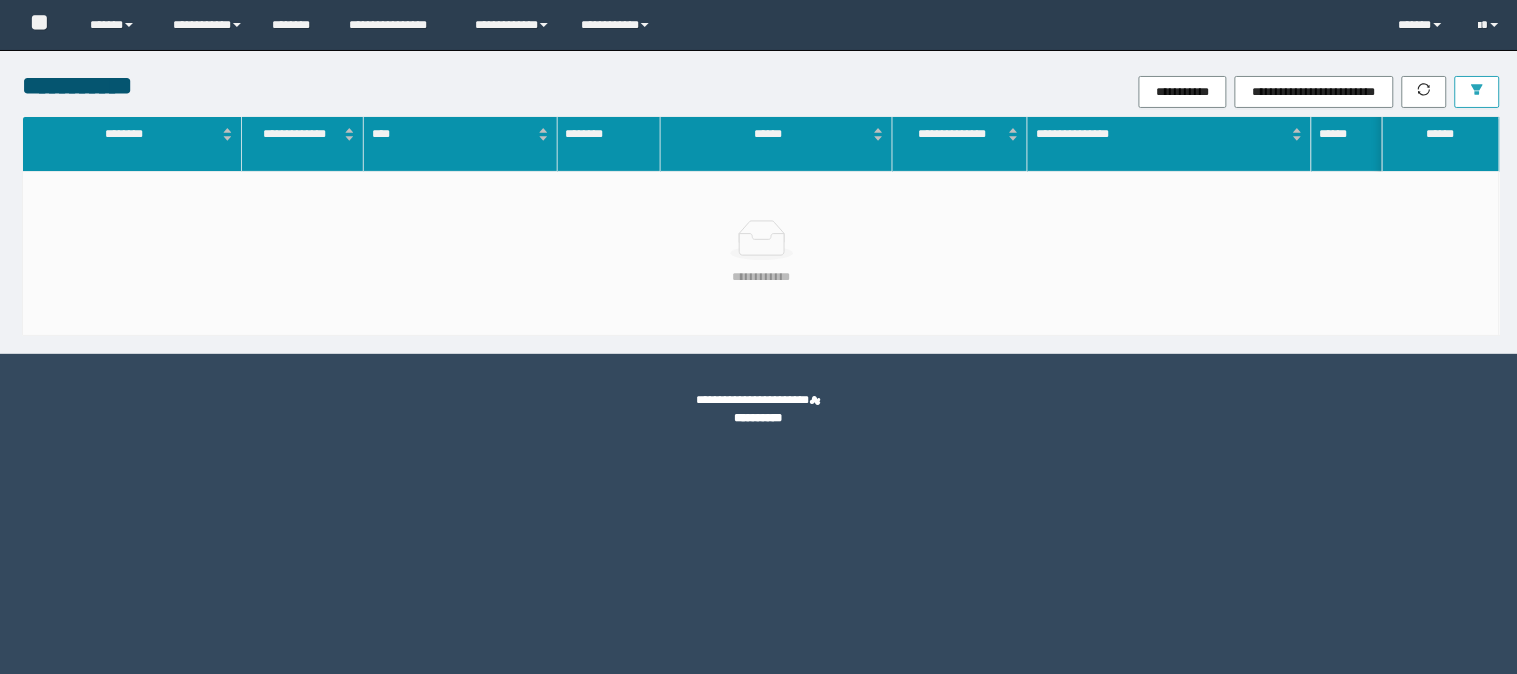 click 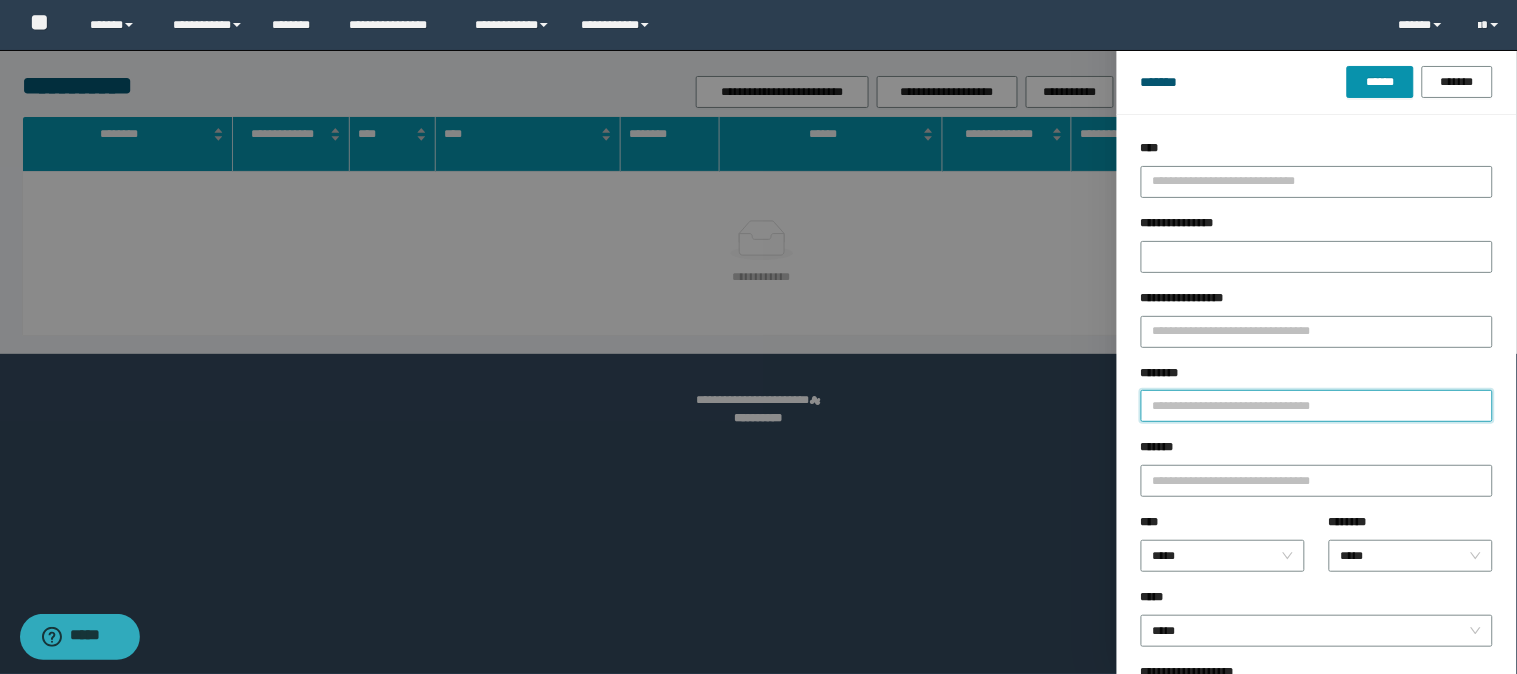 click on "********" at bounding box center (1317, 406) 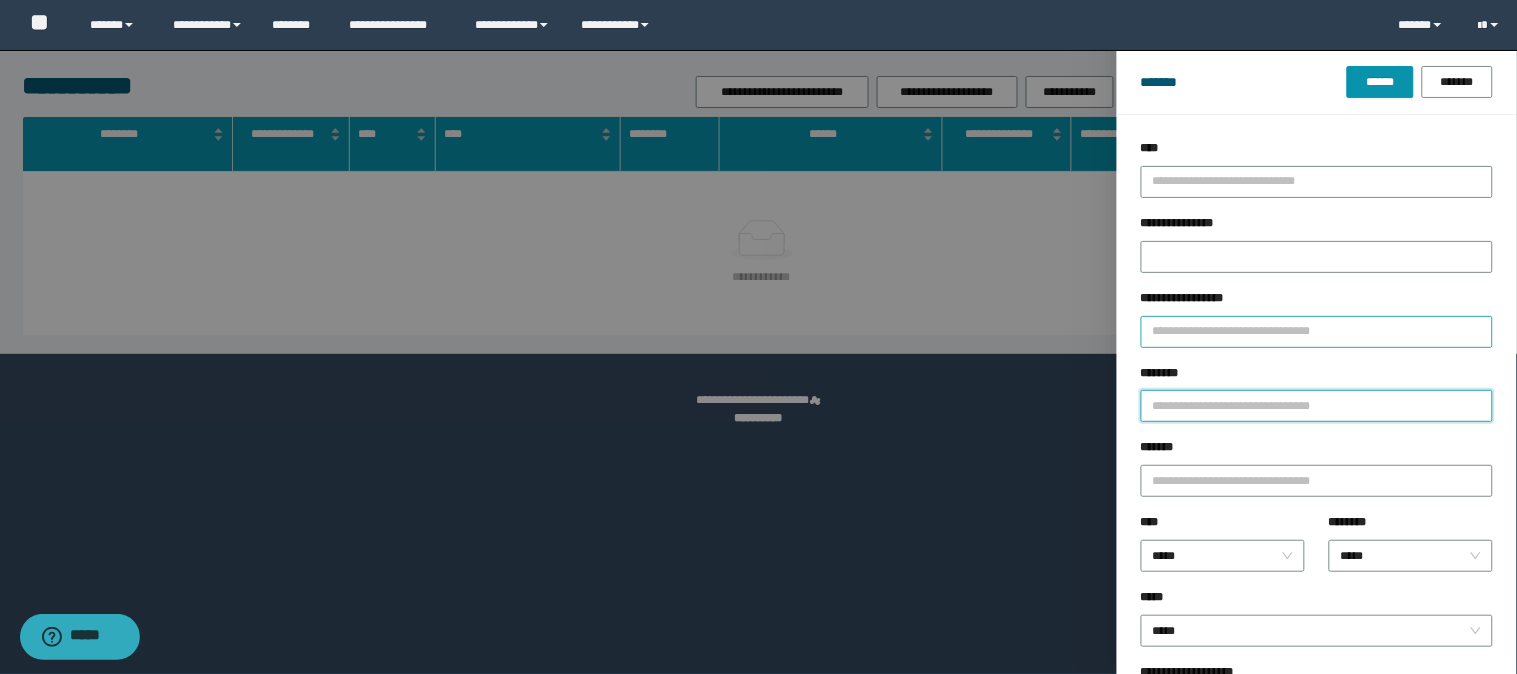 paste on "********" 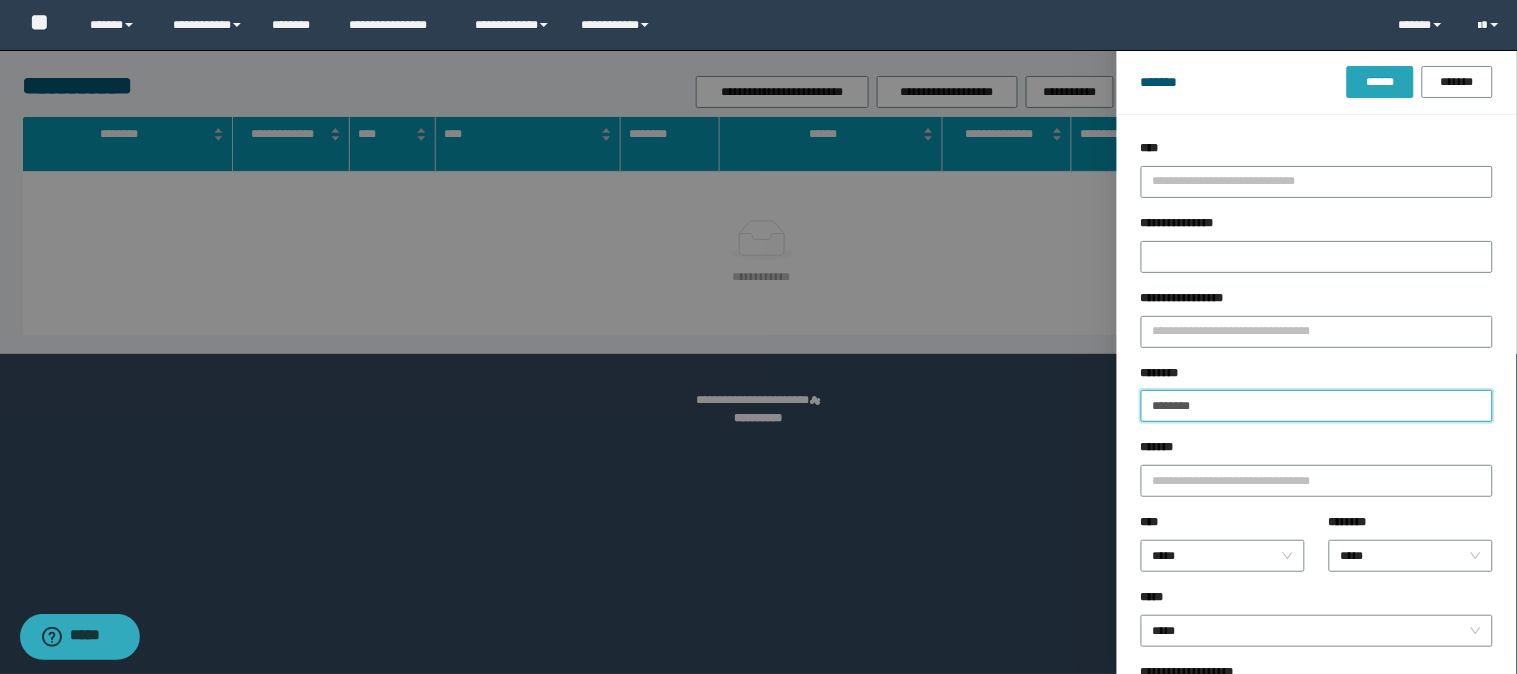 type on "********" 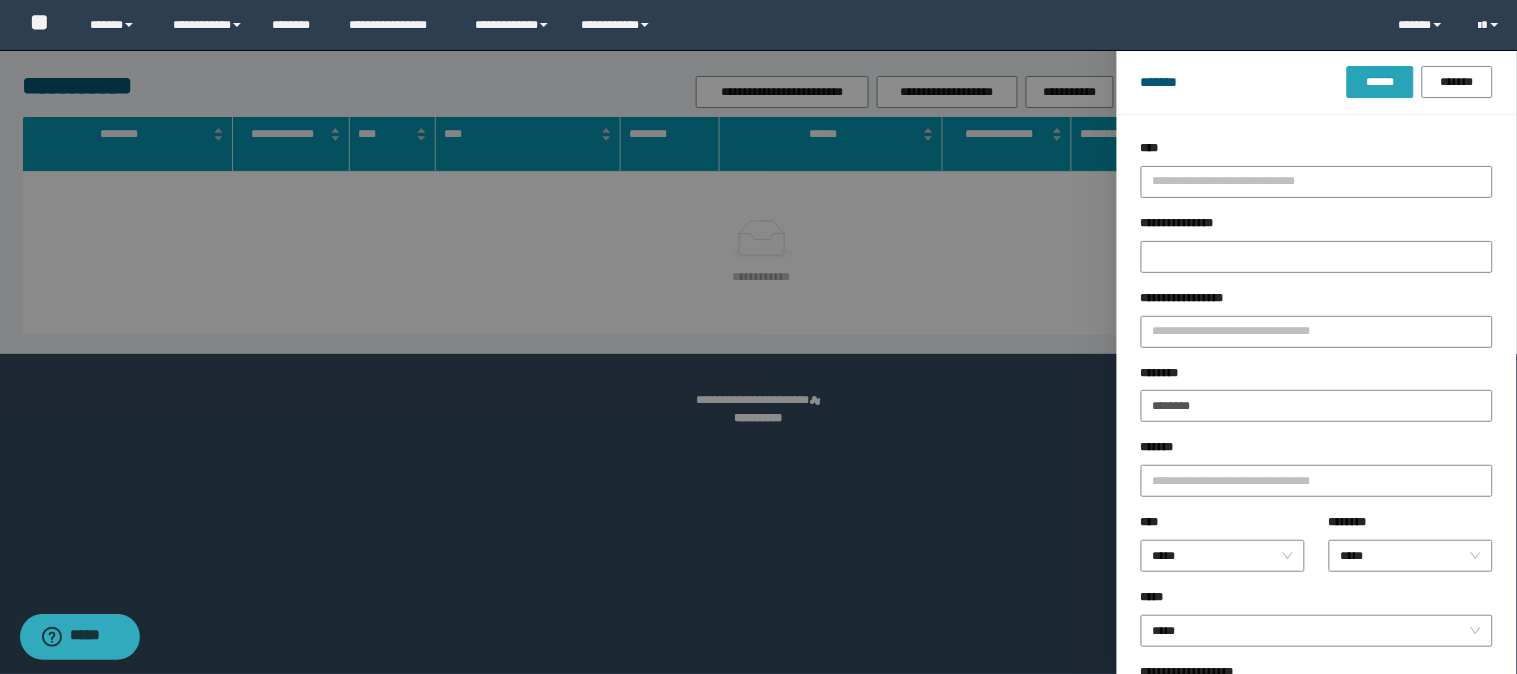 click on "******" at bounding box center [1380, 82] 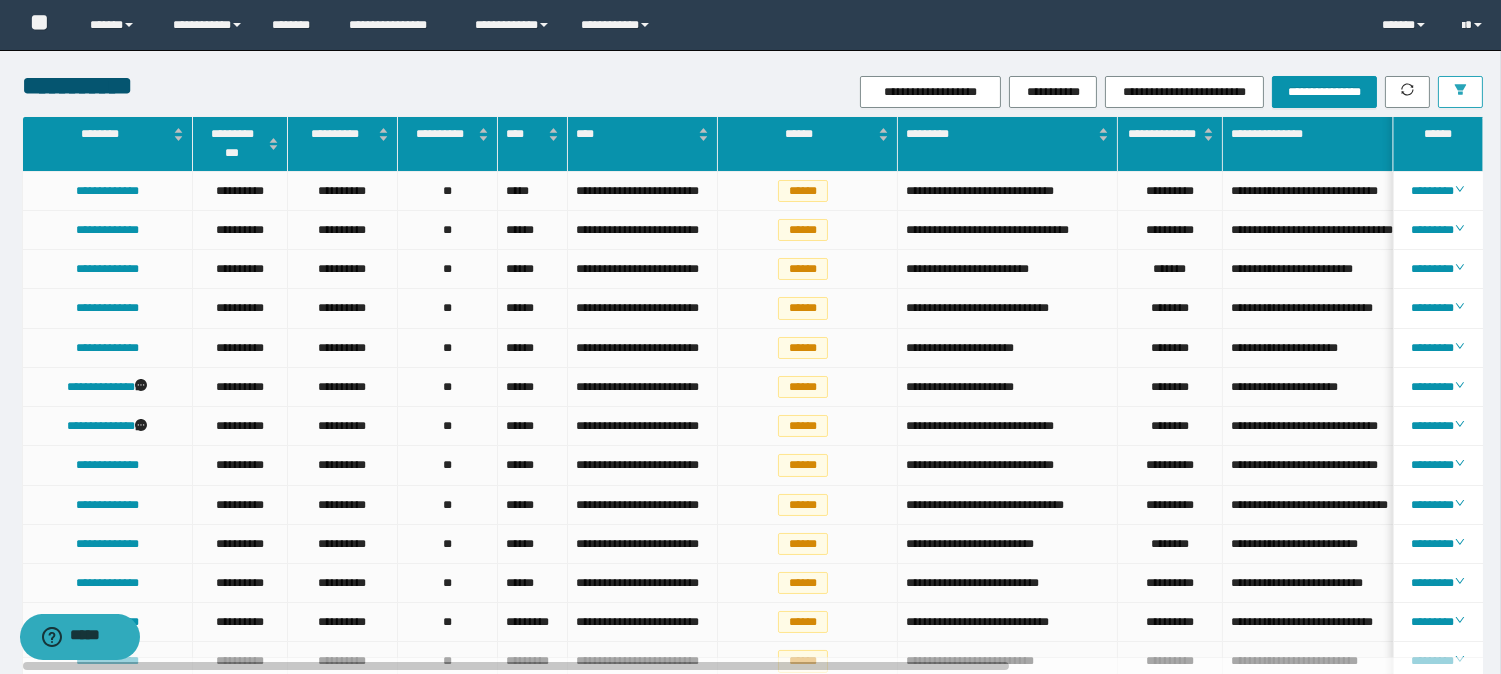 click at bounding box center (1460, 92) 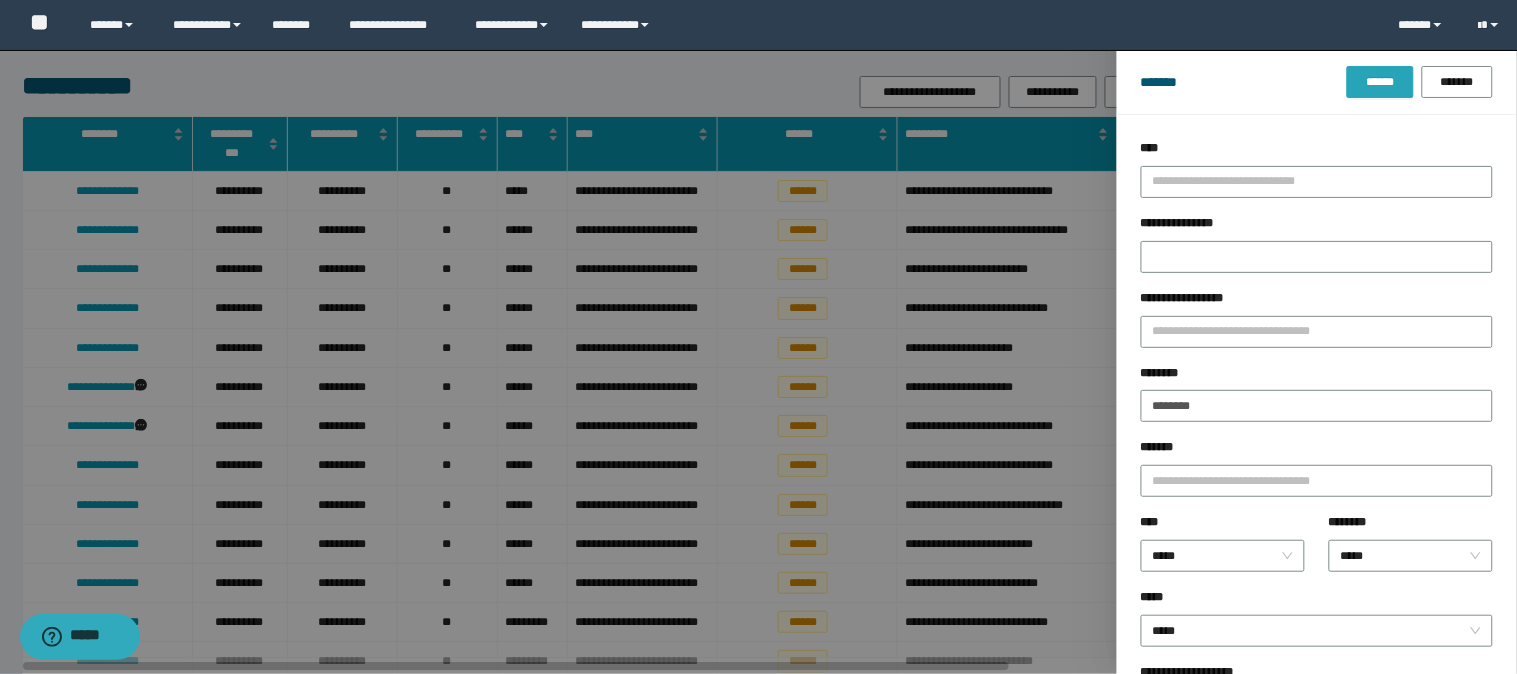 click on "******" at bounding box center (1380, 82) 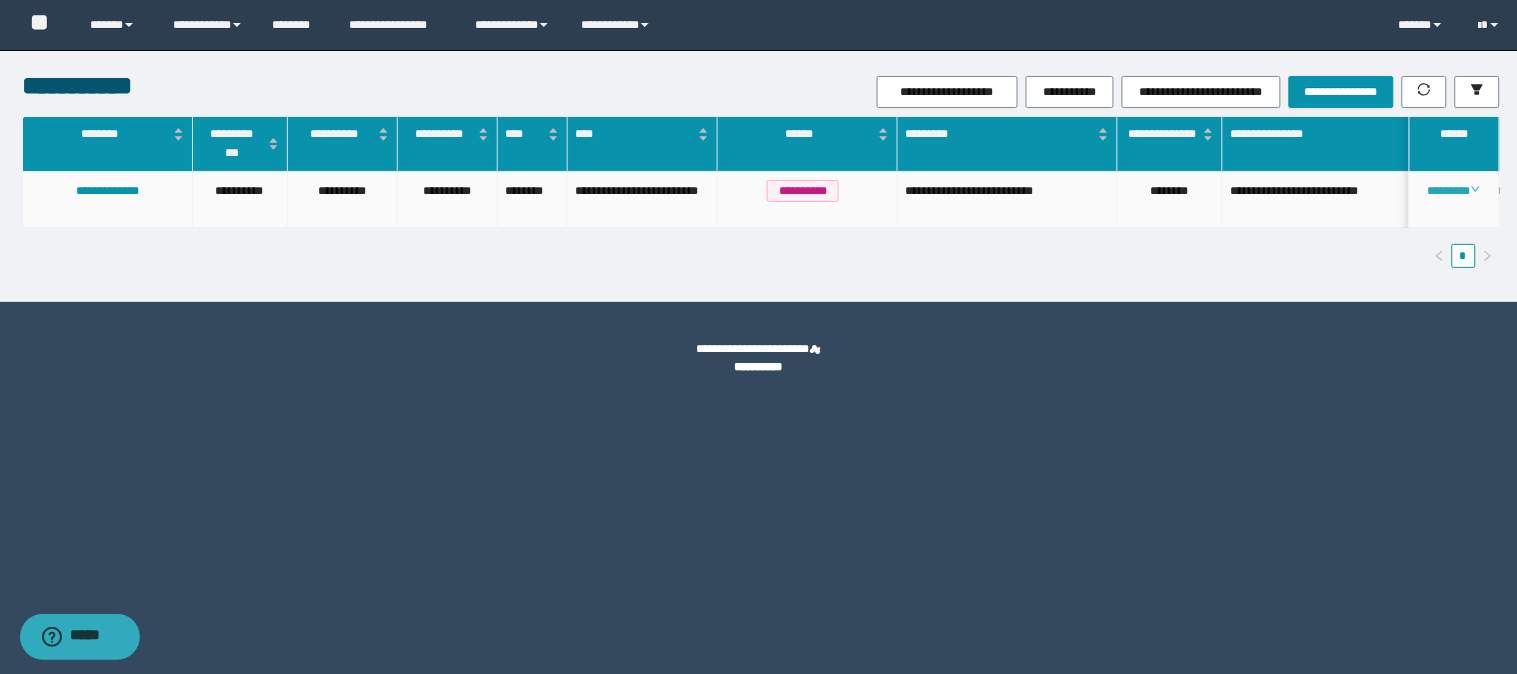 click on "********" at bounding box center (1454, 191) 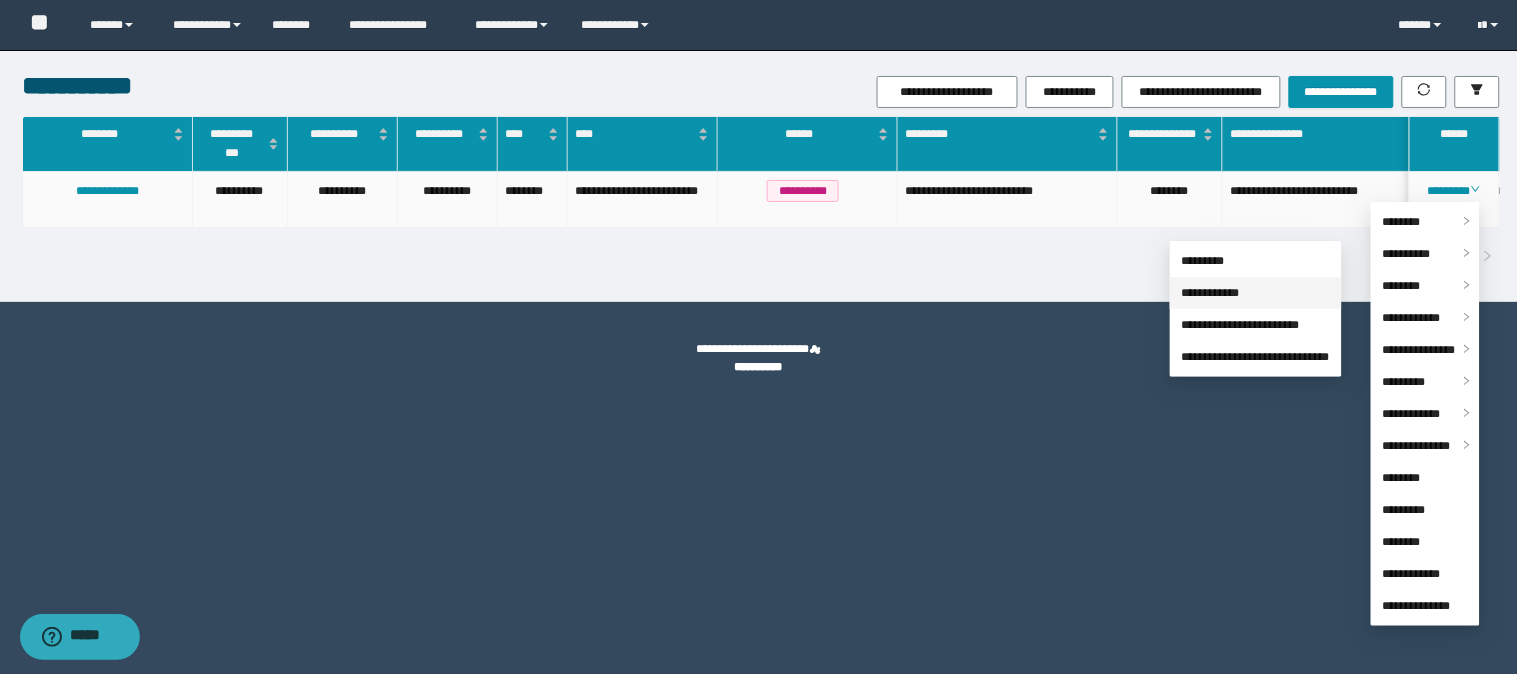 click on "**********" at bounding box center [1211, 293] 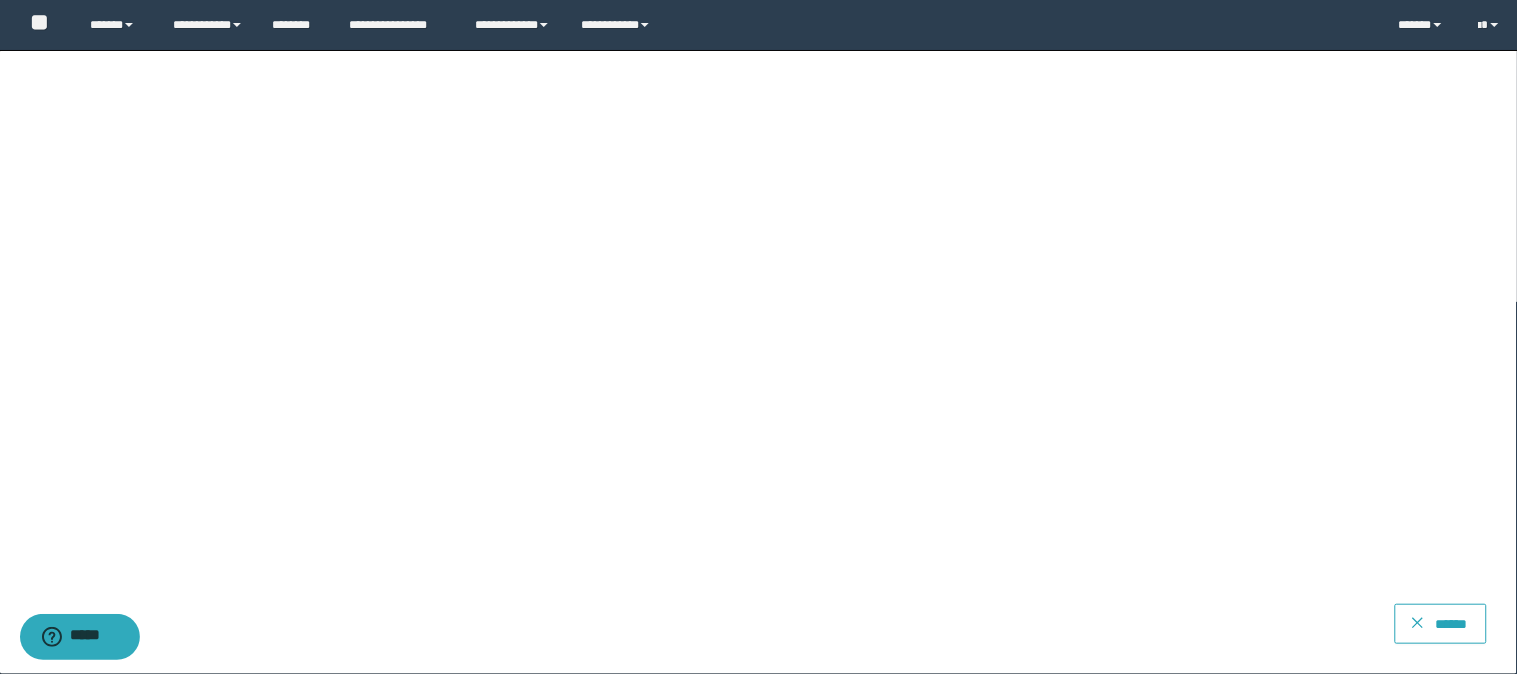 click on "******" at bounding box center [1452, 624] 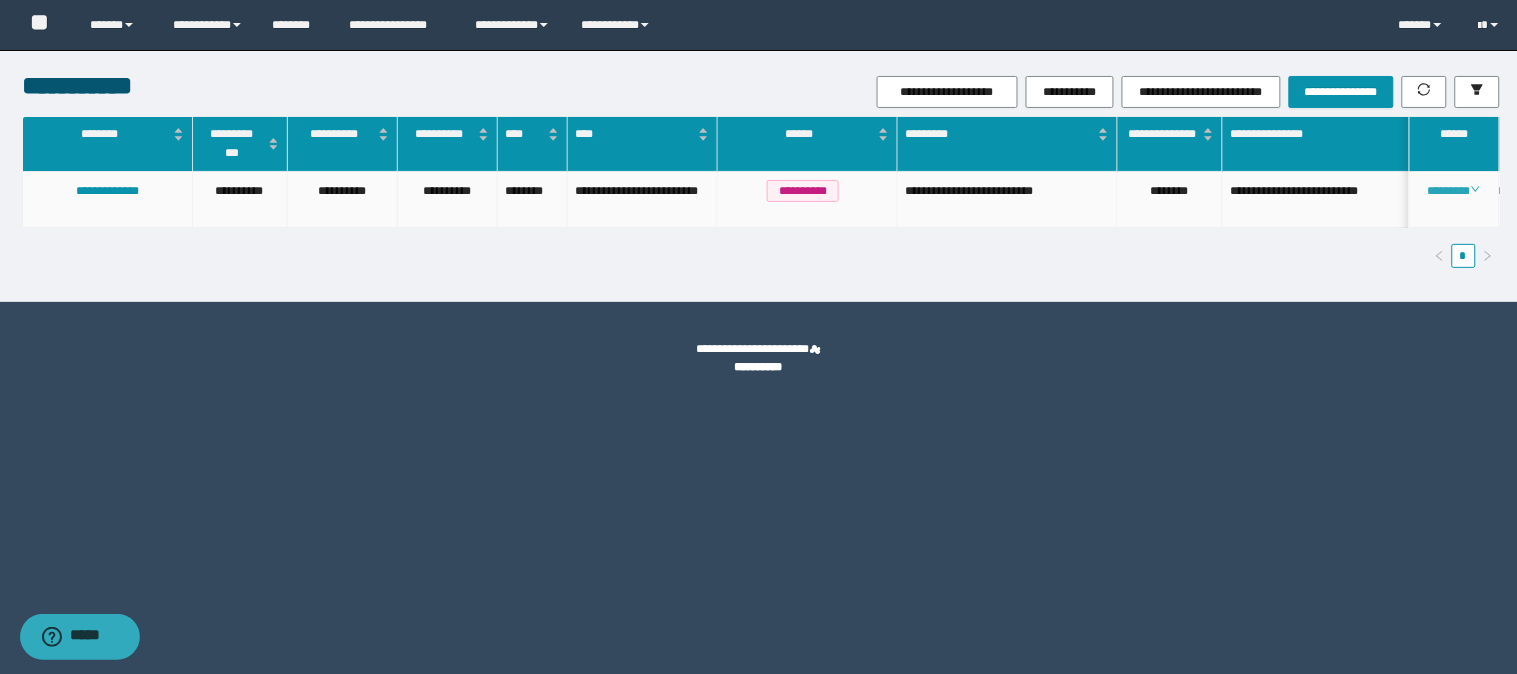 click on "********" at bounding box center (1454, 191) 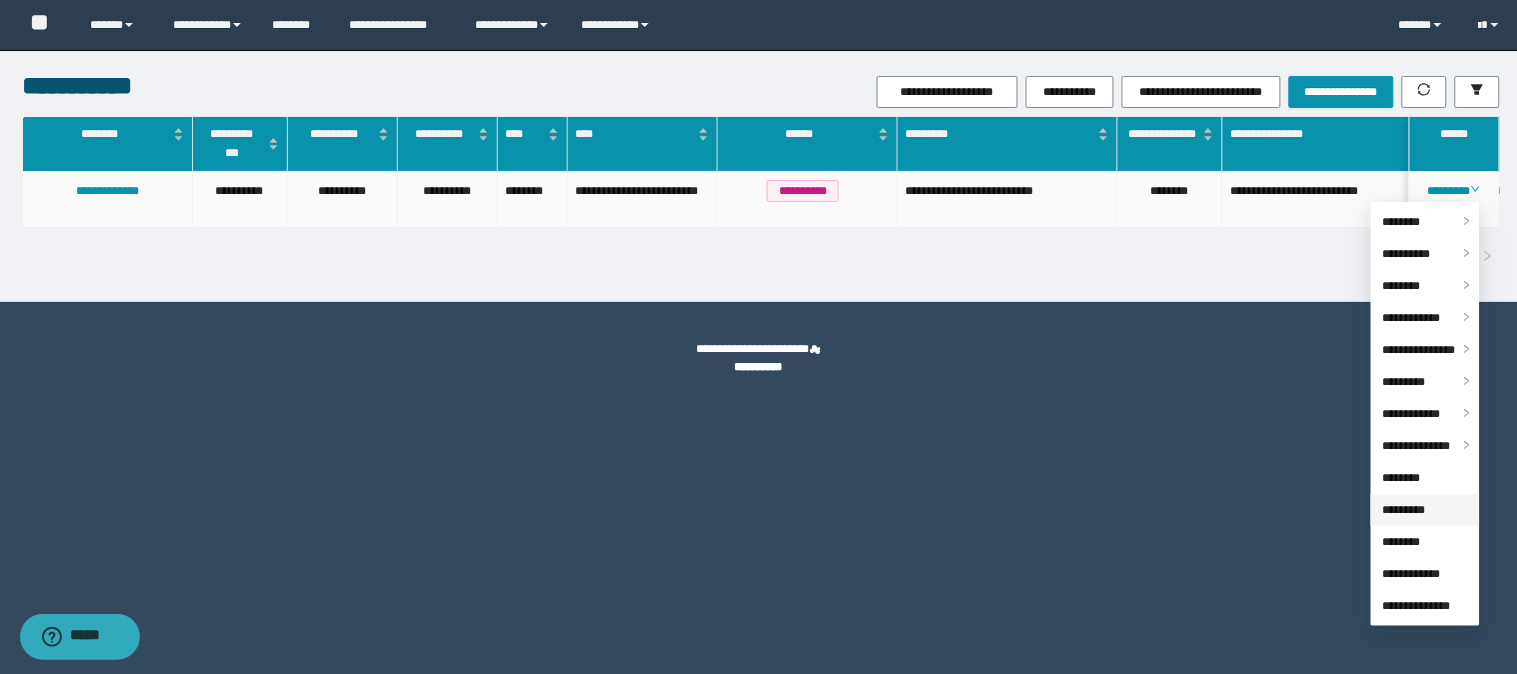 click on "*********" at bounding box center [1404, 510] 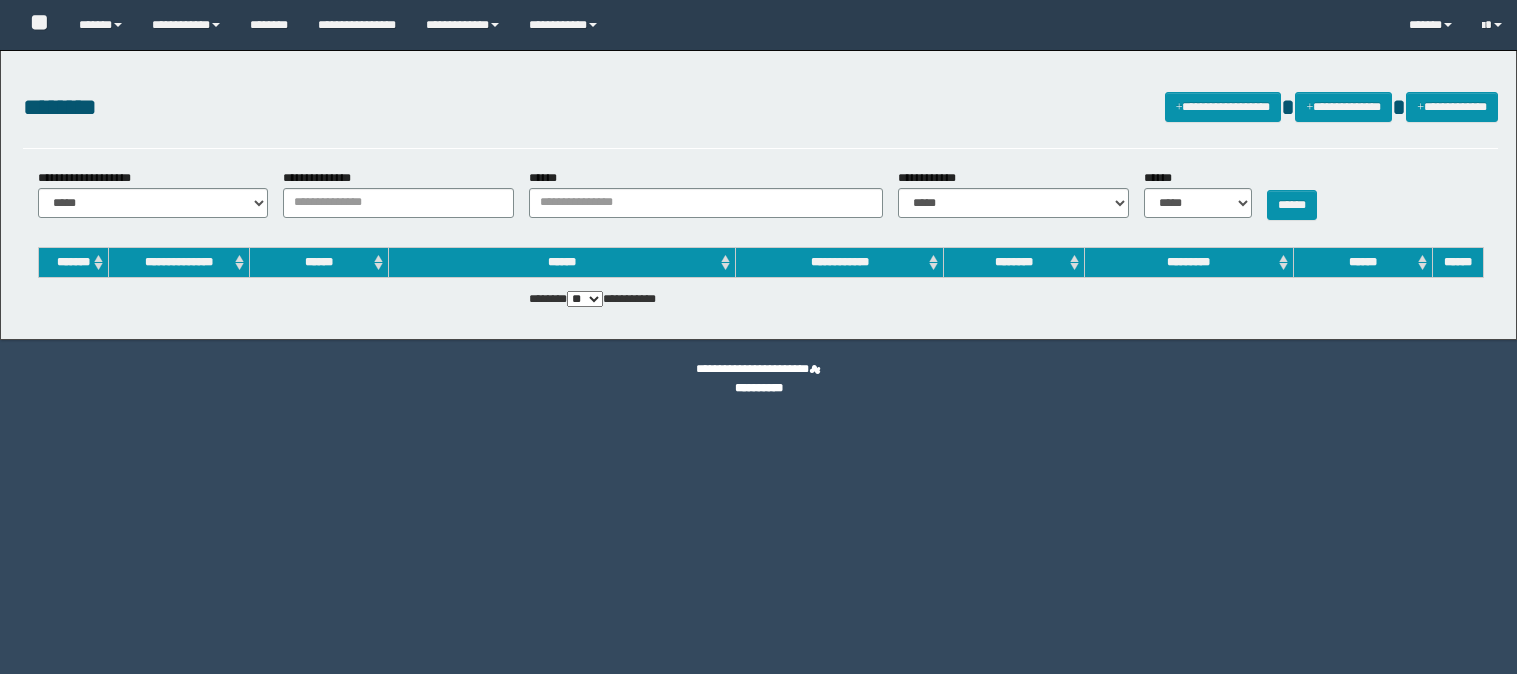 scroll, scrollTop: 0, scrollLeft: 0, axis: both 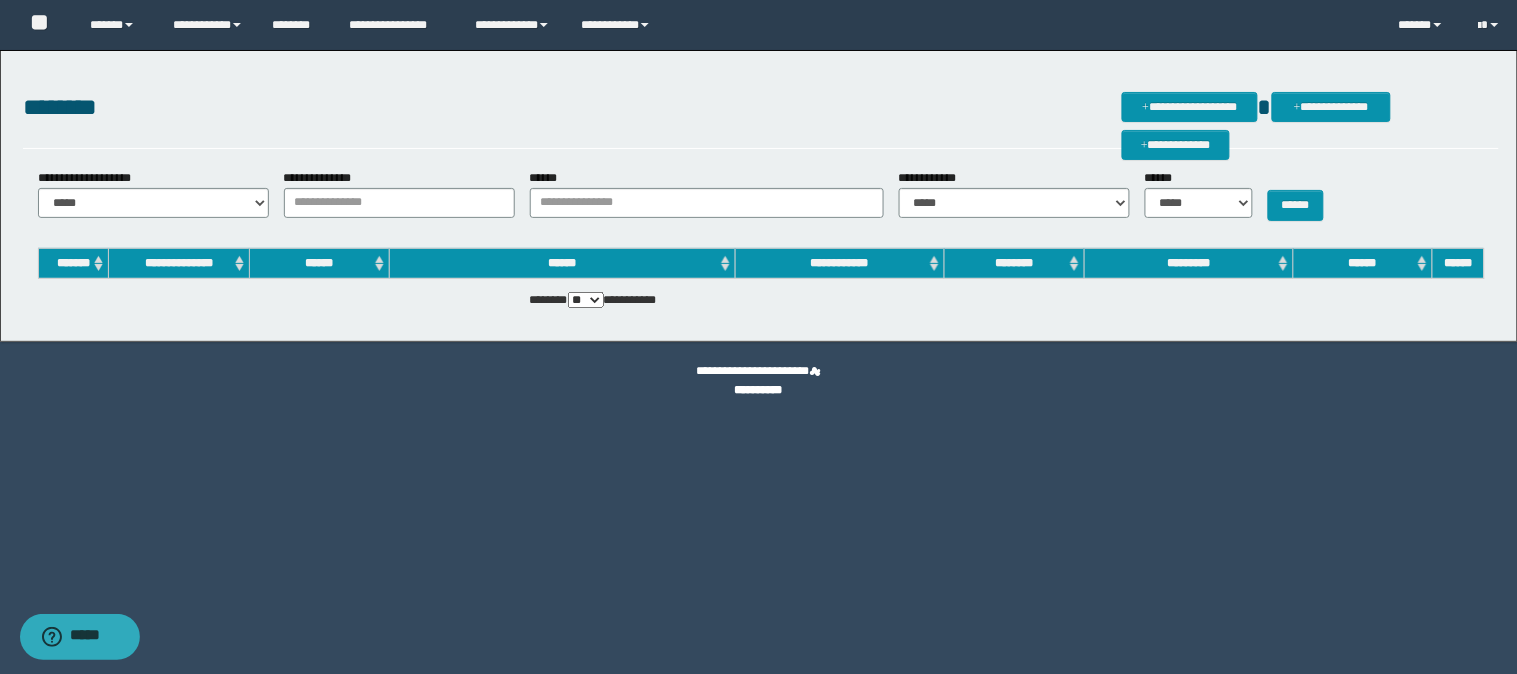 click on "**********" at bounding box center (761, 202) 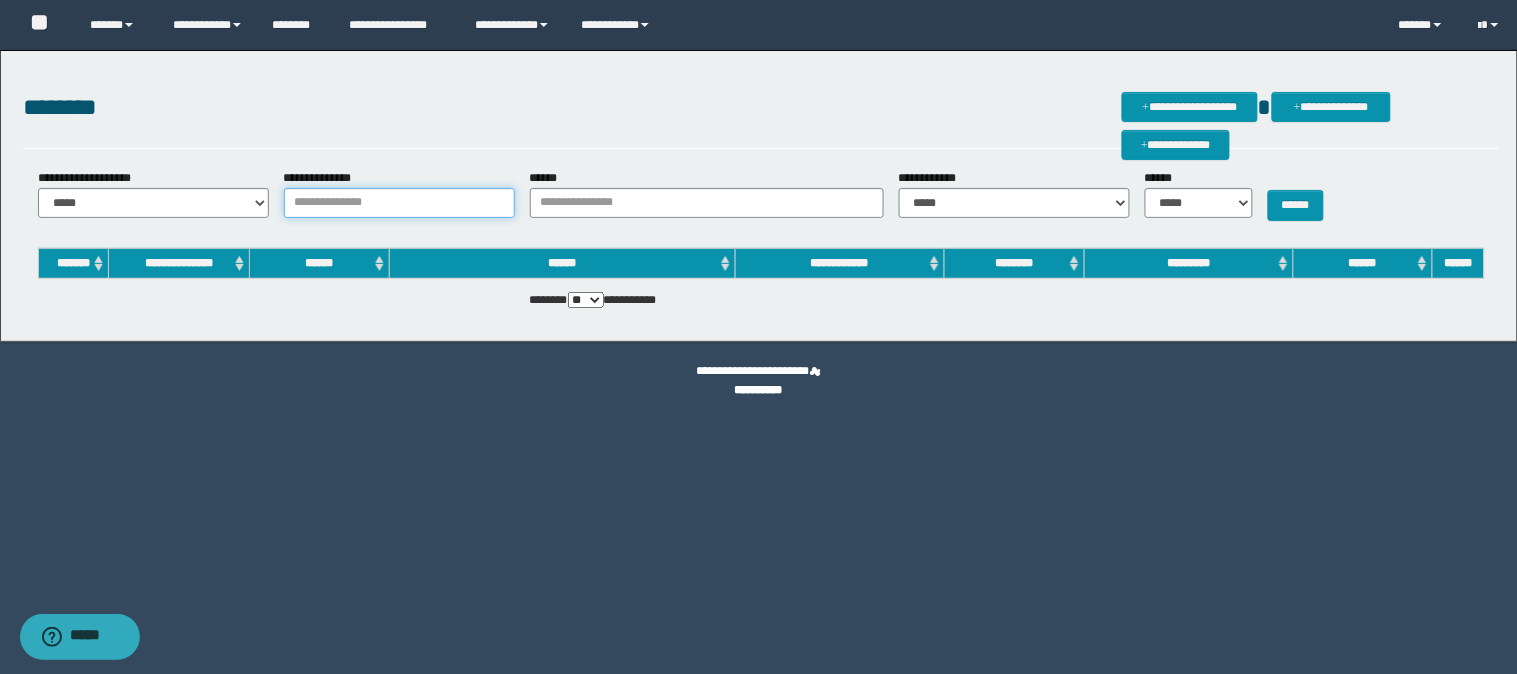 click on "**********" at bounding box center (399, 203) 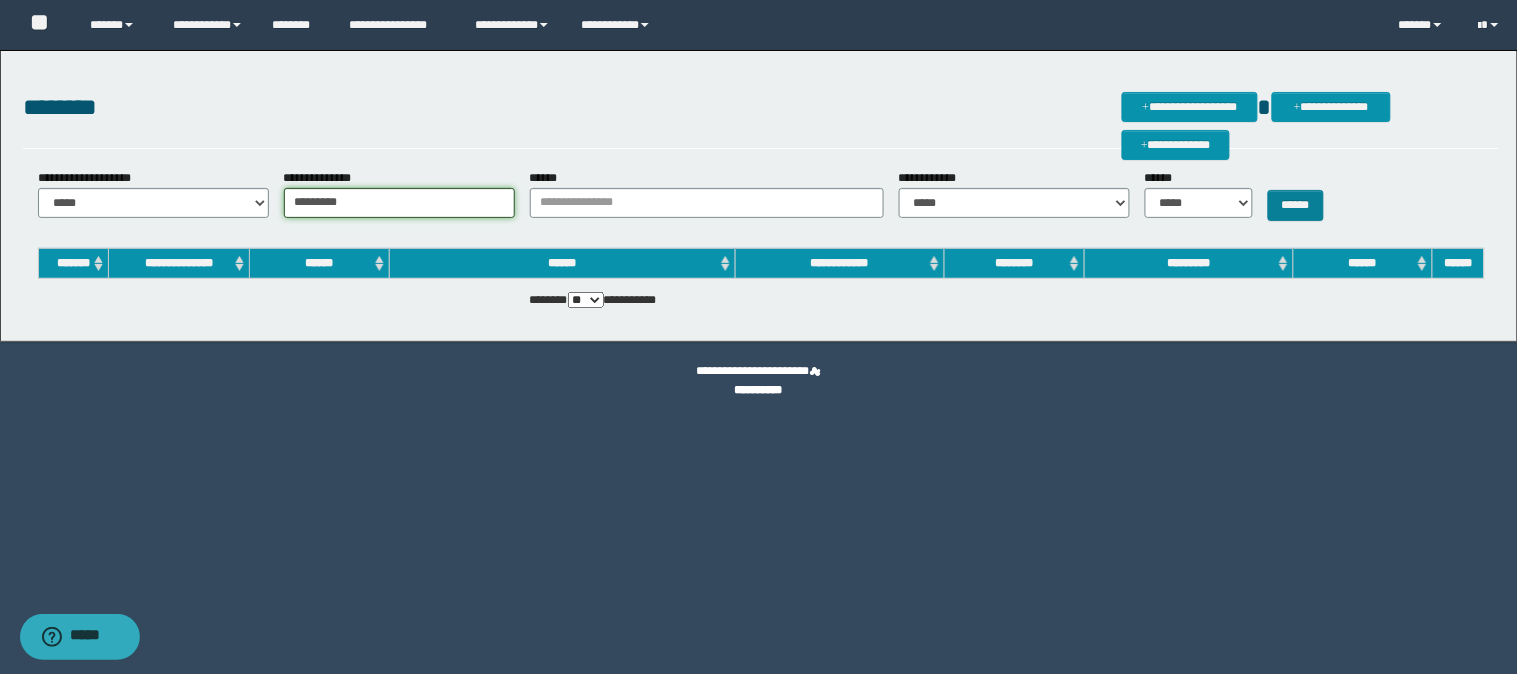 type on "*********" 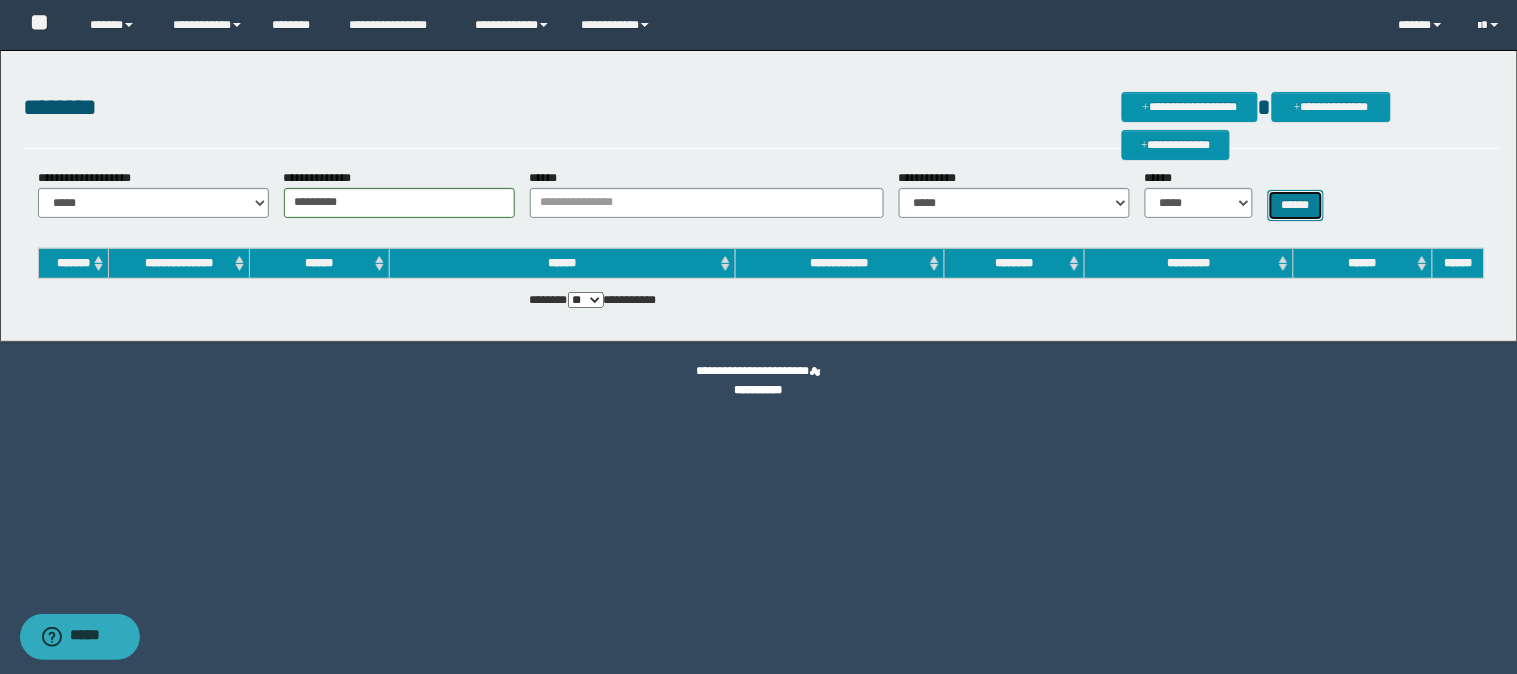 click on "******" at bounding box center [1296, 205] 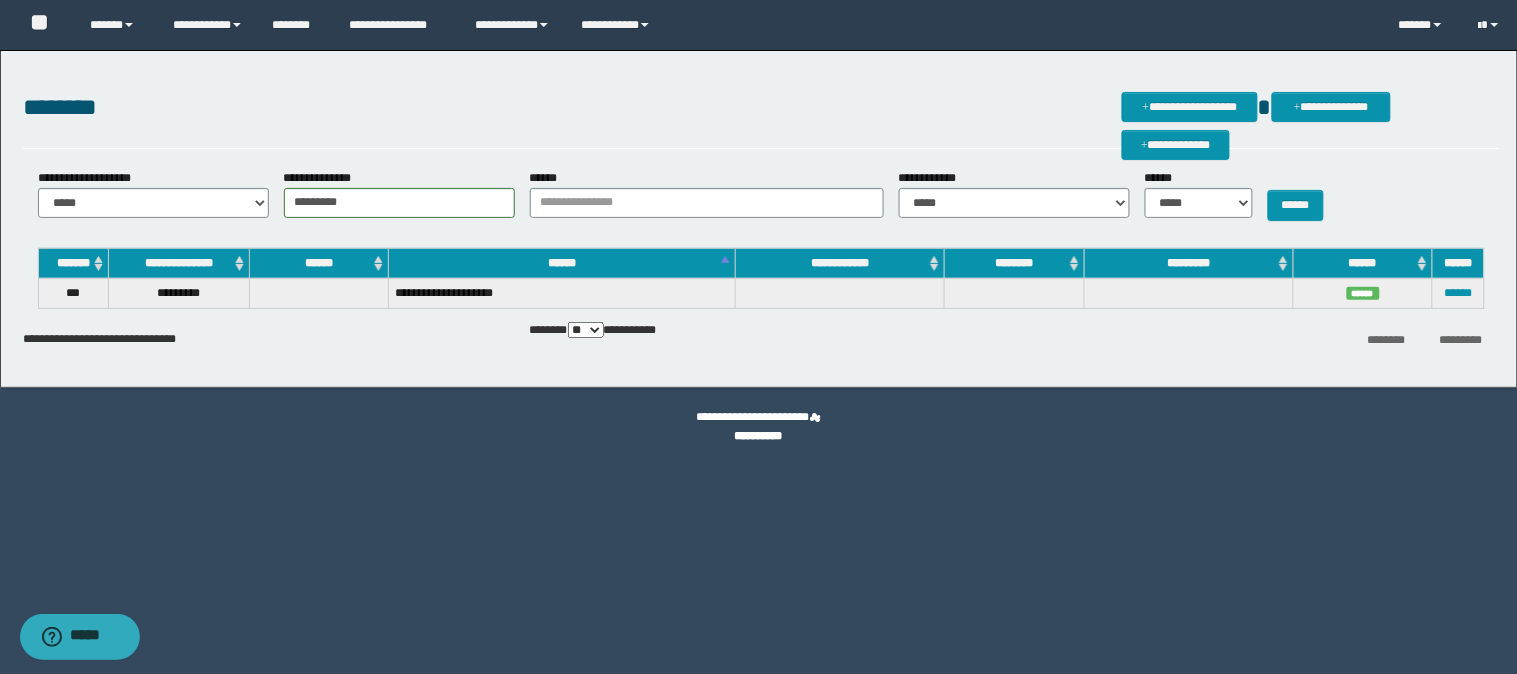 click on "******" at bounding box center (1458, 293) 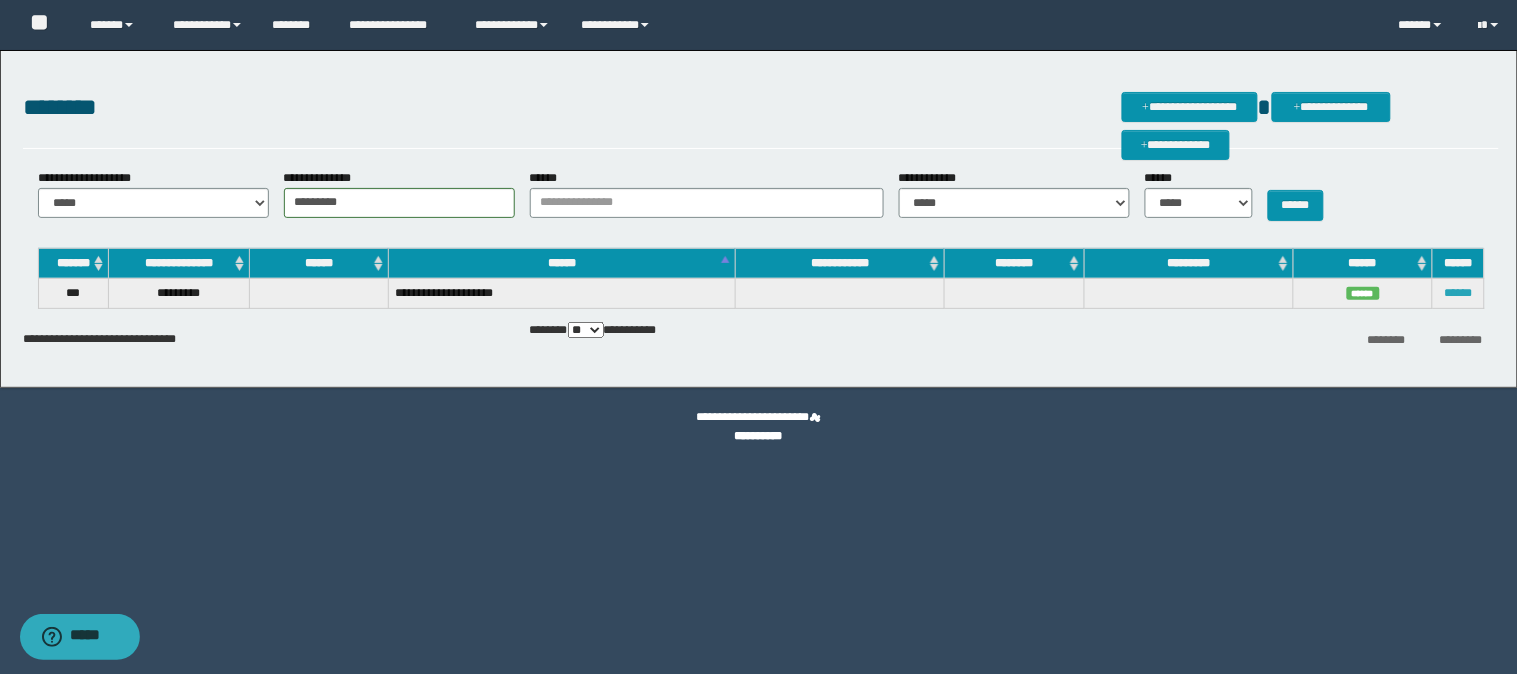 click on "******" at bounding box center [1459, 293] 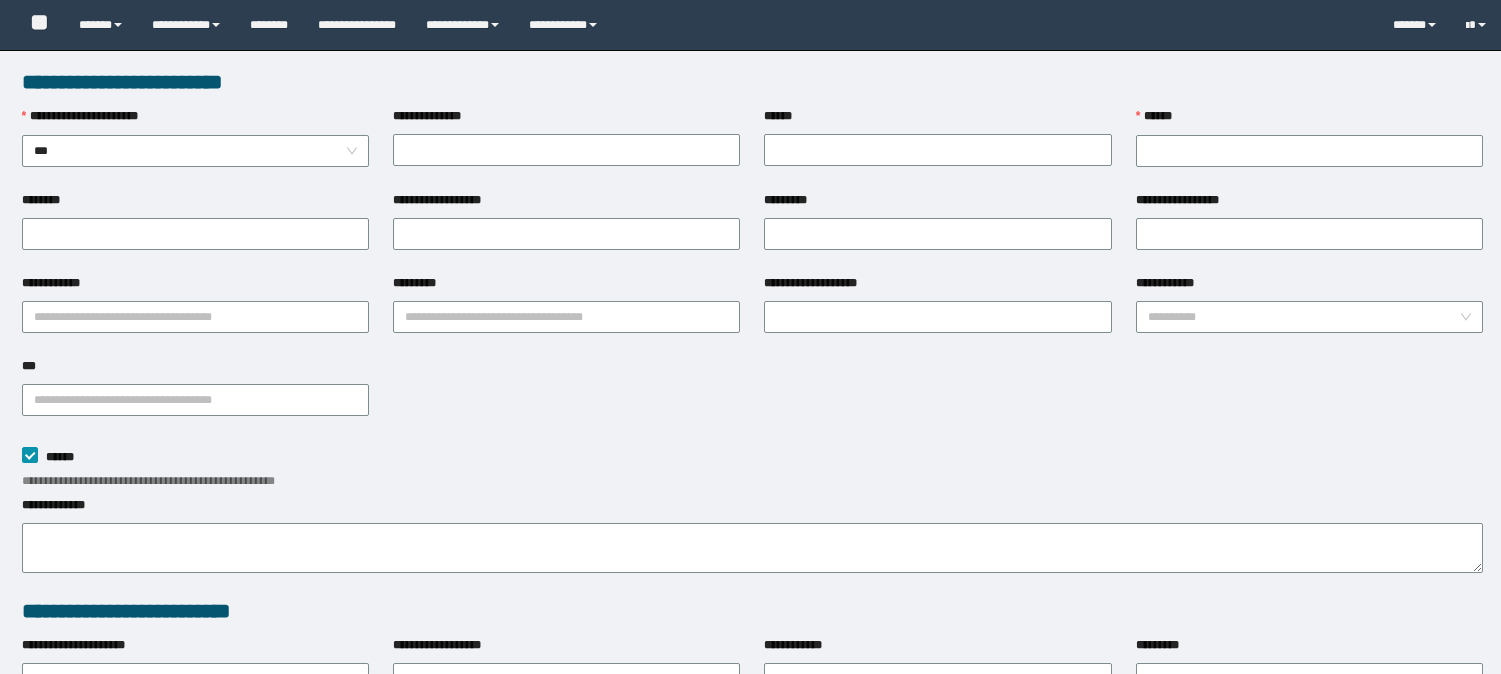 scroll, scrollTop: 0, scrollLeft: 0, axis: both 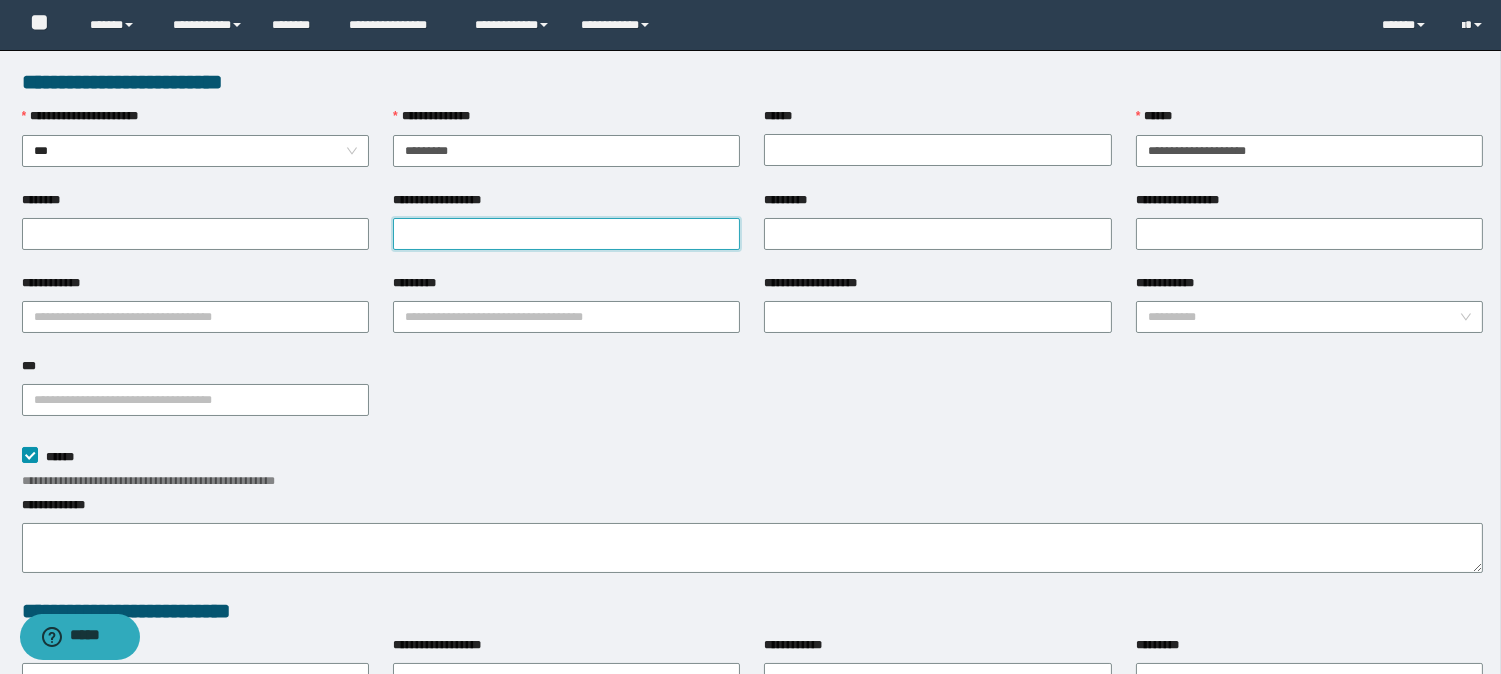 click on "**********" at bounding box center (566, 234) 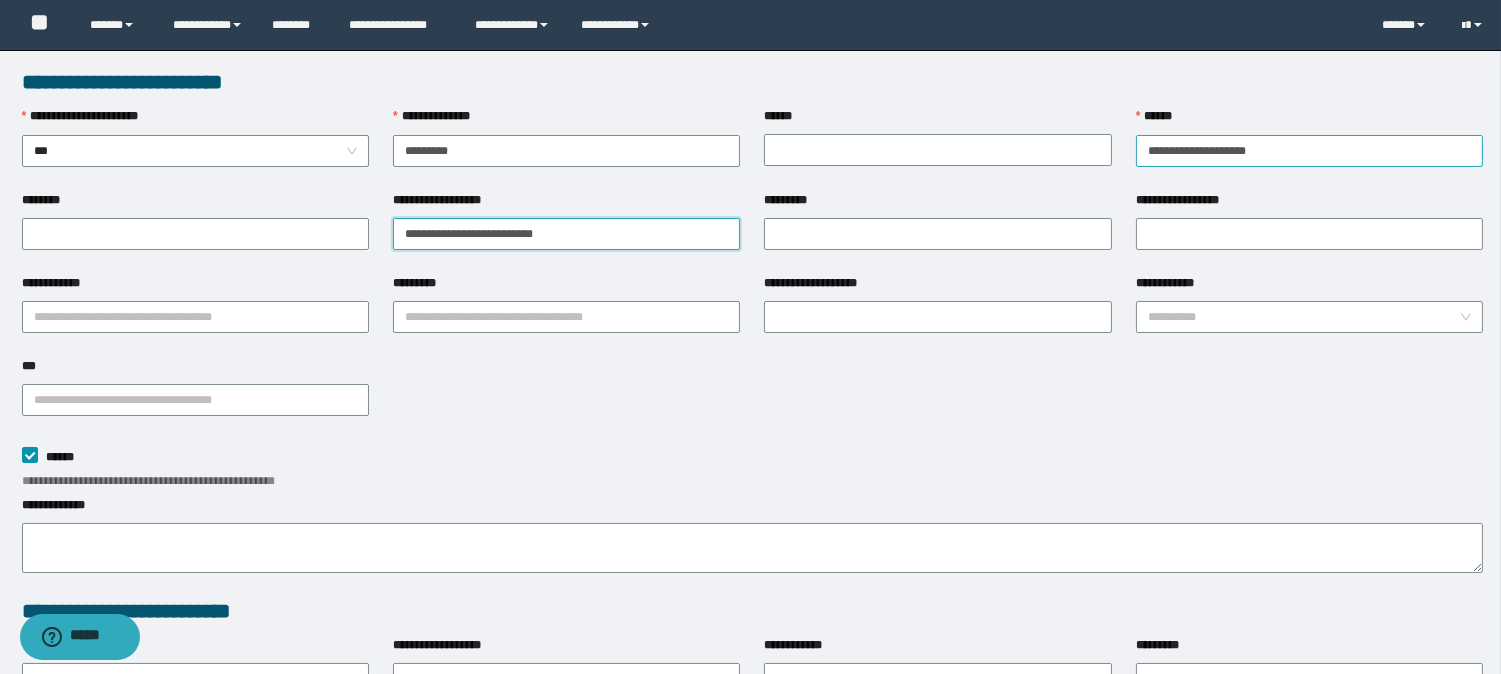 type on "**********" 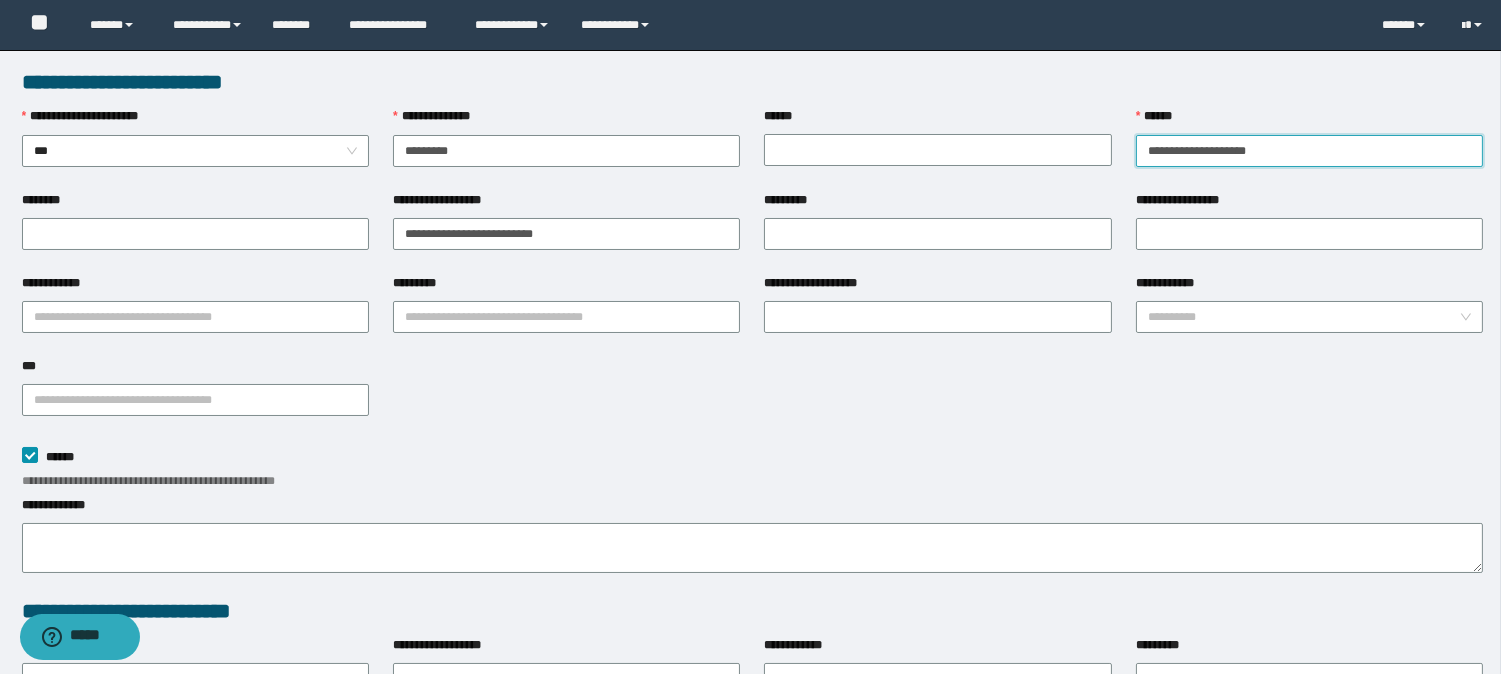 click on "******" at bounding box center [1309, 151] 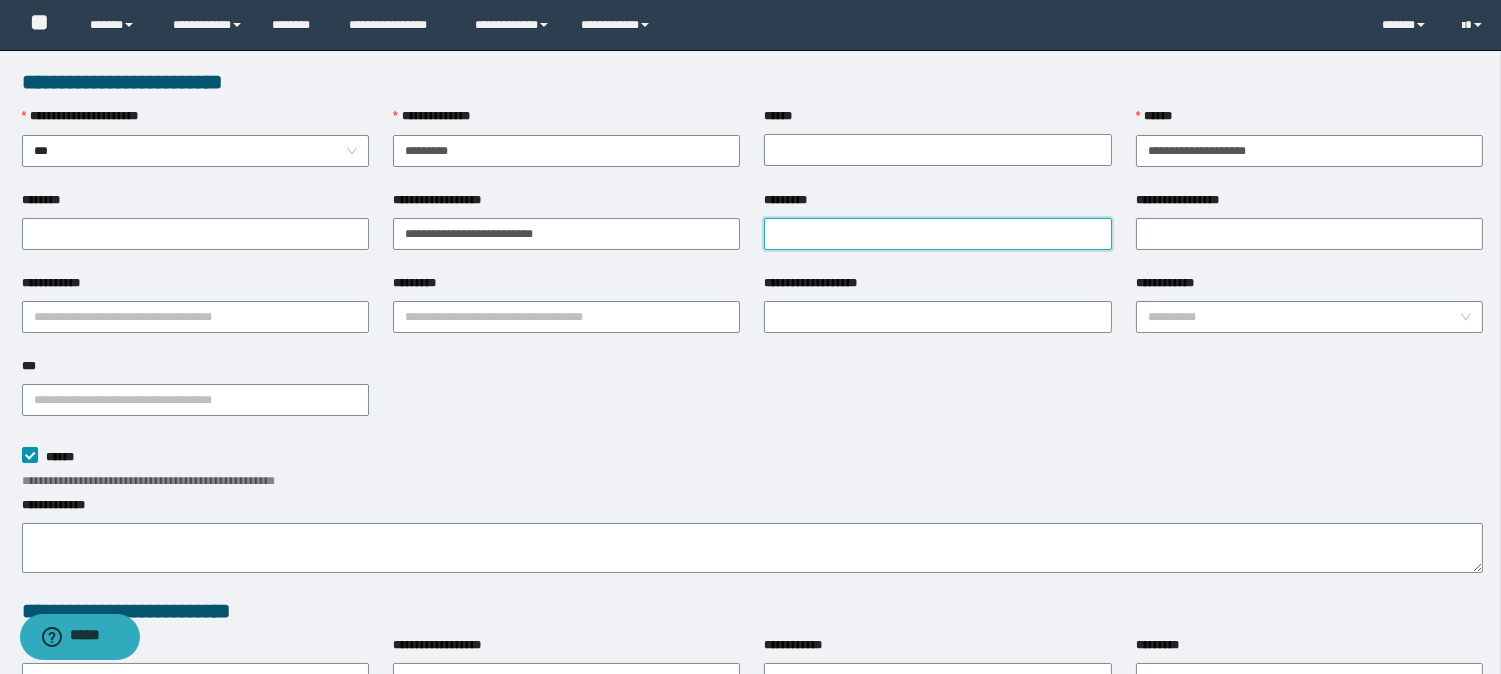 click on "*********" at bounding box center [937, 234] 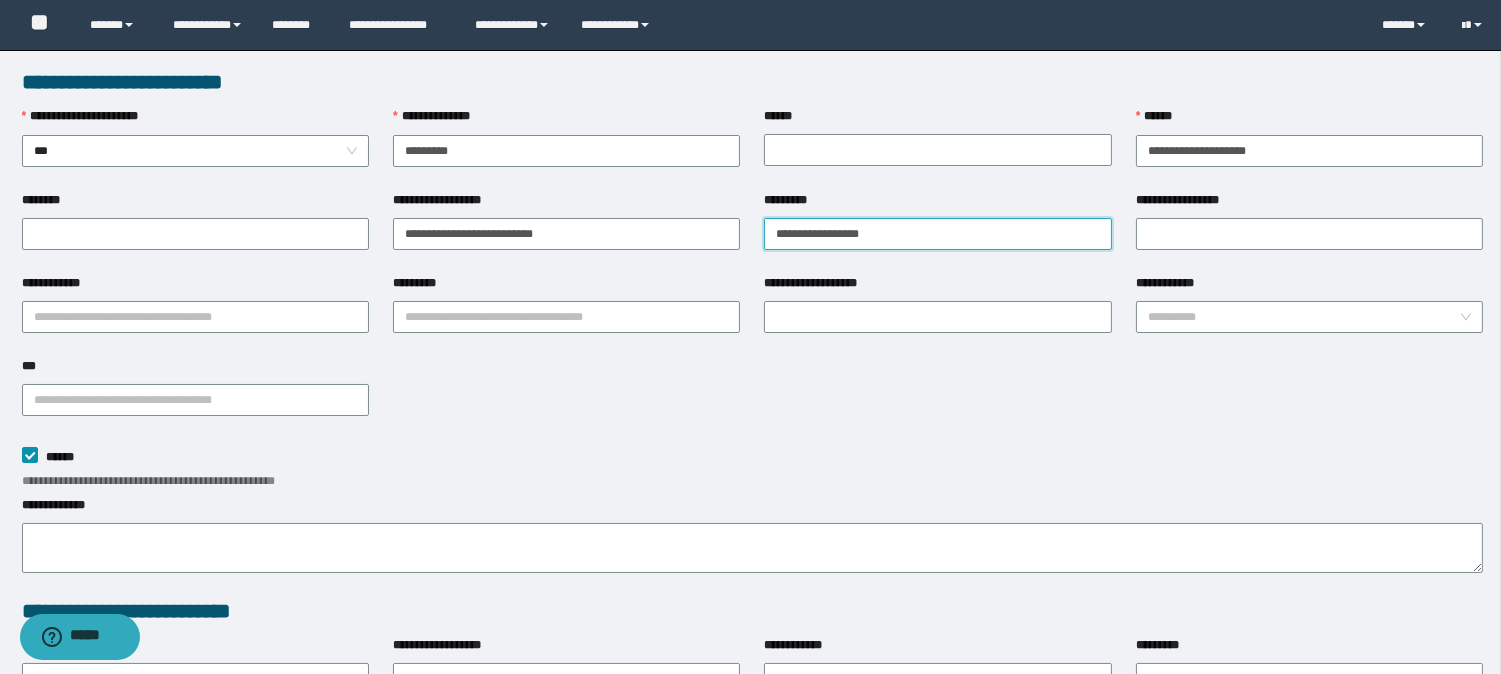 click on "**********" at bounding box center (937, 234) 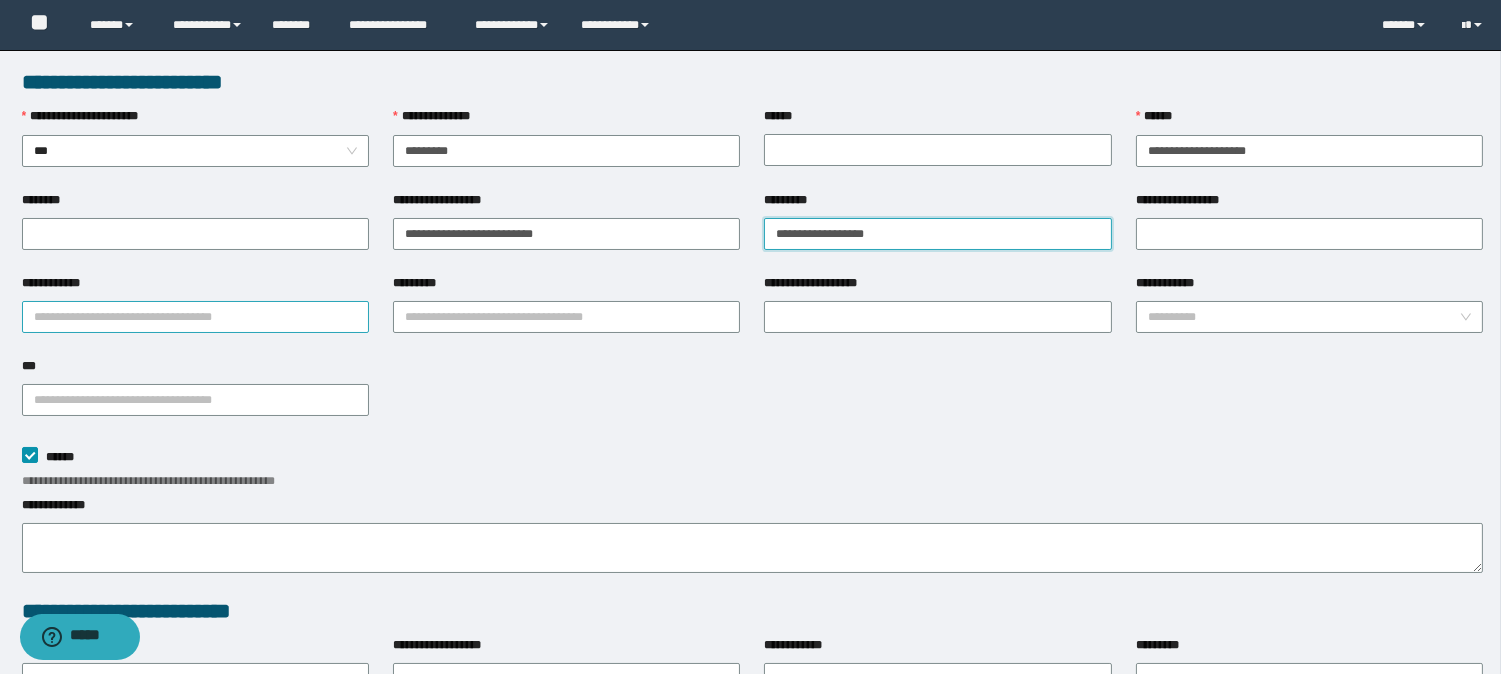 type on "**********" 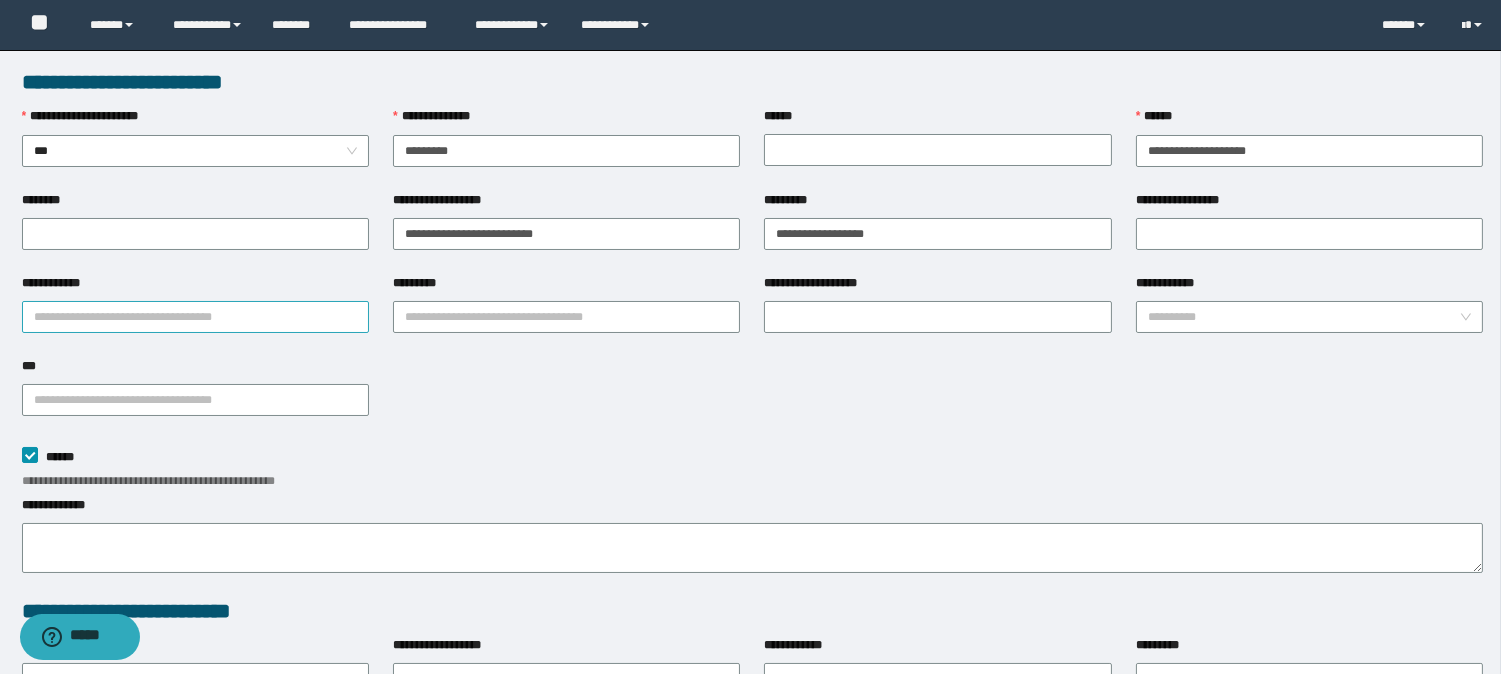 click on "**********" at bounding box center (195, 317) 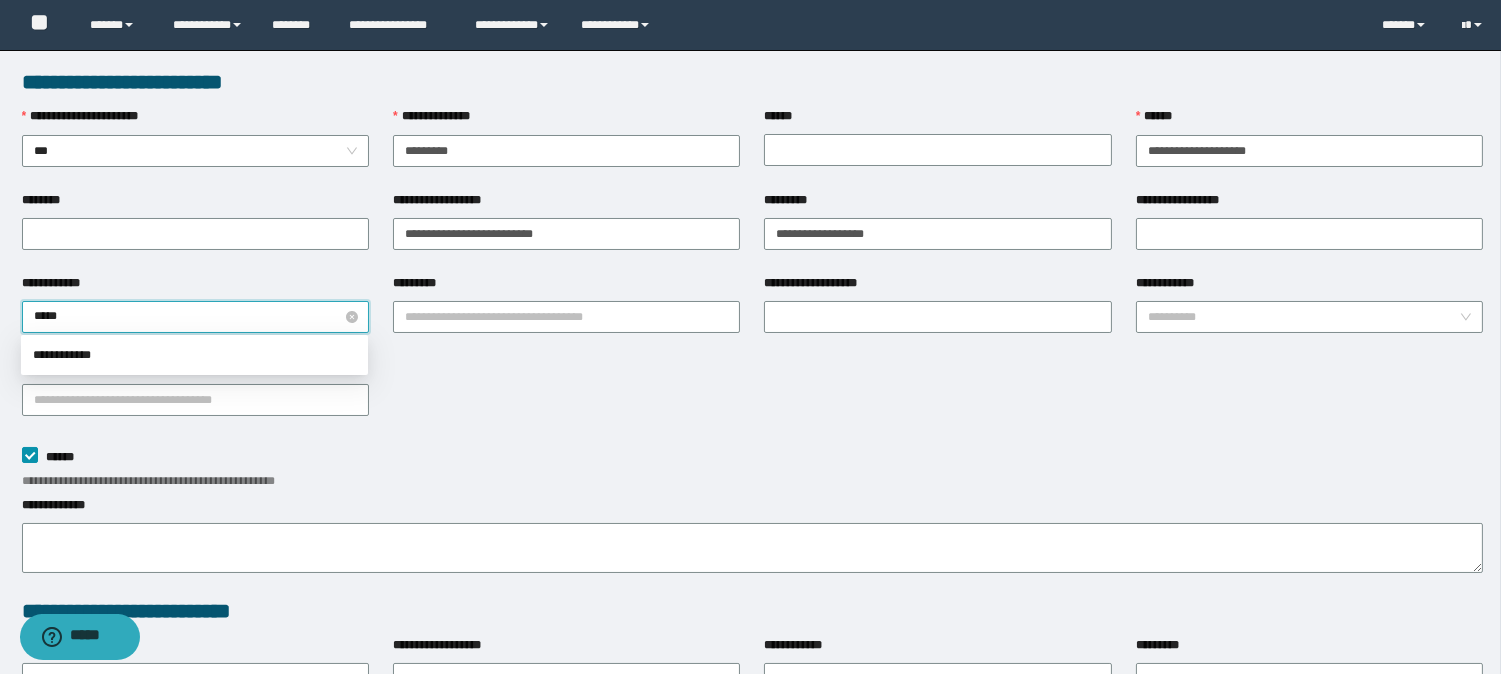 type on "******" 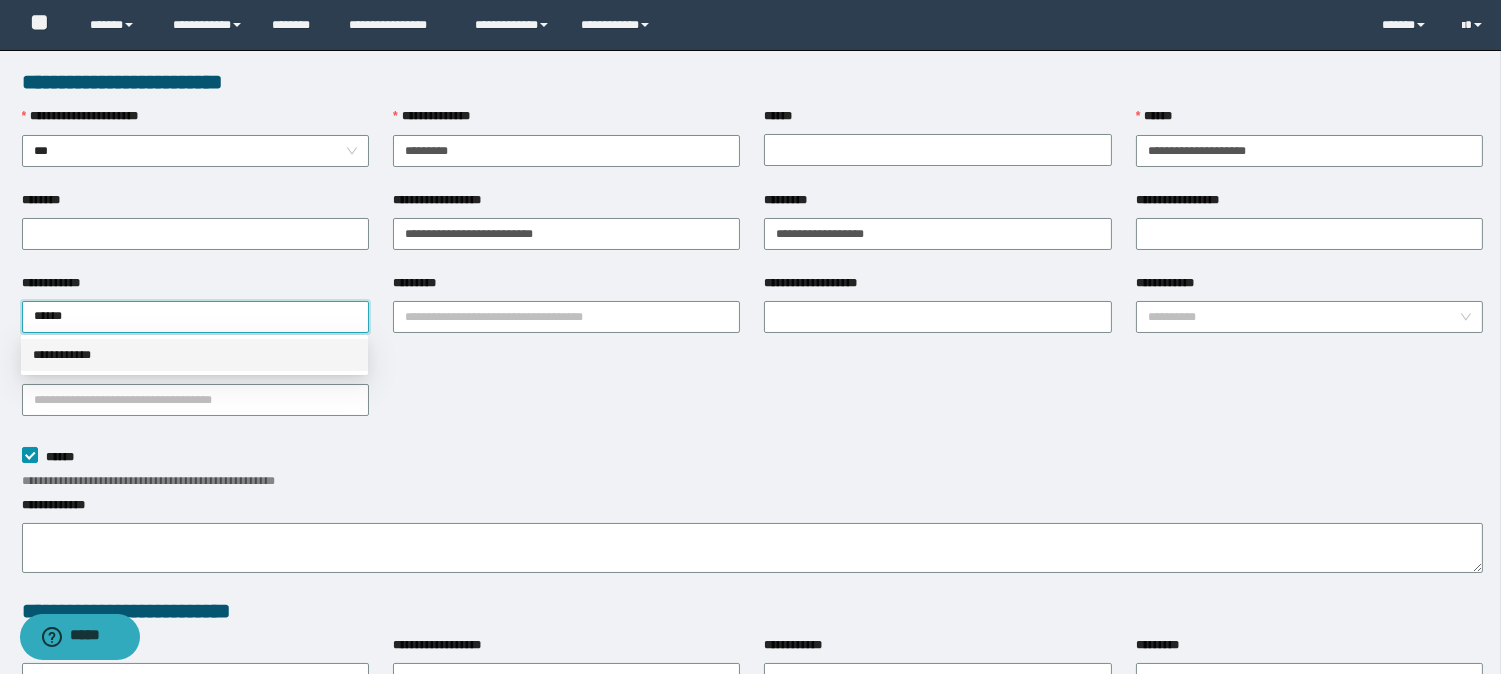 click on "**********" at bounding box center (194, 355) 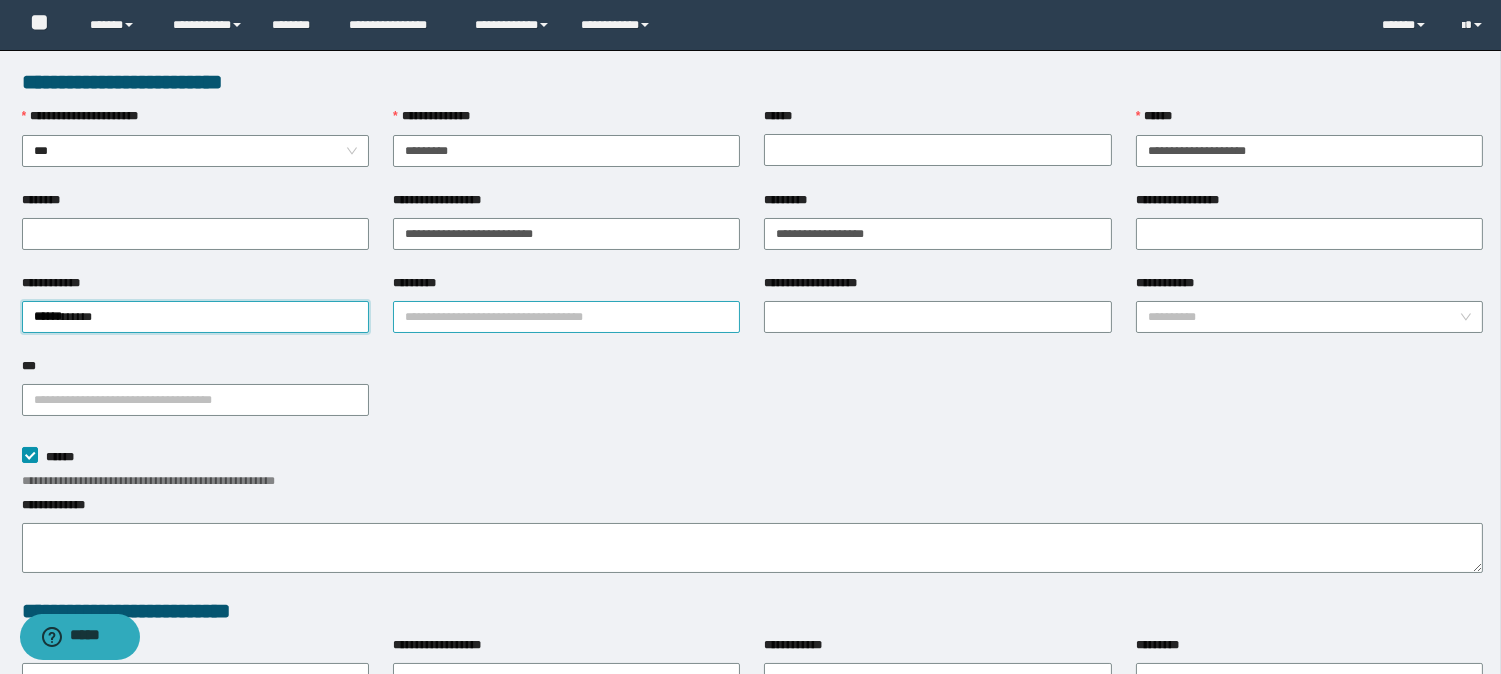 click on "*********" at bounding box center (566, 317) 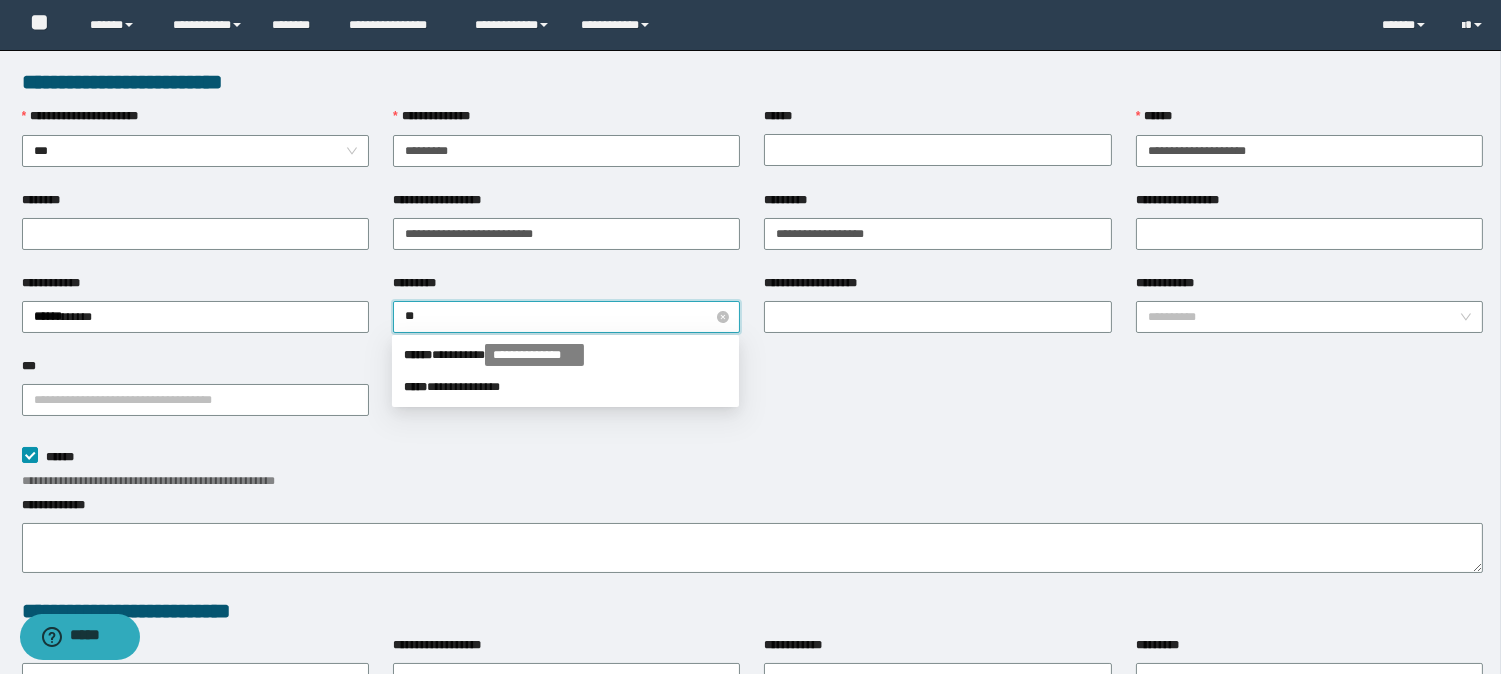 type on "***" 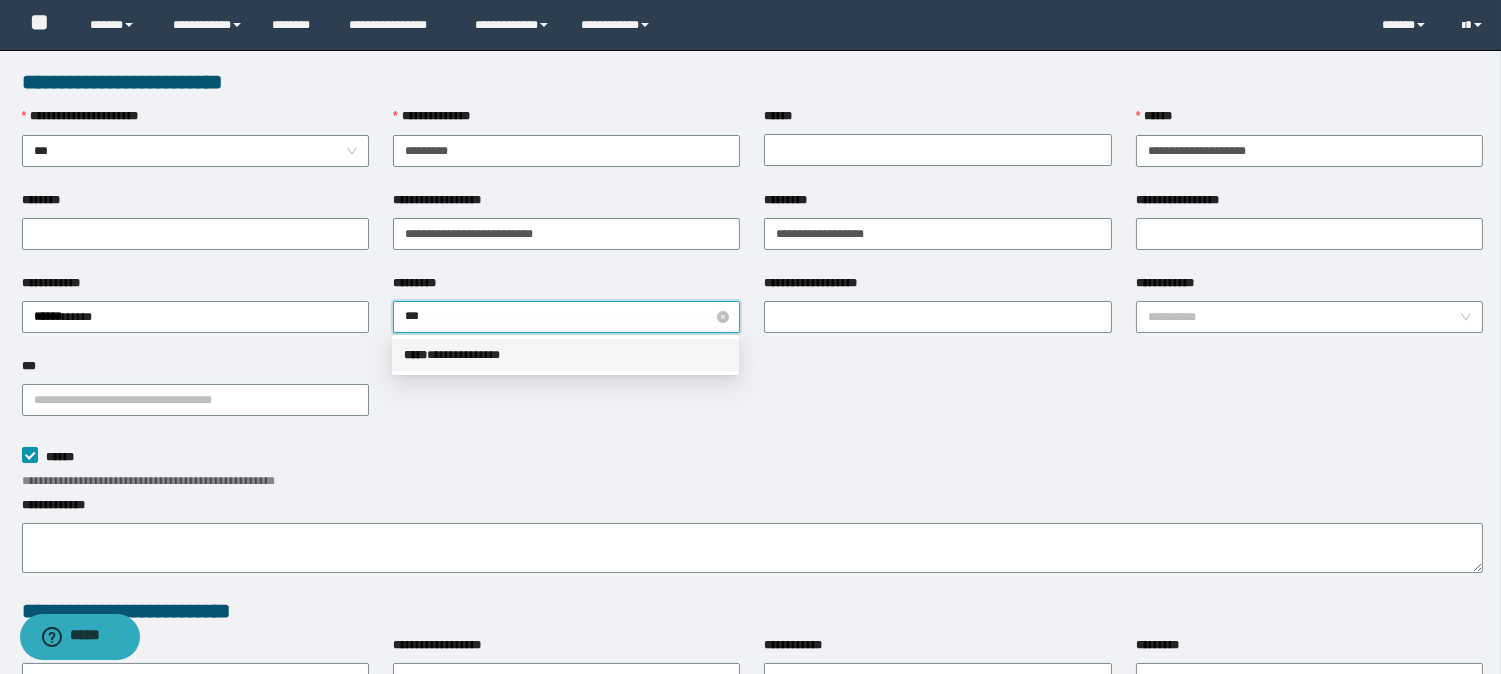 type 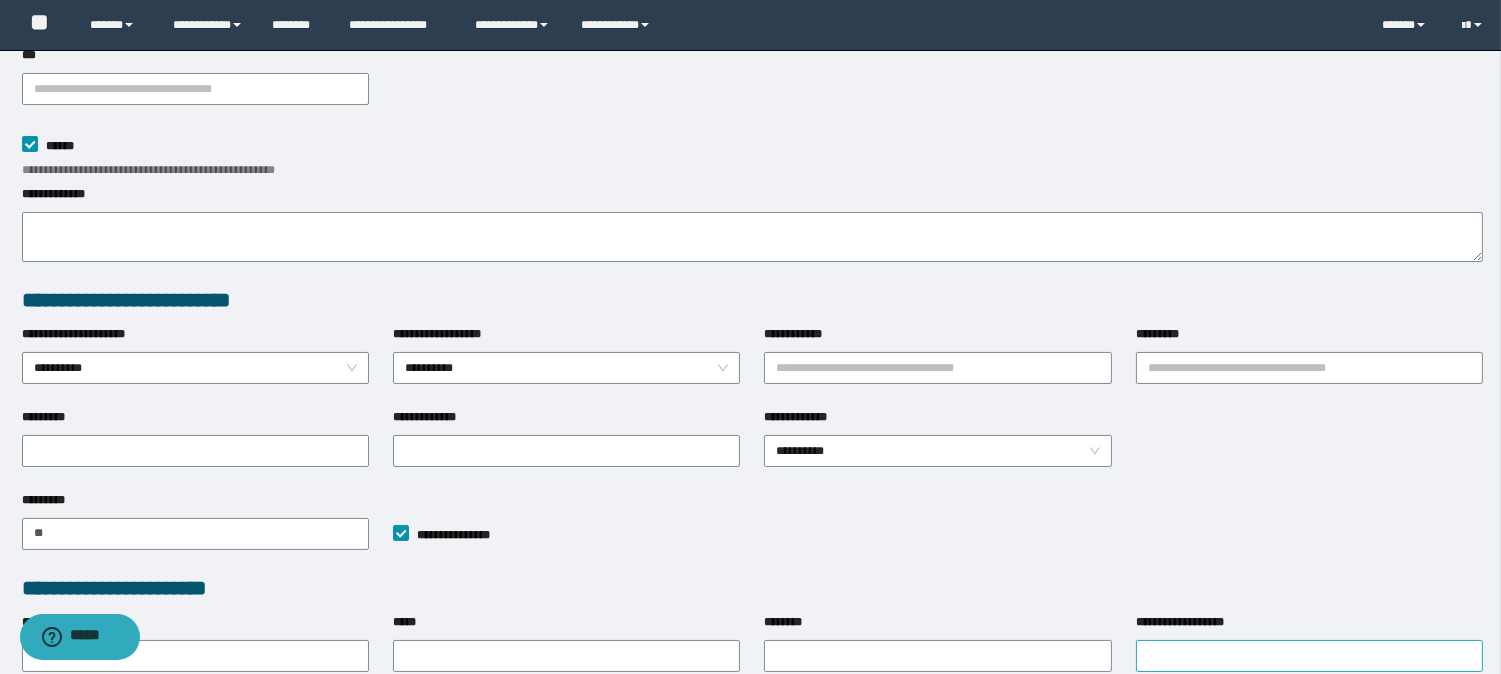 scroll, scrollTop: 544, scrollLeft: 0, axis: vertical 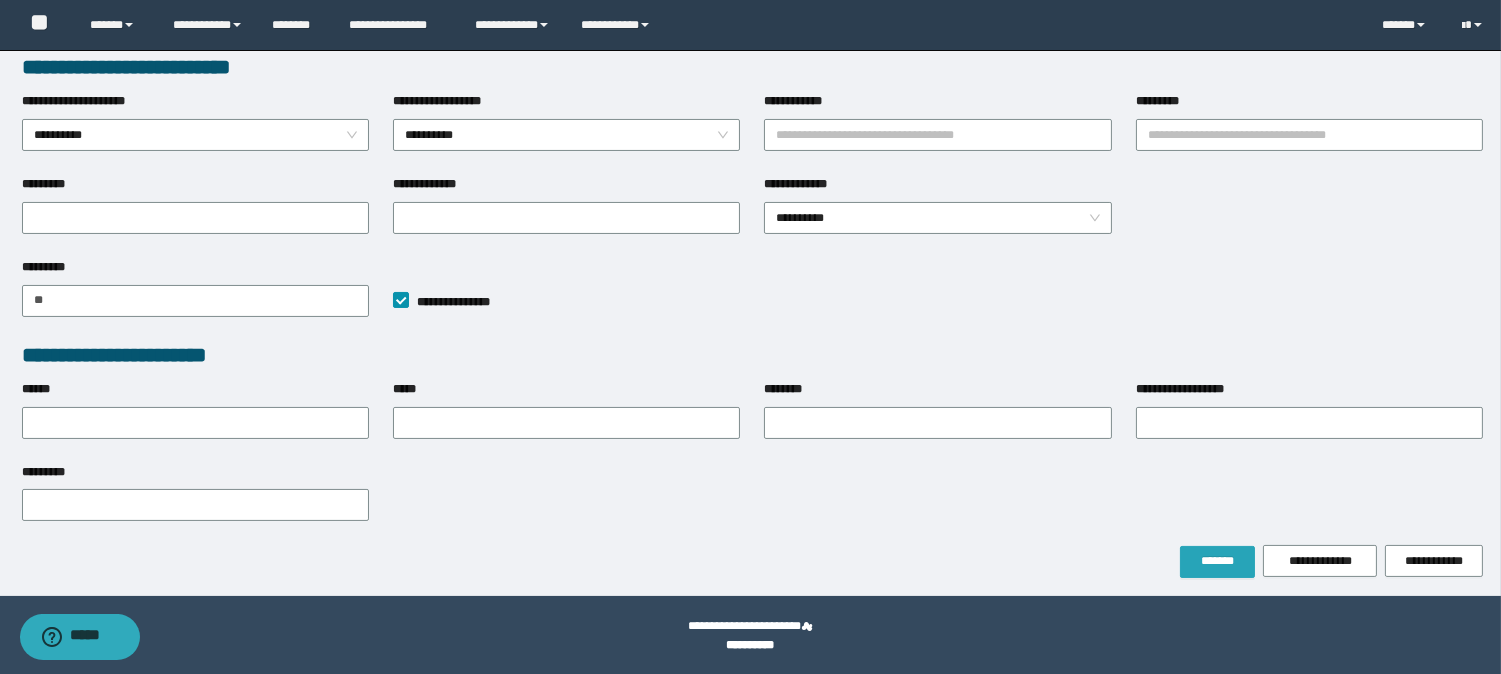click on "*******" at bounding box center [1217, 561] 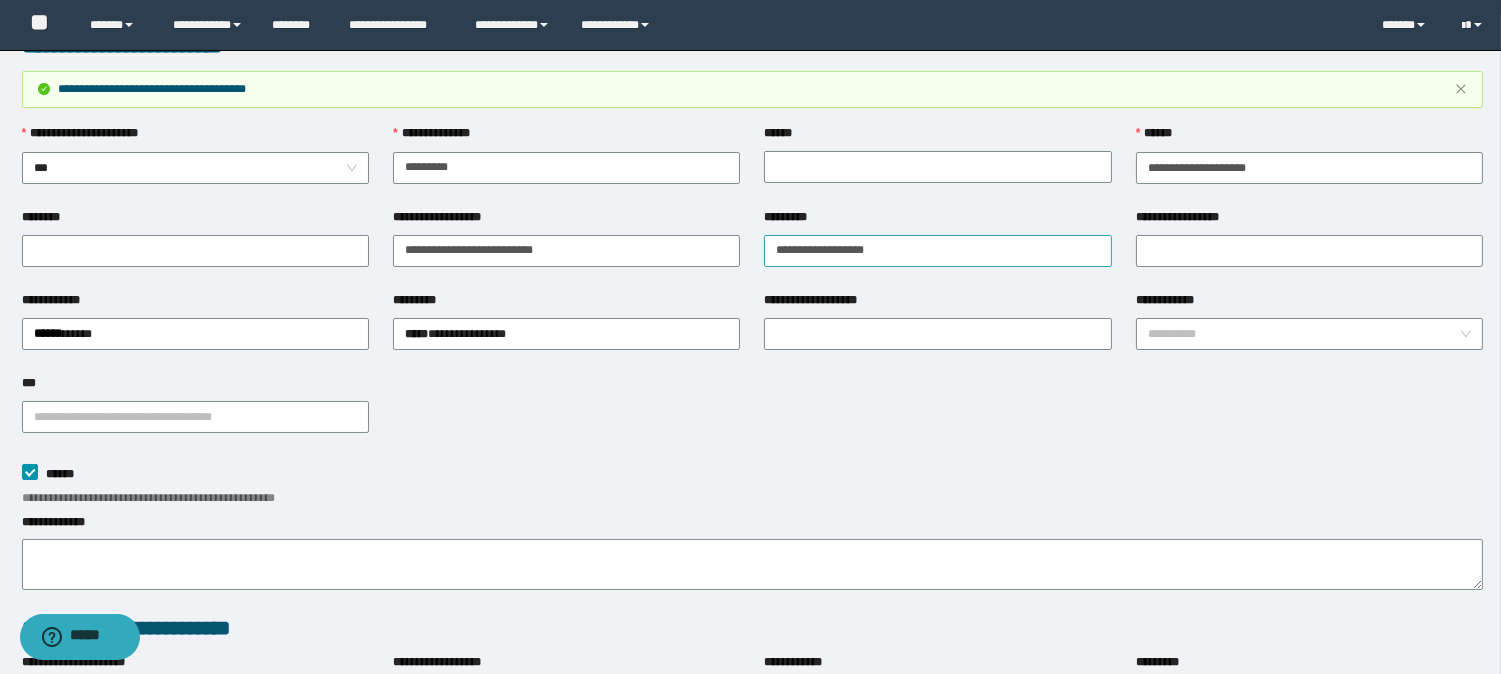 scroll, scrollTop: 0, scrollLeft: 0, axis: both 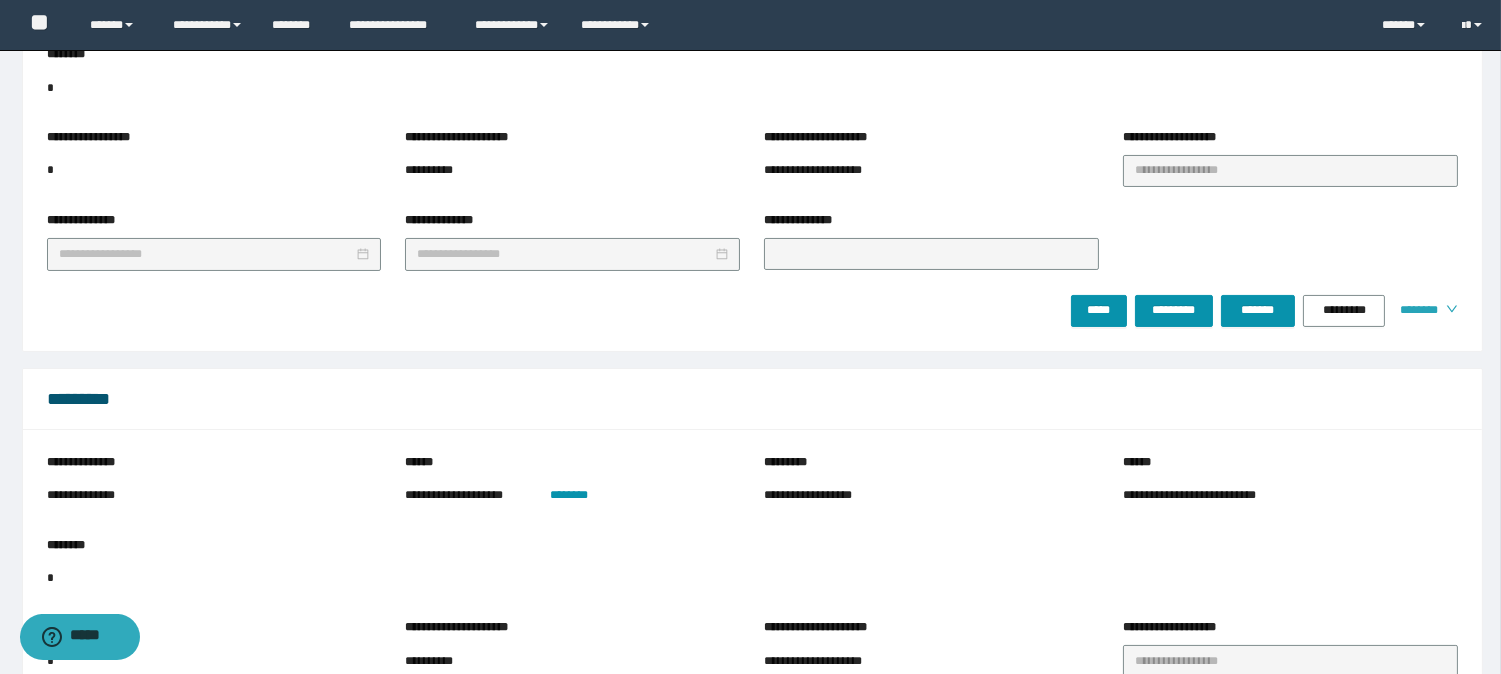 click on "********" at bounding box center [1415, 310] 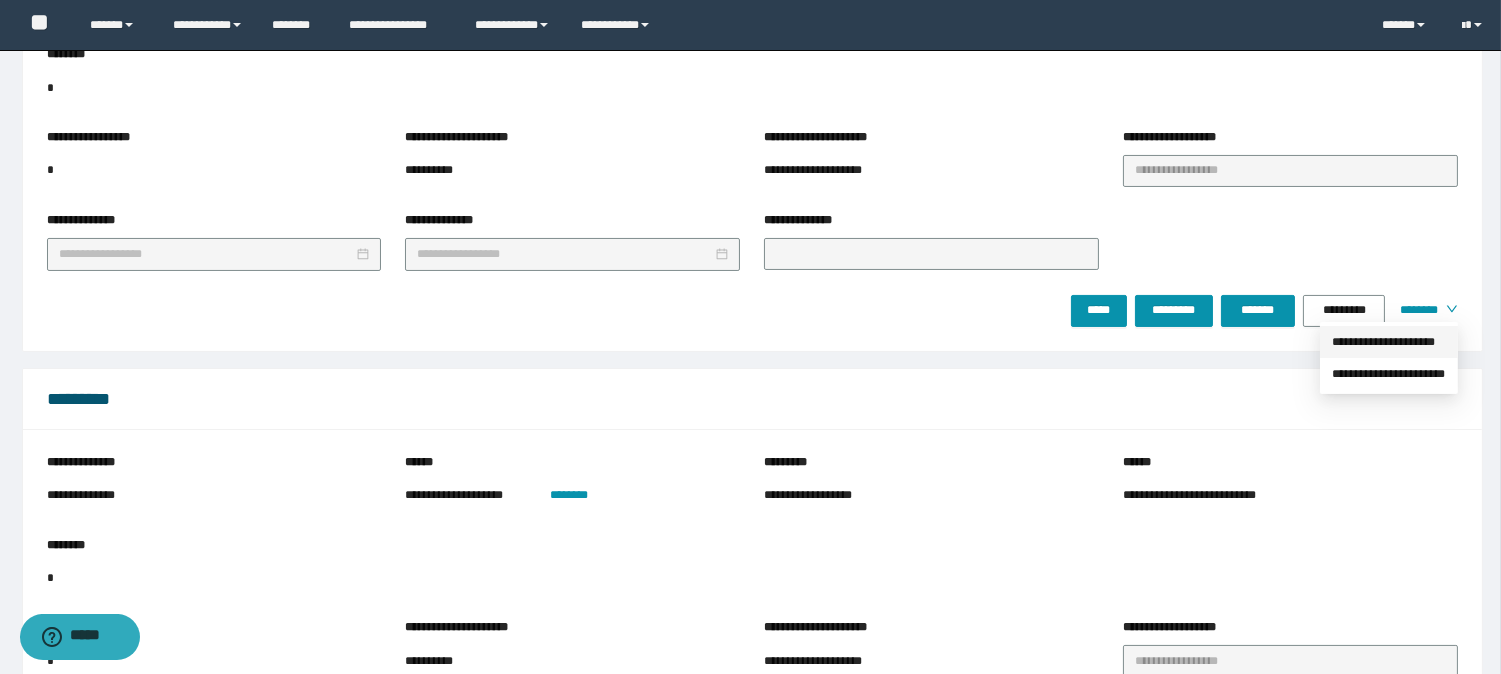 click on "**********" at bounding box center [1389, 342] 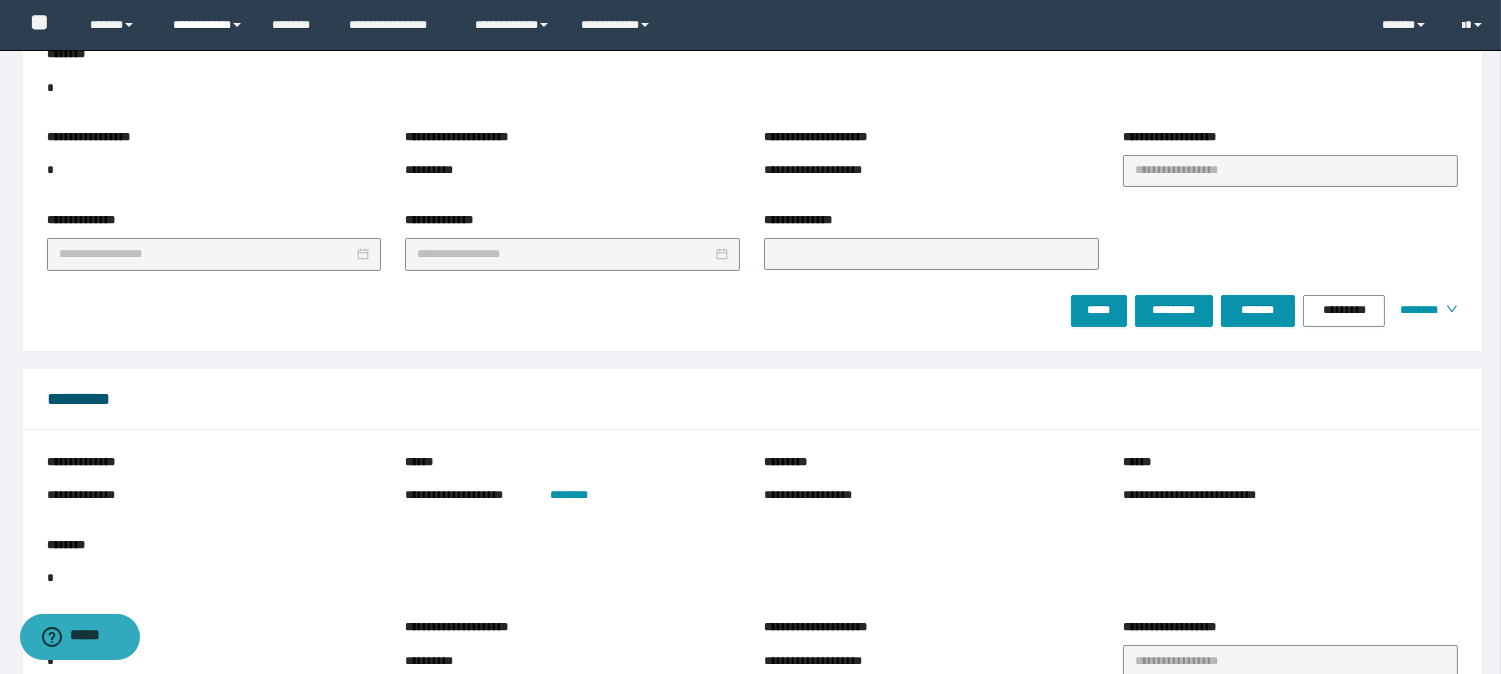 click on "**********" at bounding box center [207, 25] 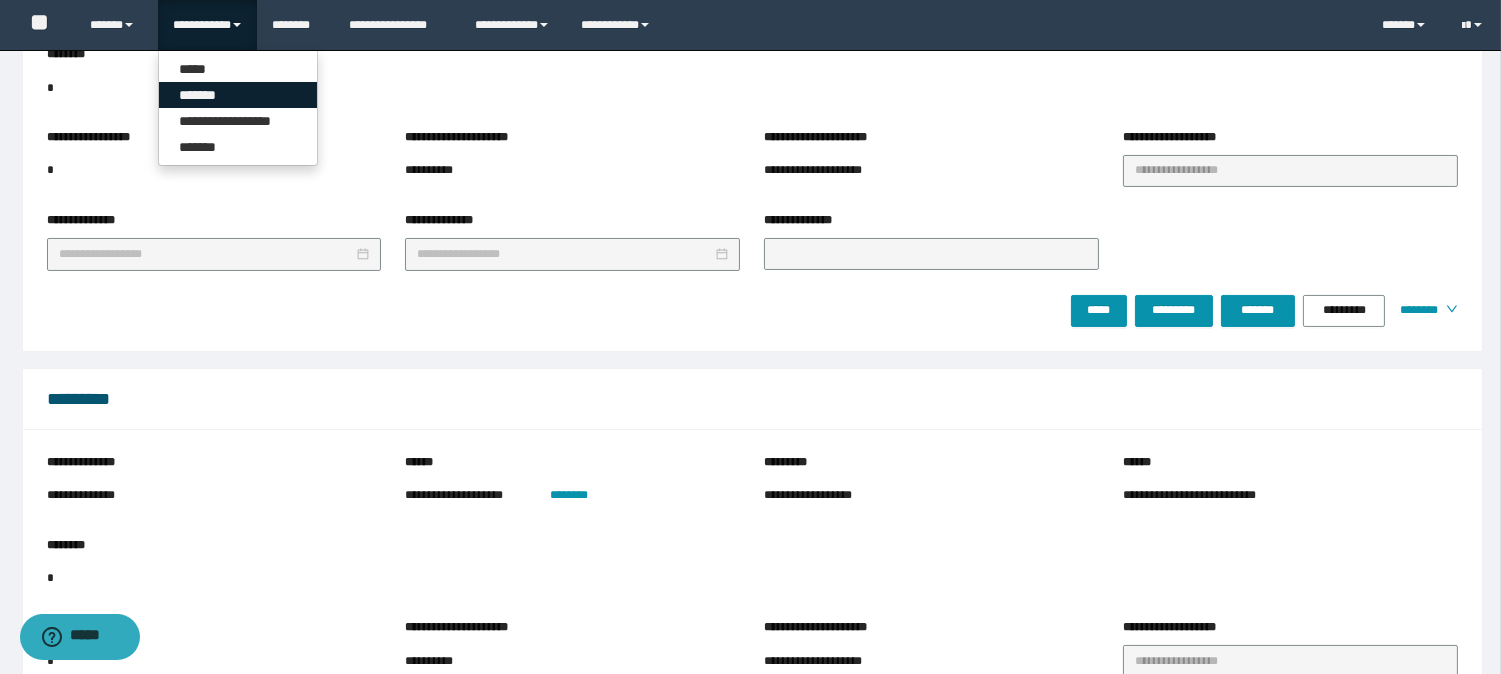 click on "*******" at bounding box center [238, 95] 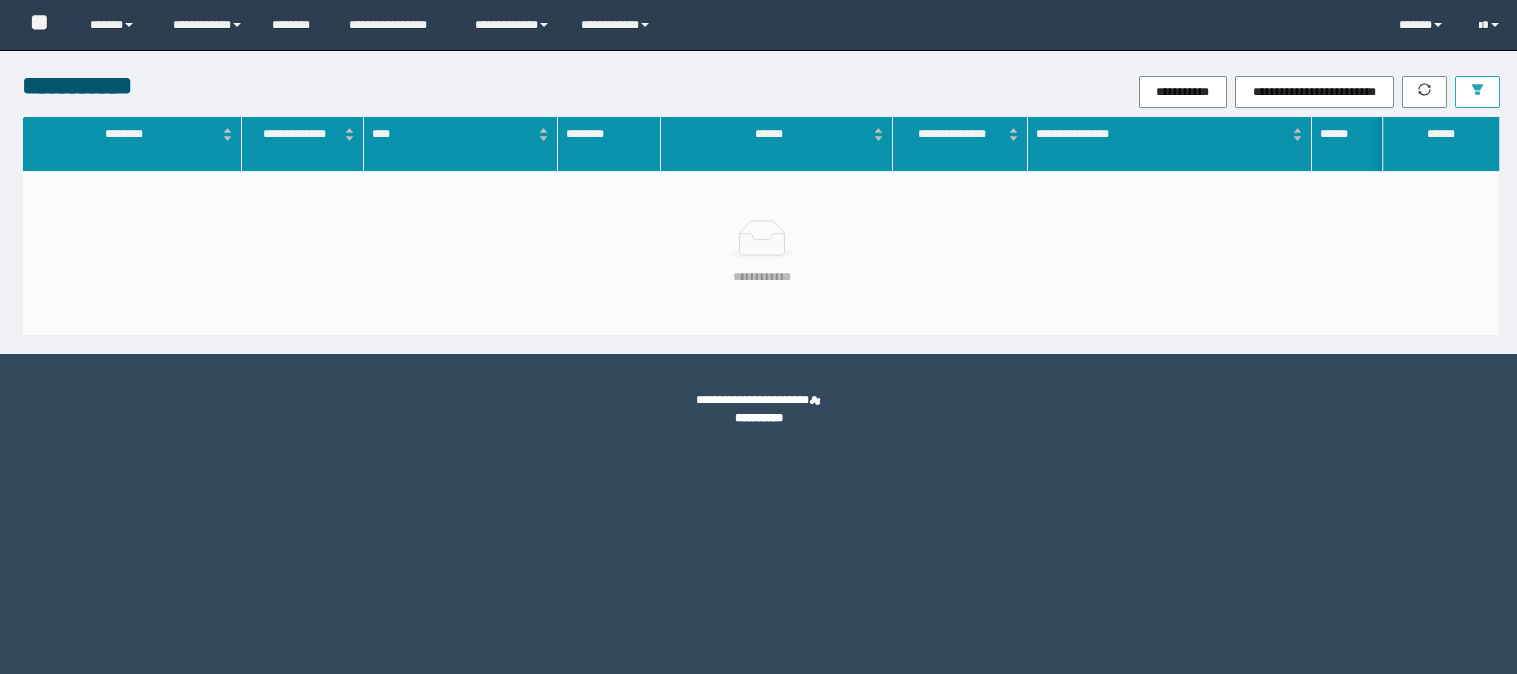 scroll, scrollTop: 0, scrollLeft: 0, axis: both 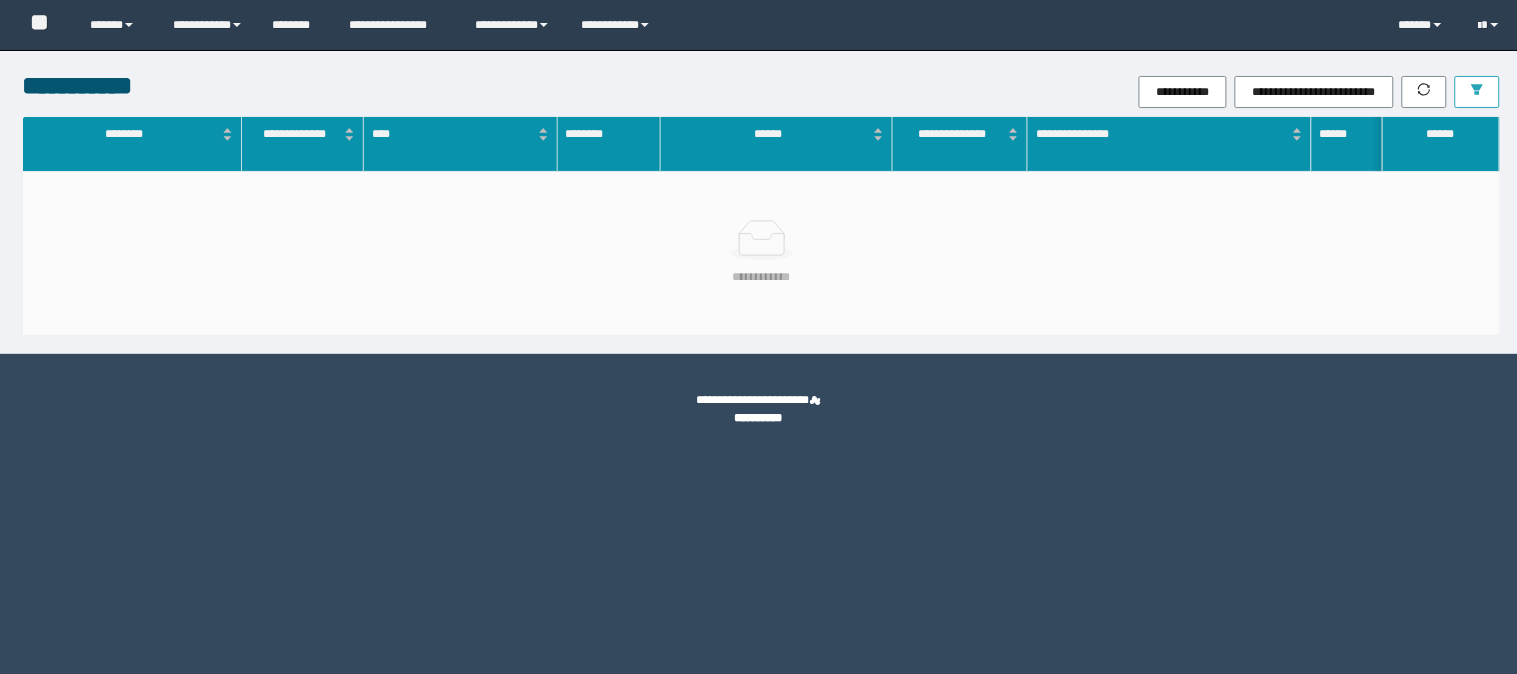 click at bounding box center (1477, 92) 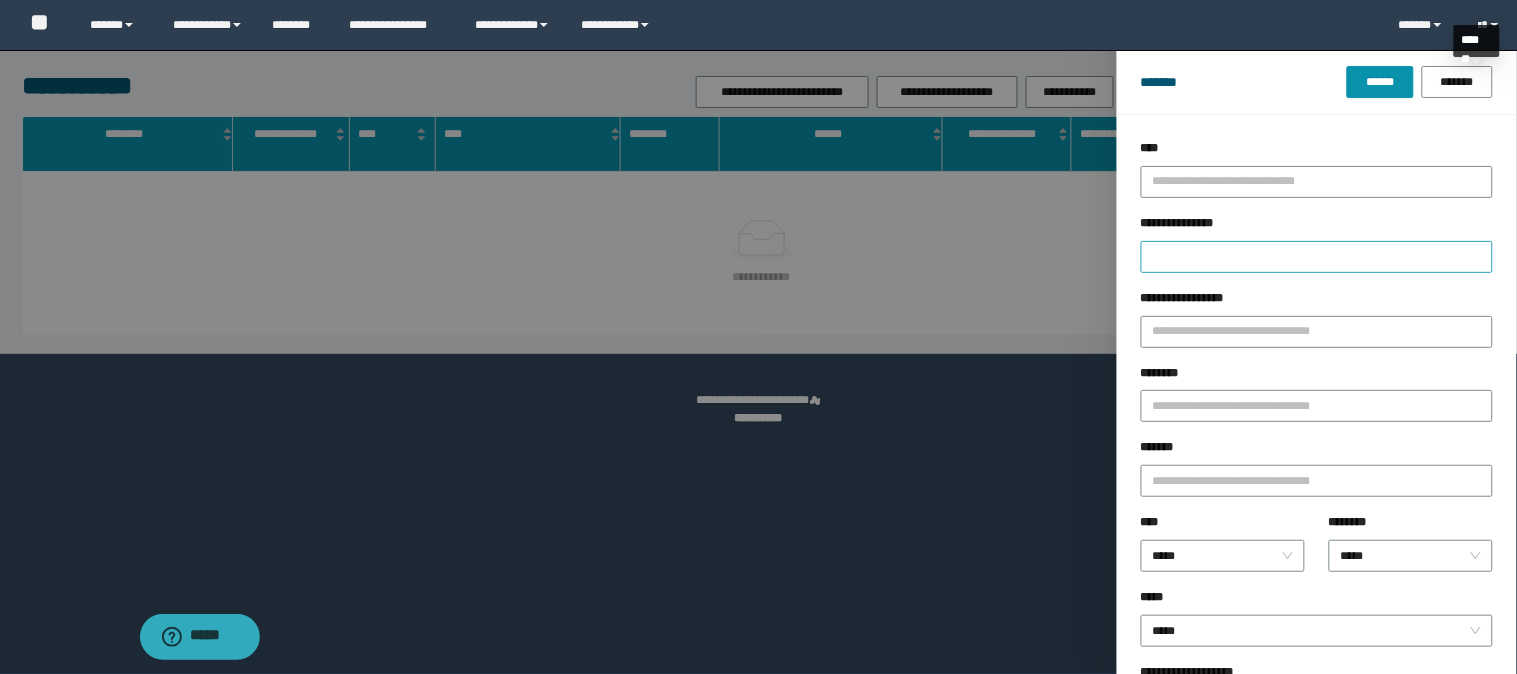 scroll, scrollTop: 0, scrollLeft: 0, axis: both 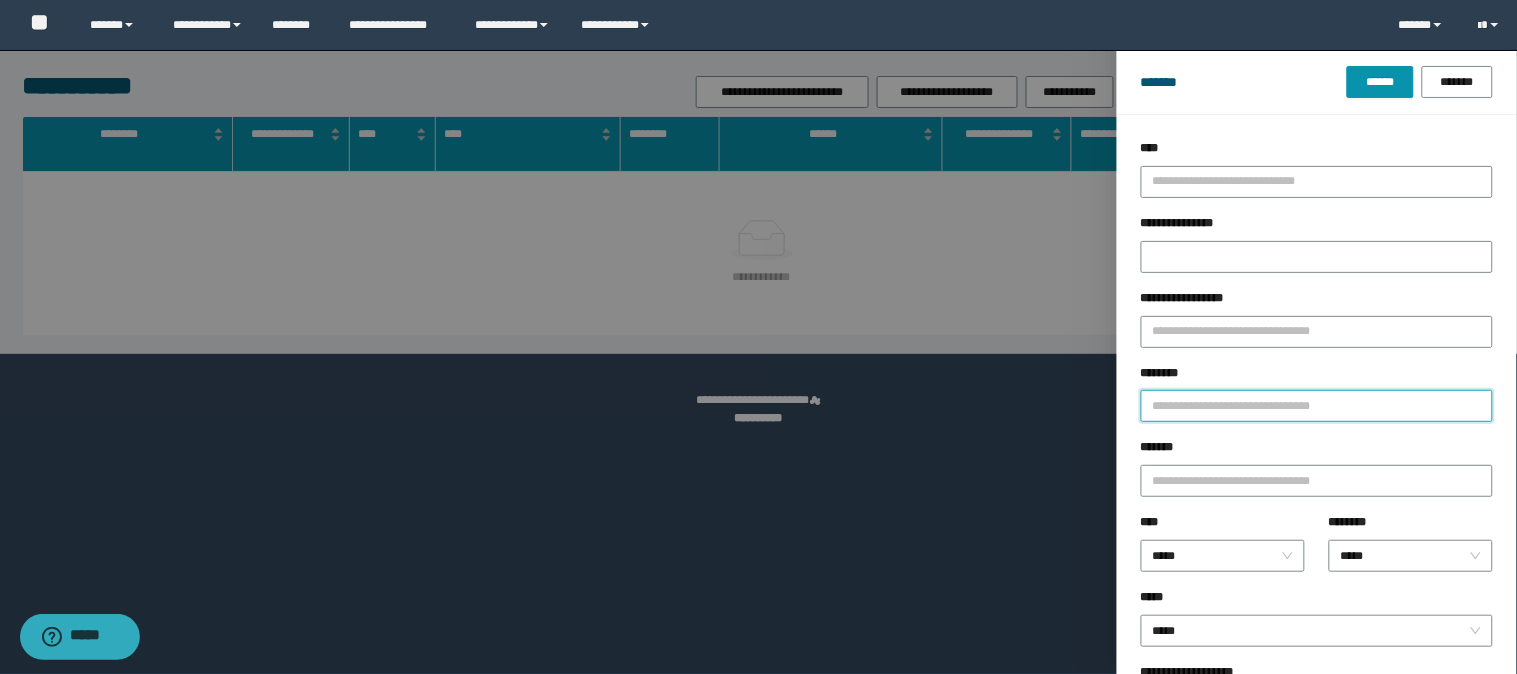 click on "********" at bounding box center (1317, 406) 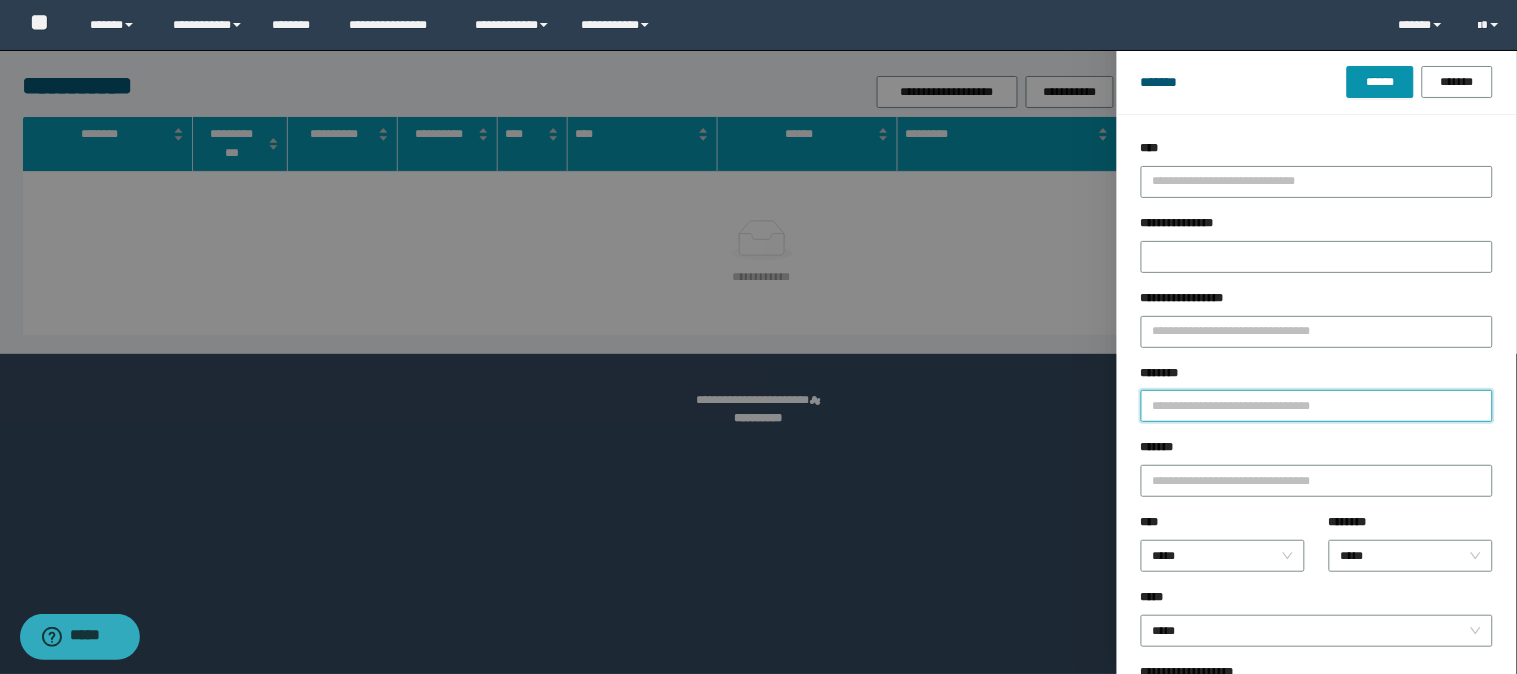 paste on "********" 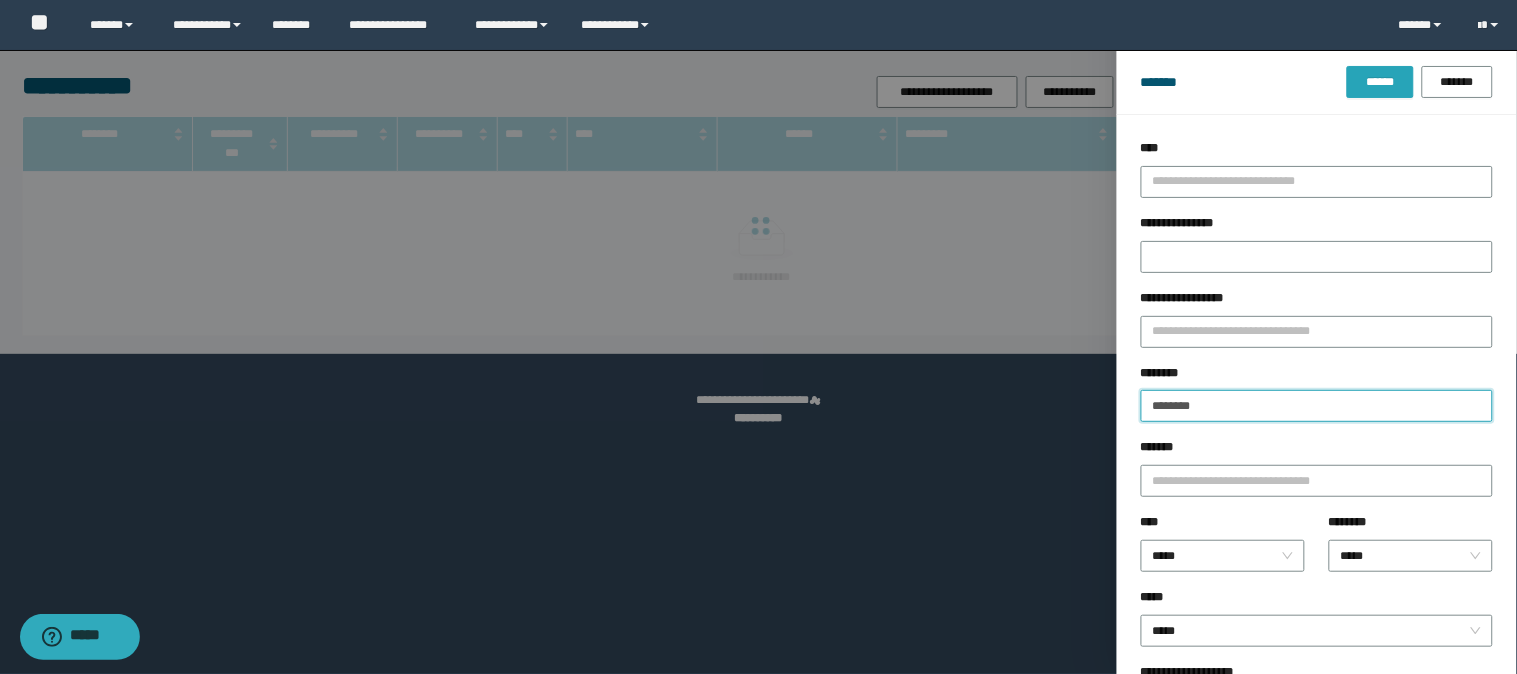 type on "********" 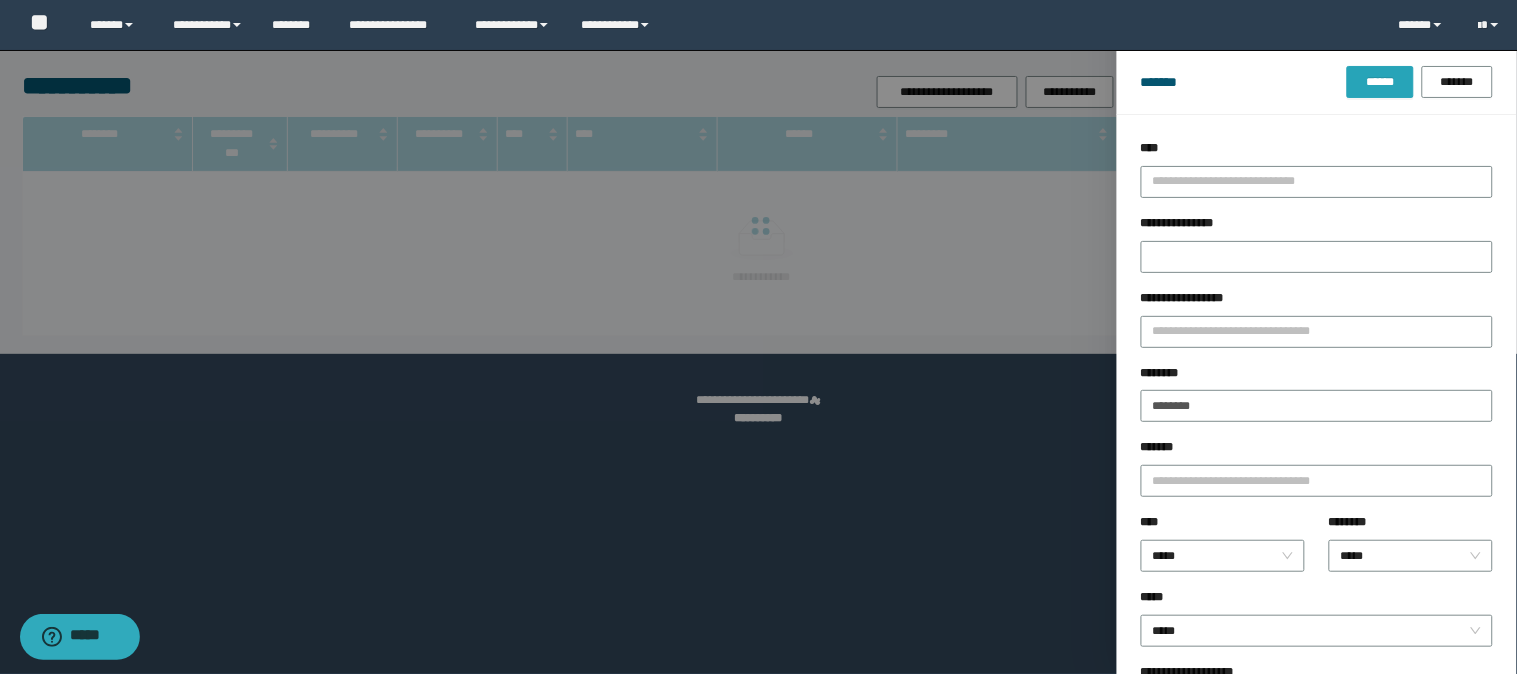 click on "******" at bounding box center (1380, 82) 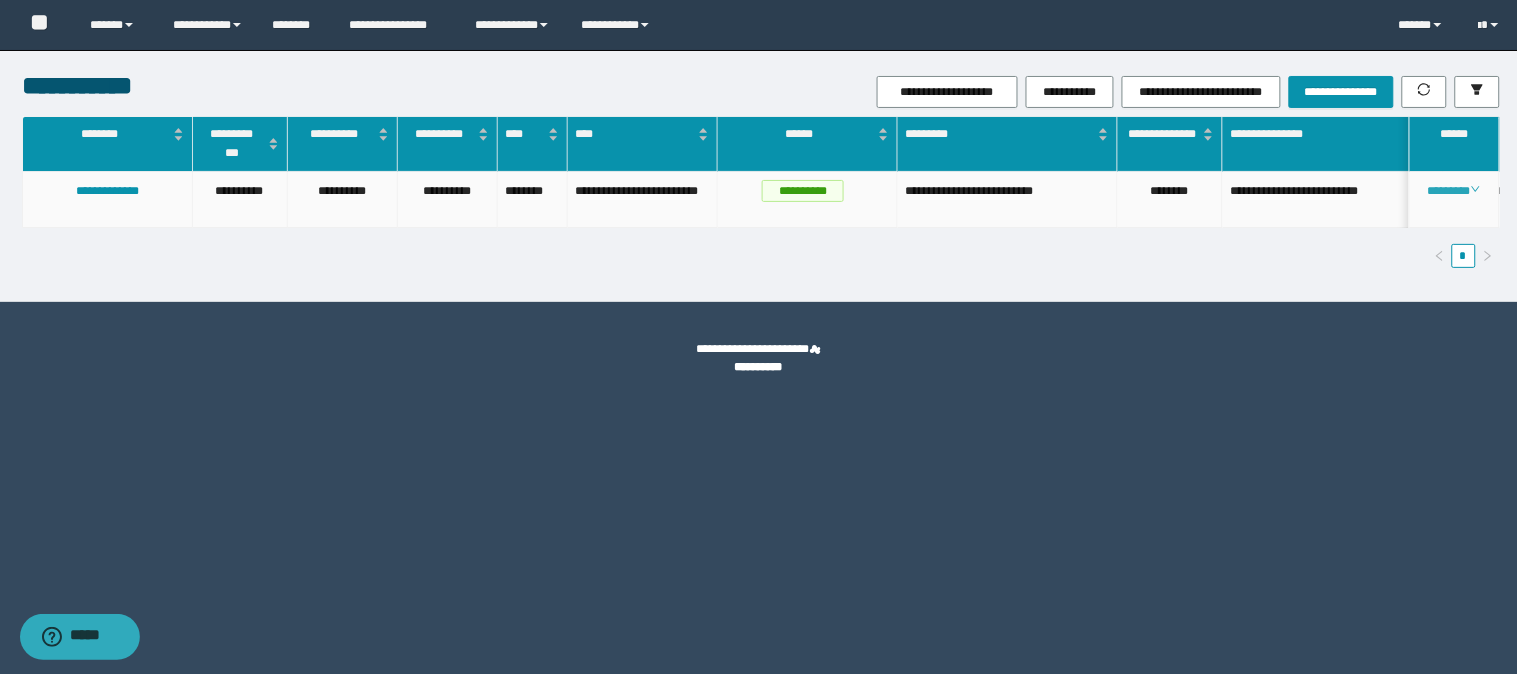 click on "********" at bounding box center (1454, 191) 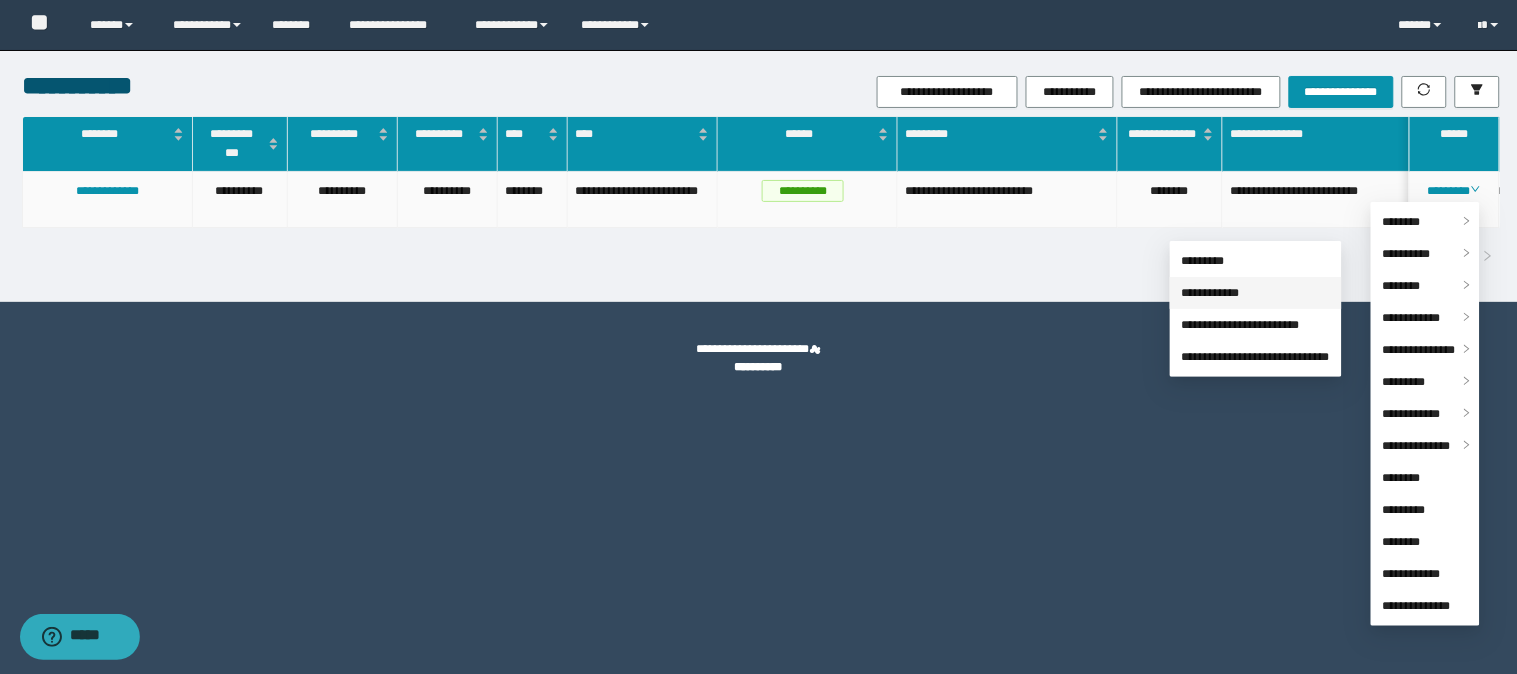click on "**********" at bounding box center [1211, 293] 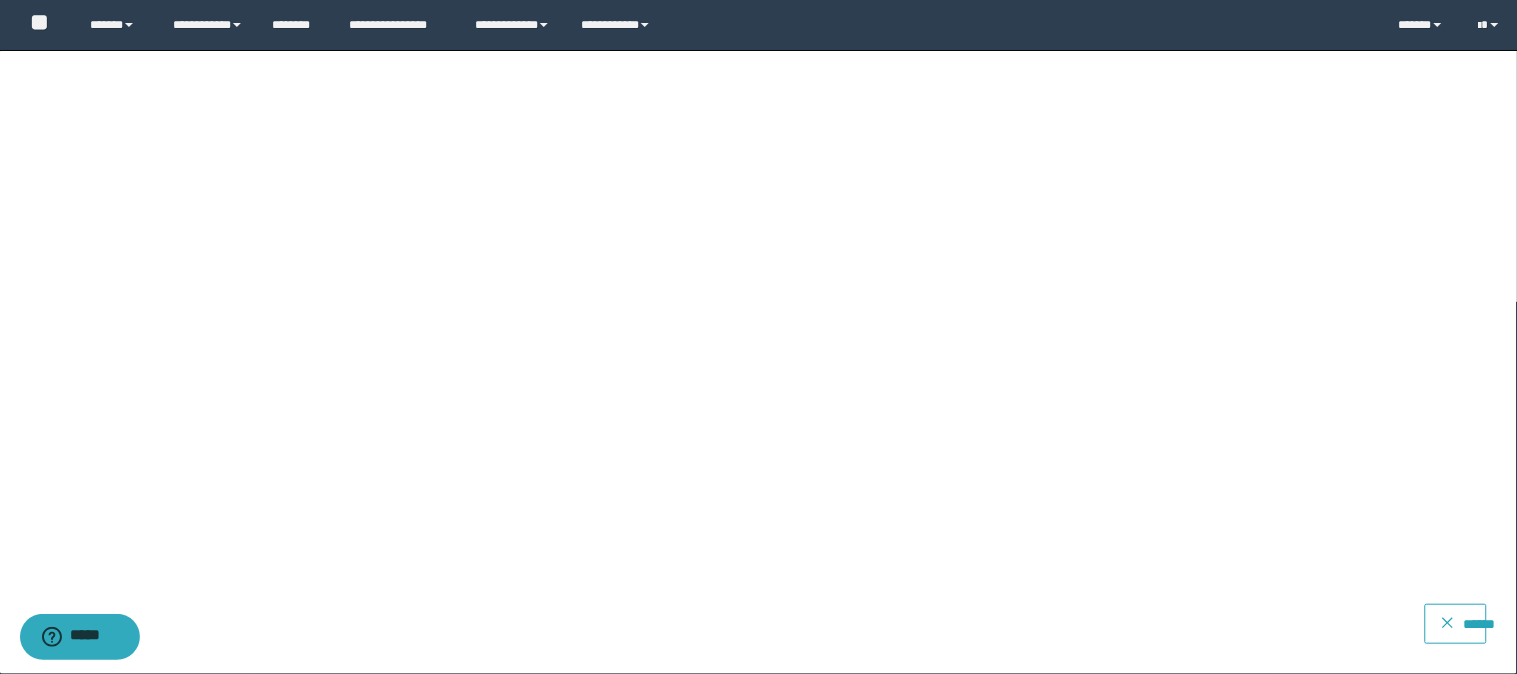 click on "******" at bounding box center [1467, 615] 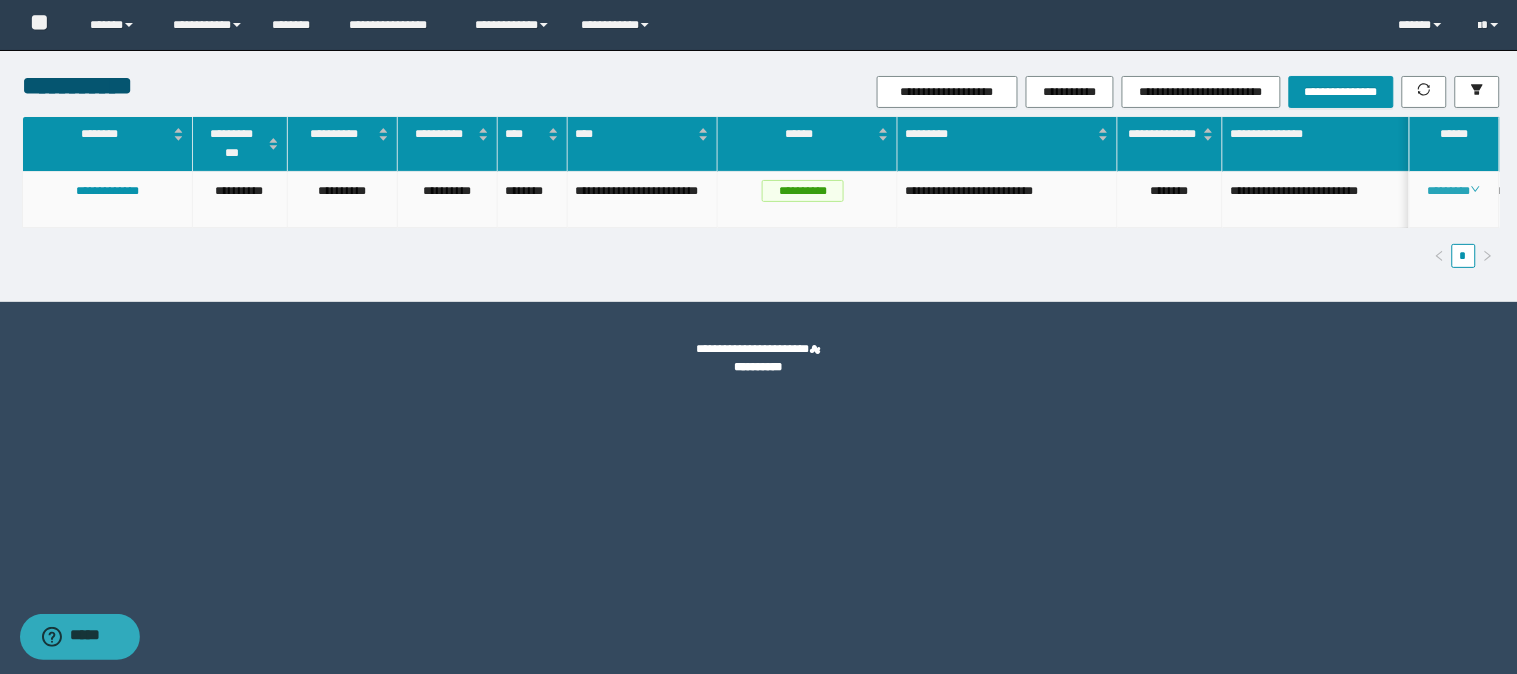 click on "********" at bounding box center (1454, 191) 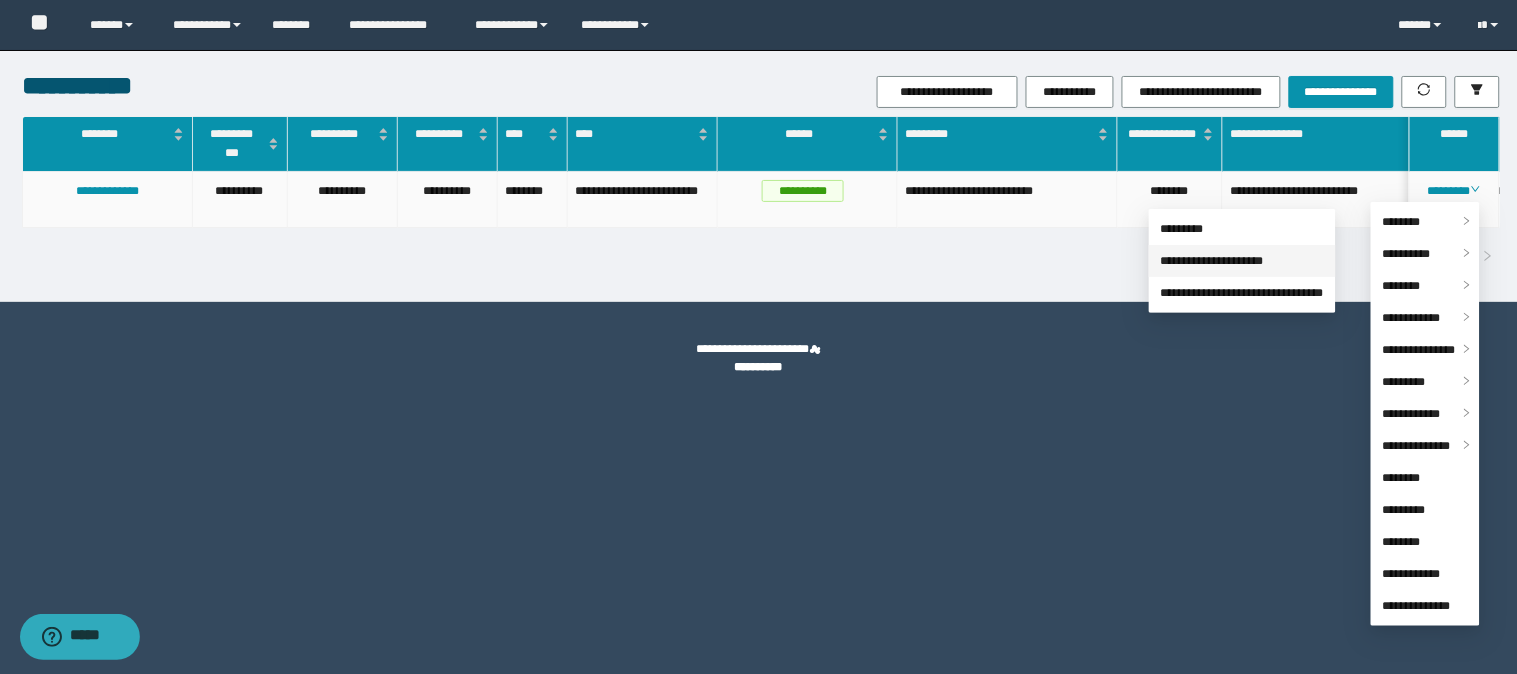 click on "**********" at bounding box center [1212, 261] 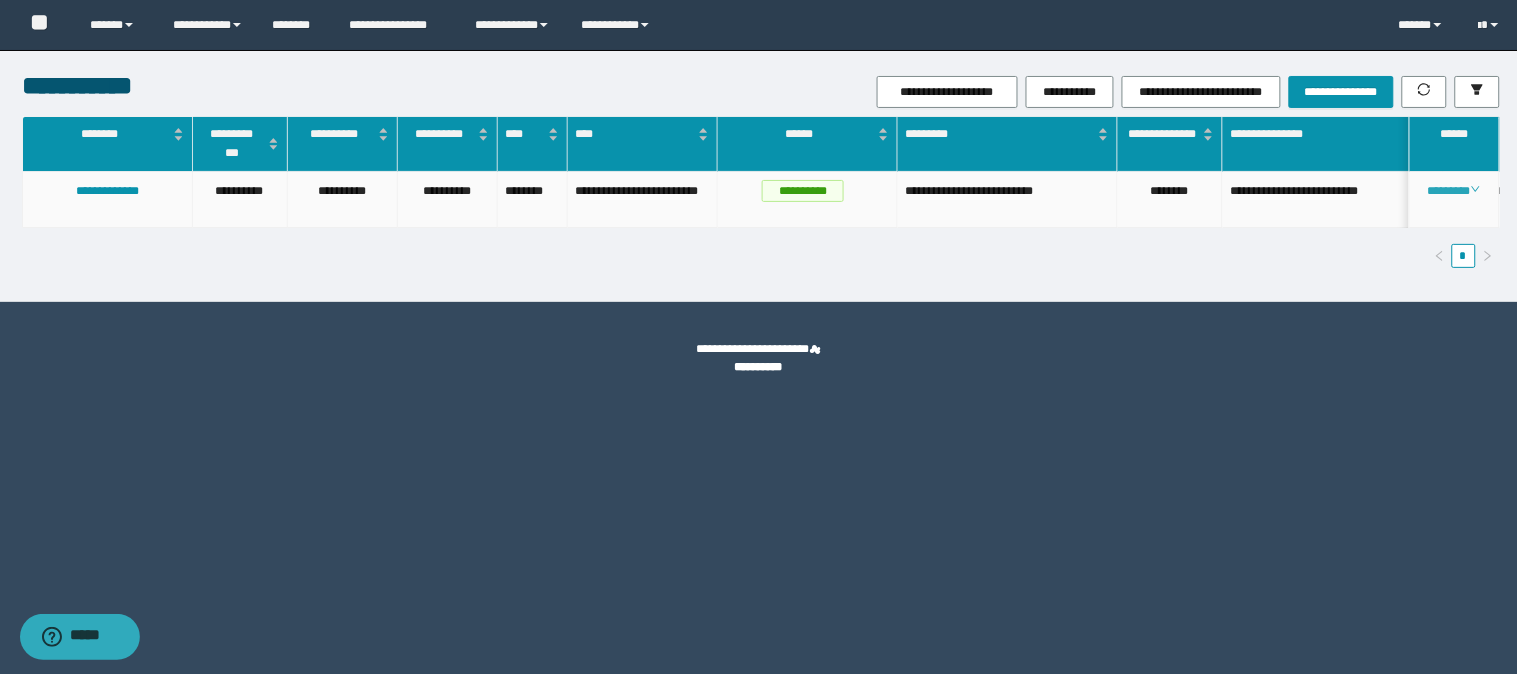 click on "********" at bounding box center [1454, 191] 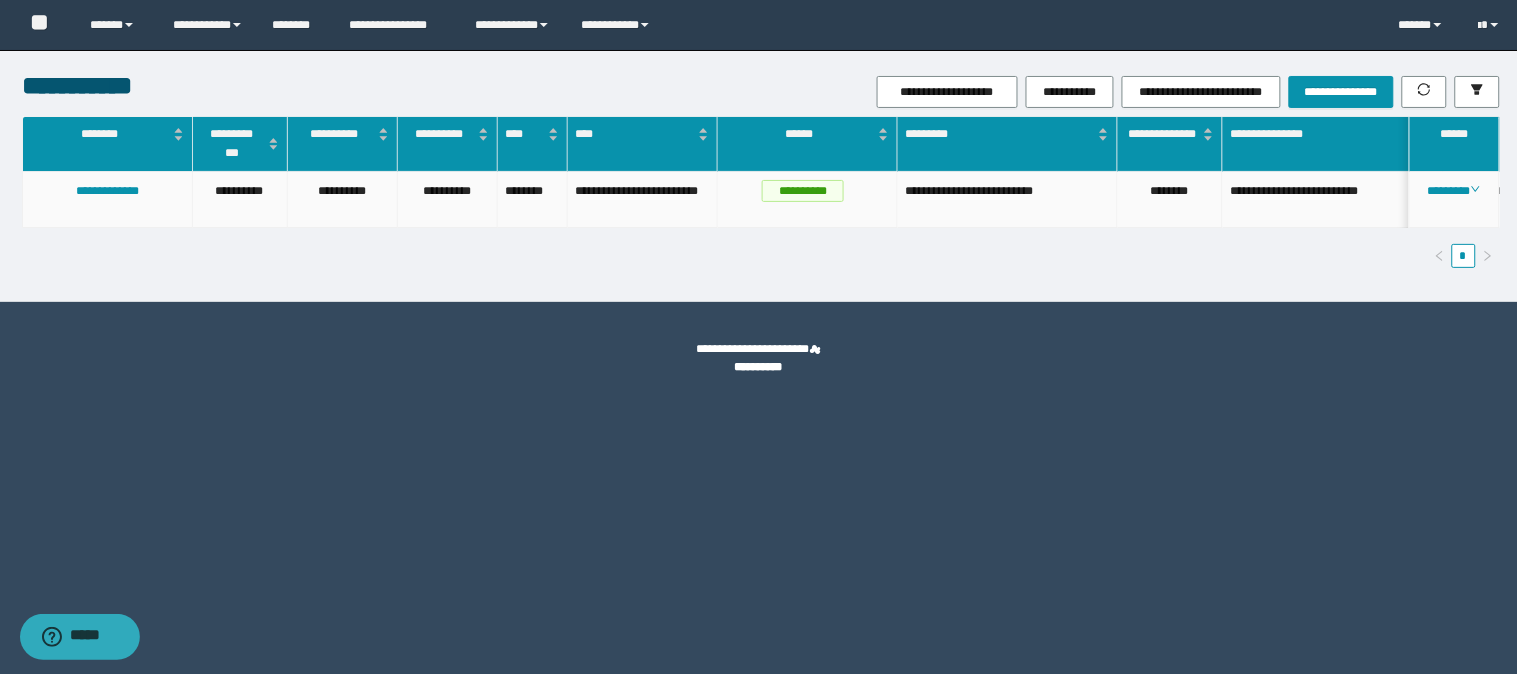 click on "********" at bounding box center [1170, 200] 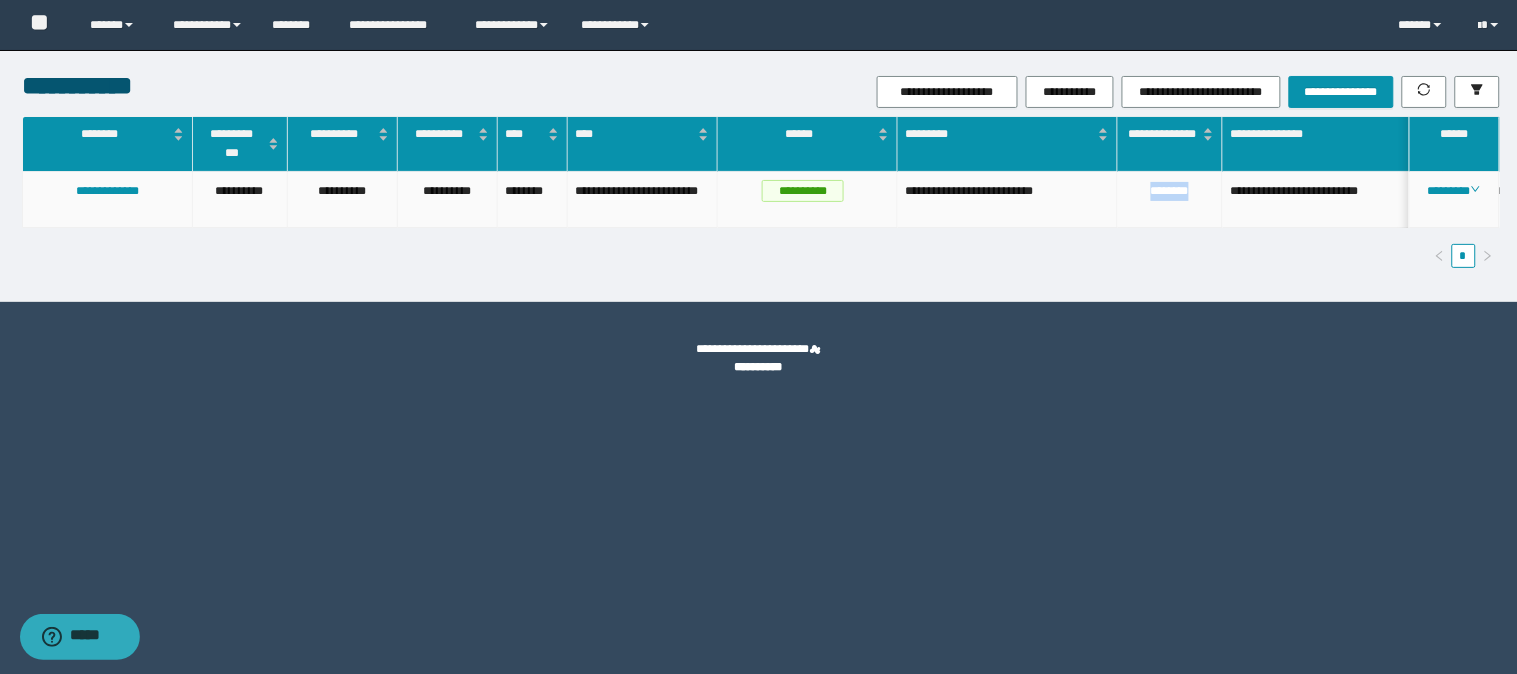 click on "********" at bounding box center (1170, 200) 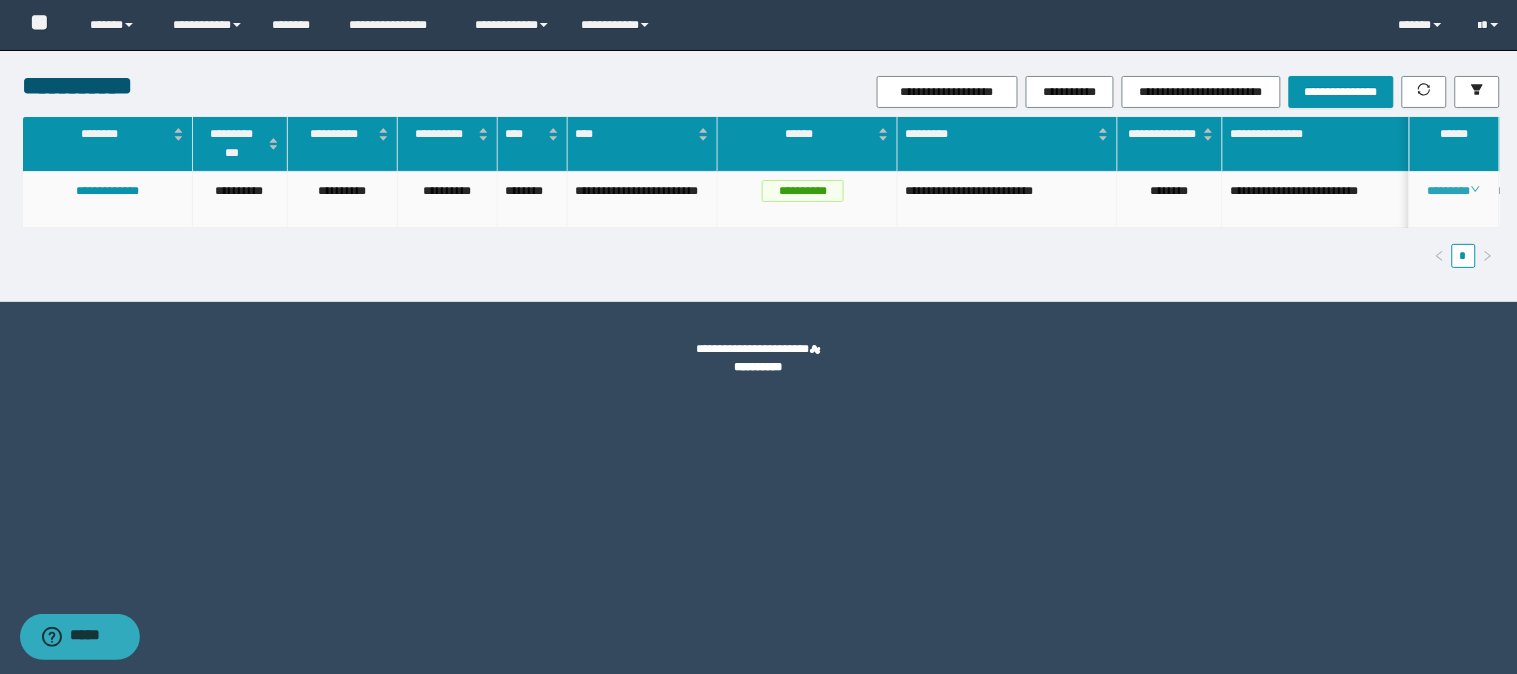 click on "********" at bounding box center (1454, 191) 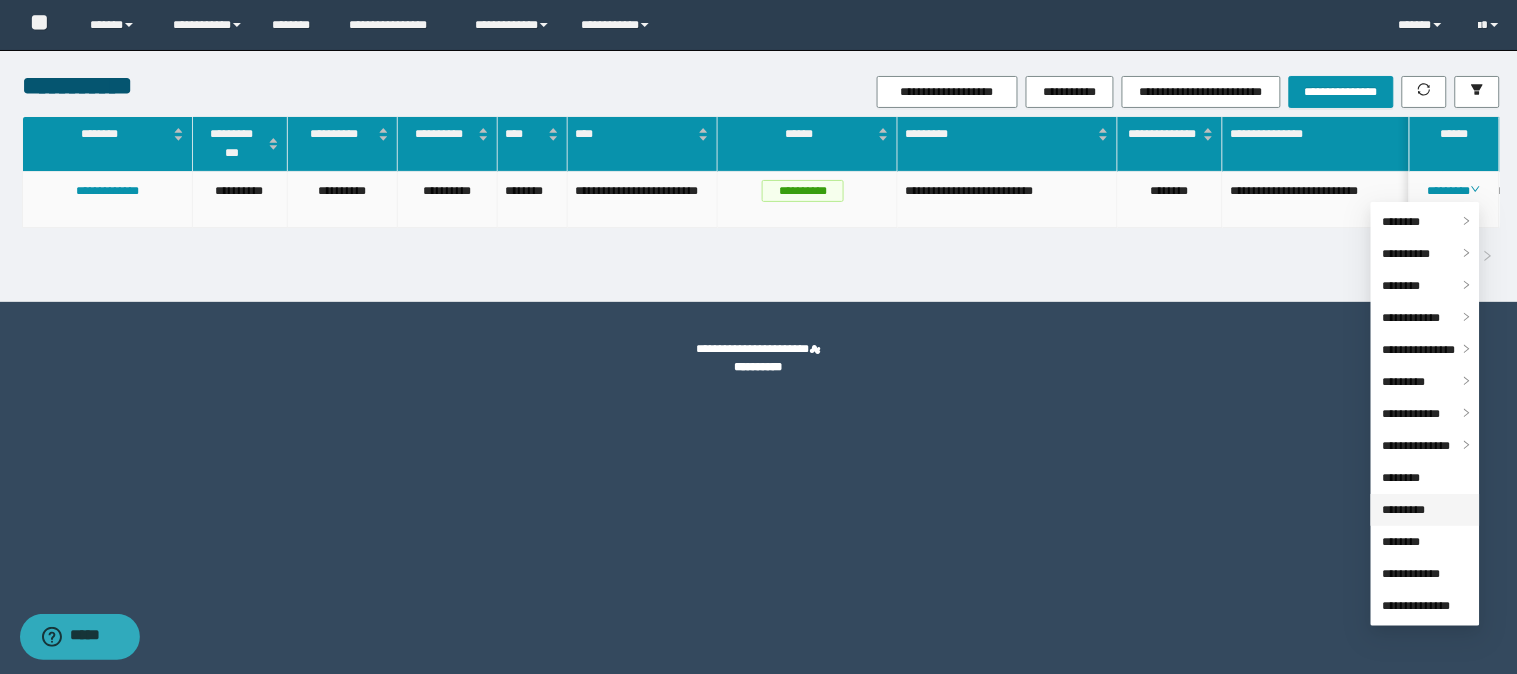click on "*********" at bounding box center [1404, 510] 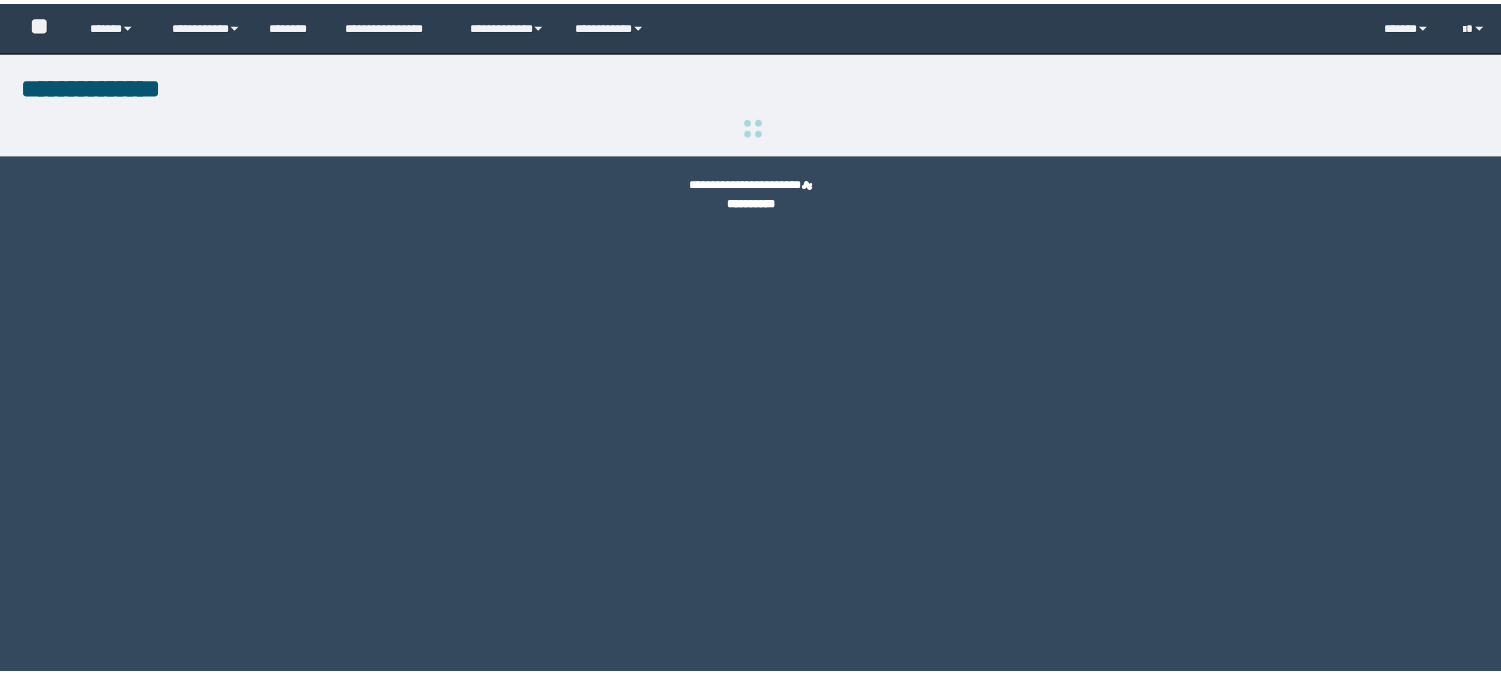 scroll, scrollTop: 0, scrollLeft: 0, axis: both 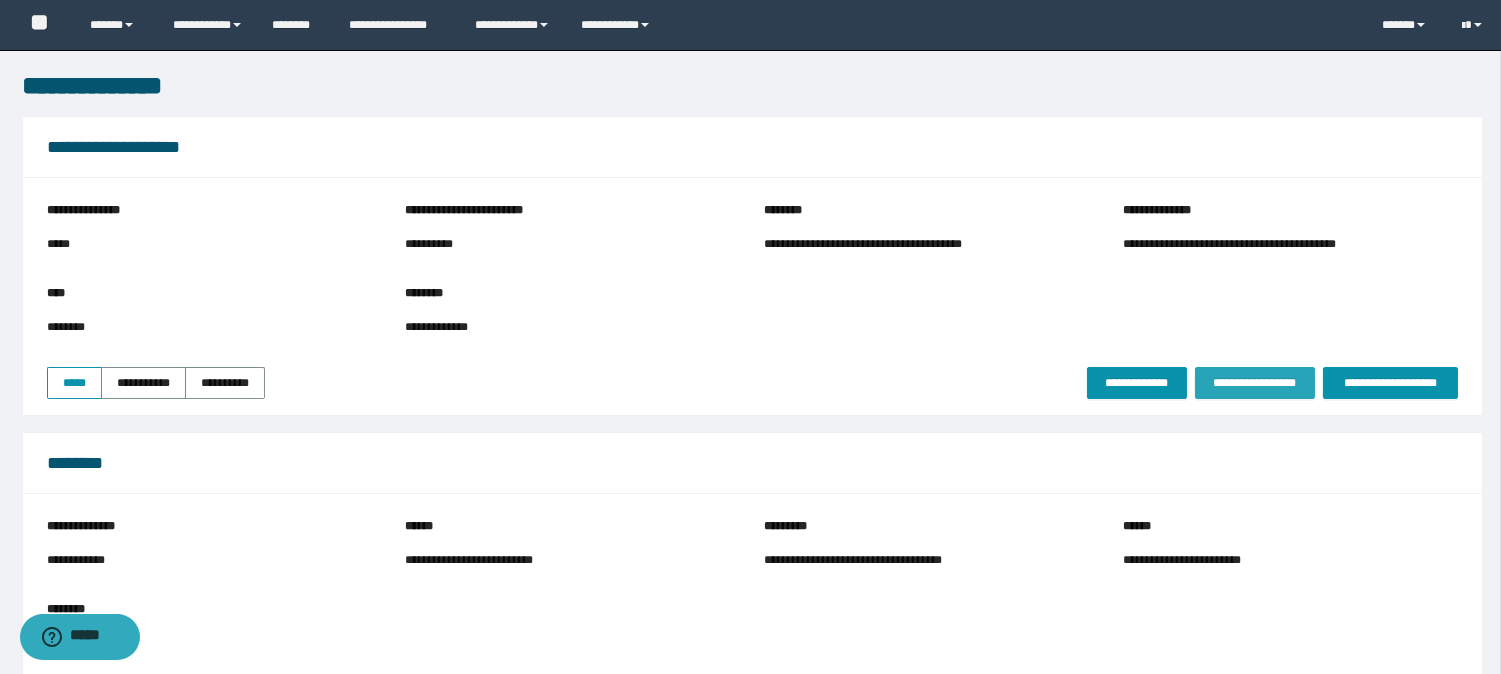 click on "**********" at bounding box center [1255, 383] 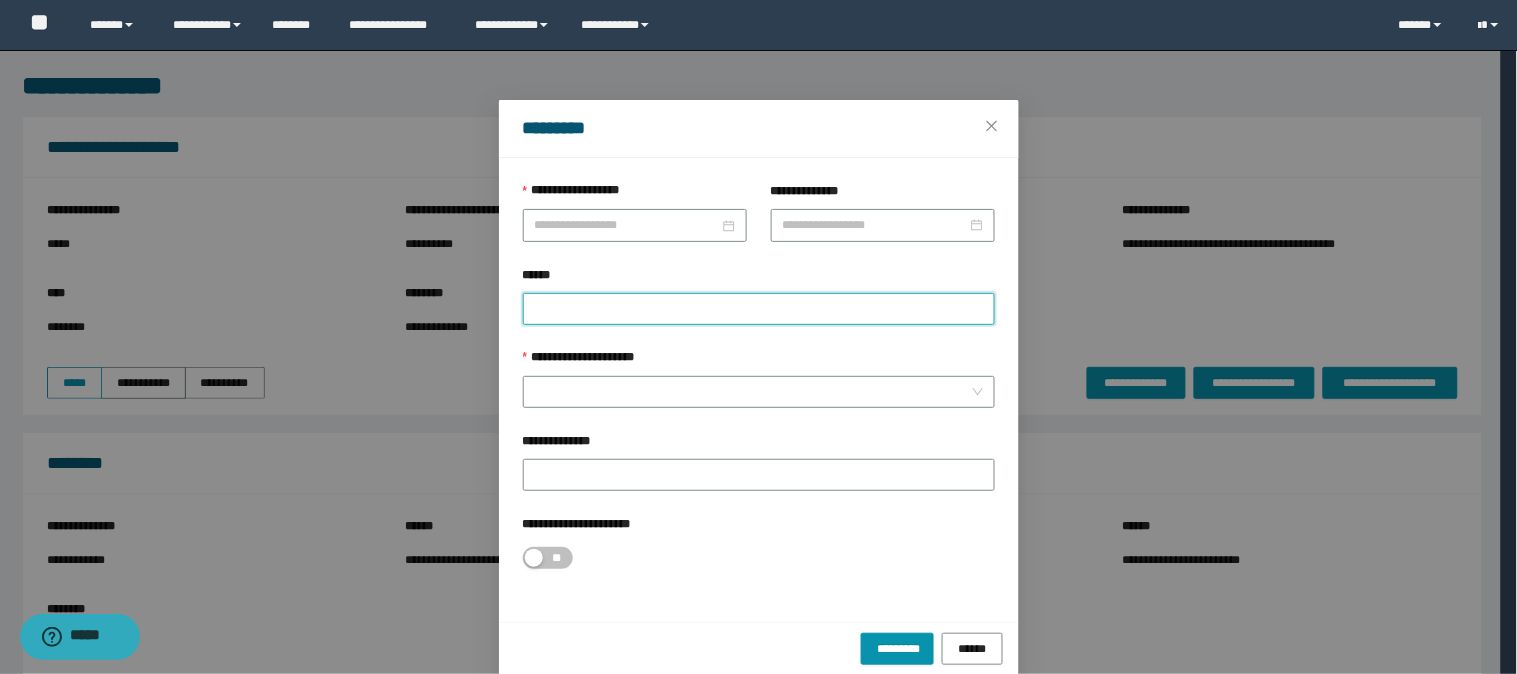 click on "******" at bounding box center (759, 309) 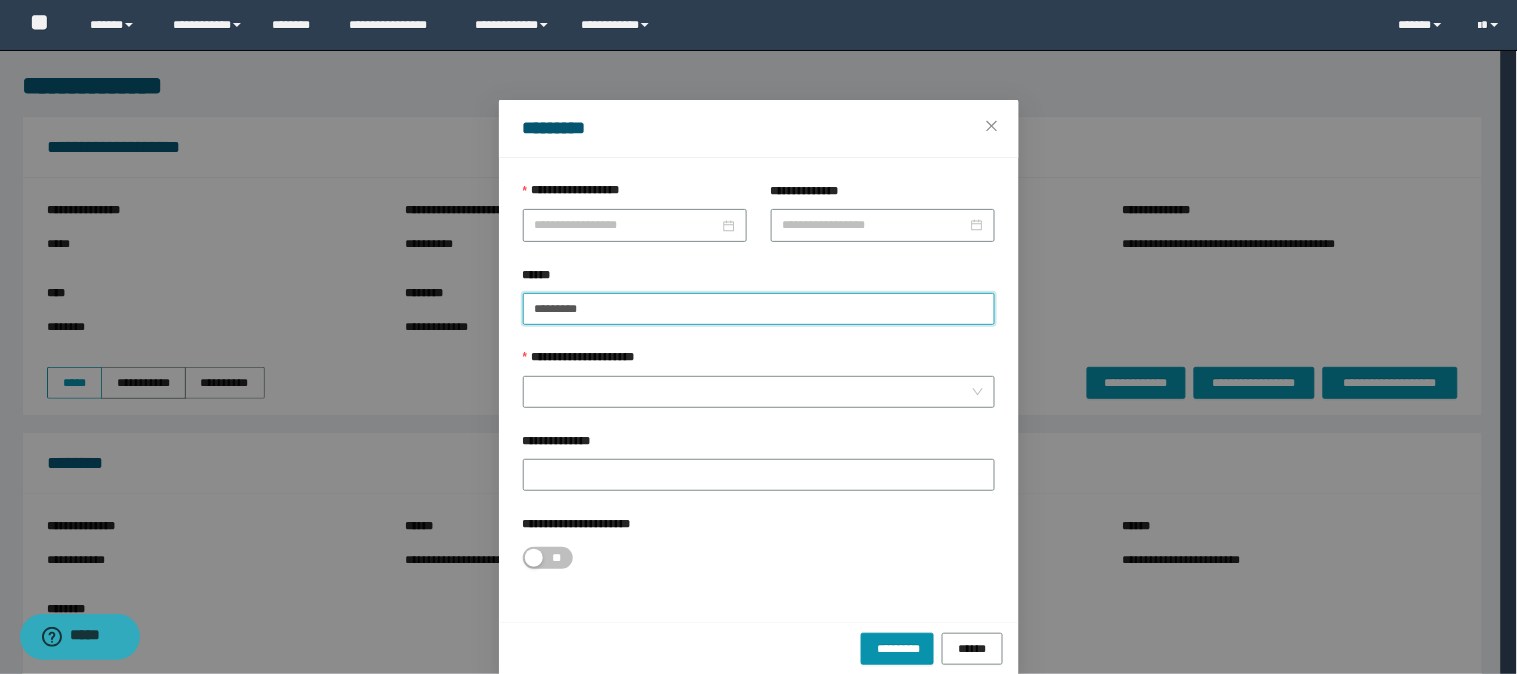 paste on "********" 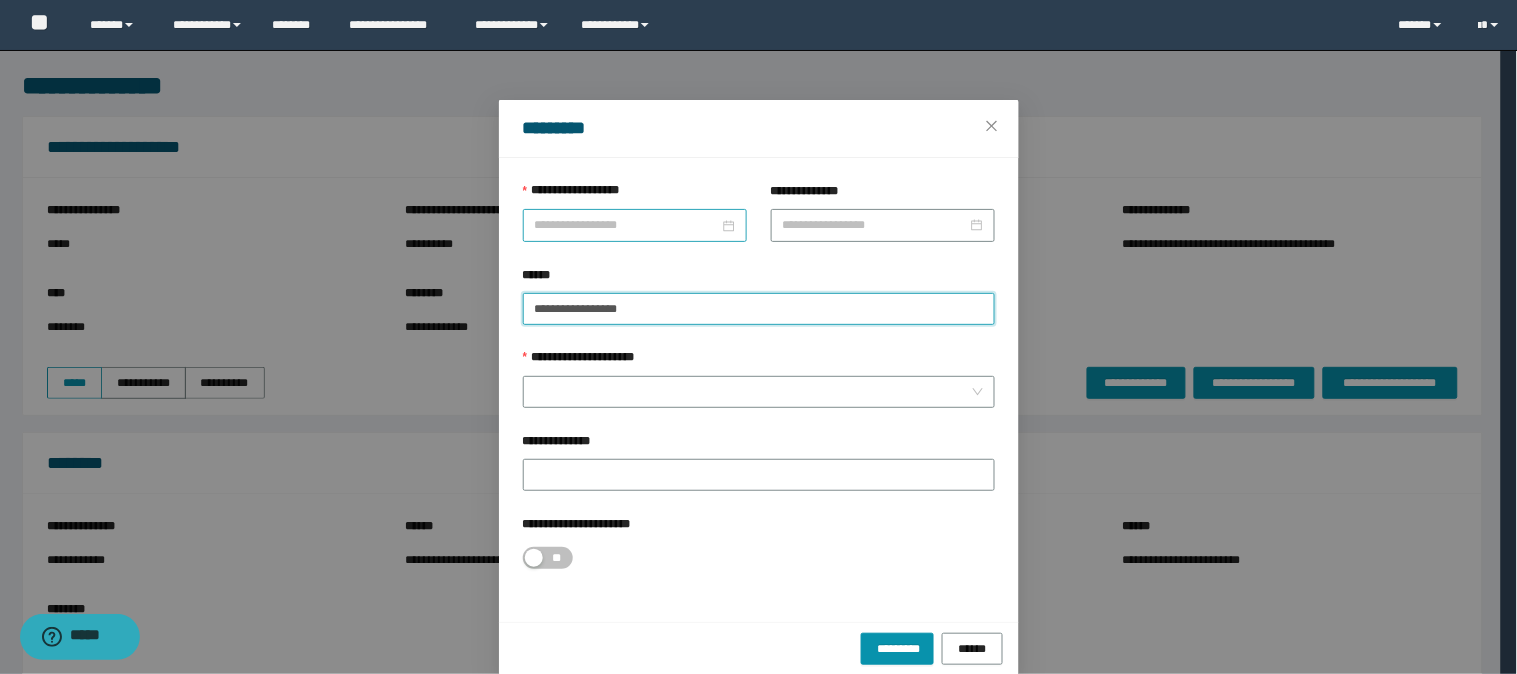 type on "**********" 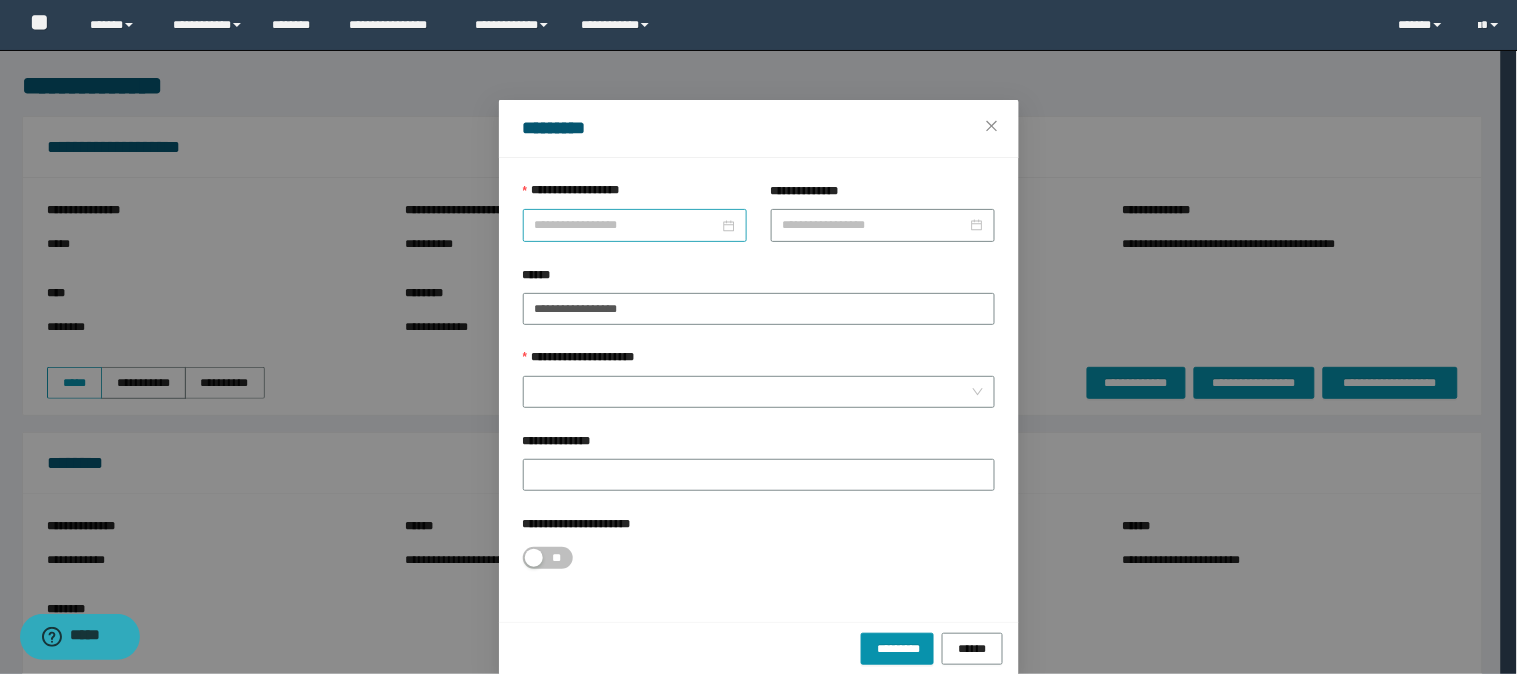 click on "**********" at bounding box center [627, 225] 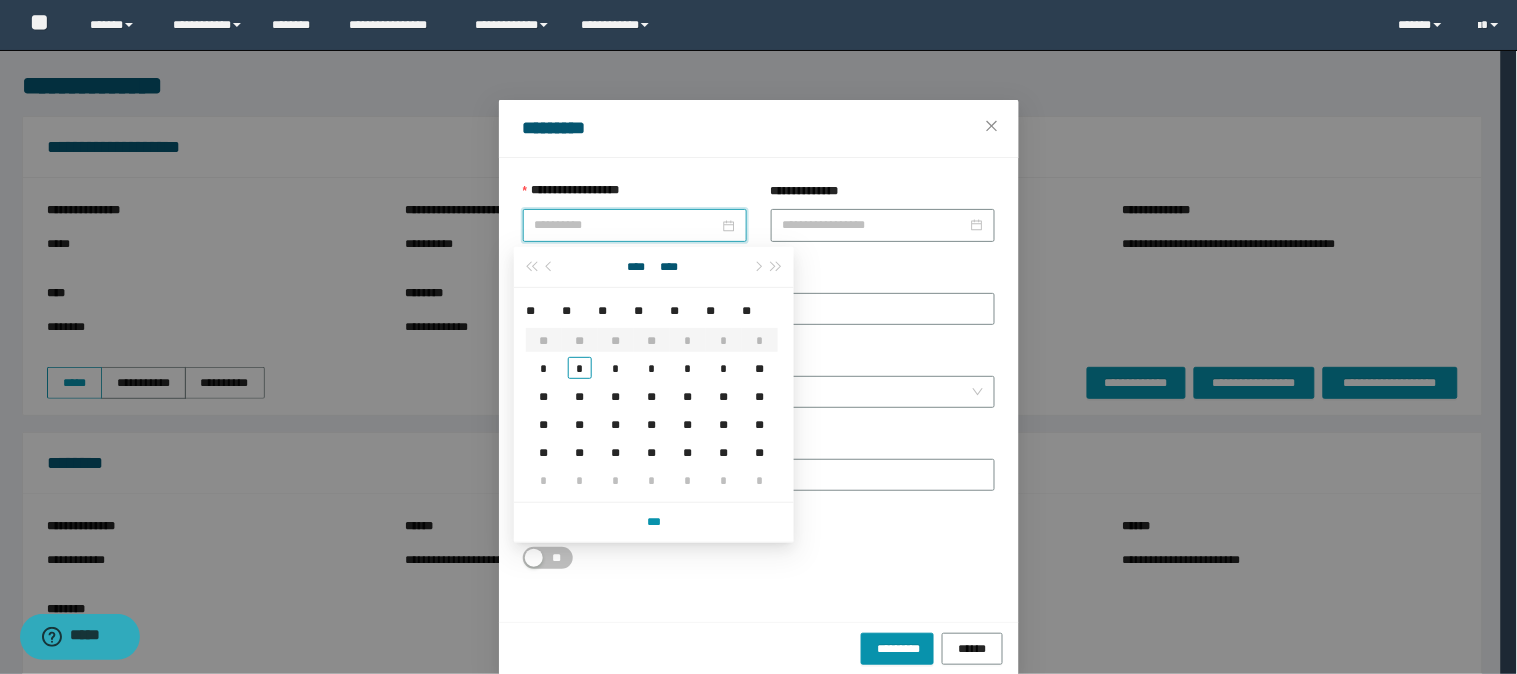 type on "**********" 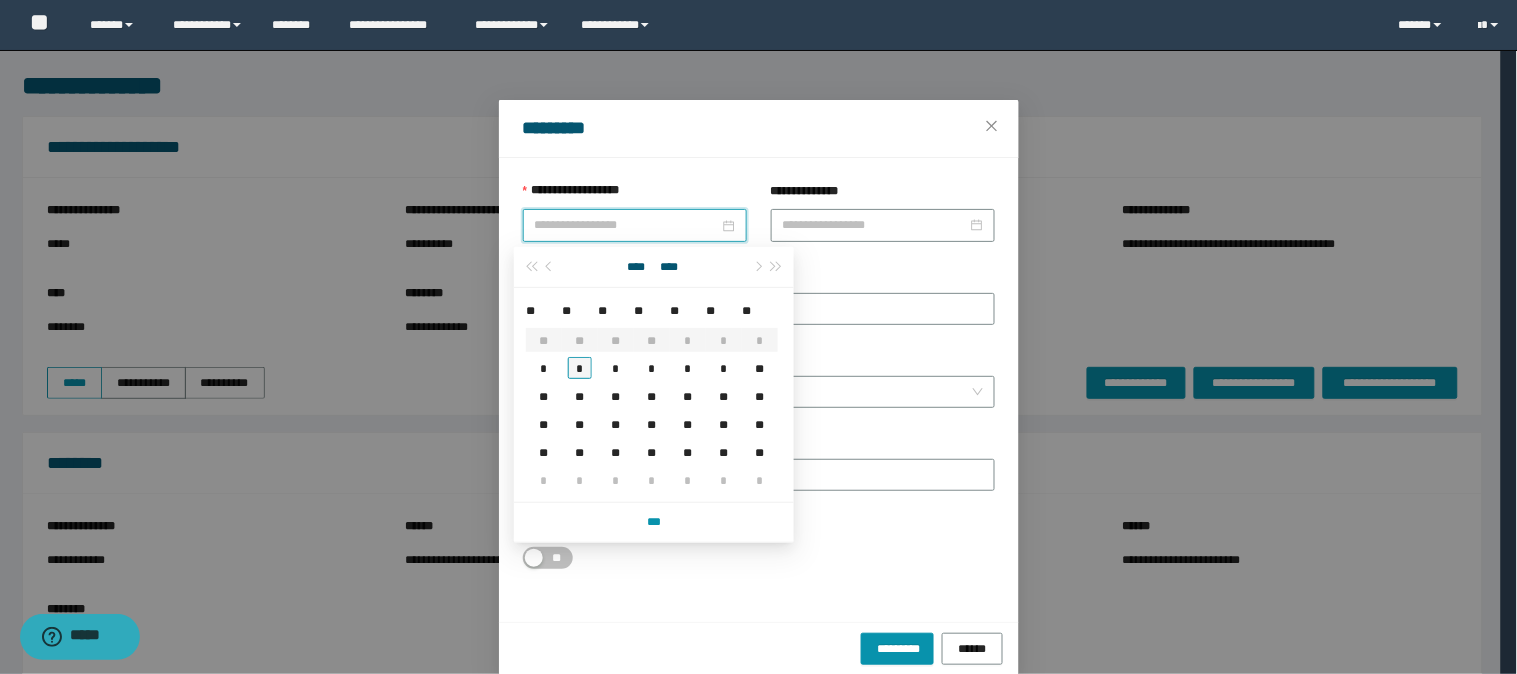 type on "**********" 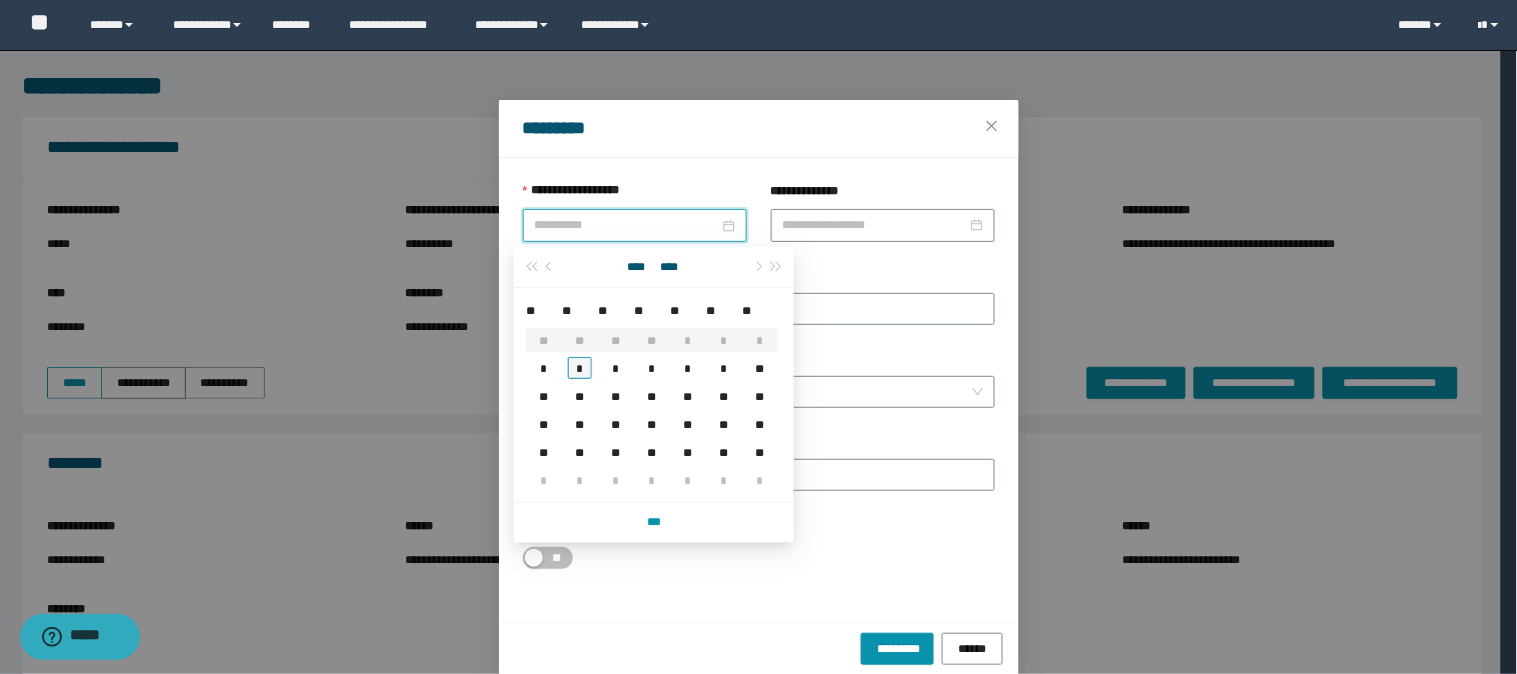 click on "*" at bounding box center (580, 368) 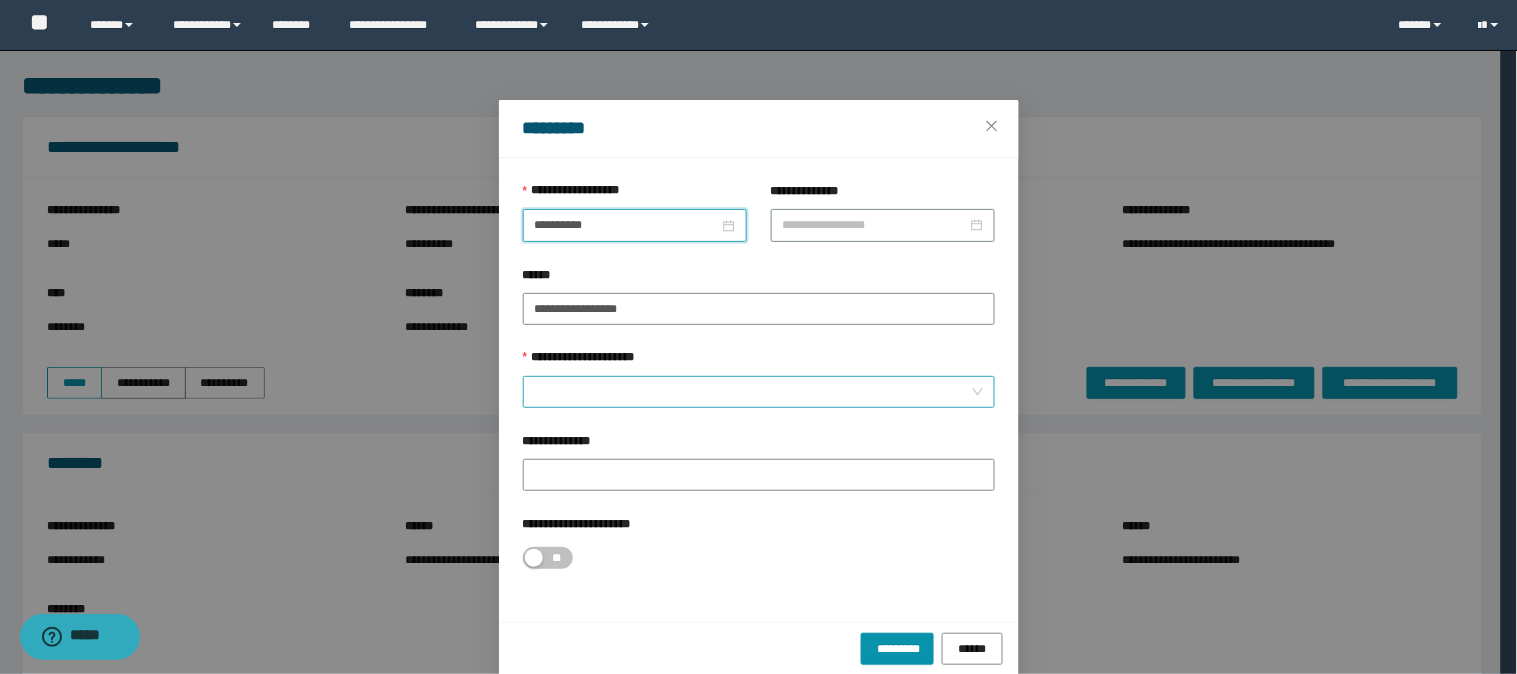 click on "**********" at bounding box center [753, 392] 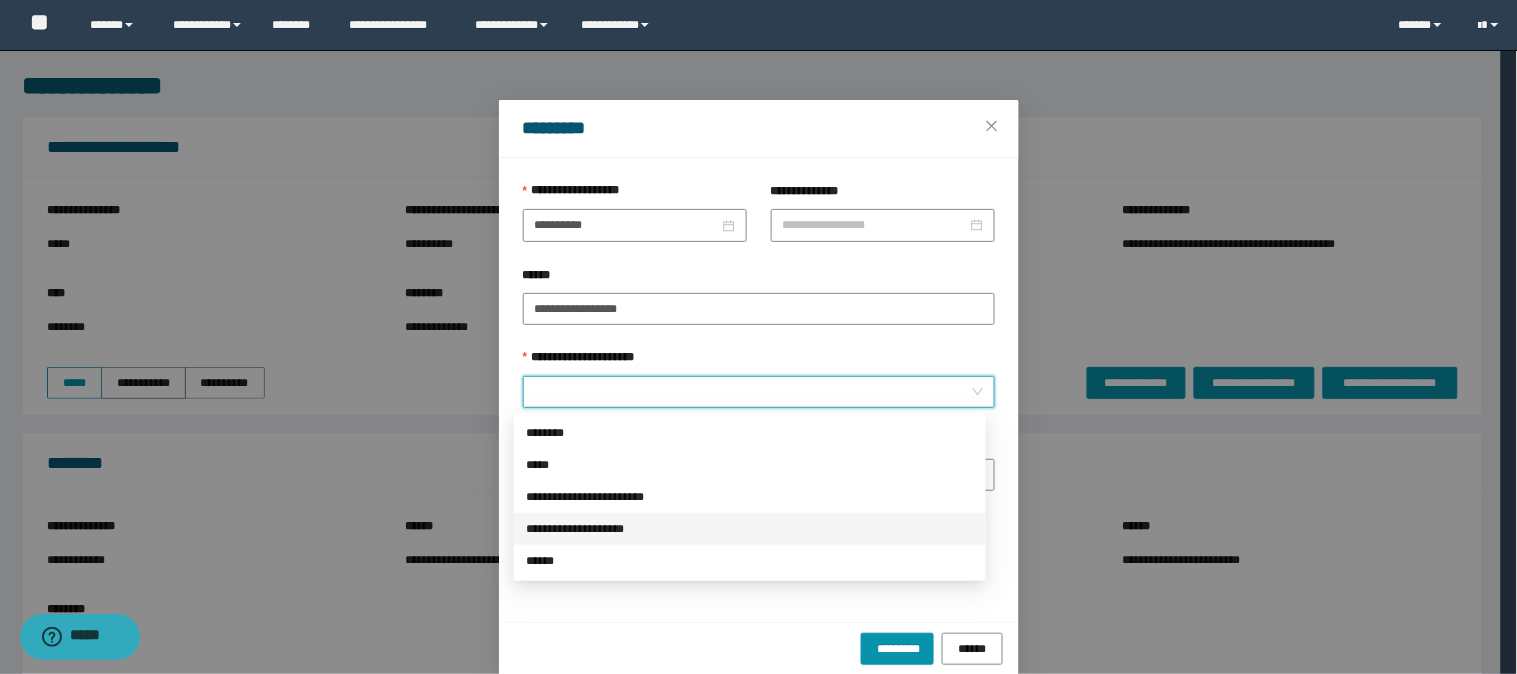 click on "**********" at bounding box center (750, 529) 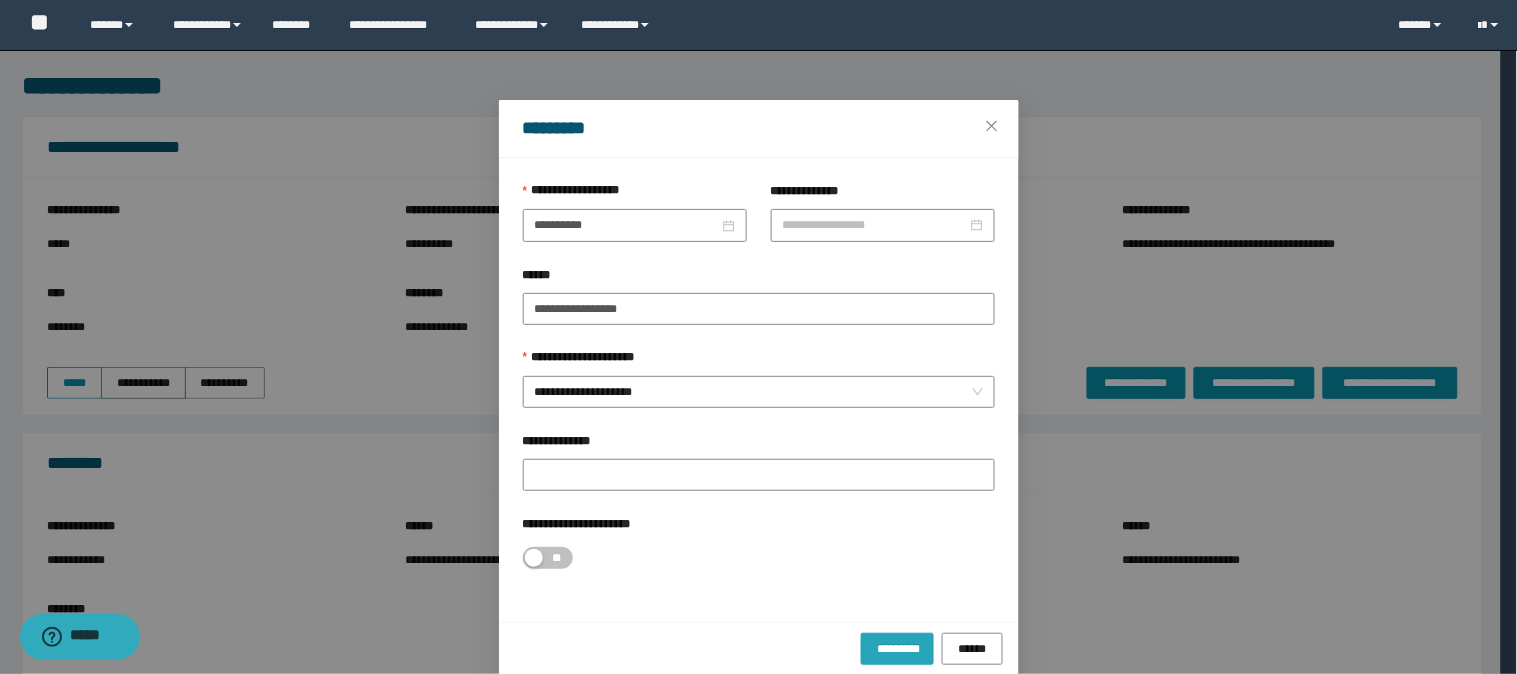 click on "*********" at bounding box center [897, 648] 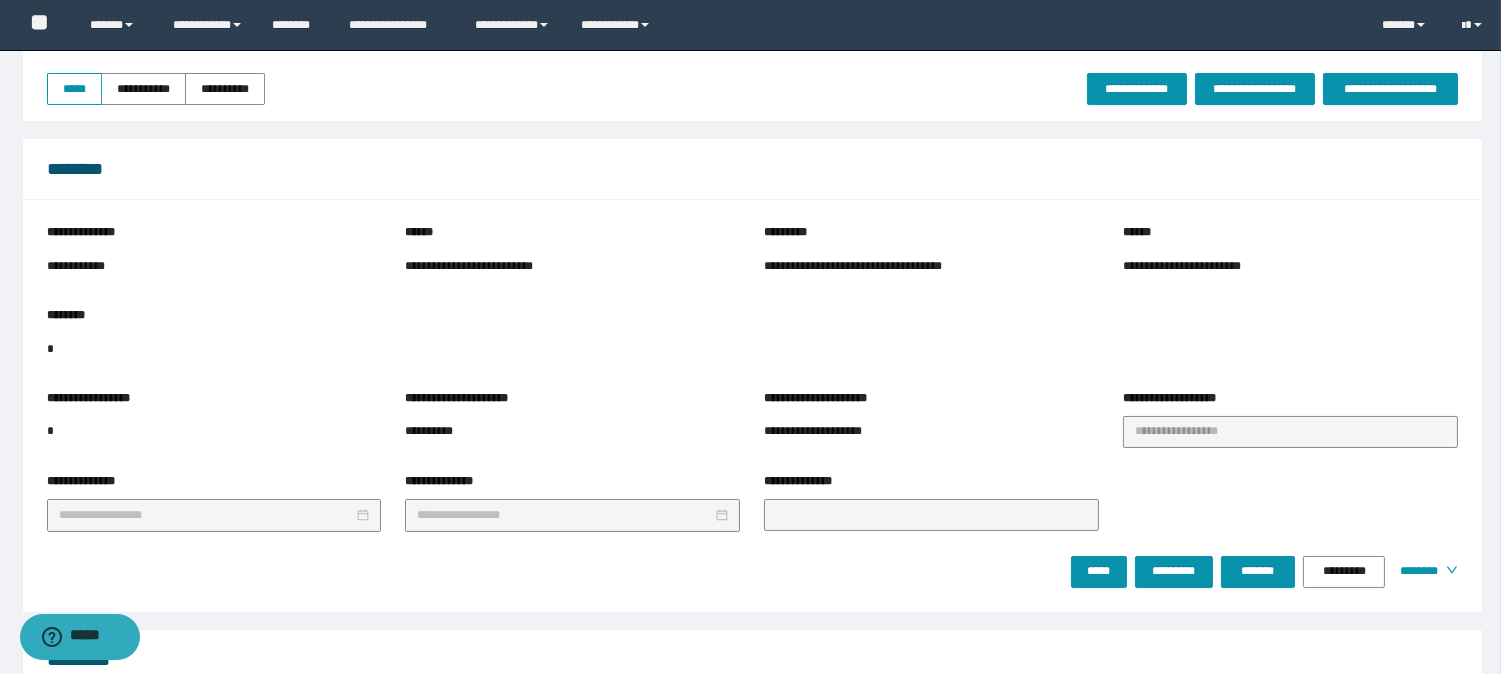 scroll, scrollTop: 333, scrollLeft: 0, axis: vertical 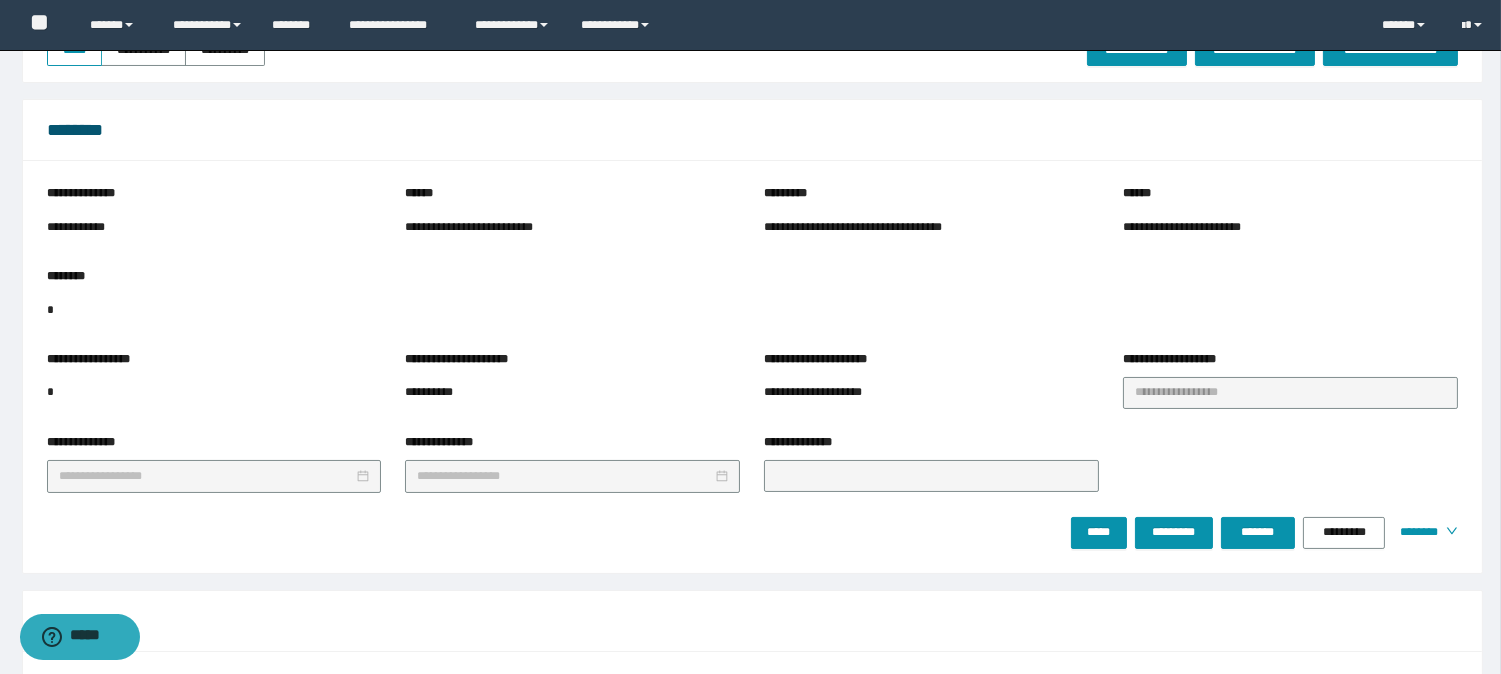 click on "***** ********* ******* ********* ********" at bounding box center (1265, 533) 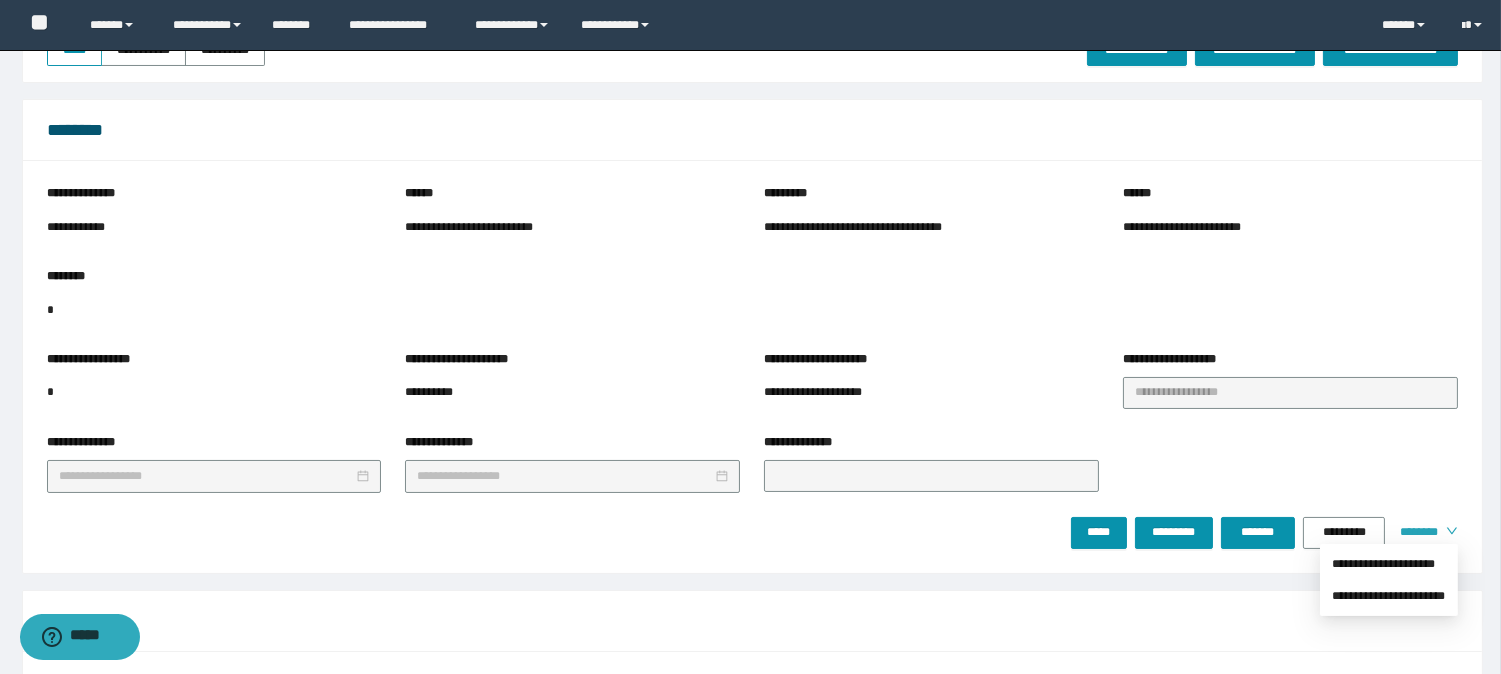 click on "********" at bounding box center [1415, 532] 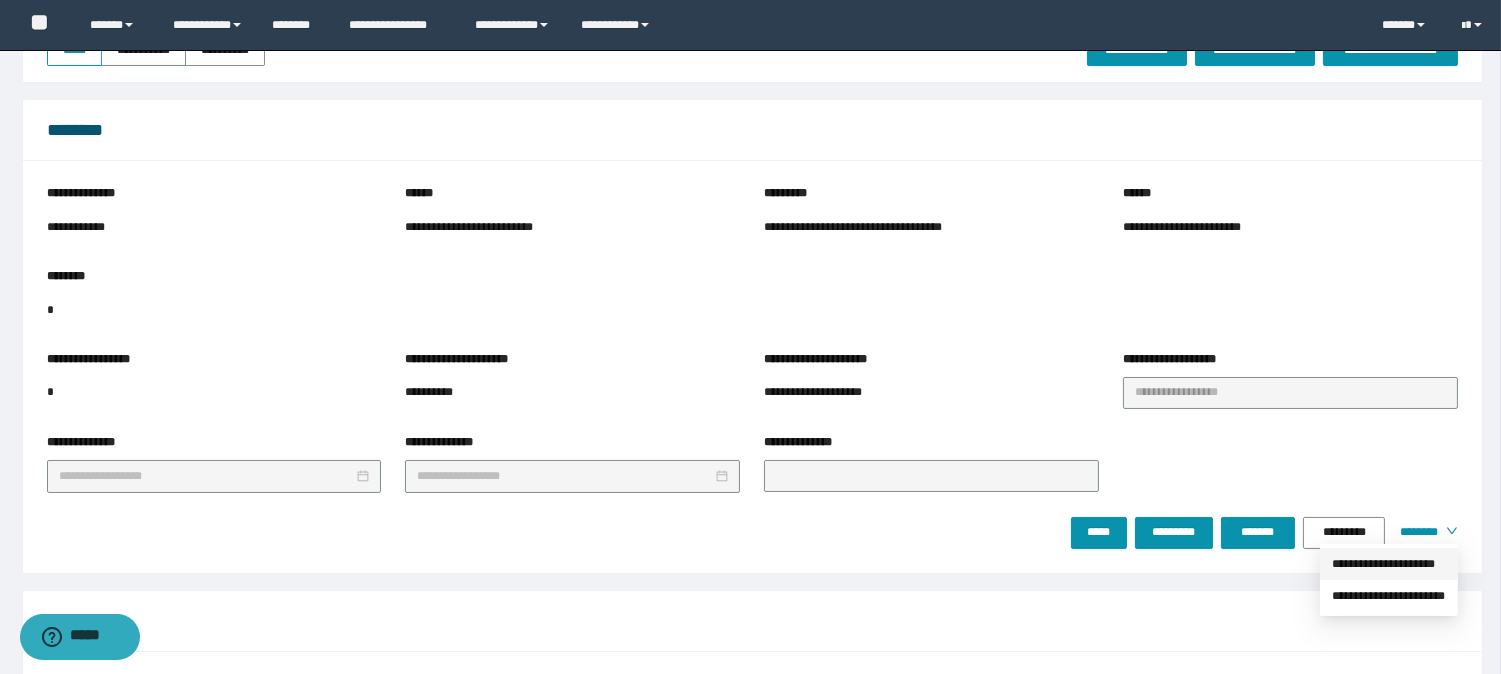 click on "**********" at bounding box center (1389, 564) 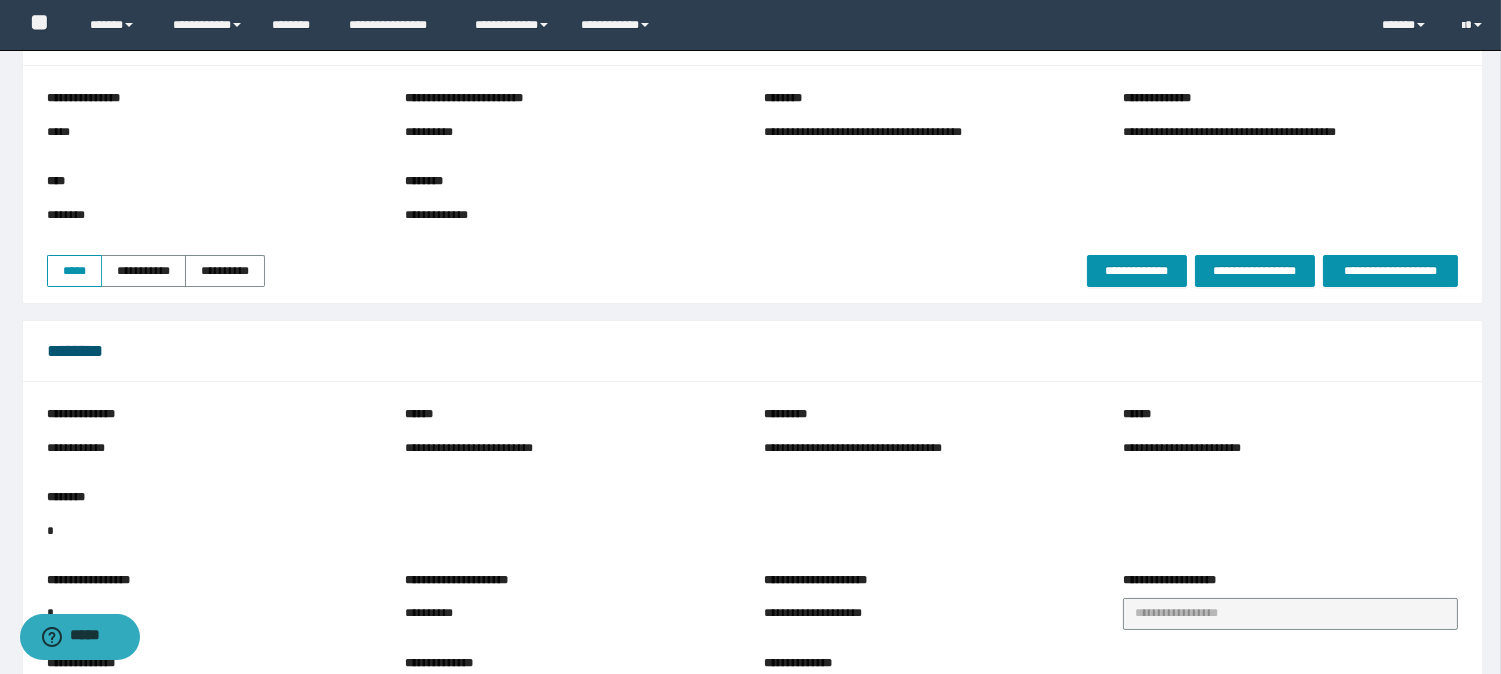 scroll, scrollTop: 111, scrollLeft: 0, axis: vertical 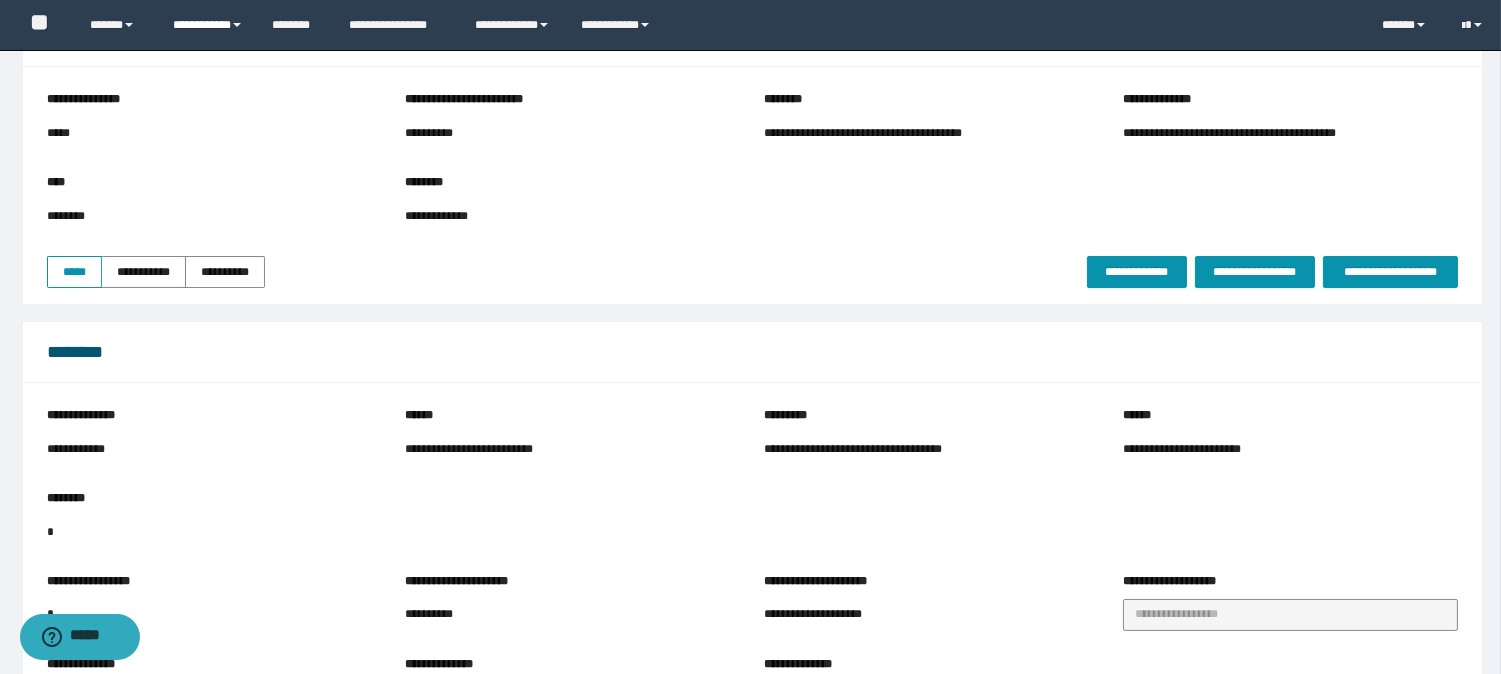 click on "**********" at bounding box center (207, 25) 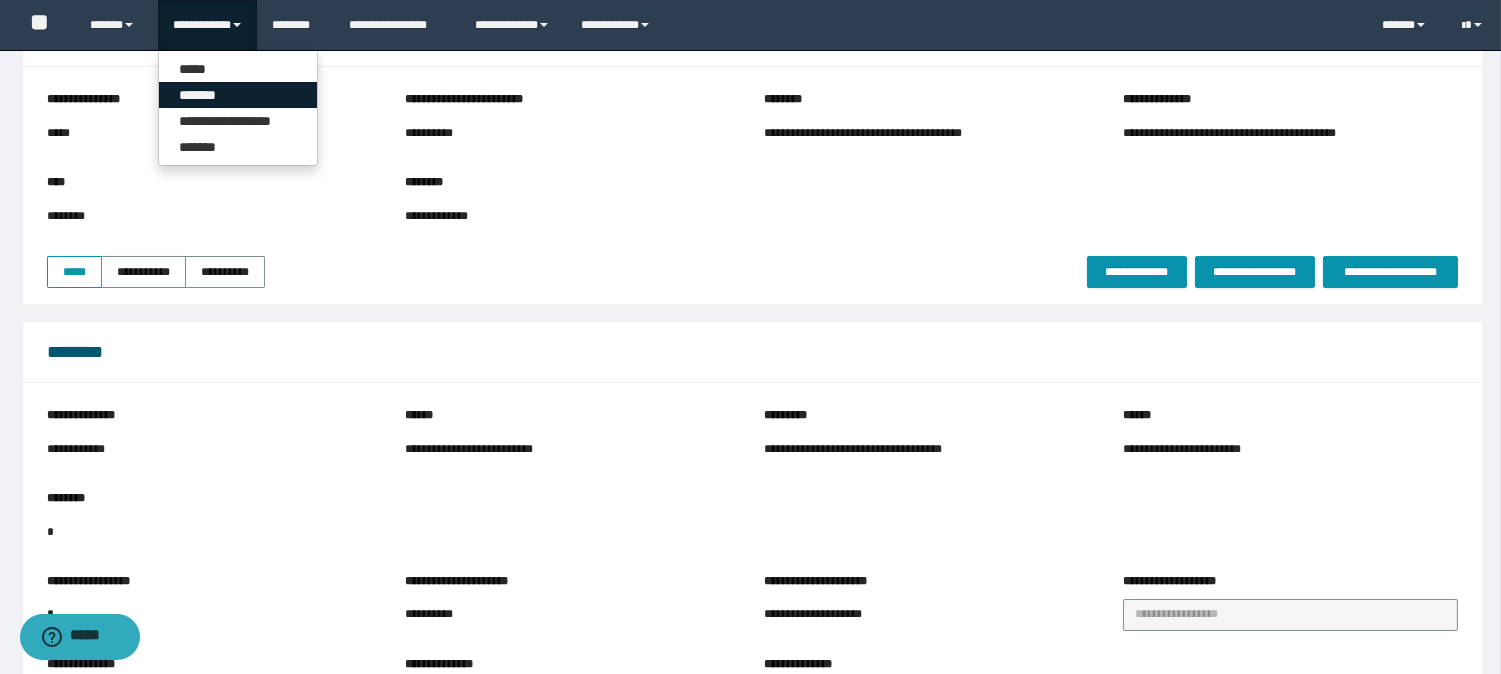 click on "*******" at bounding box center [238, 95] 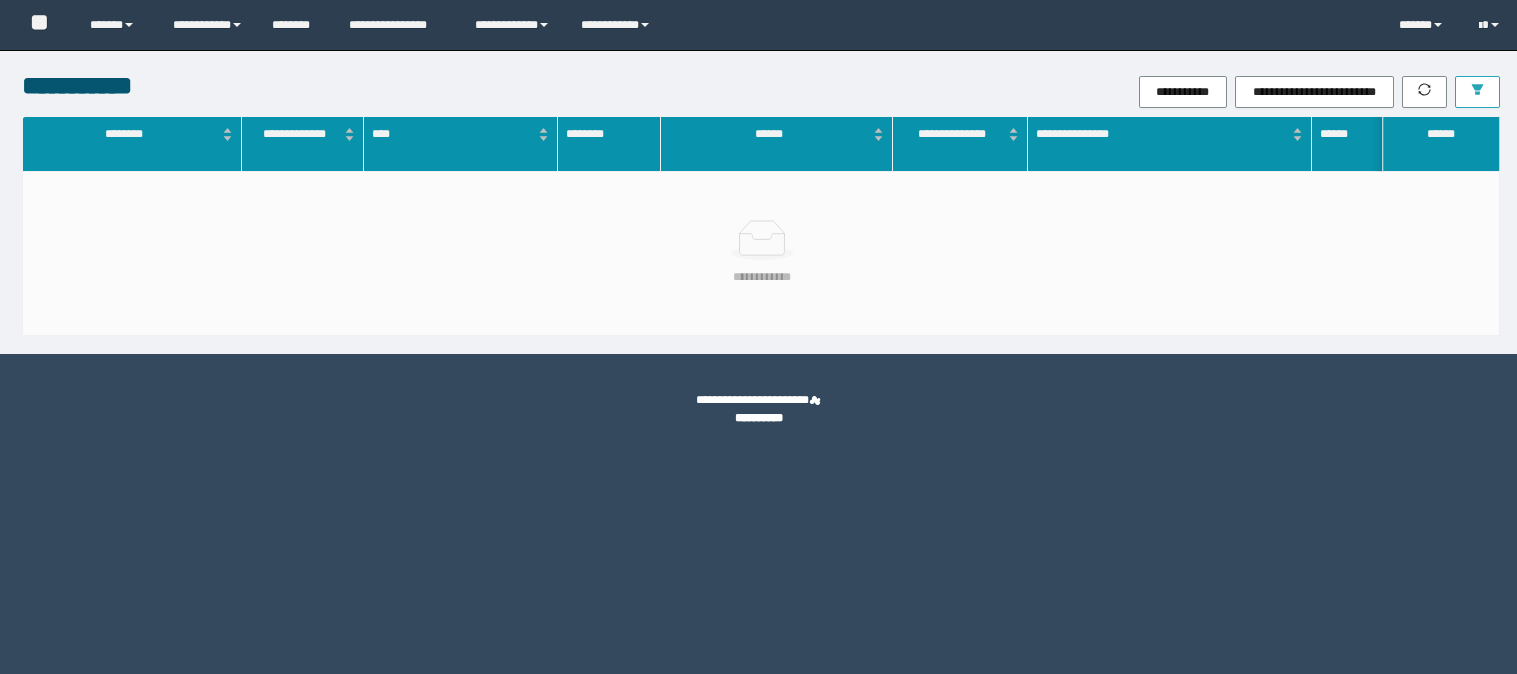 scroll, scrollTop: 0, scrollLeft: 0, axis: both 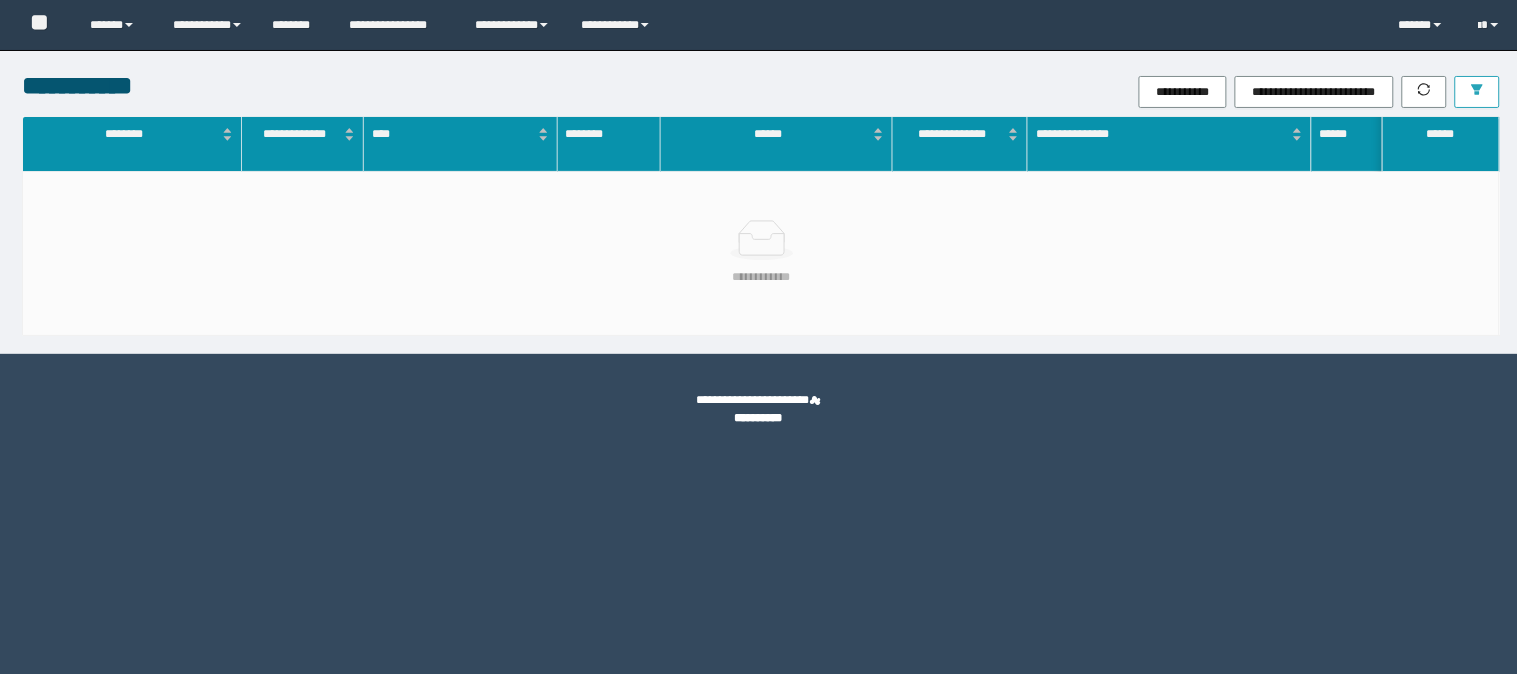 click 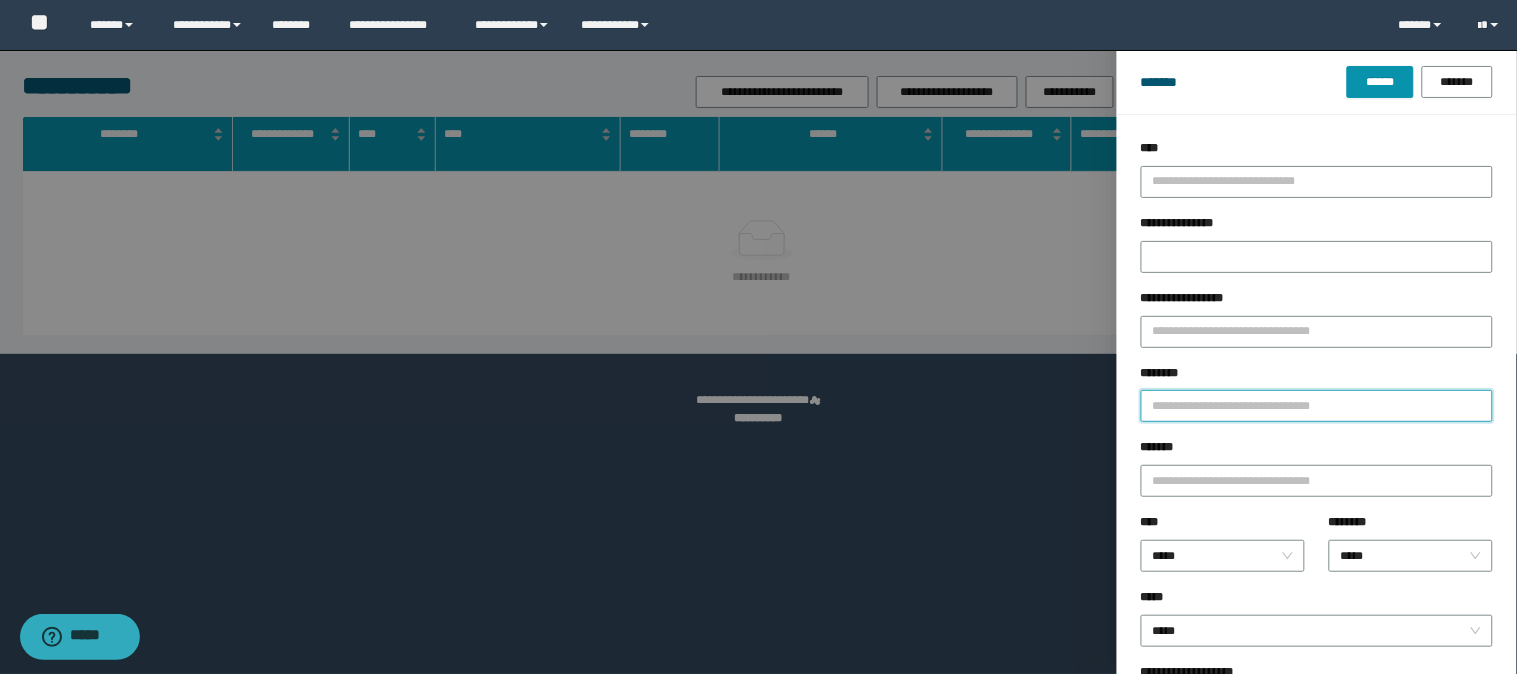 click on "********" at bounding box center (1317, 406) 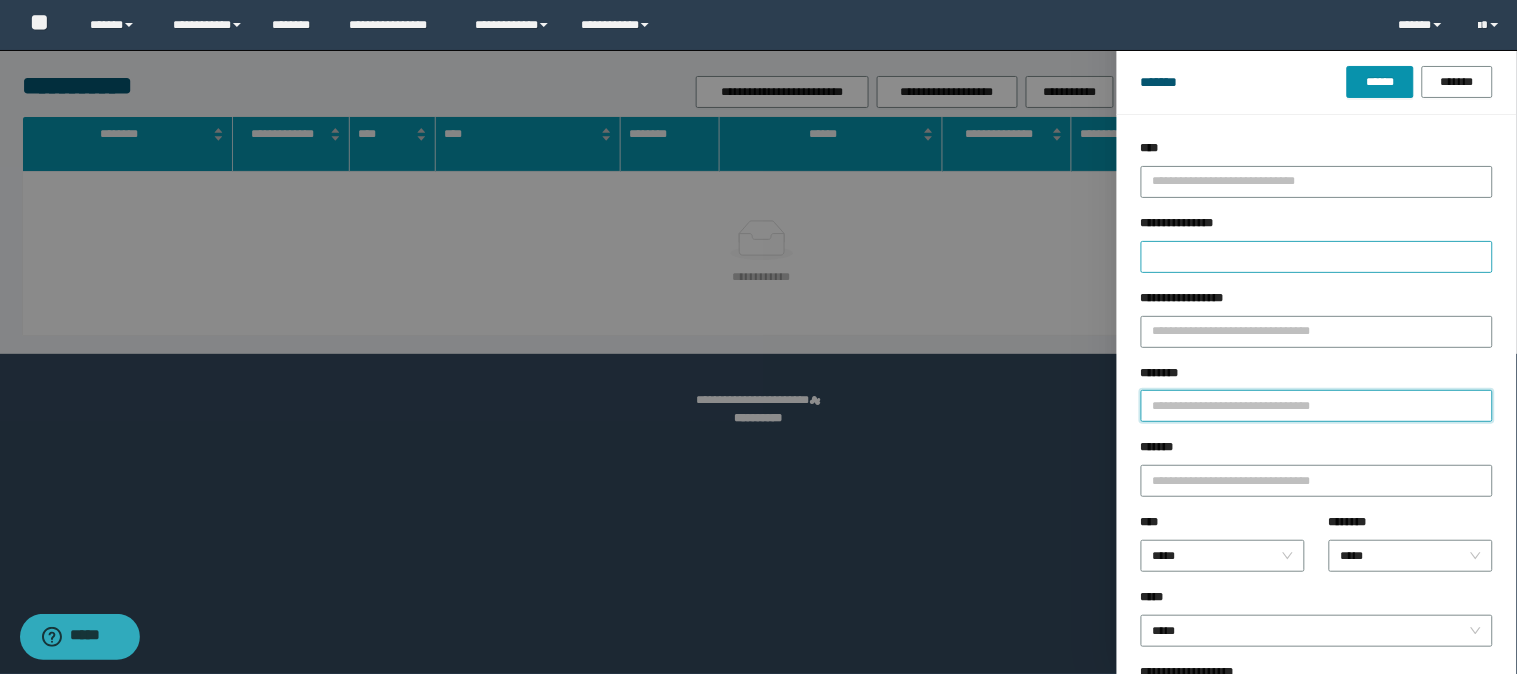 paste on "********" 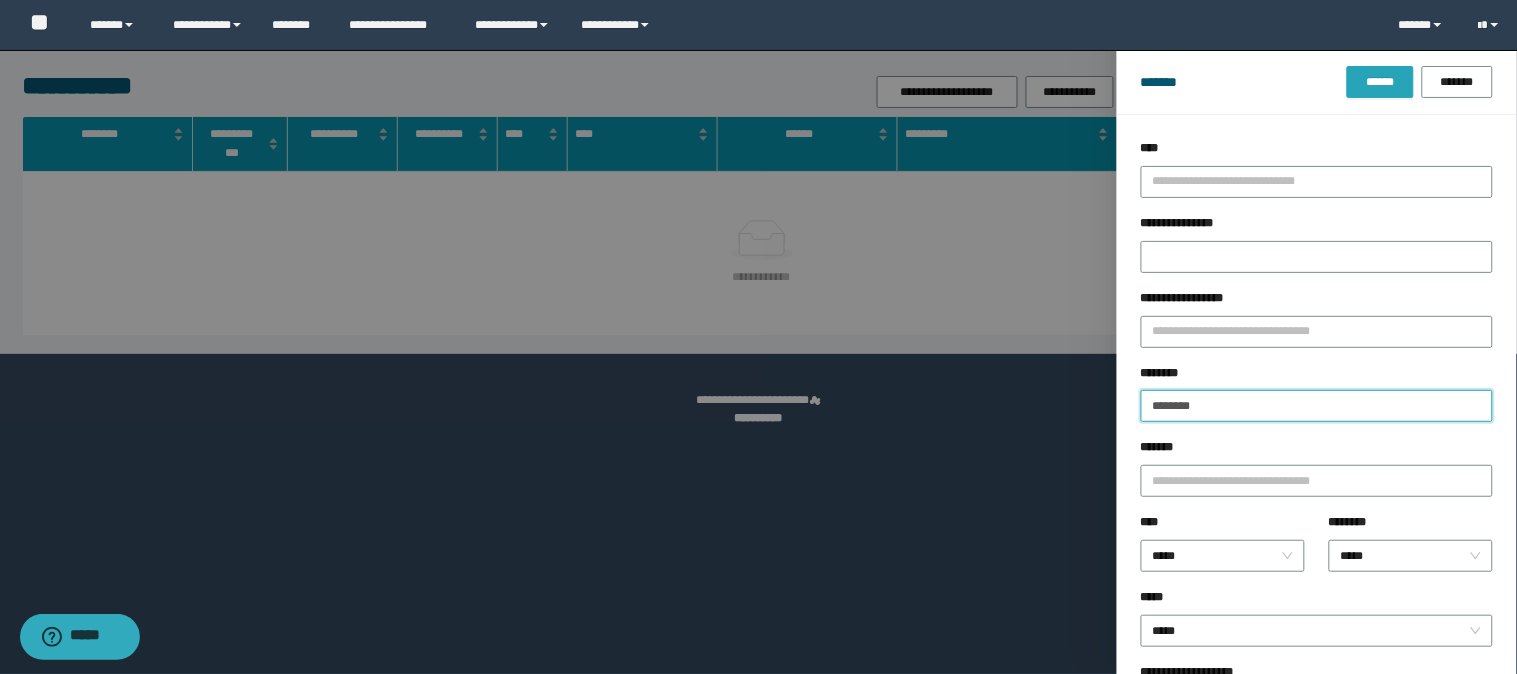 type on "********" 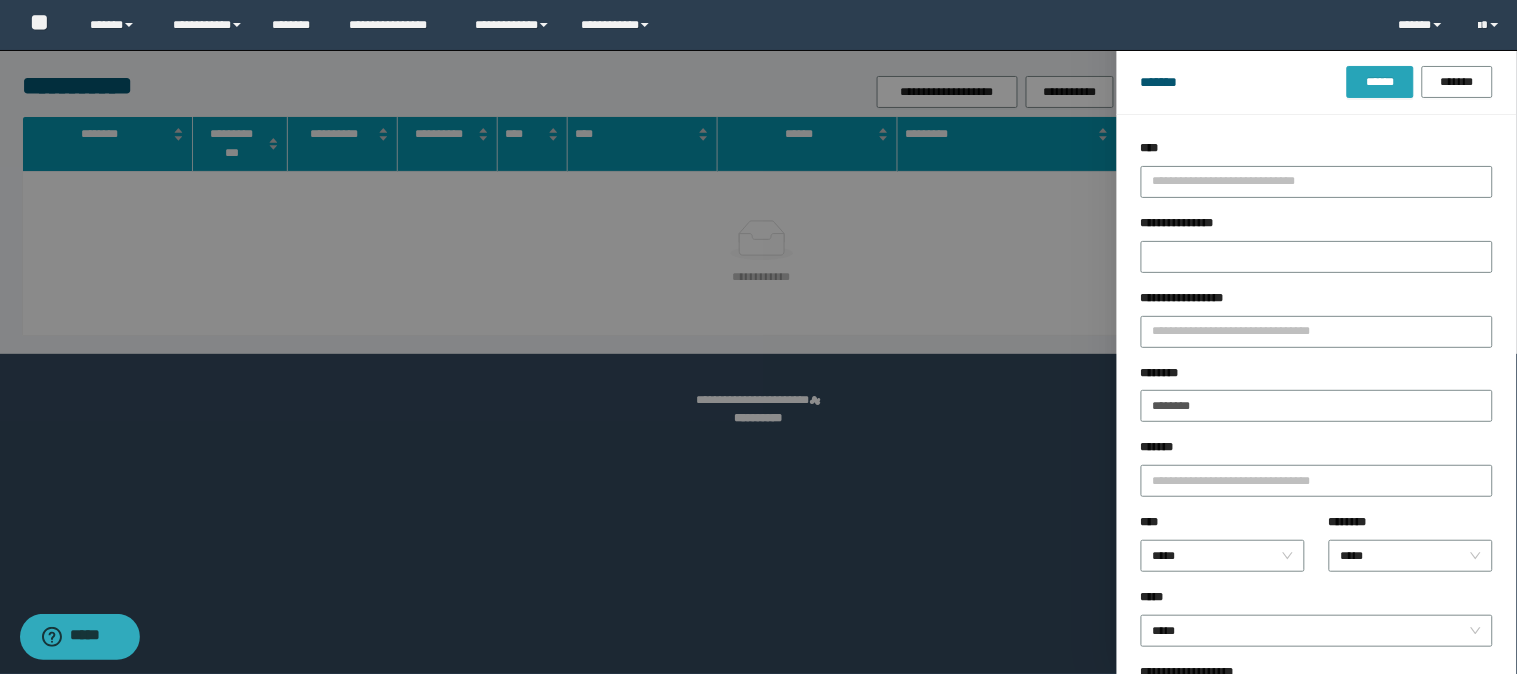 click on "******" at bounding box center [1380, 82] 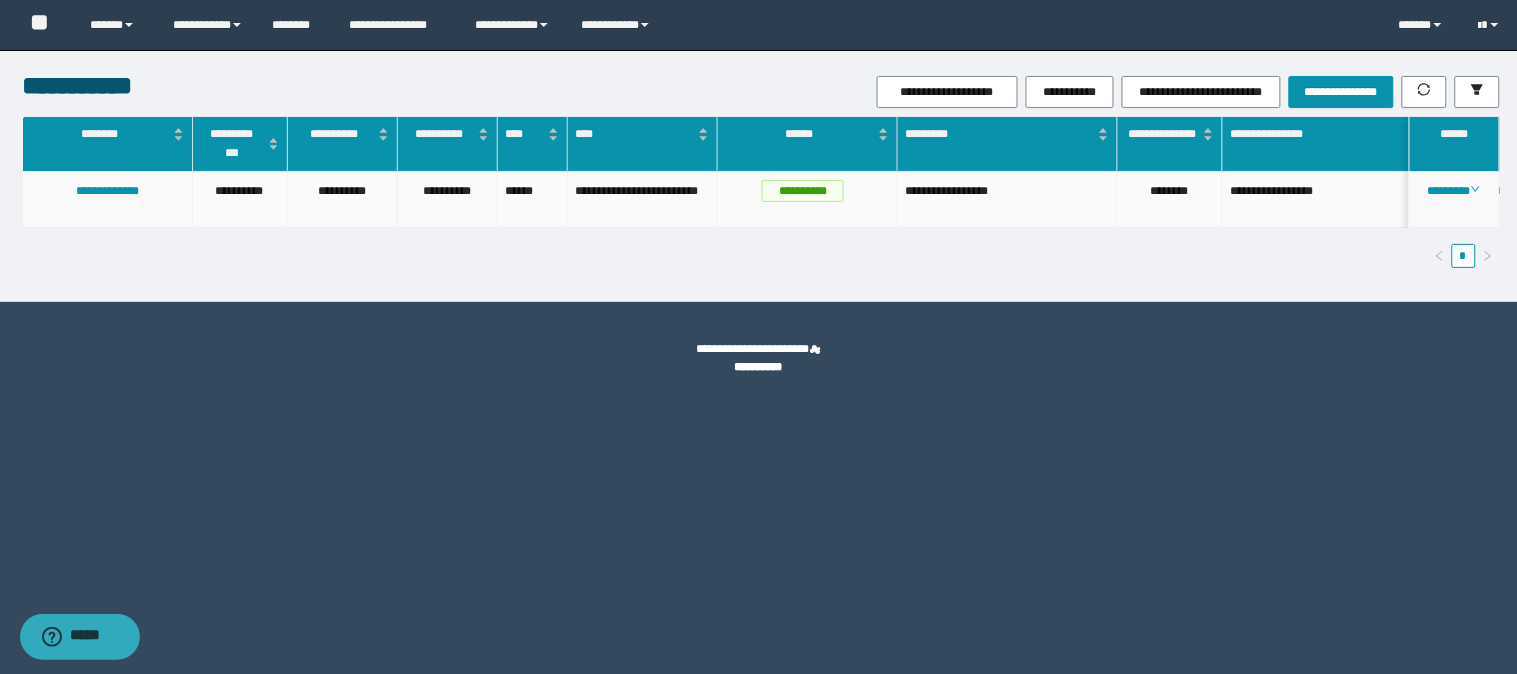 click on "********" at bounding box center [1455, 200] 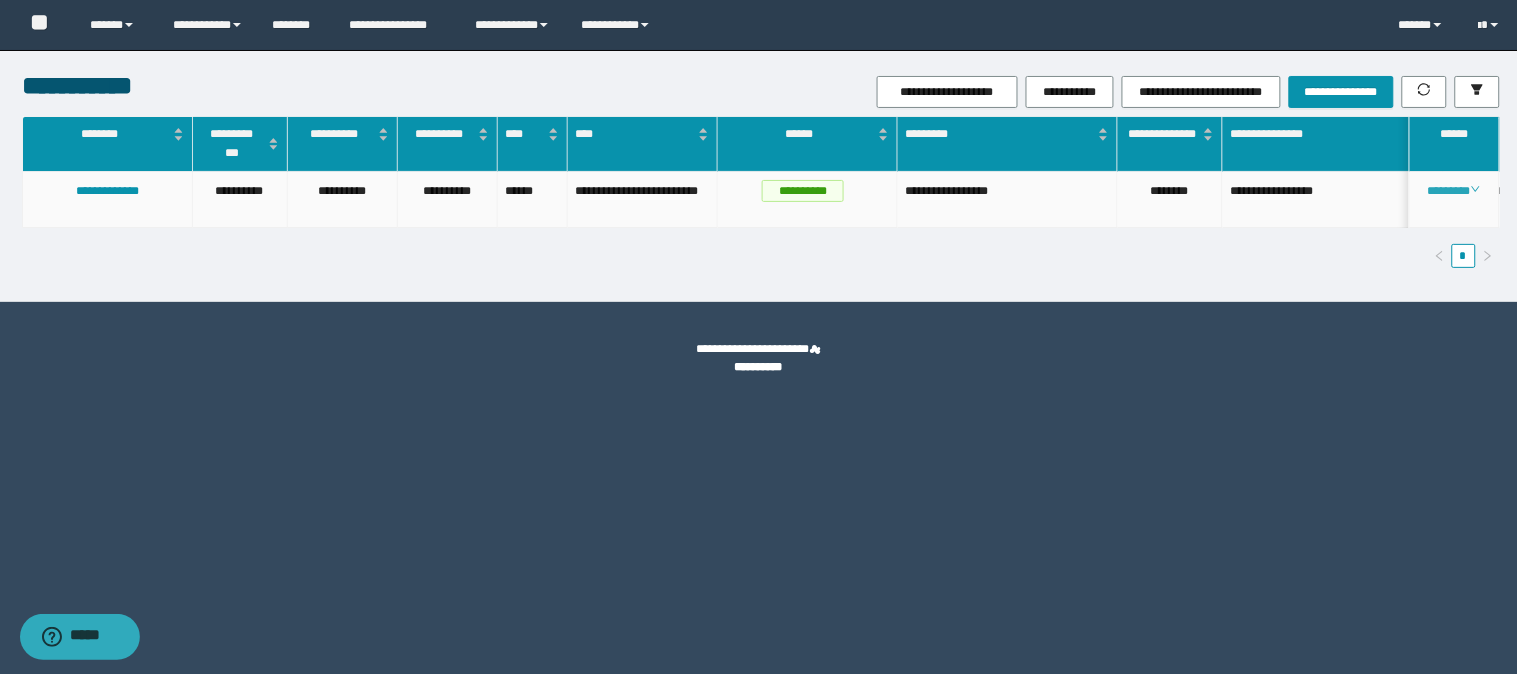 click on "********" at bounding box center (1454, 191) 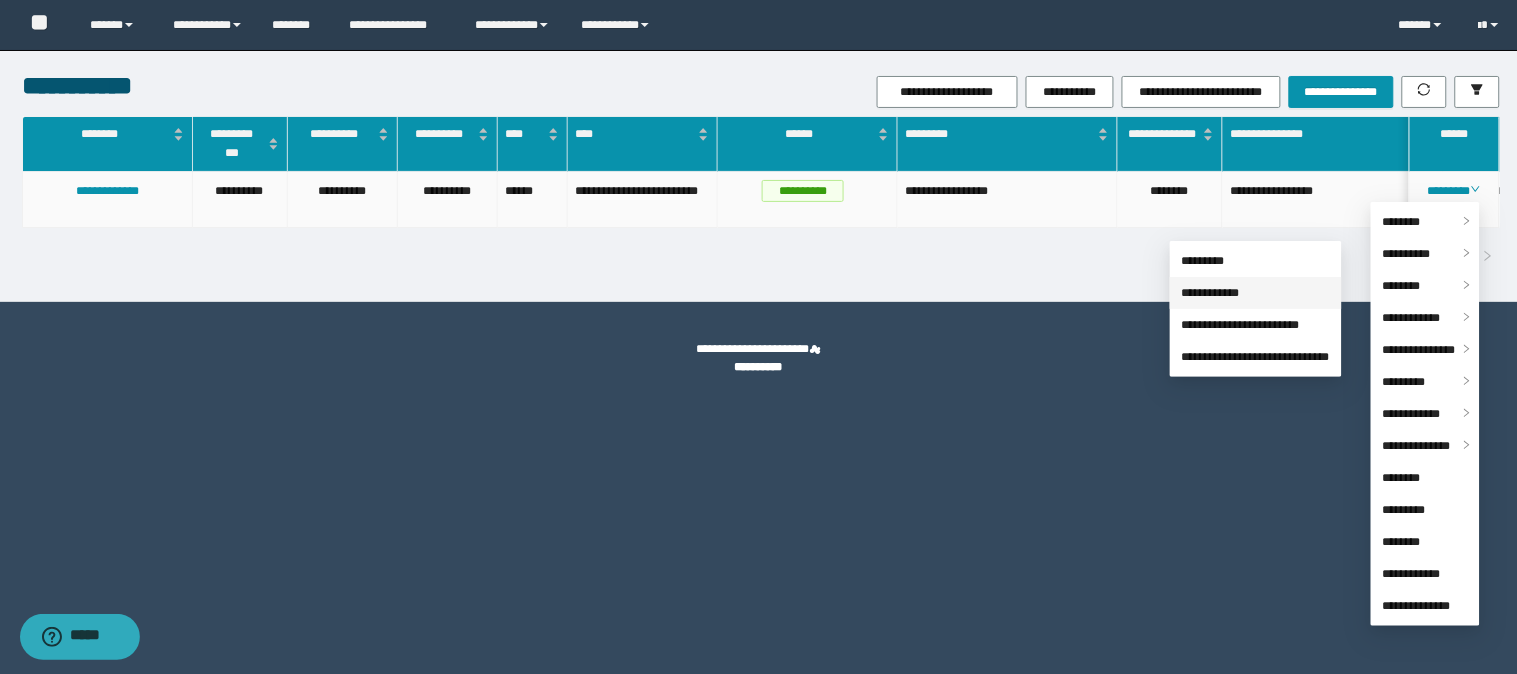 click on "**********" at bounding box center [1211, 293] 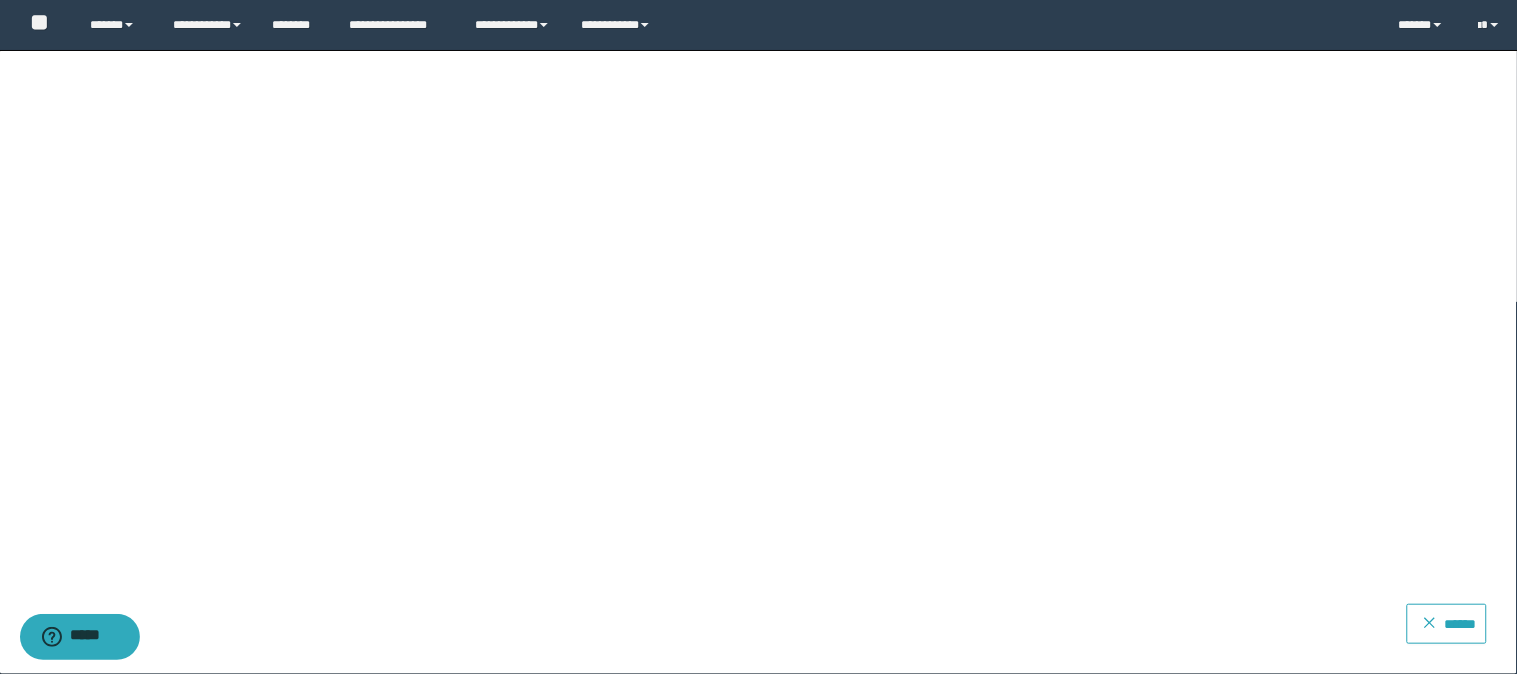 click on "******" at bounding box center (1447, 624) 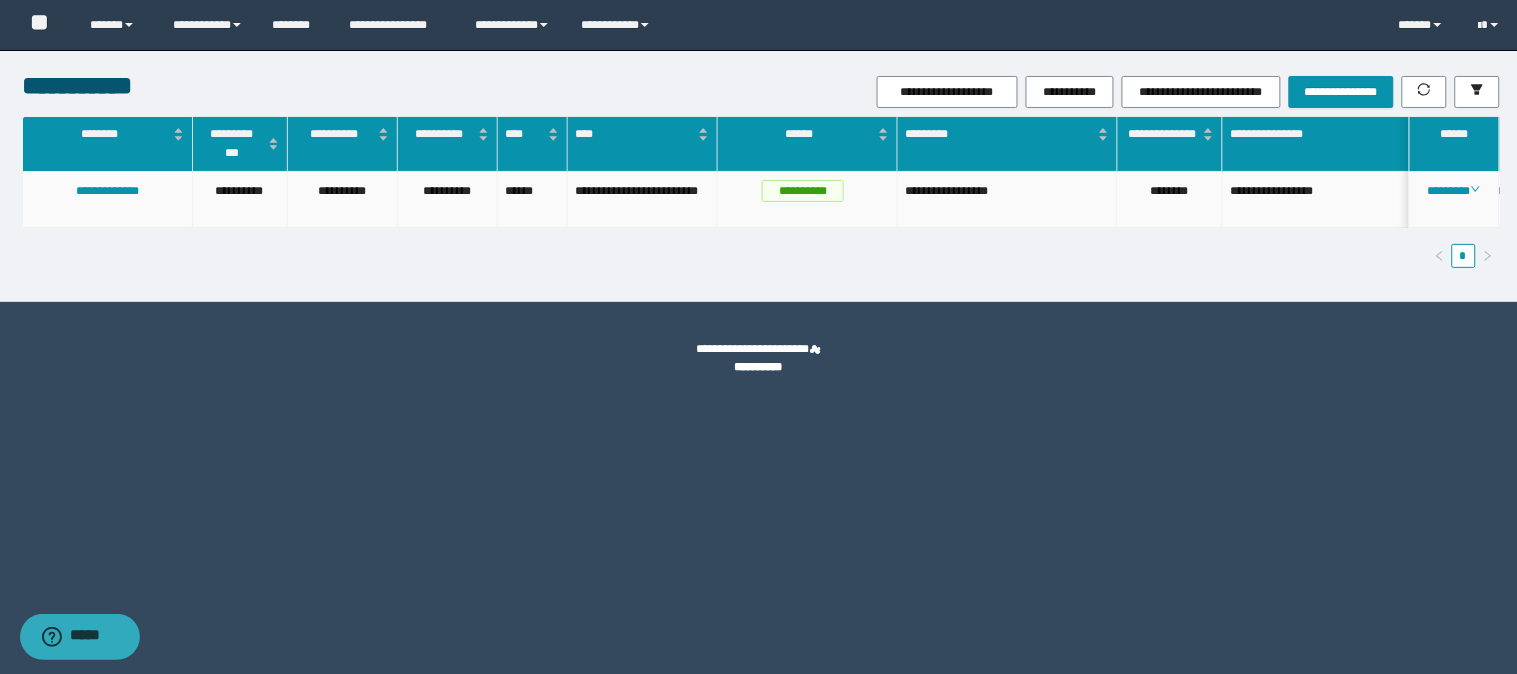 drag, startPoint x: 1470, startPoint y: 188, endPoint x: 1457, endPoint y: 203, distance: 19.849434 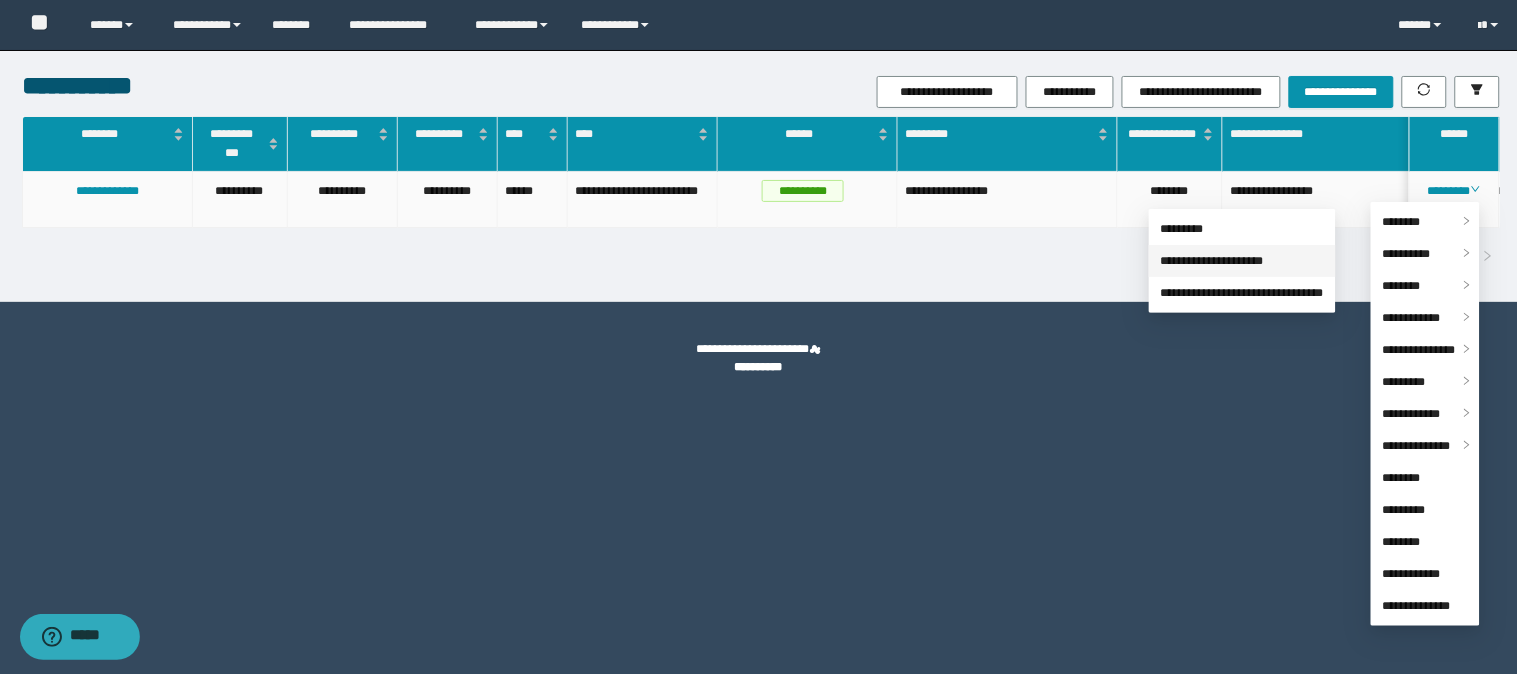 click on "**********" at bounding box center [1212, 261] 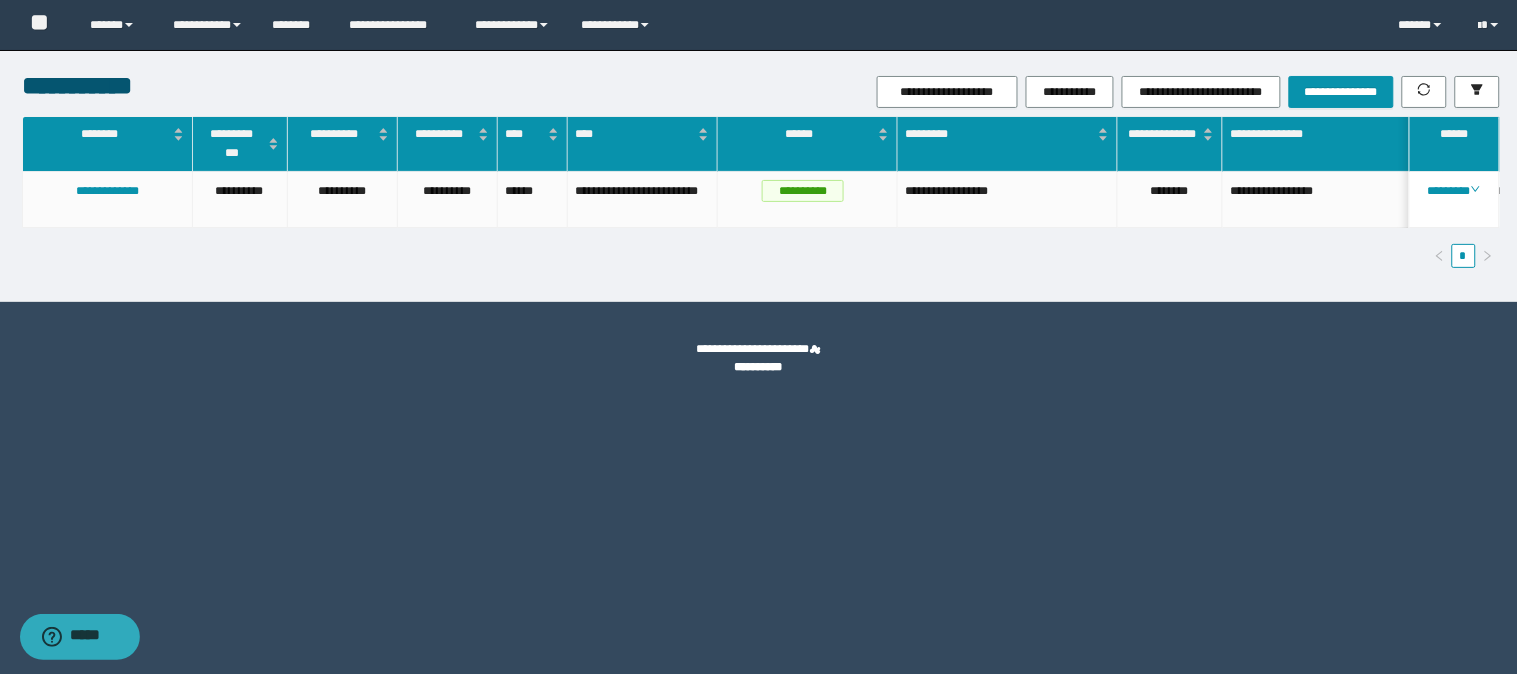 drag, startPoint x: 1482, startPoint y: 367, endPoint x: 1477, endPoint y: 344, distance: 23.537205 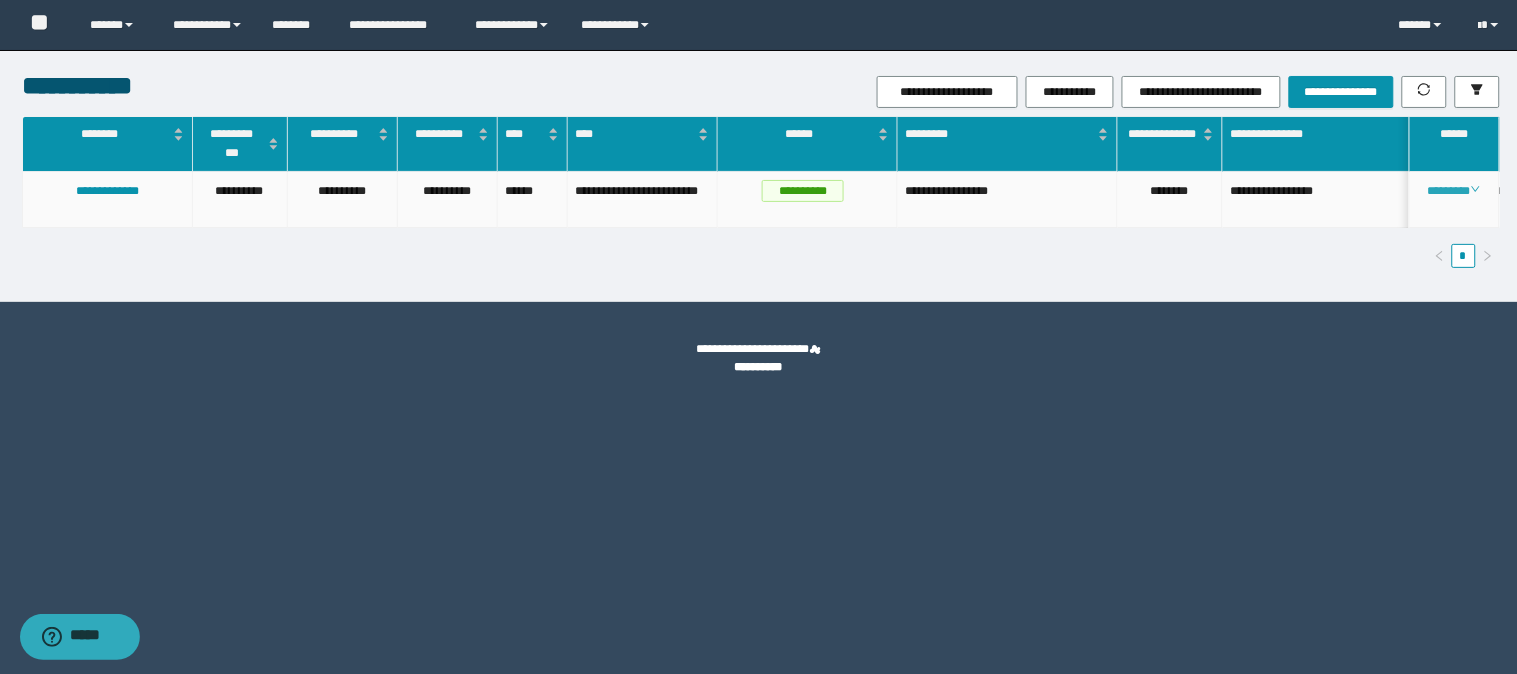 click on "********" at bounding box center (1454, 191) 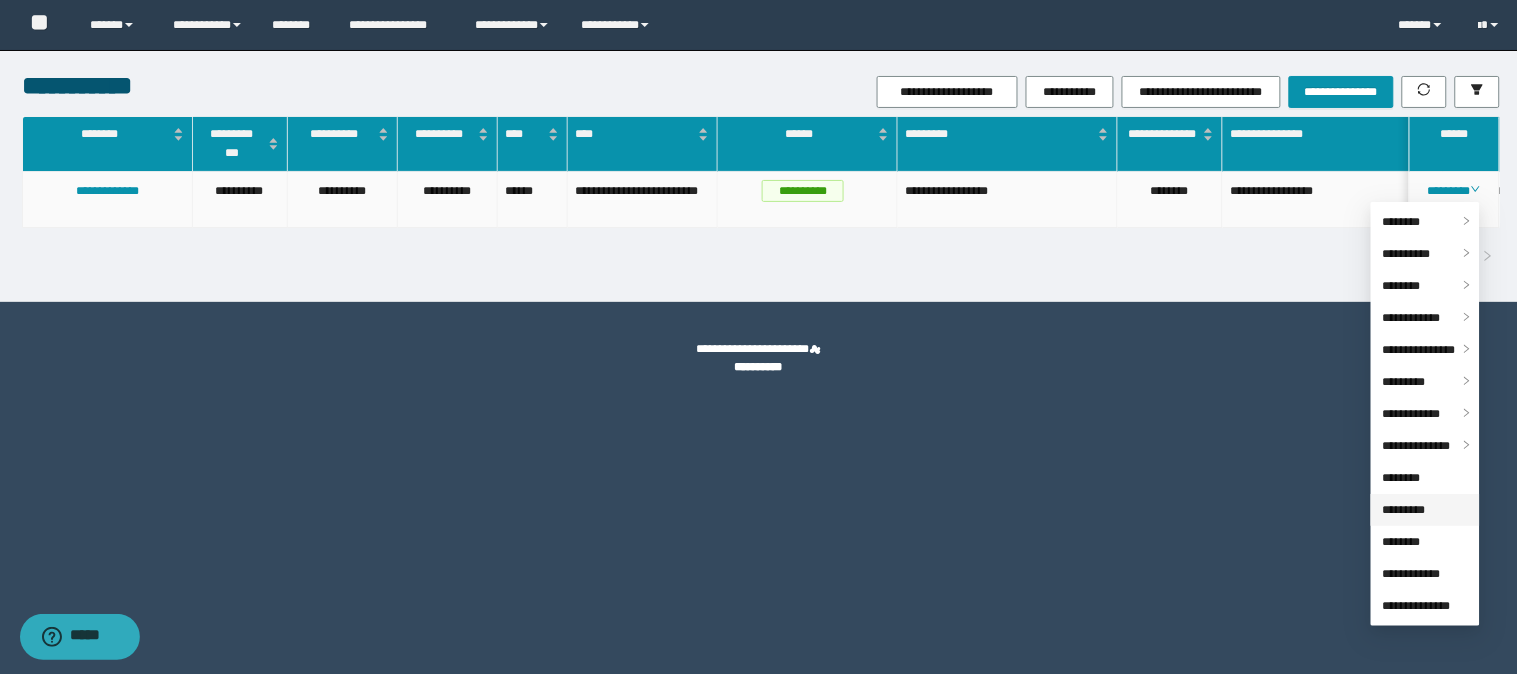 click on "*********" at bounding box center (1404, 510) 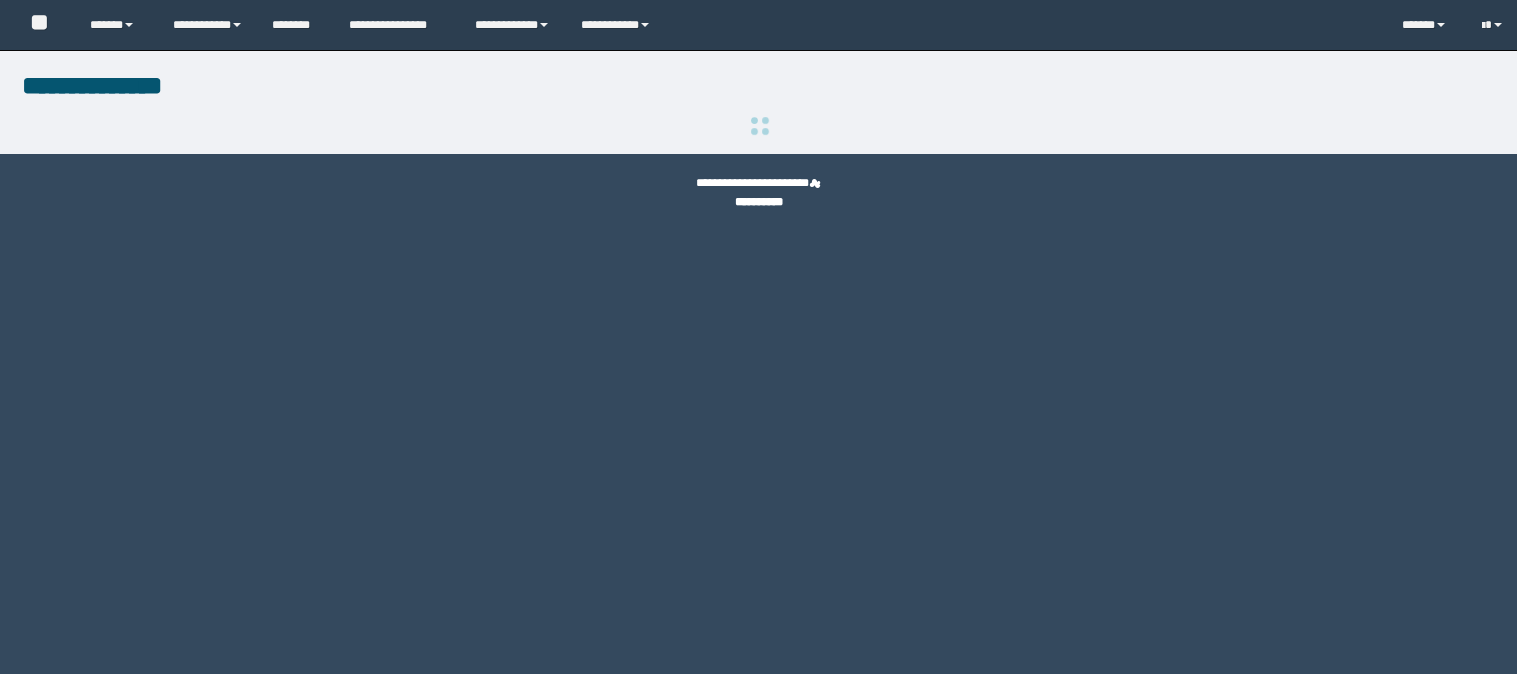 scroll, scrollTop: 0, scrollLeft: 0, axis: both 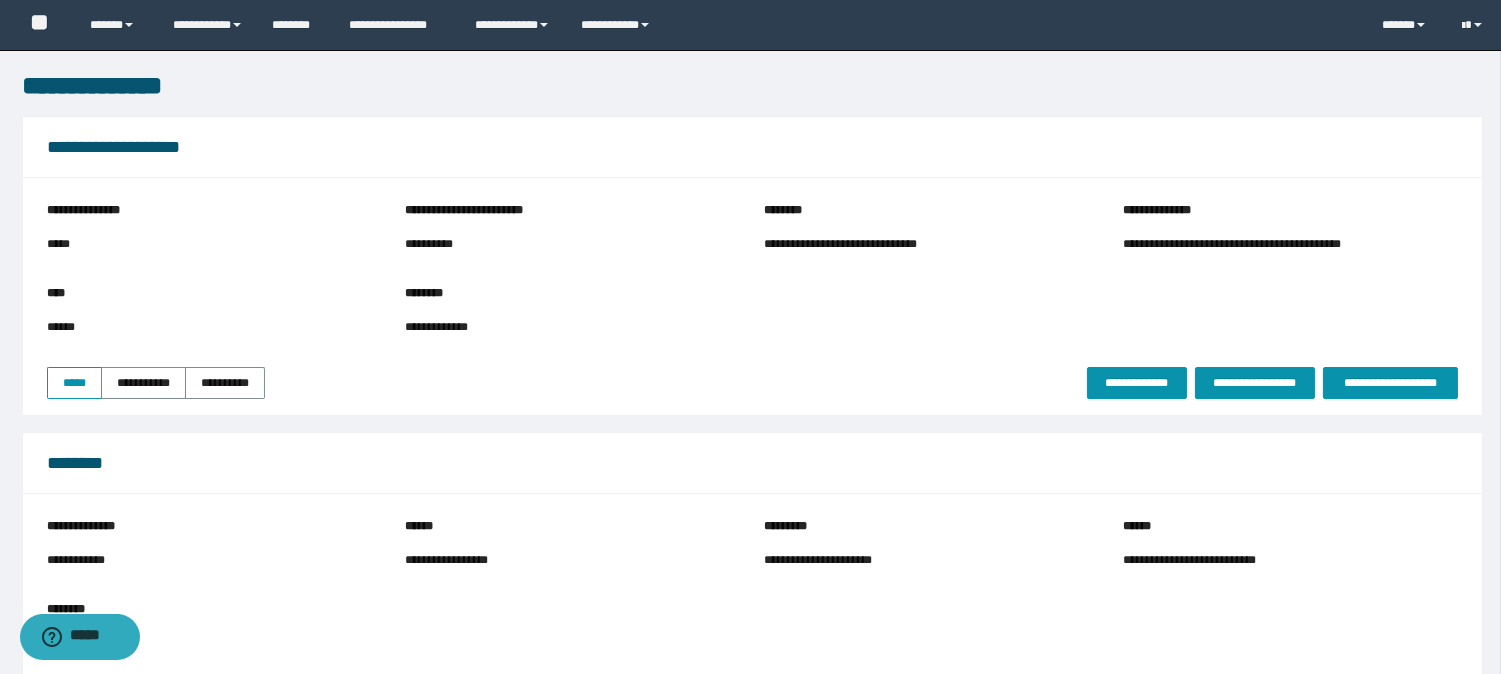 click on "**********" at bounding box center [865, 244] 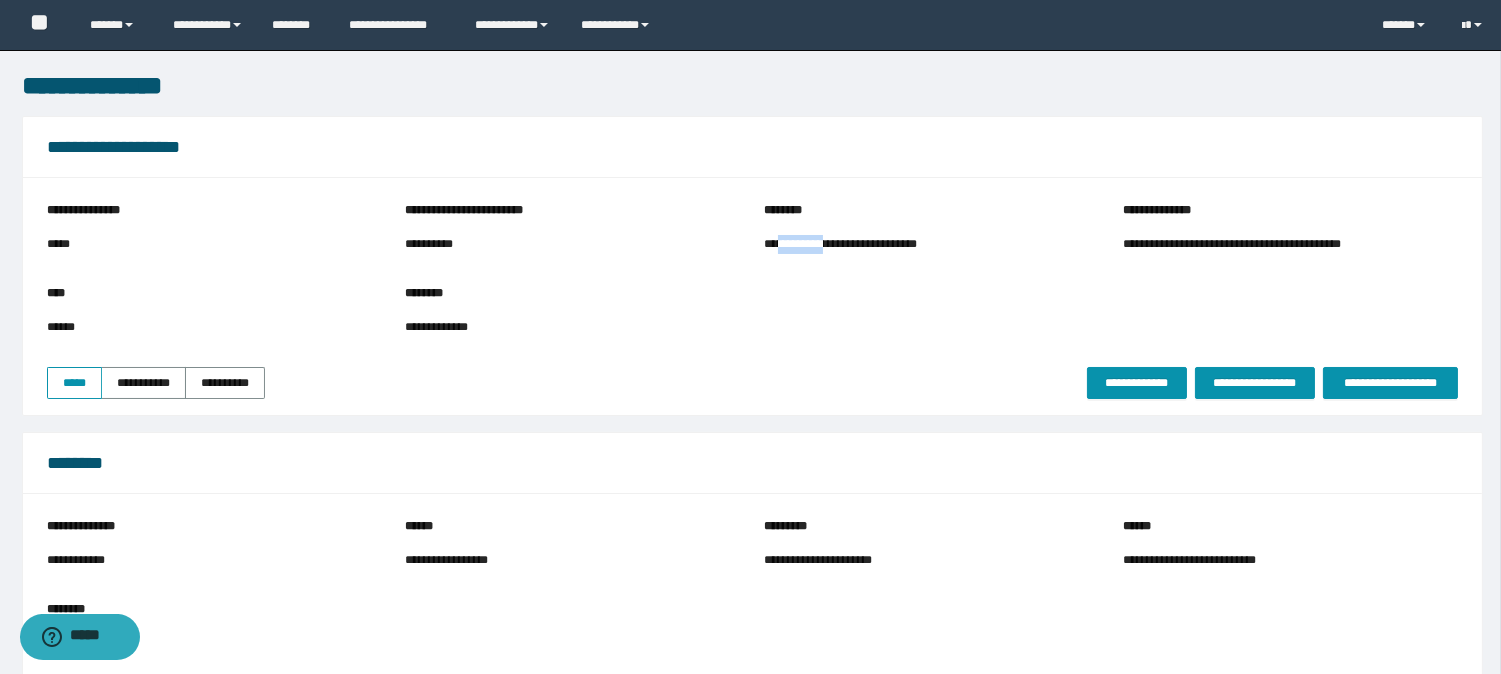 click on "**********" at bounding box center [865, 244] 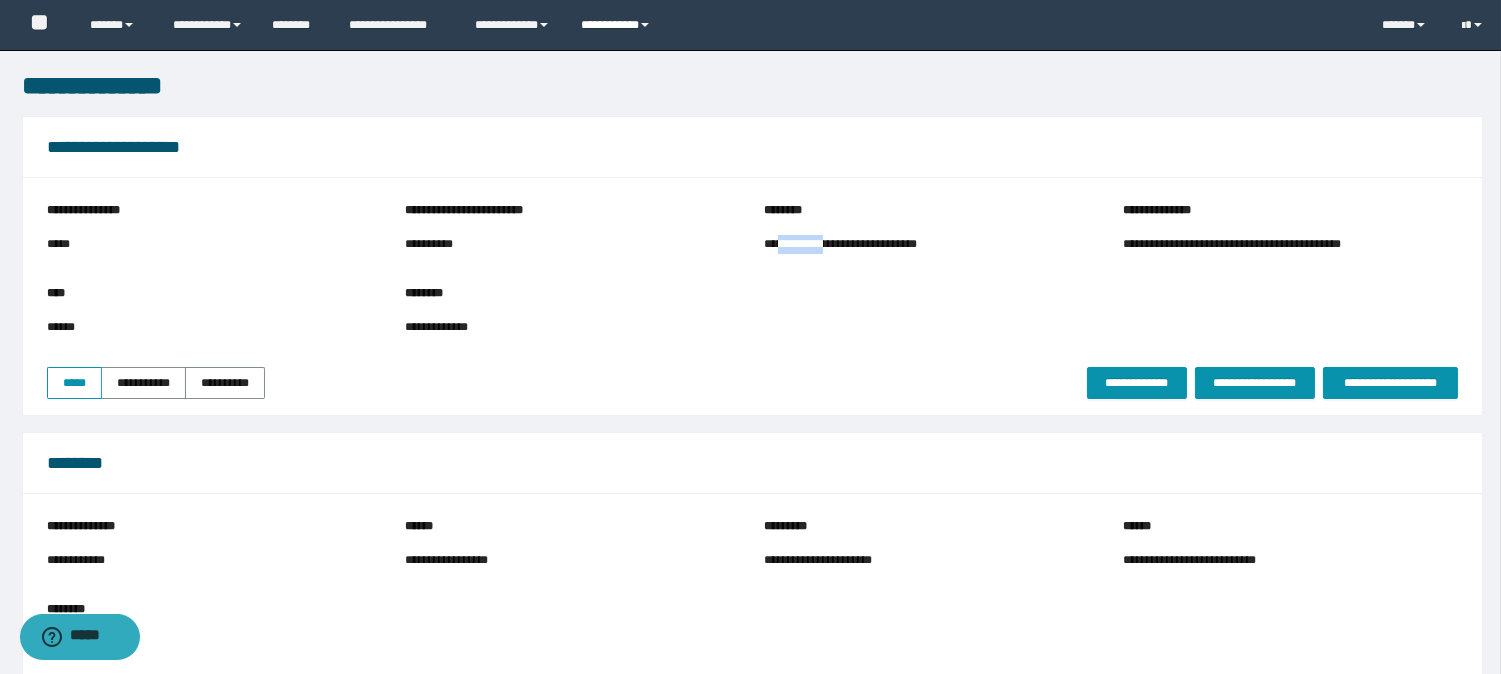 copy on "*********" 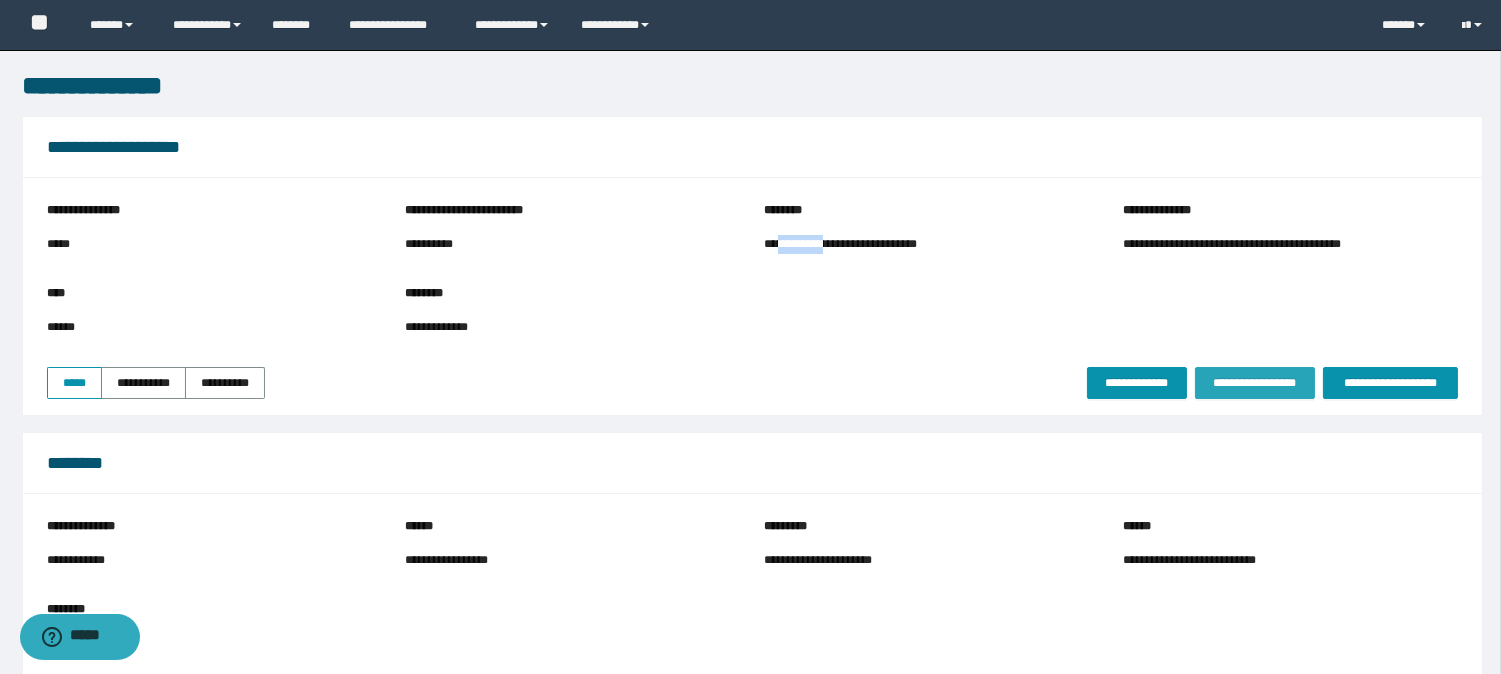 click on "**********" at bounding box center [1255, 383] 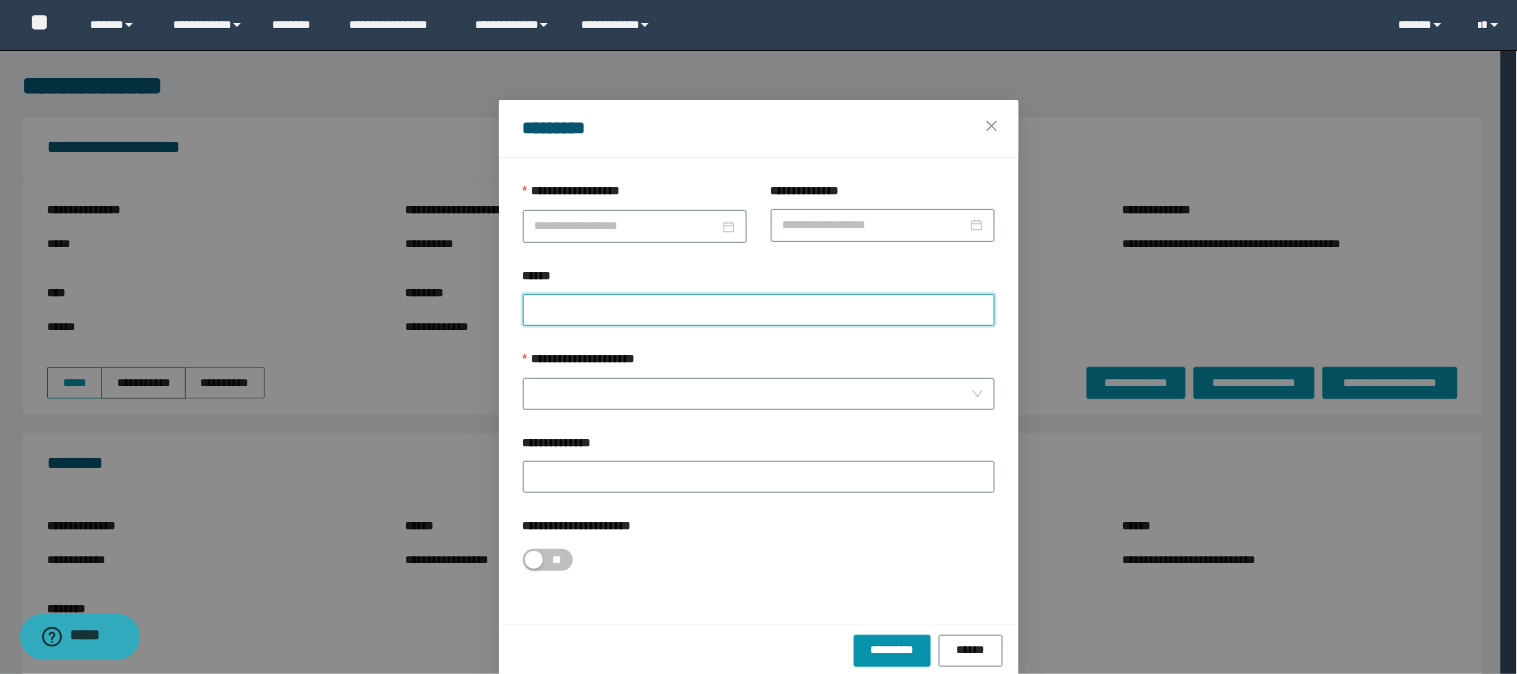 click on "******" at bounding box center [759, 310] 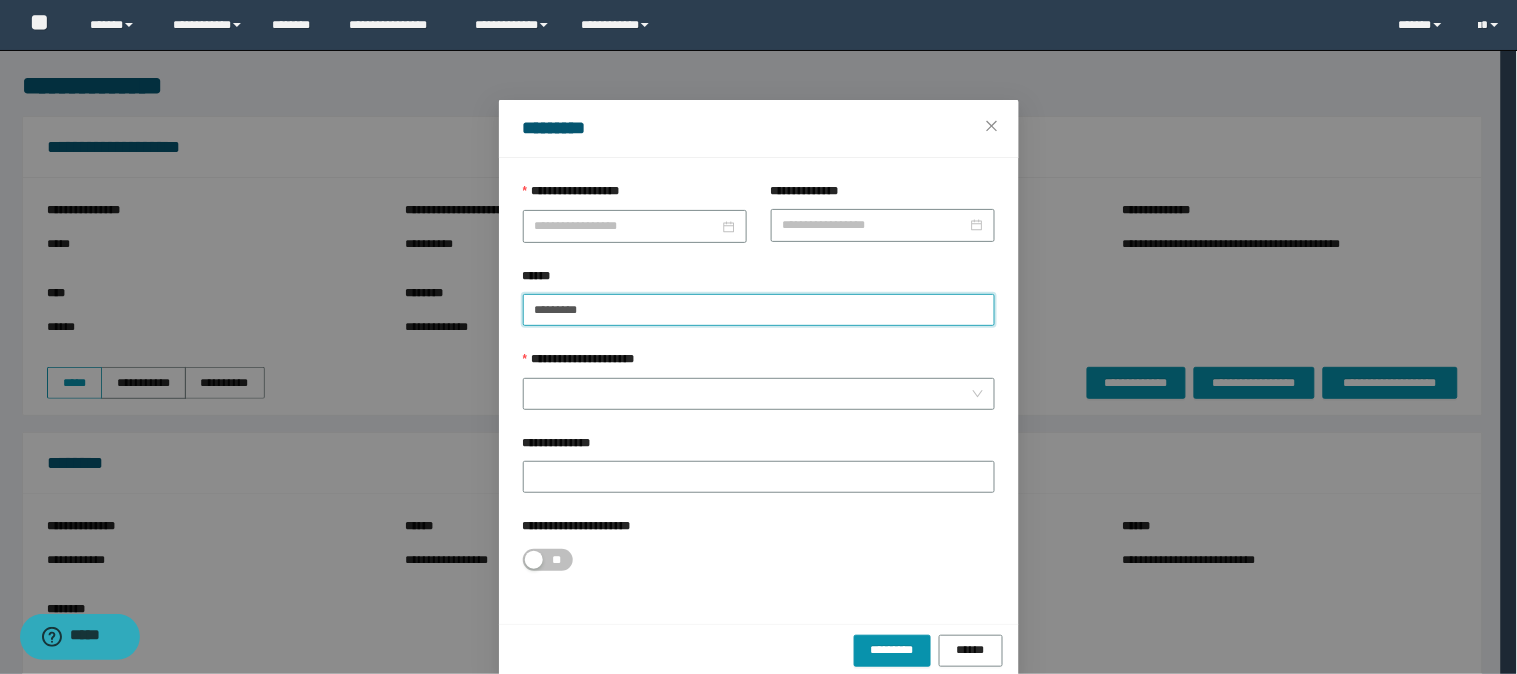 paste on "********" 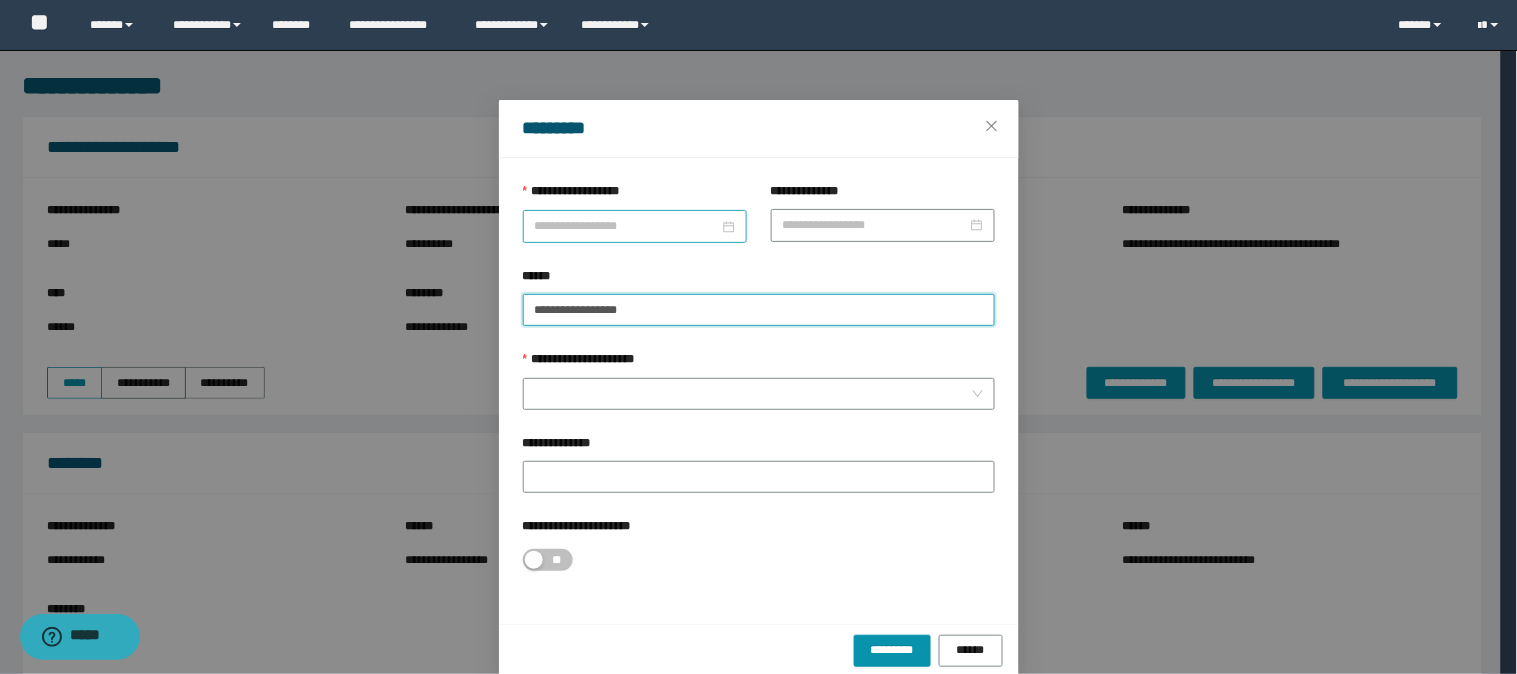 type on "**********" 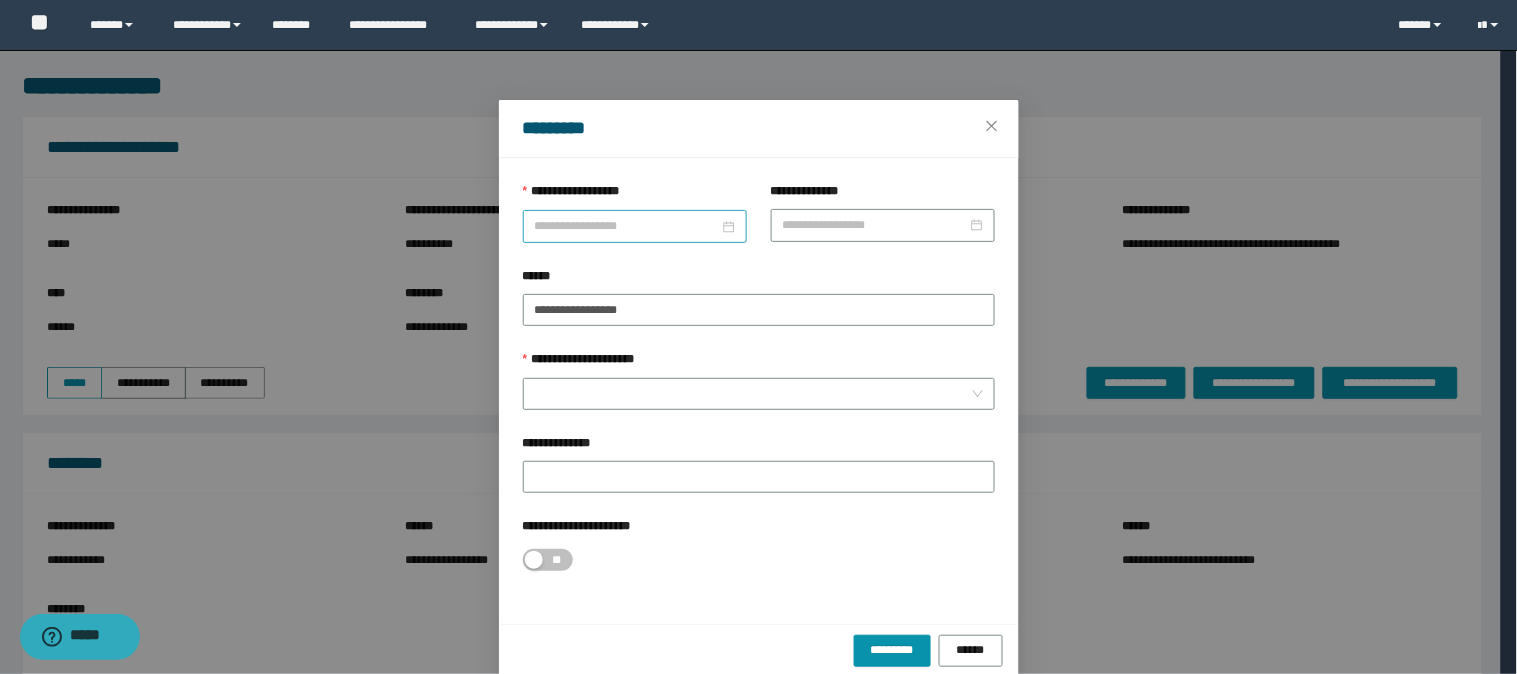 click on "**********" at bounding box center [627, 226] 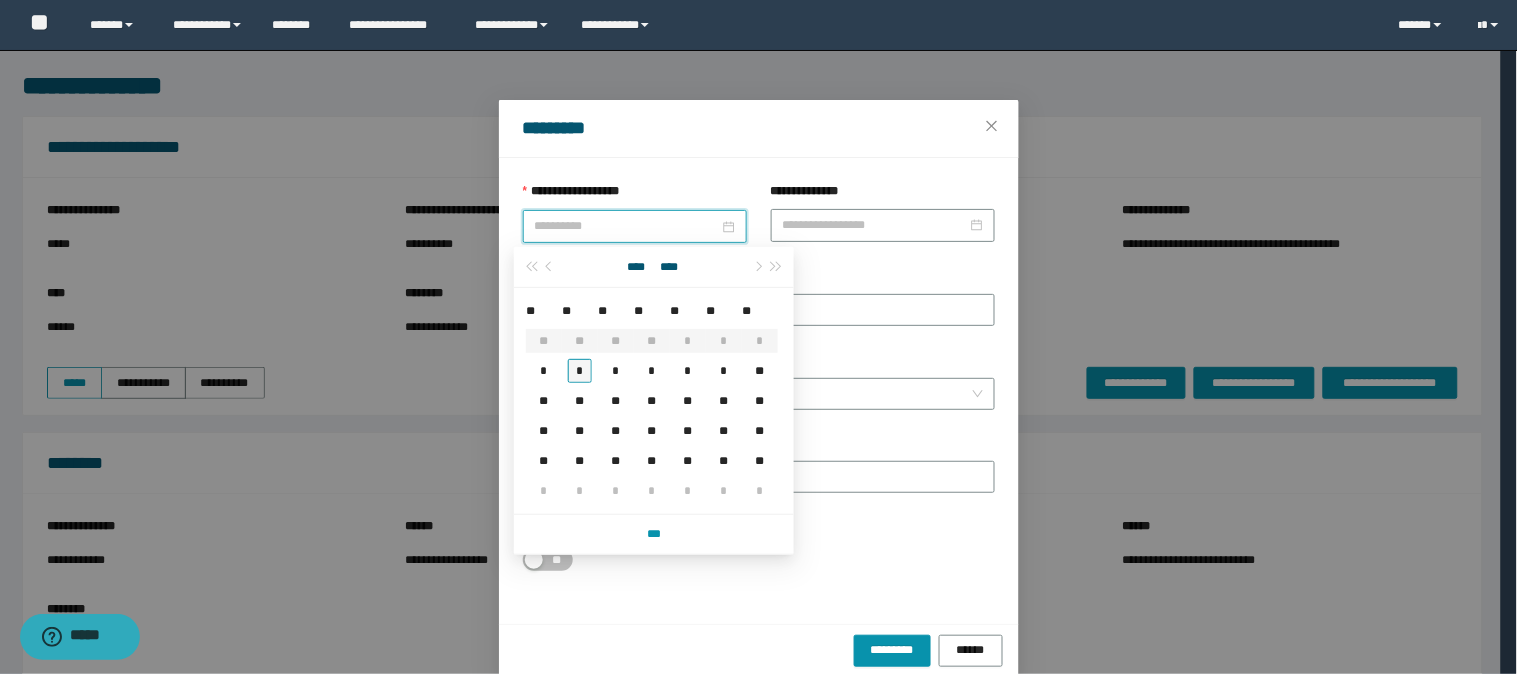 type on "**********" 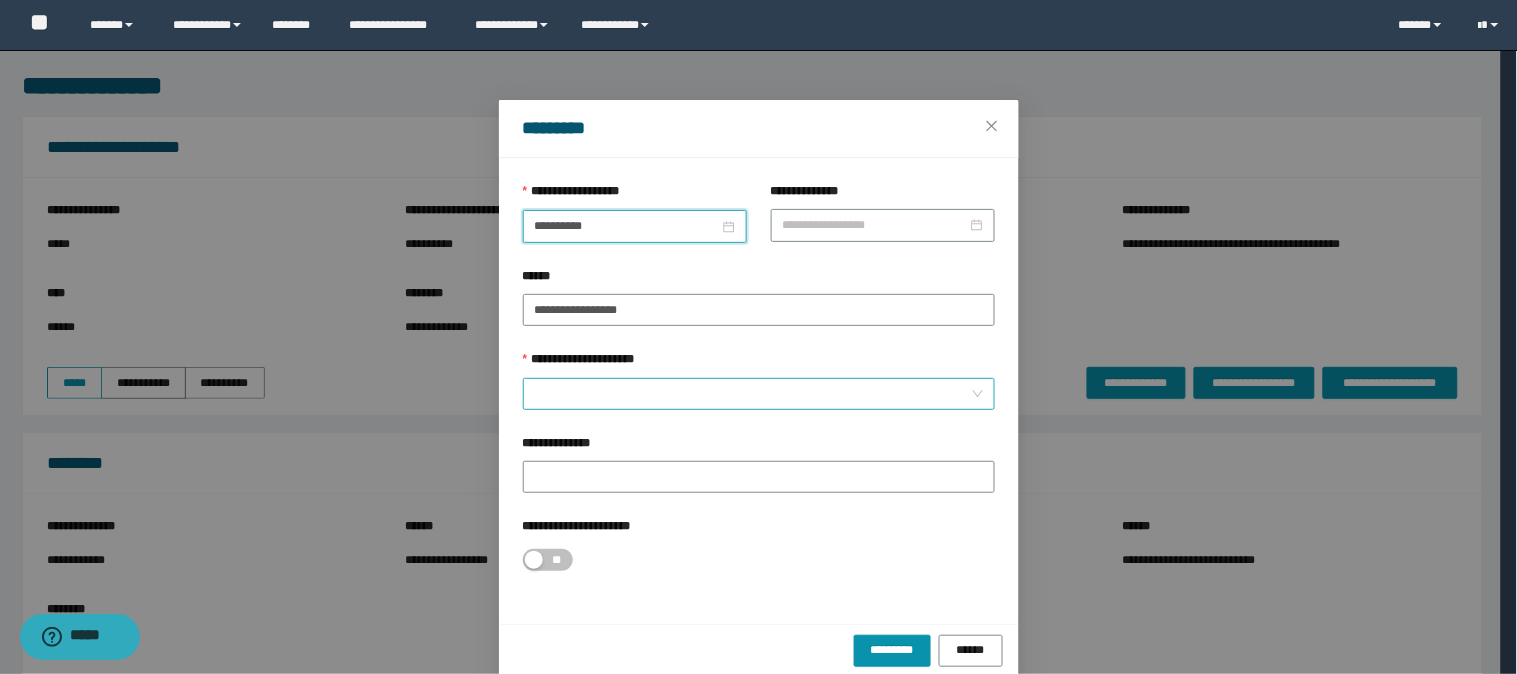 click on "**********" at bounding box center (753, 394) 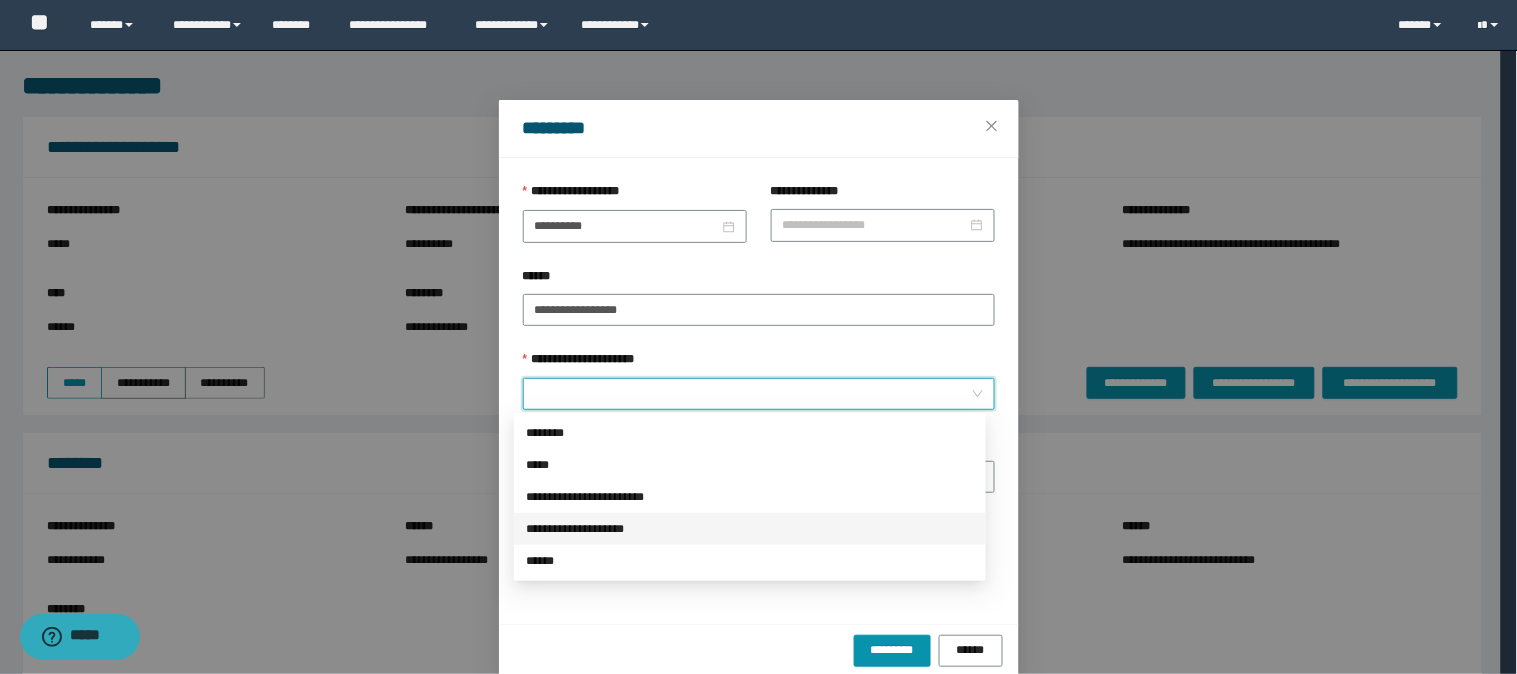 click on "**********" at bounding box center [750, 529] 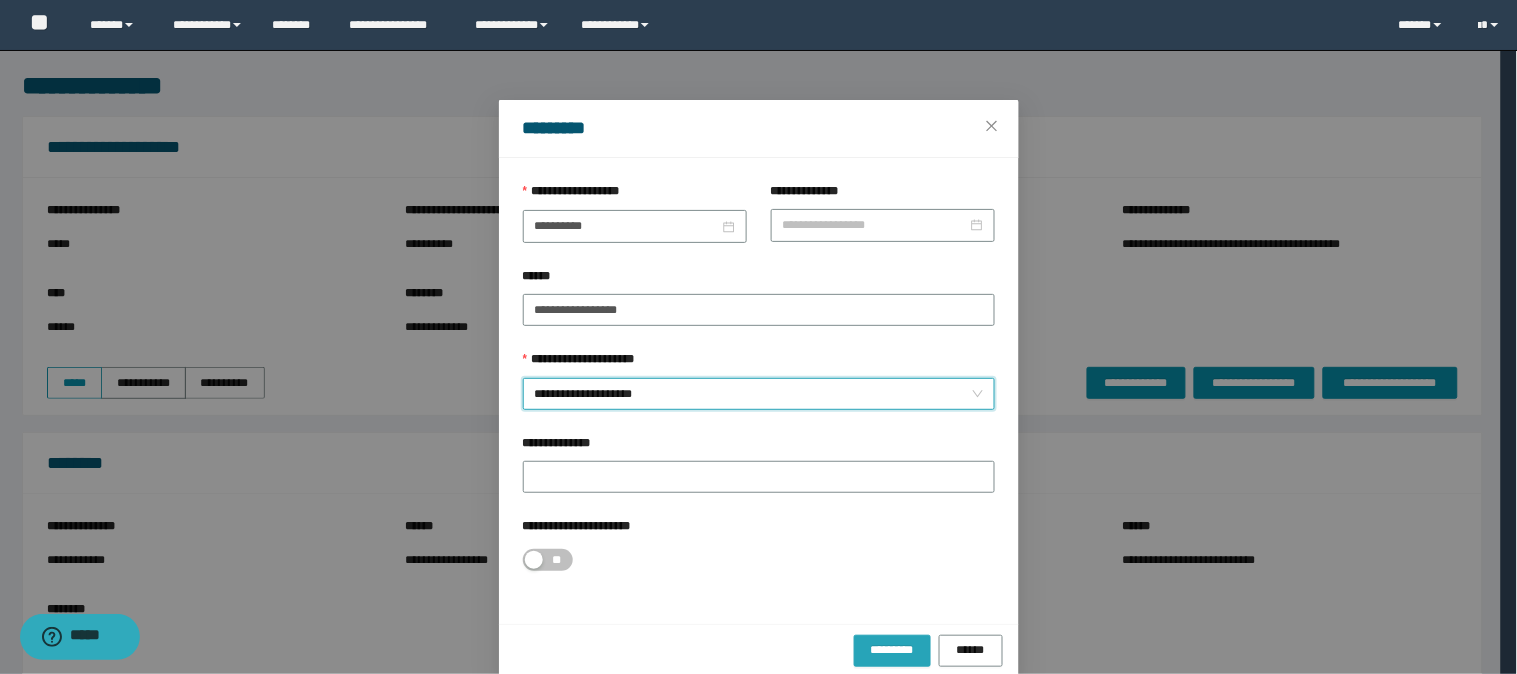 click on "*********" at bounding box center [892, 651] 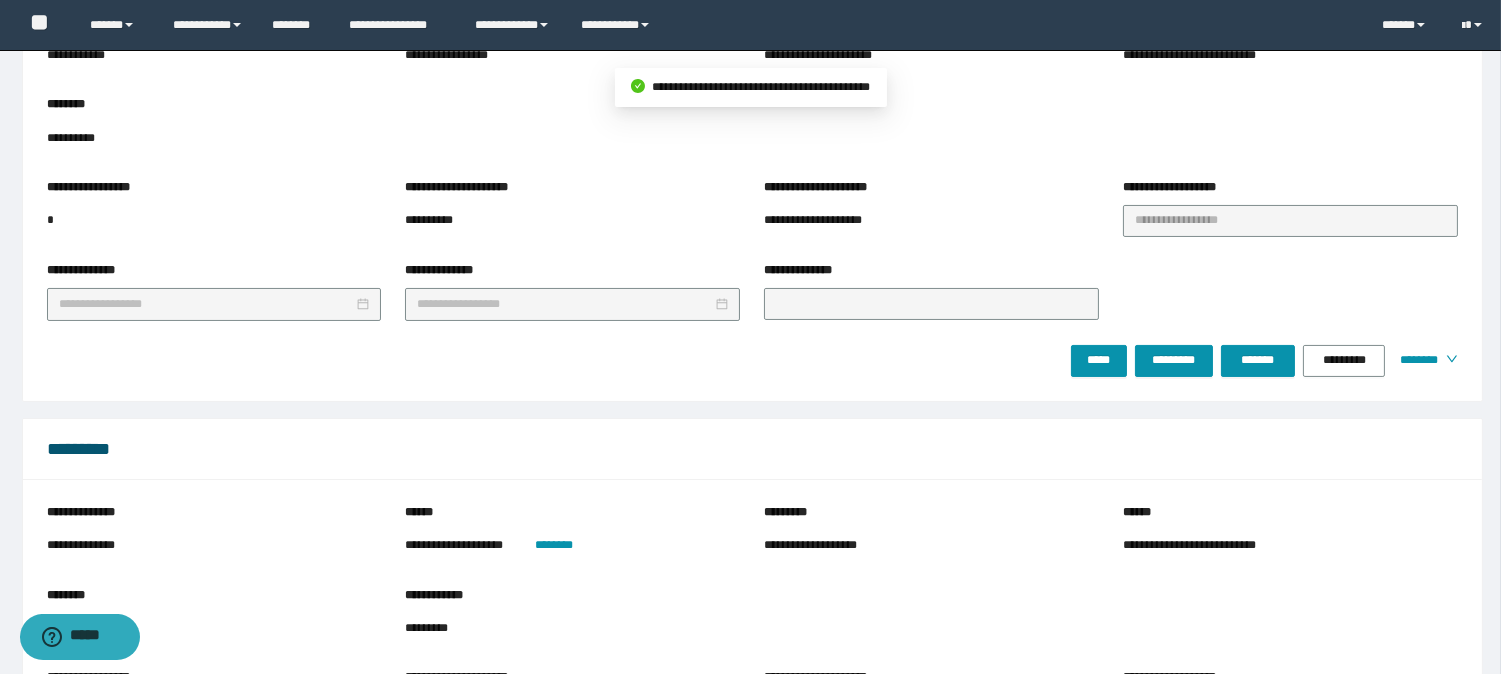 scroll, scrollTop: 555, scrollLeft: 0, axis: vertical 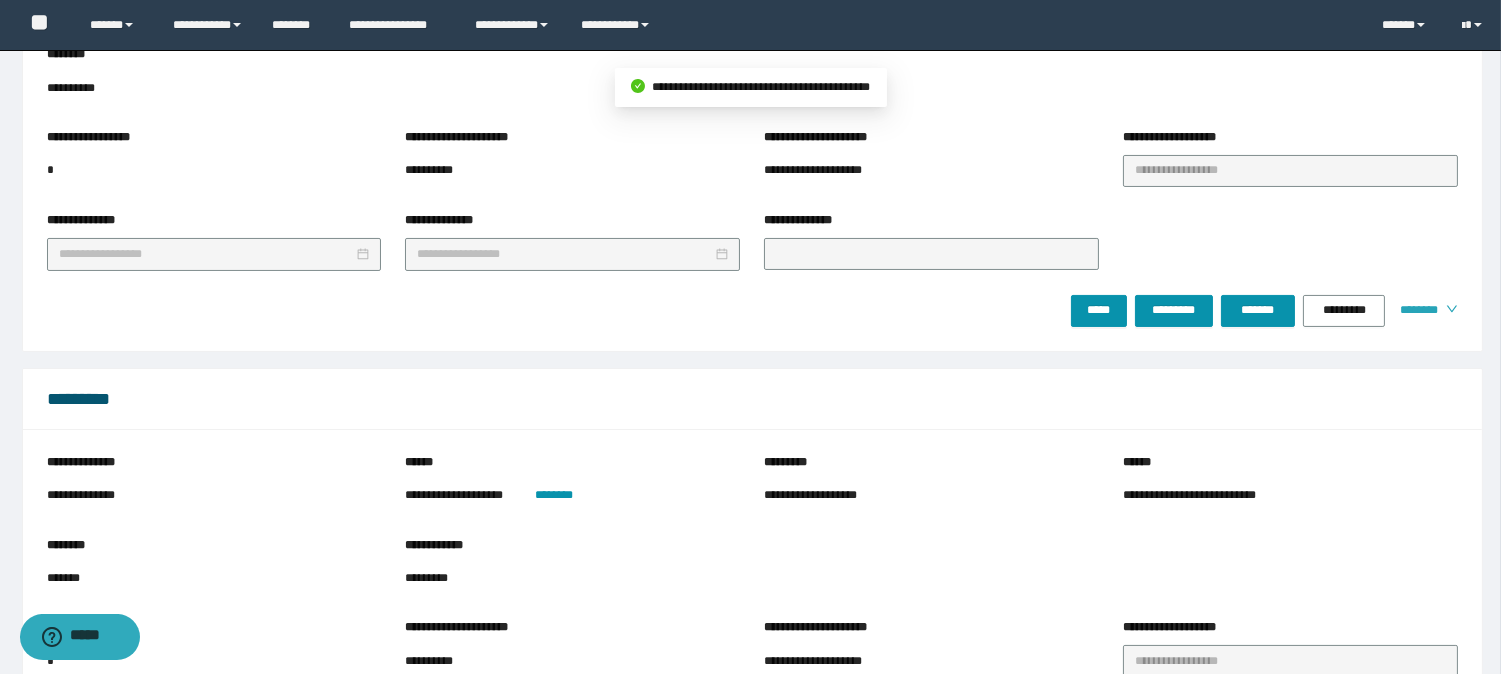 click on "********" at bounding box center [1415, 310] 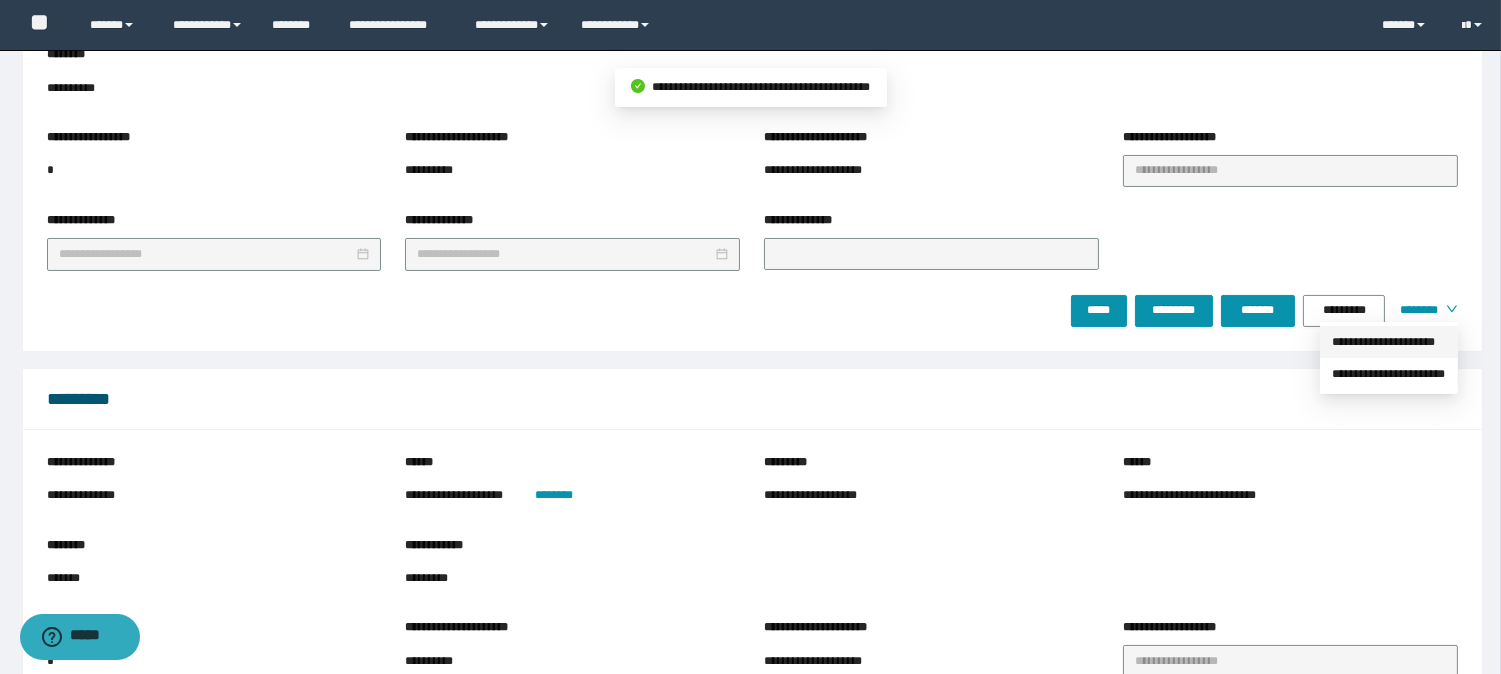 click on "**********" at bounding box center (1389, 342) 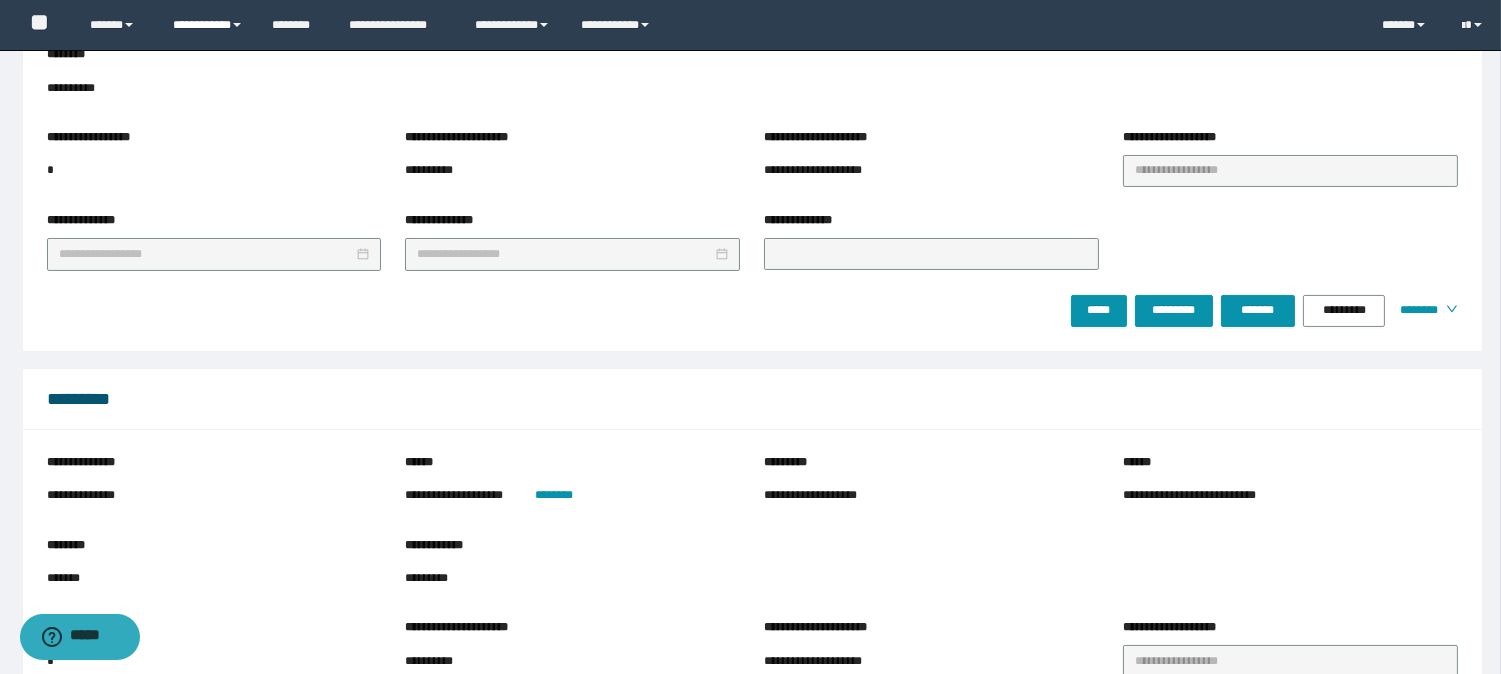 click on "**********" at bounding box center (207, 25) 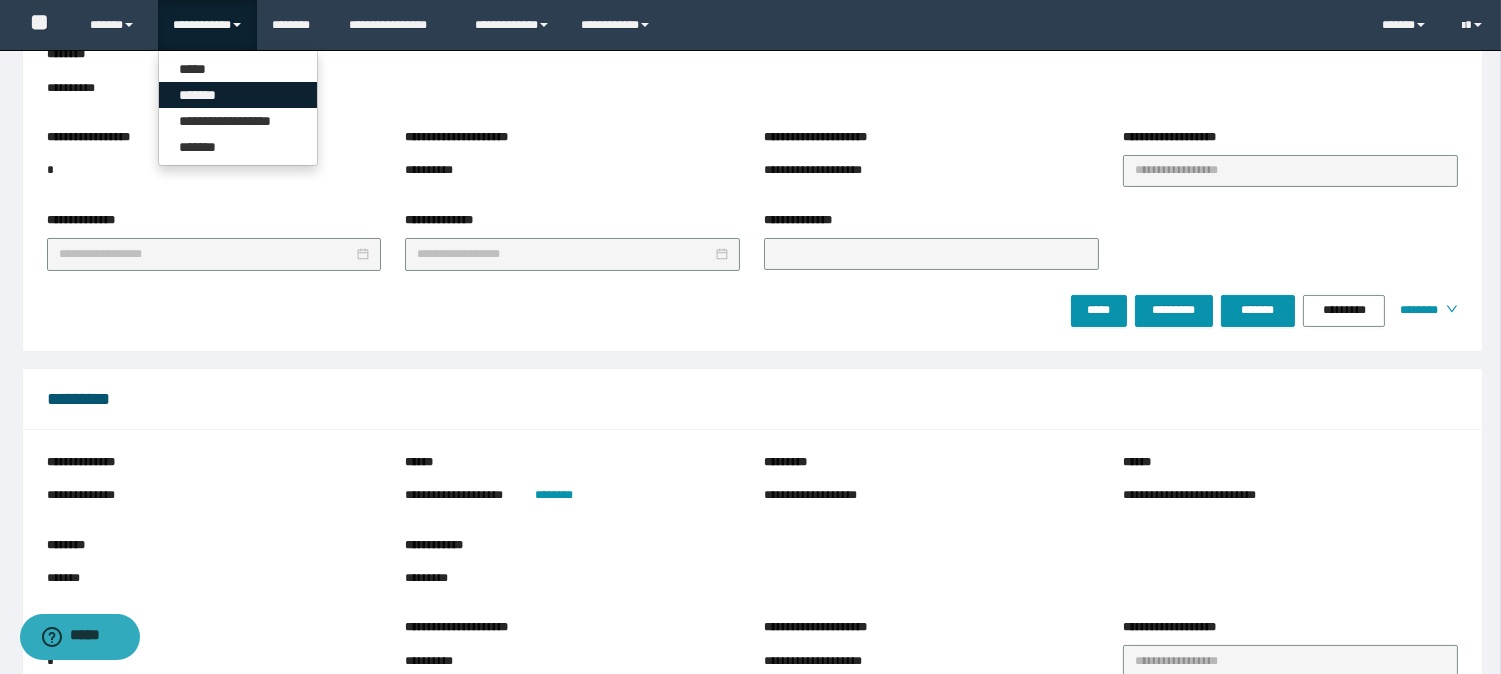 click on "*******" at bounding box center [238, 95] 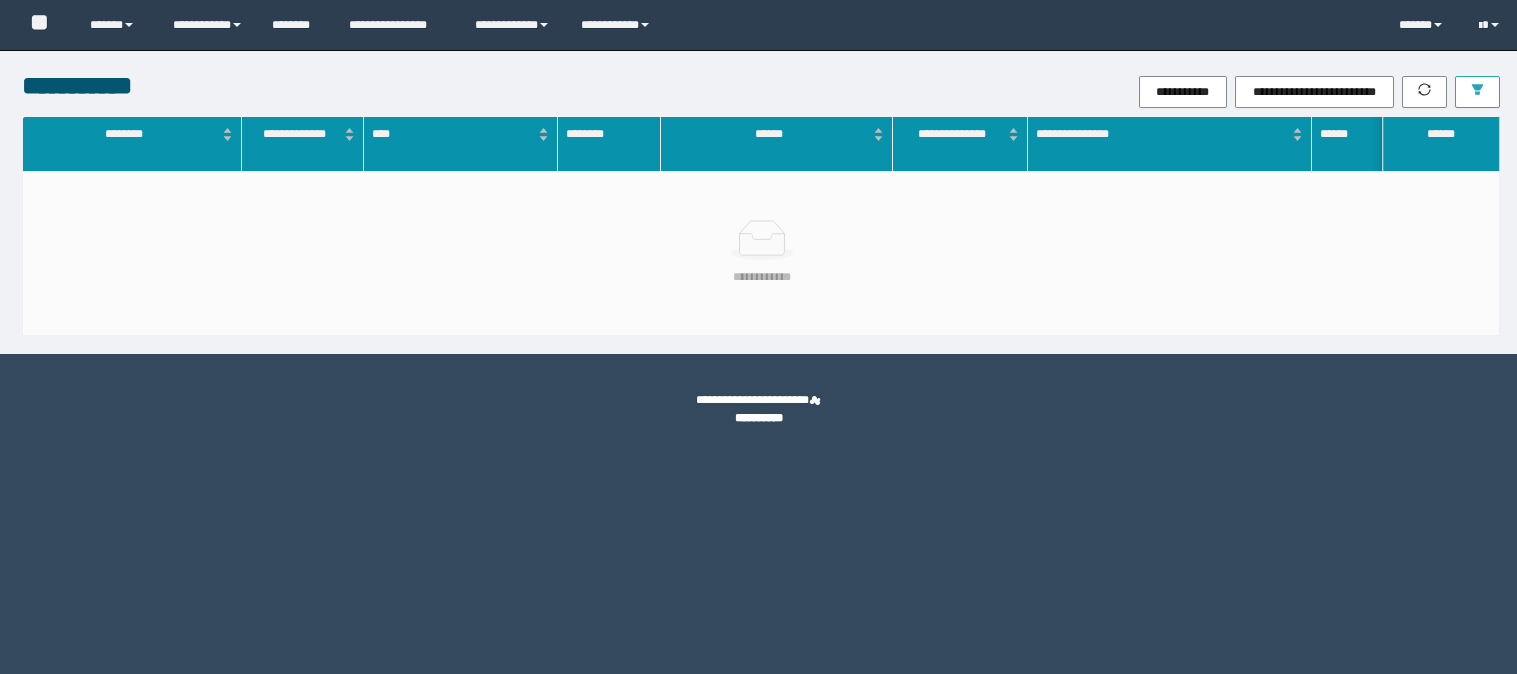 scroll, scrollTop: 0, scrollLeft: 0, axis: both 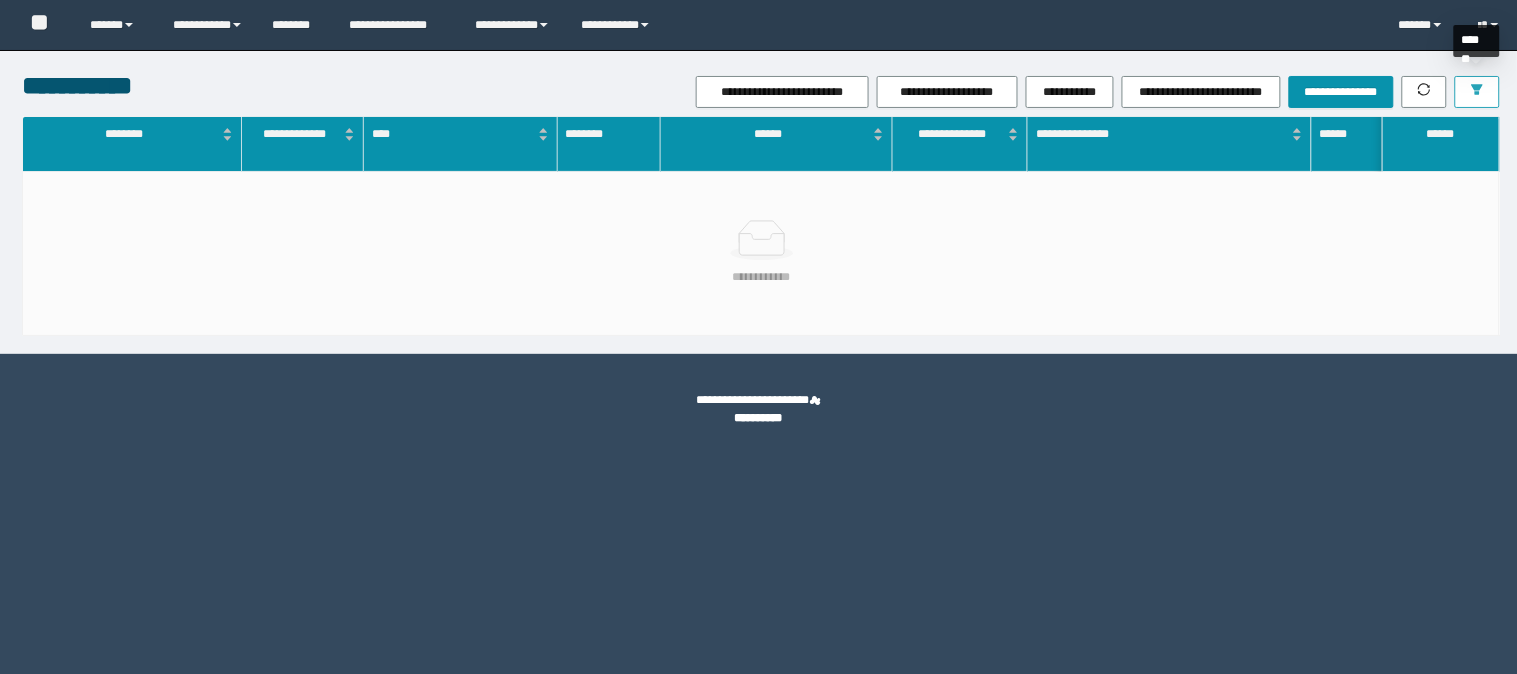 click at bounding box center (1477, 92) 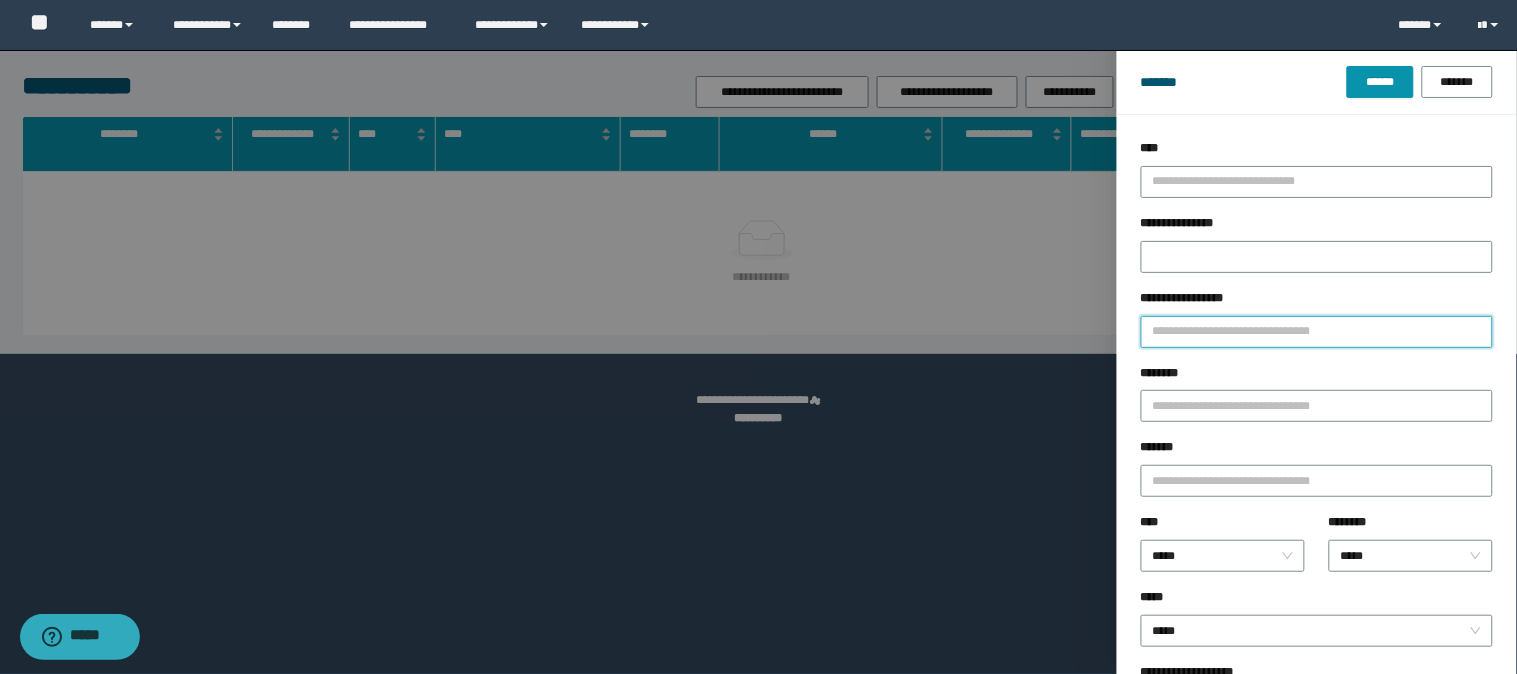 click on "**********" at bounding box center (1317, 332) 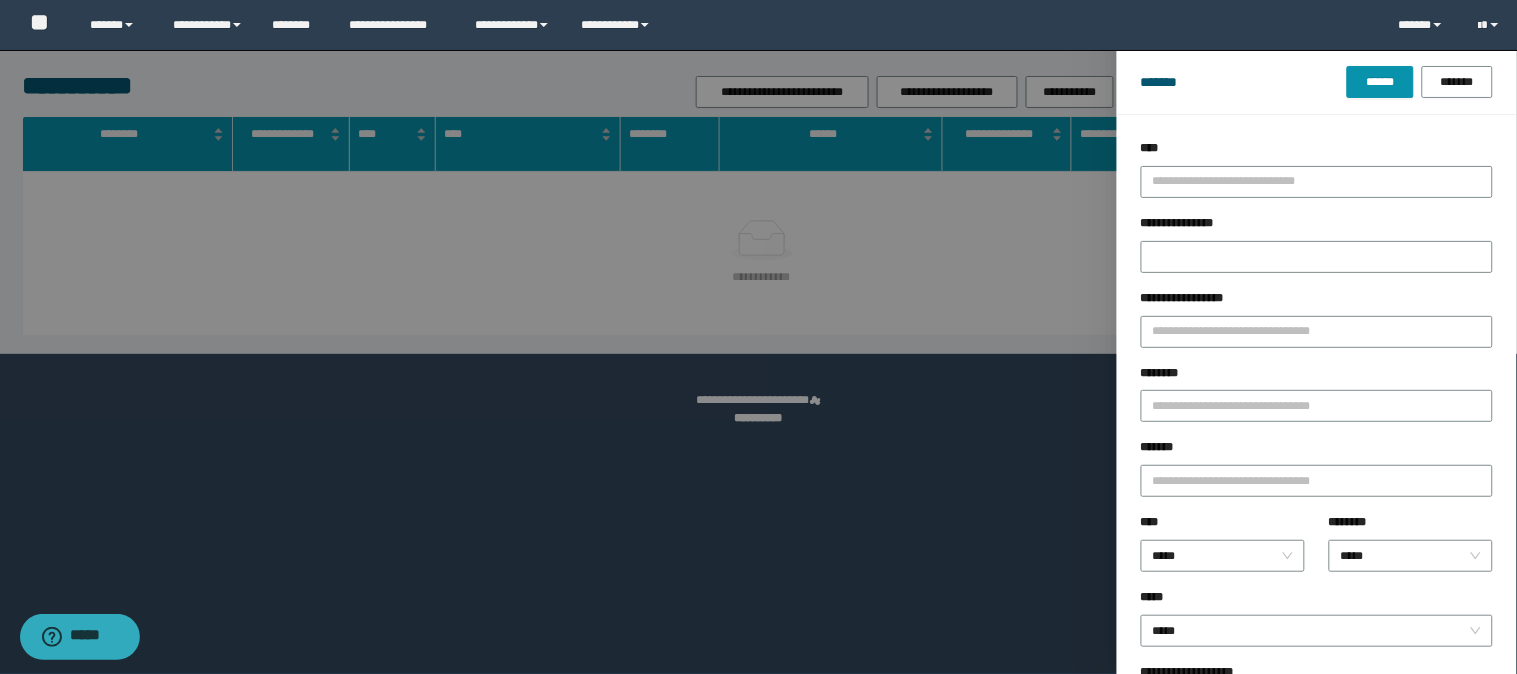 click on "********" at bounding box center (1317, 401) 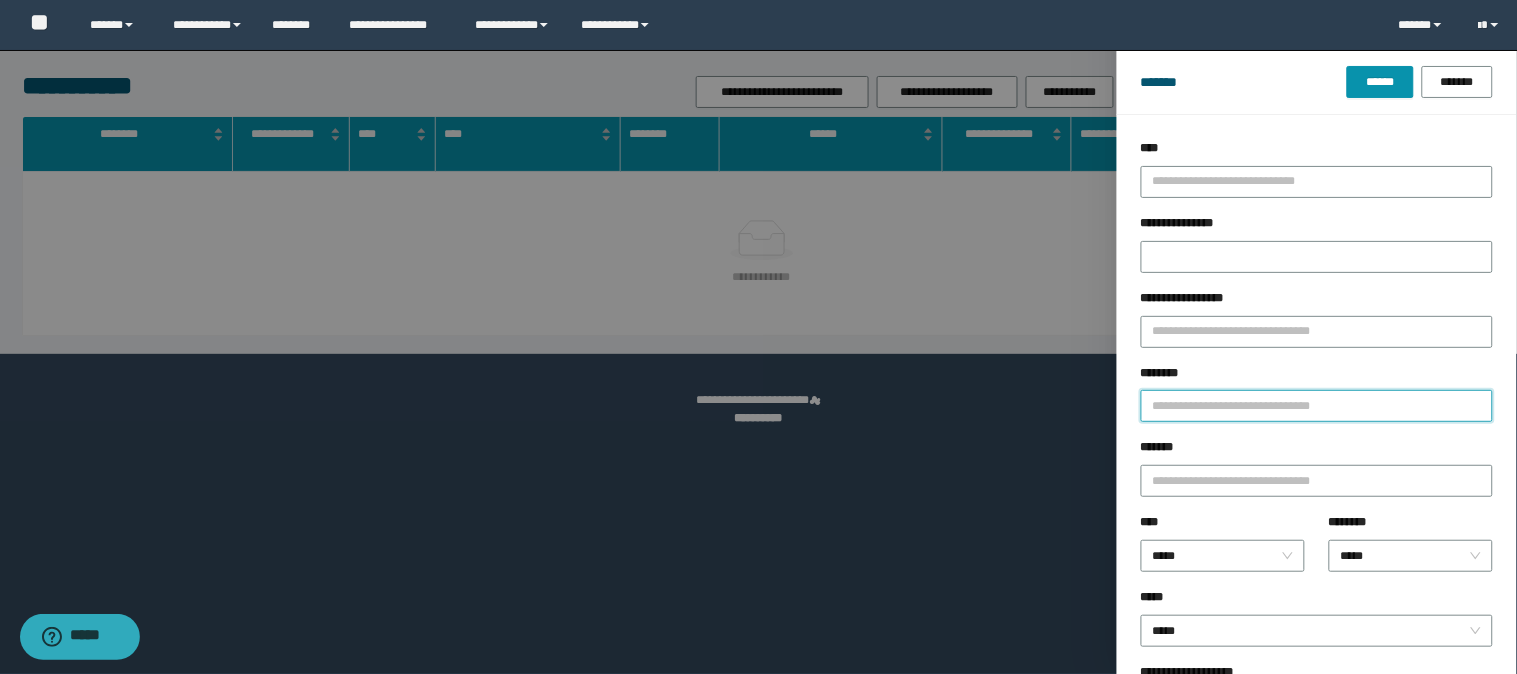 drag, startPoint x: 1193, startPoint y: 410, endPoint x: 1201, endPoint y: 394, distance: 17.888544 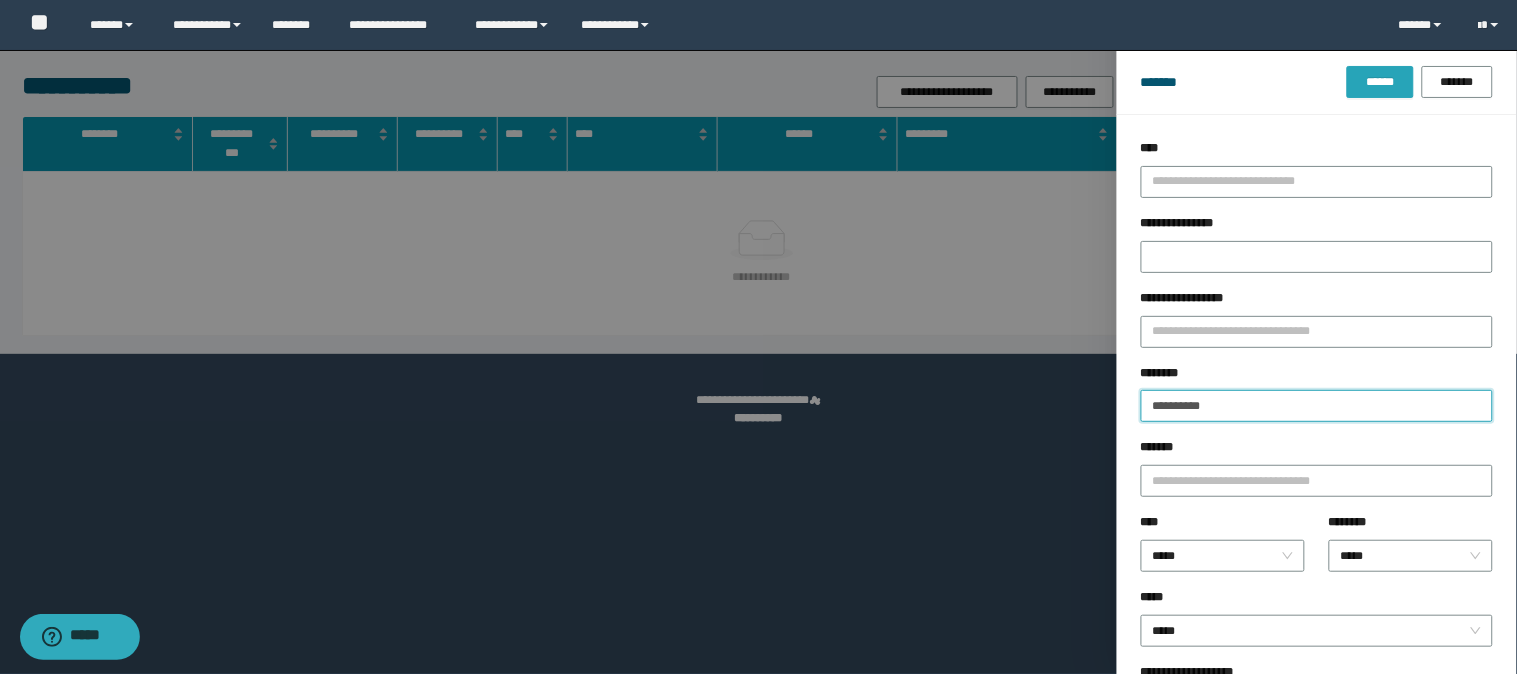 type on "**********" 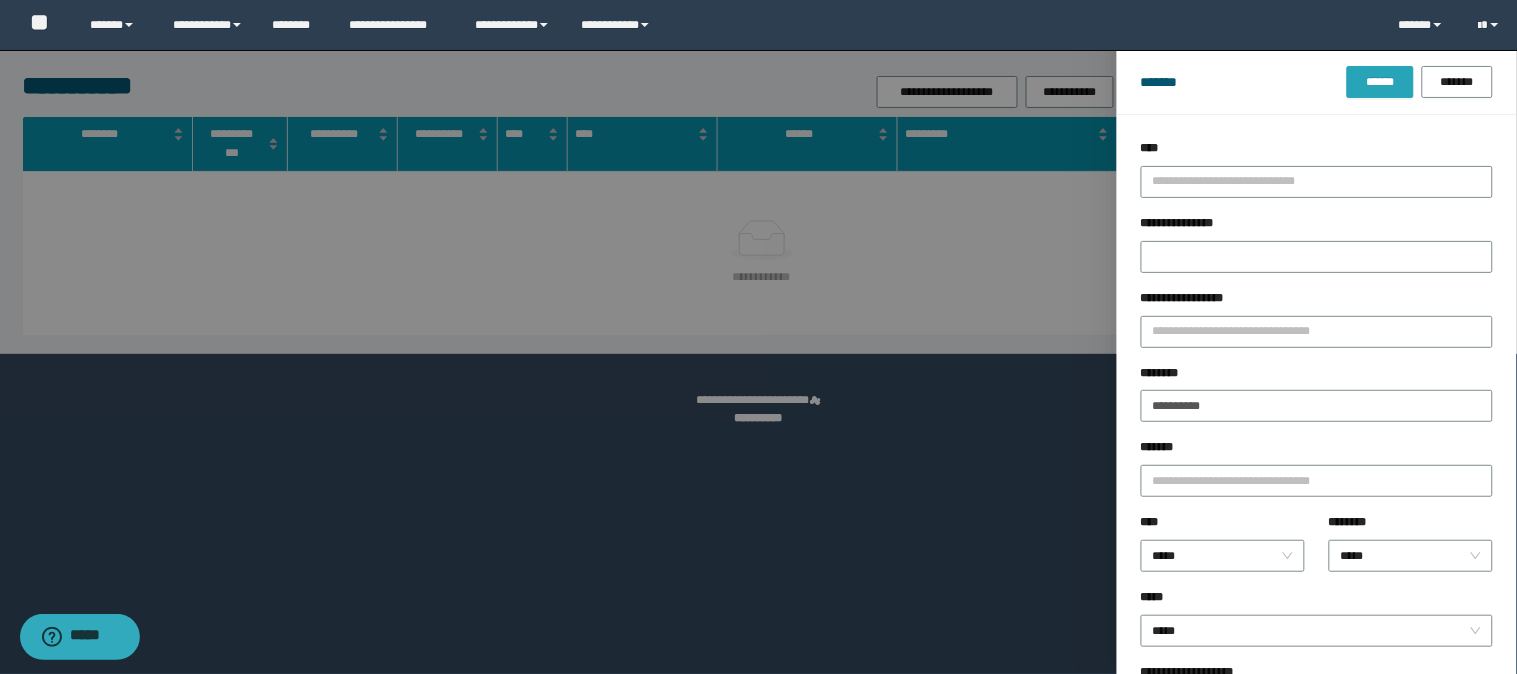 click on "******" at bounding box center (1380, 82) 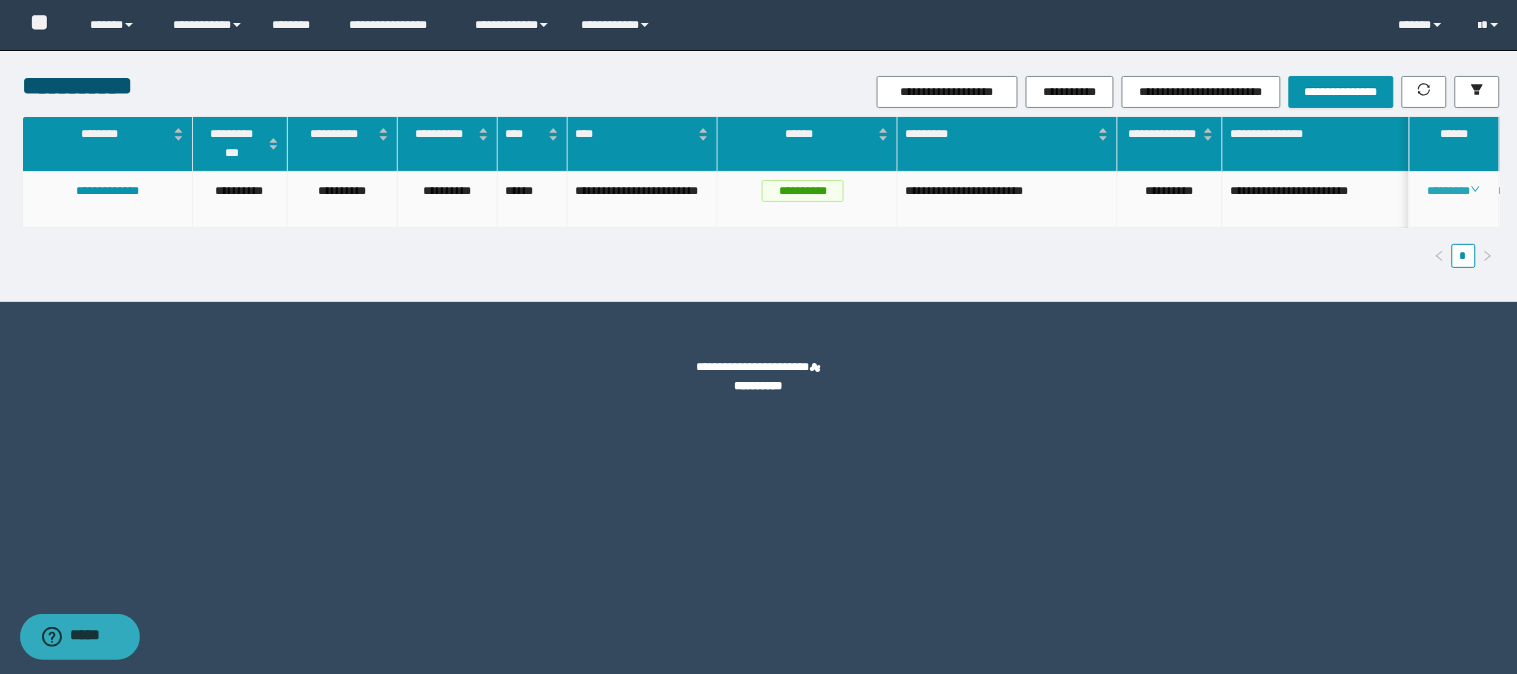 click on "********" at bounding box center (1454, 191) 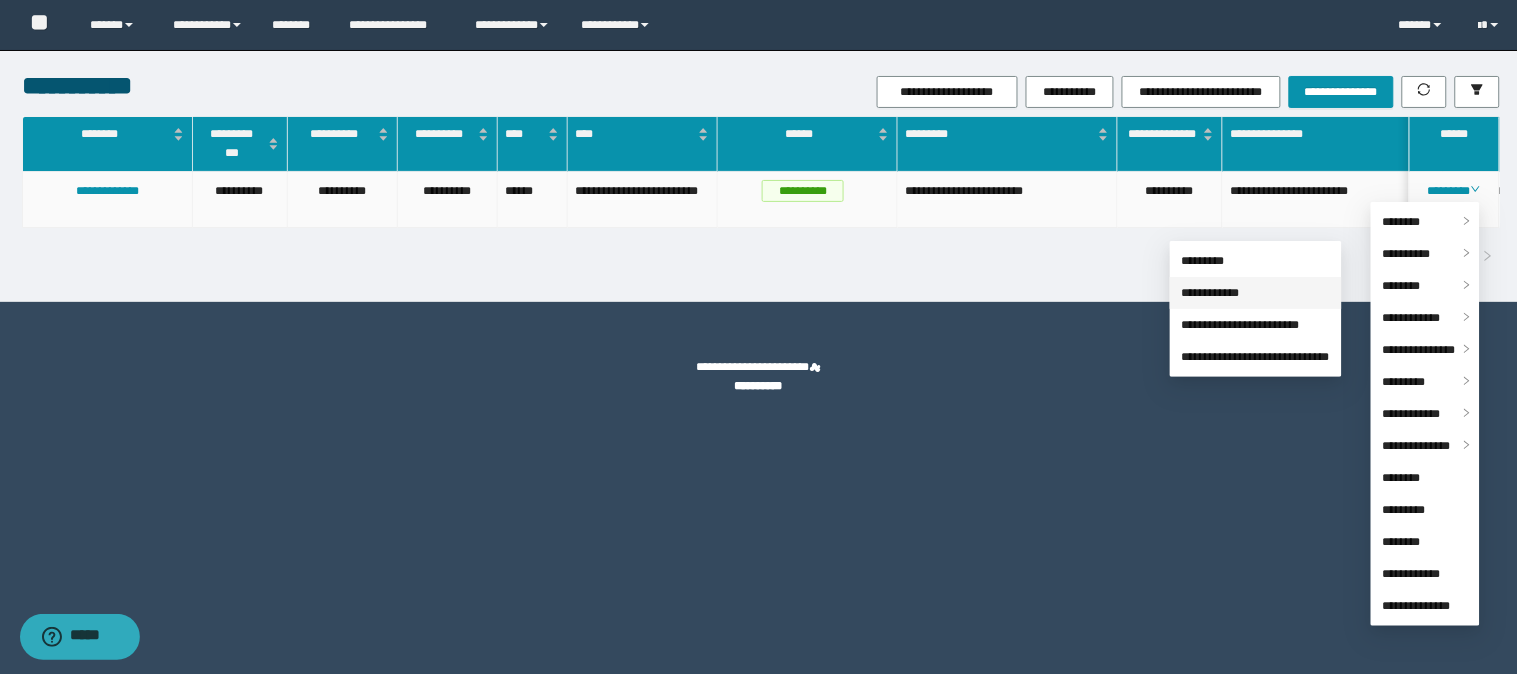 click on "**********" at bounding box center (1211, 293) 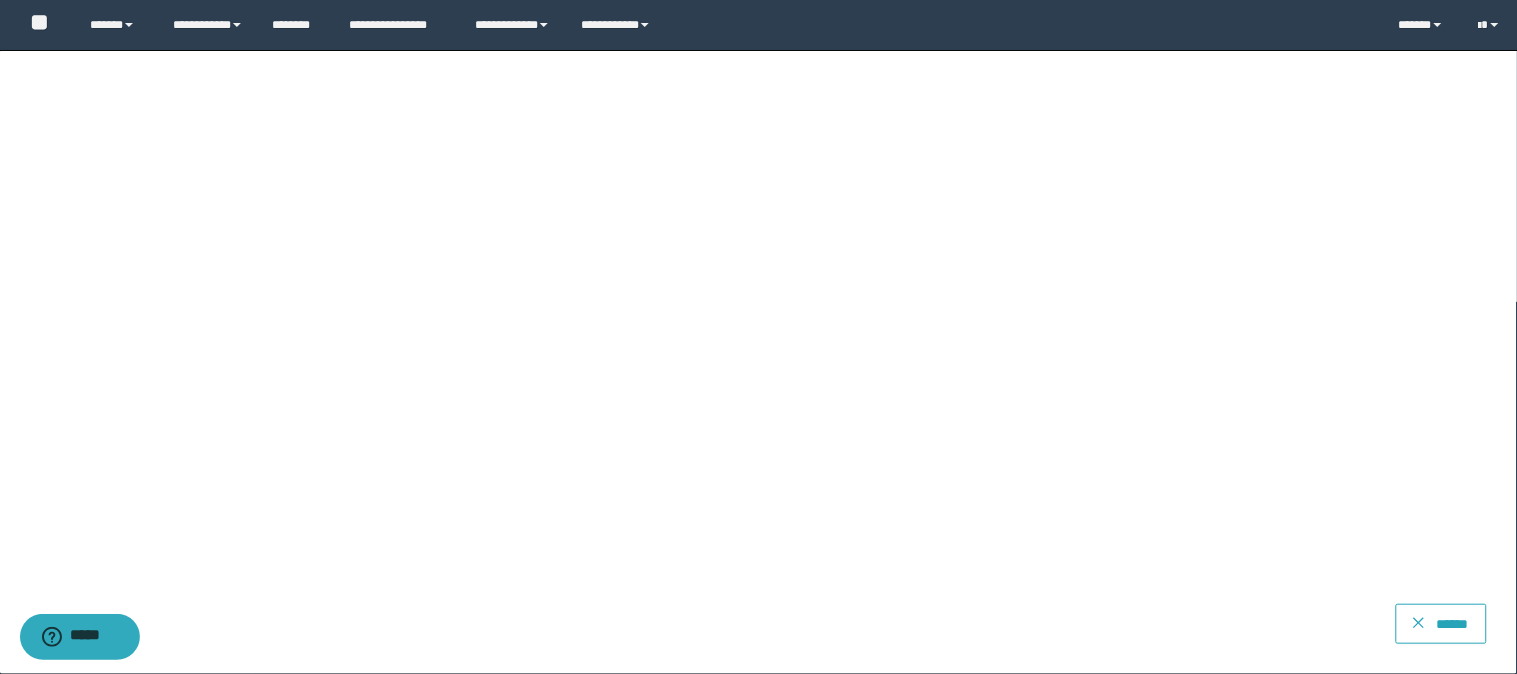 click on "******" at bounding box center [1452, 624] 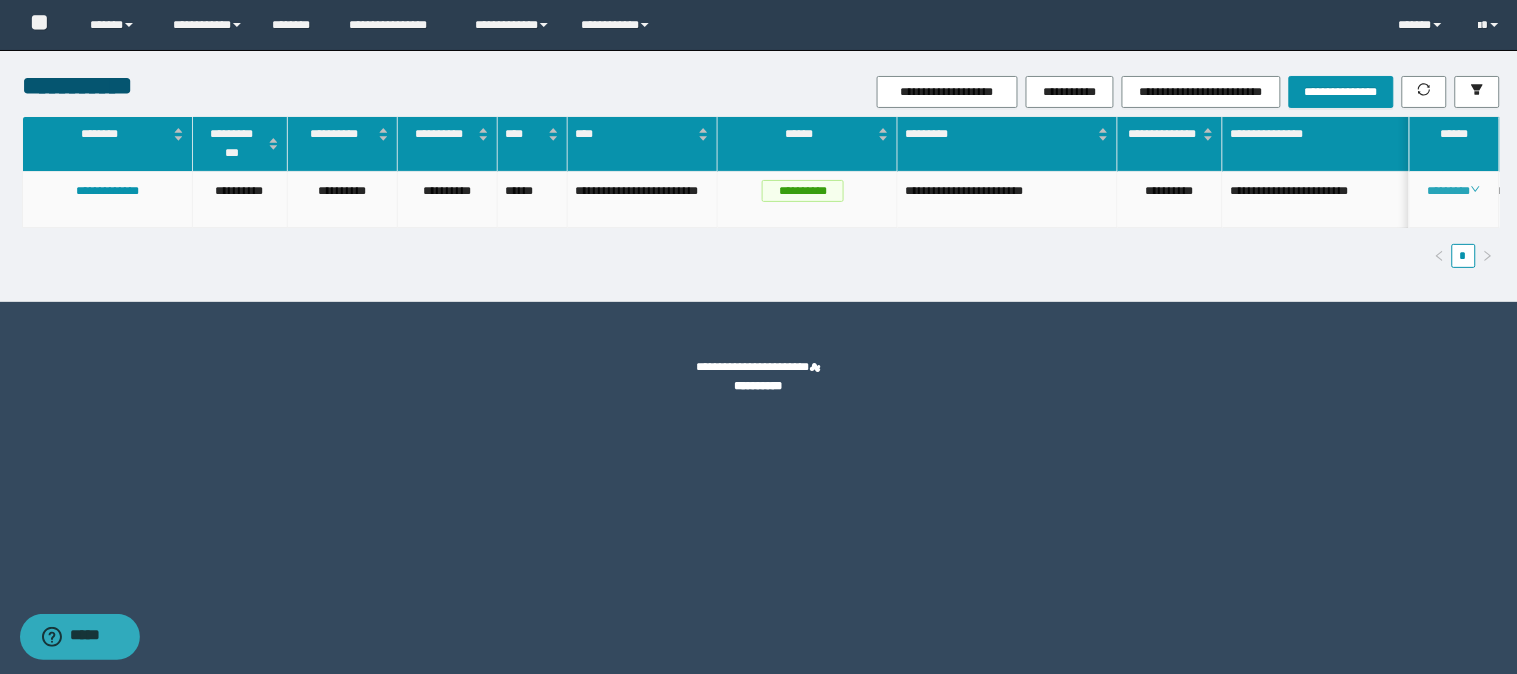click on "********" at bounding box center (1454, 191) 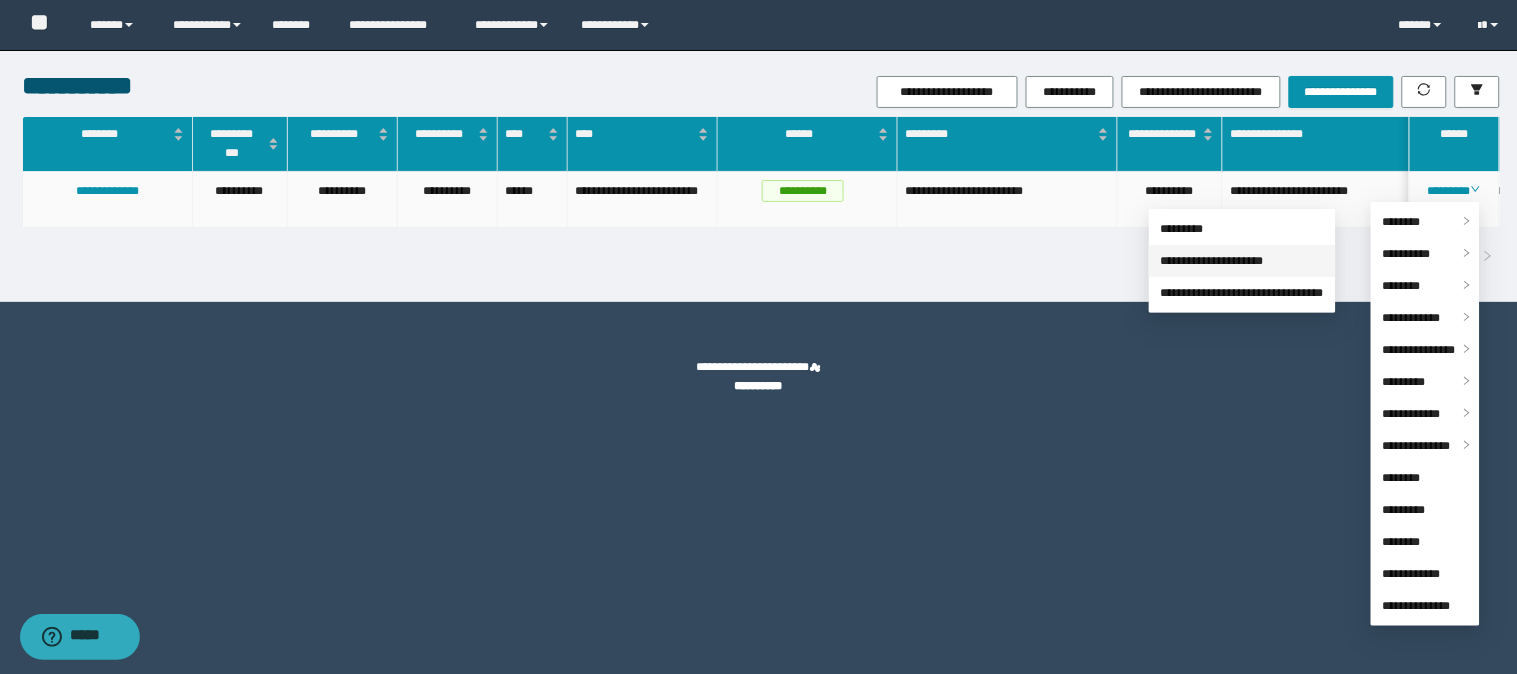 click on "**********" at bounding box center [1212, 261] 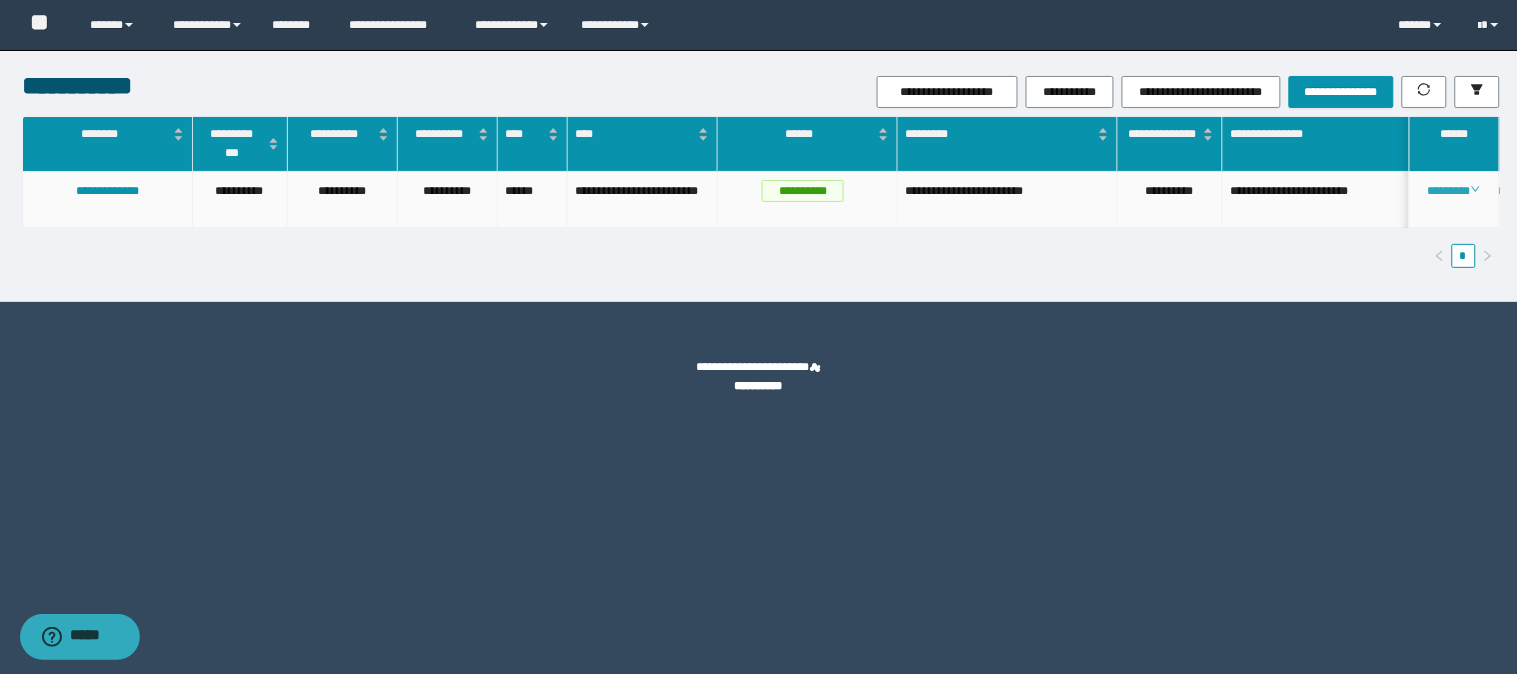 click on "********" at bounding box center (1454, 191) 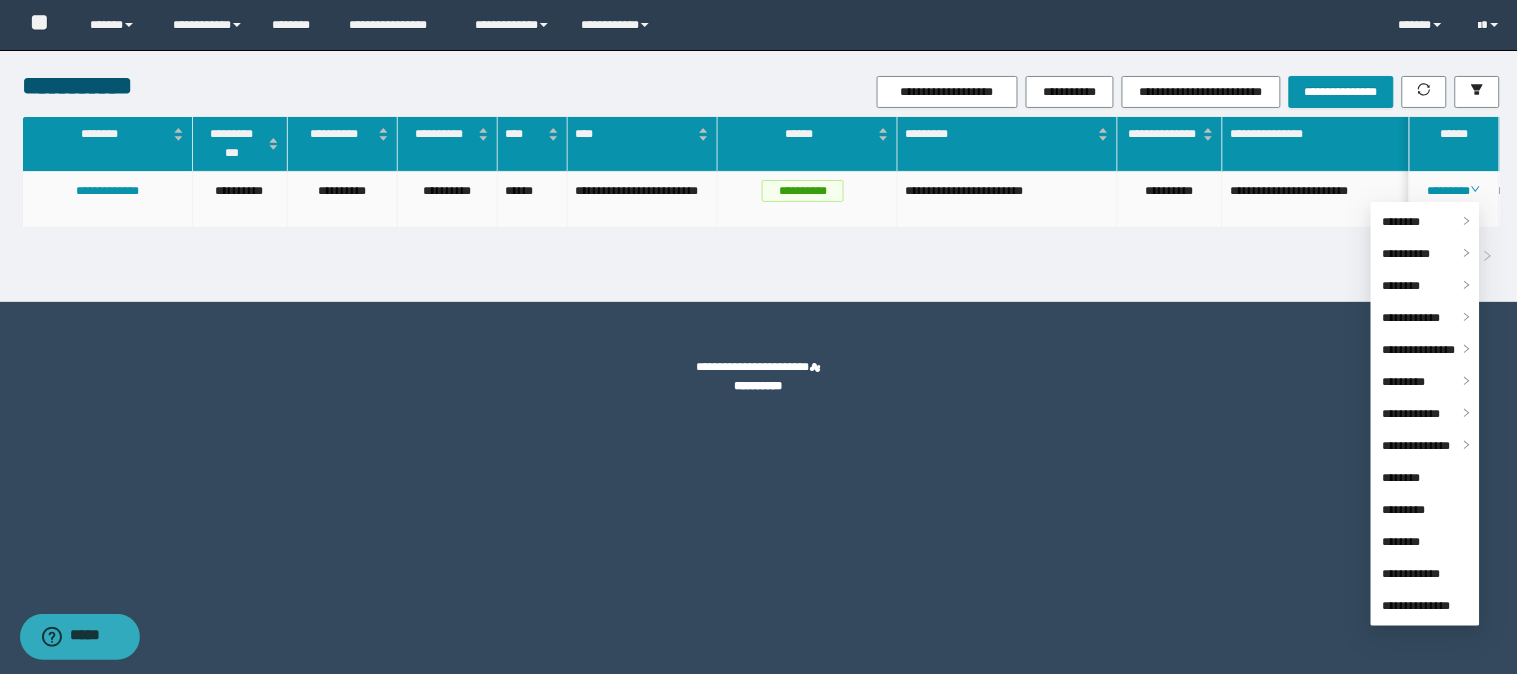 click on "**********" at bounding box center (1170, 200) 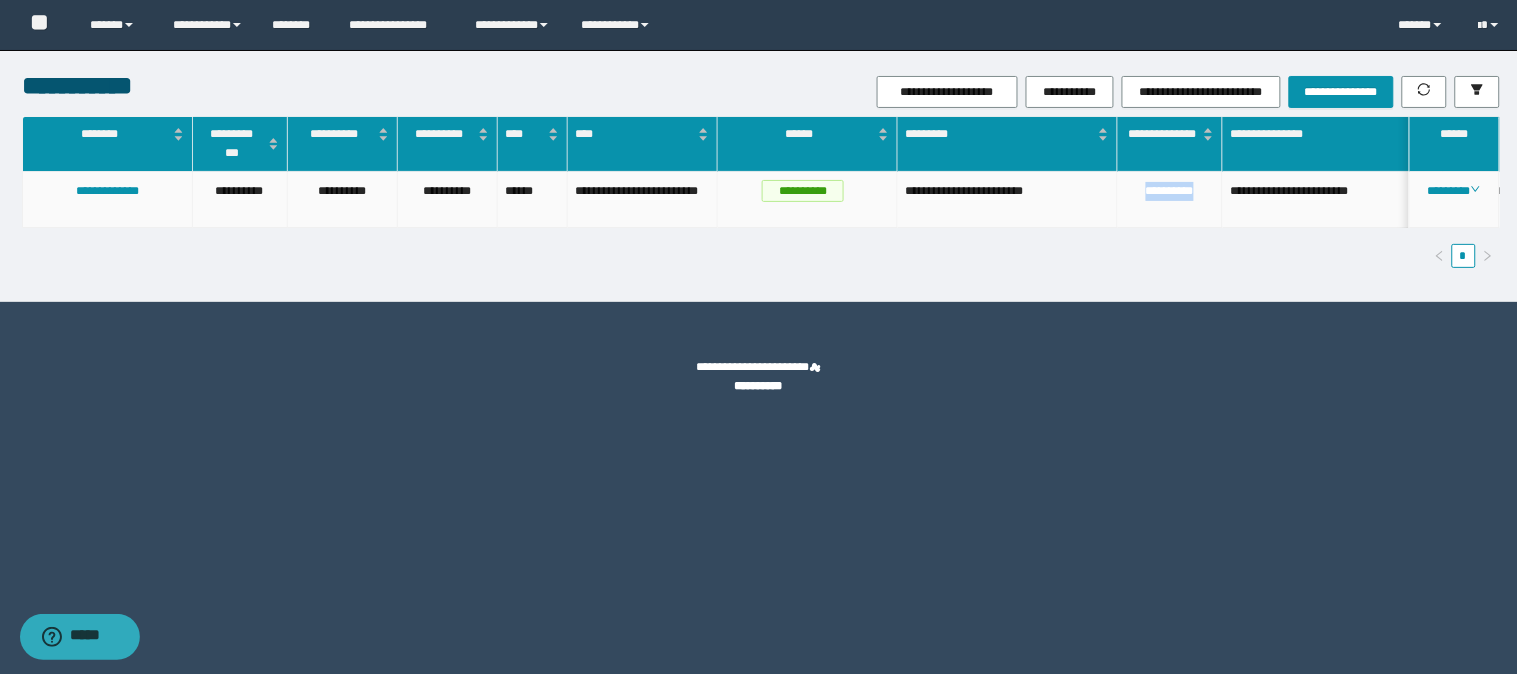 click on "**********" at bounding box center [1170, 200] 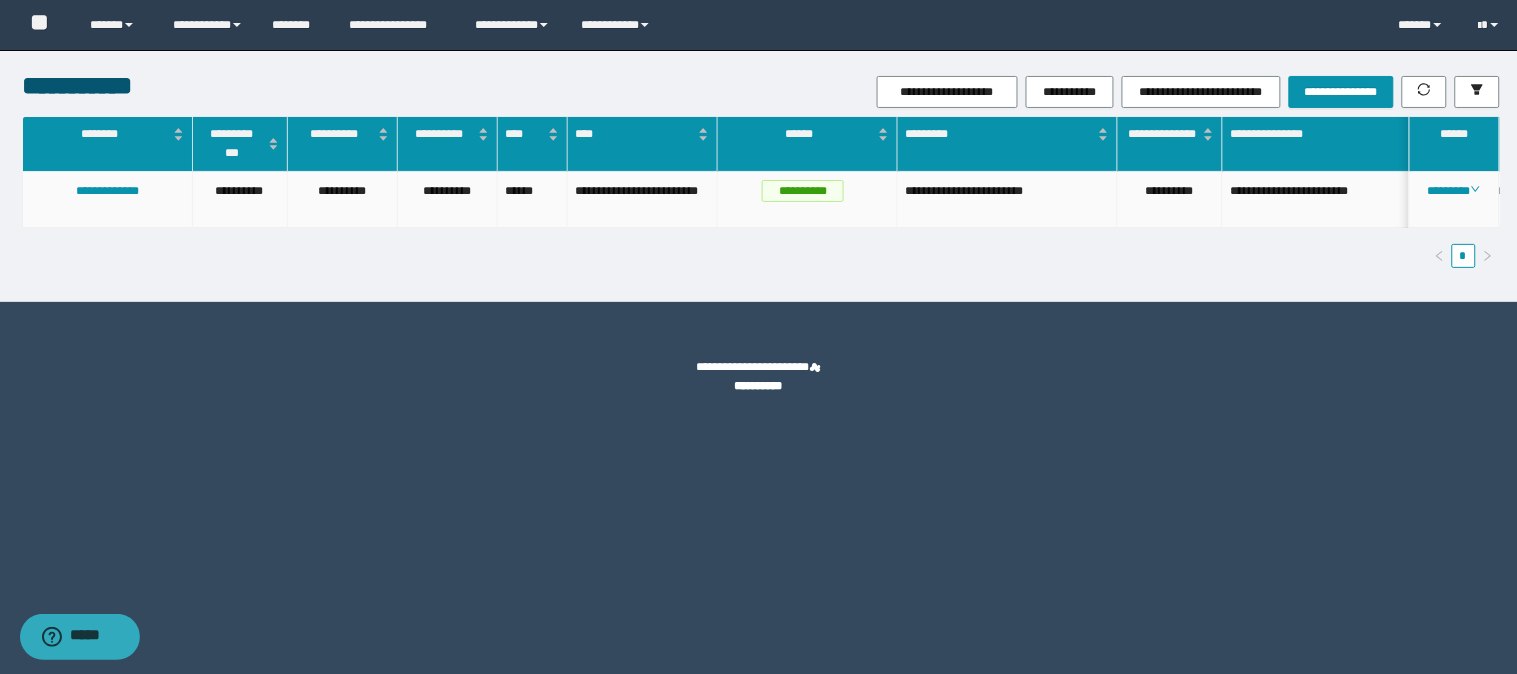 drag, startPoint x: 1452, startPoint y: 184, endPoint x: 1457, endPoint y: 200, distance: 16.763054 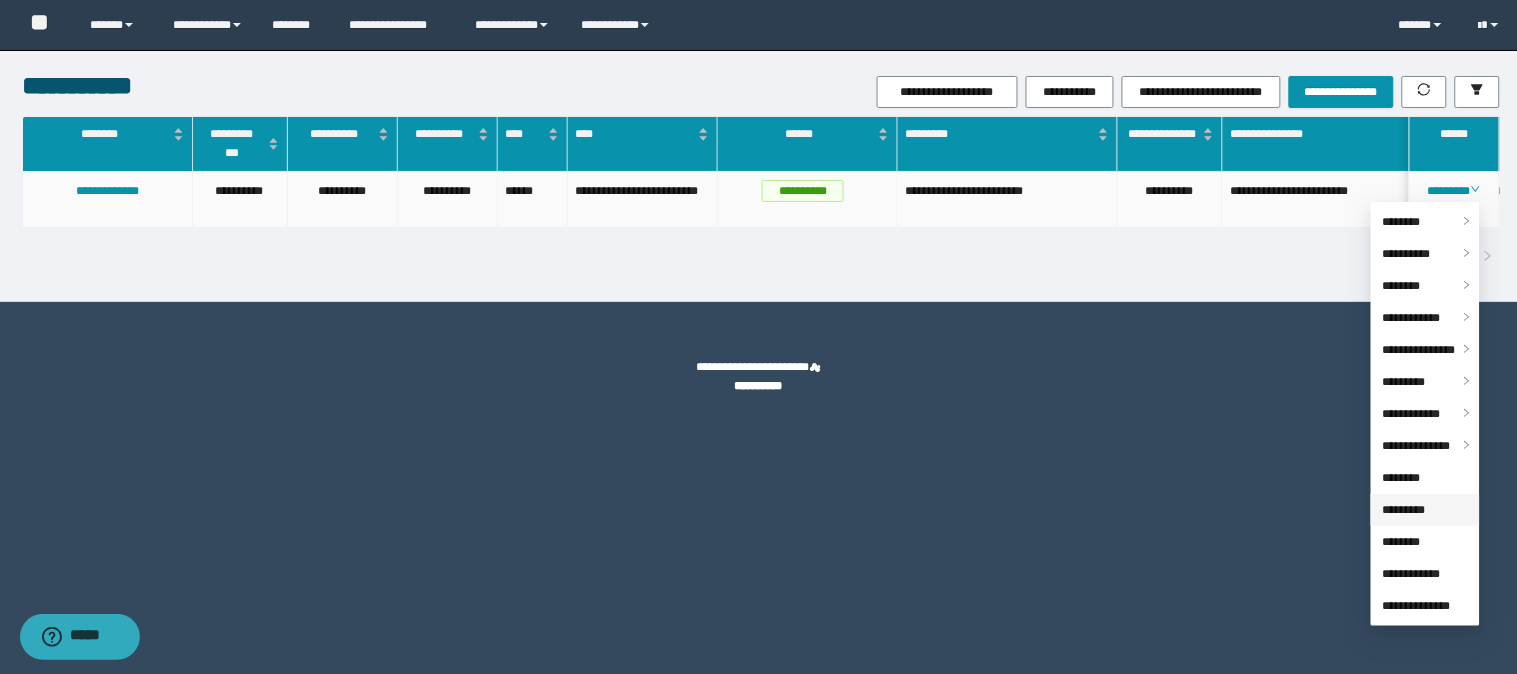 click on "*********" at bounding box center (1404, 510) 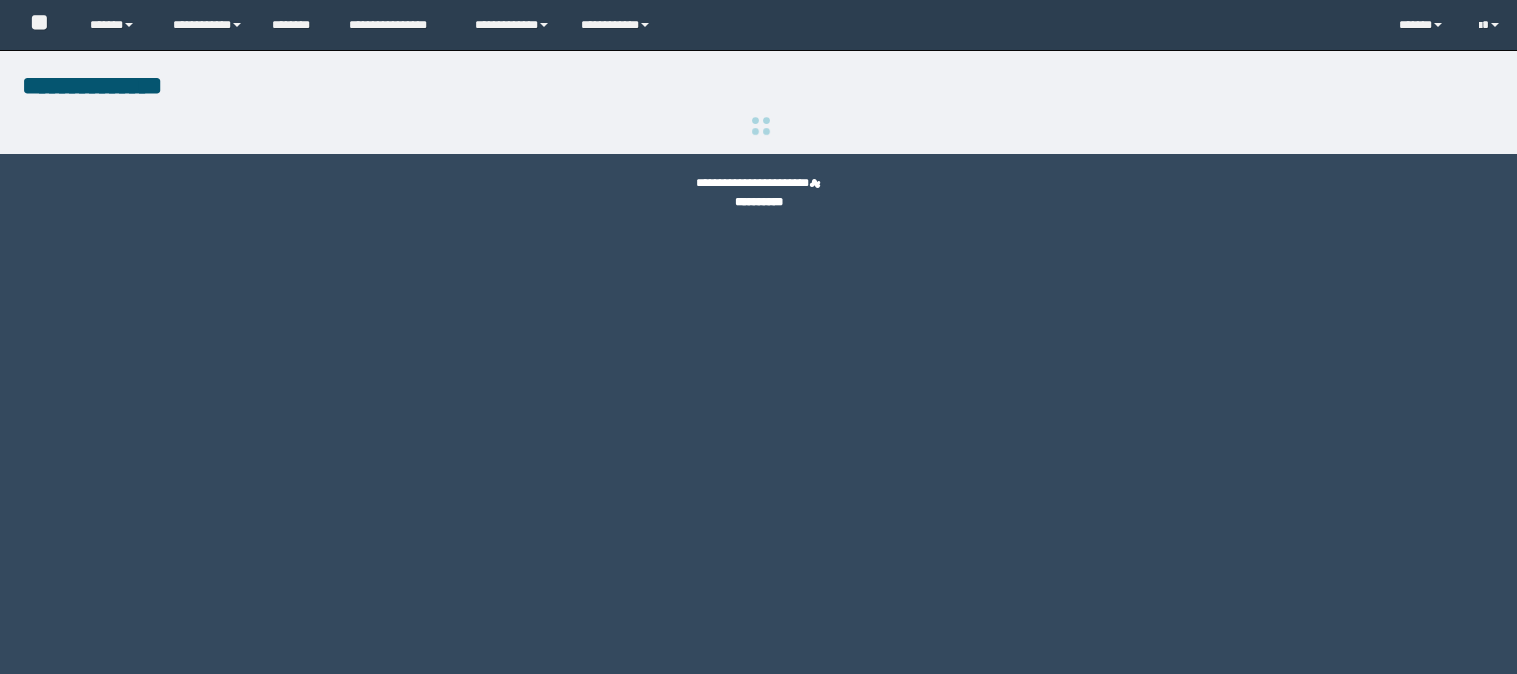 scroll, scrollTop: 0, scrollLeft: 0, axis: both 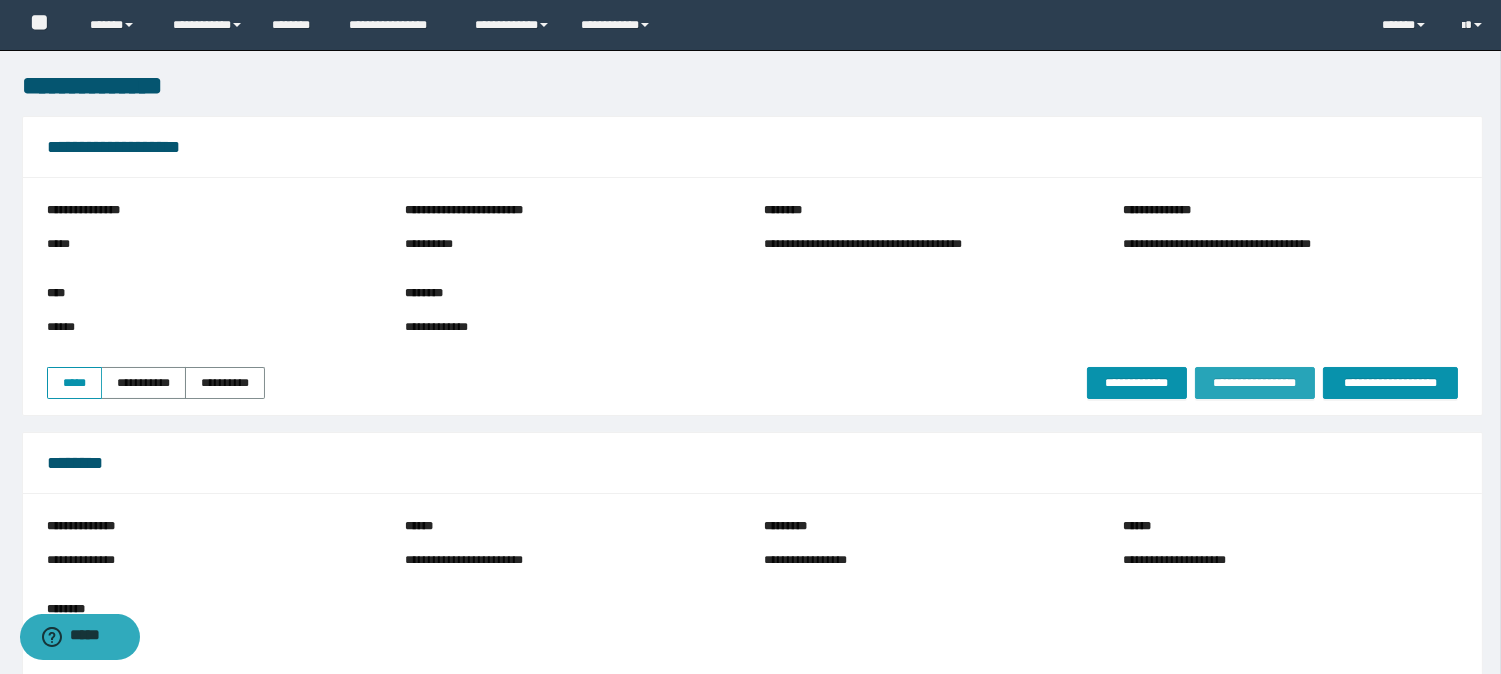 click on "**********" at bounding box center [1255, 383] 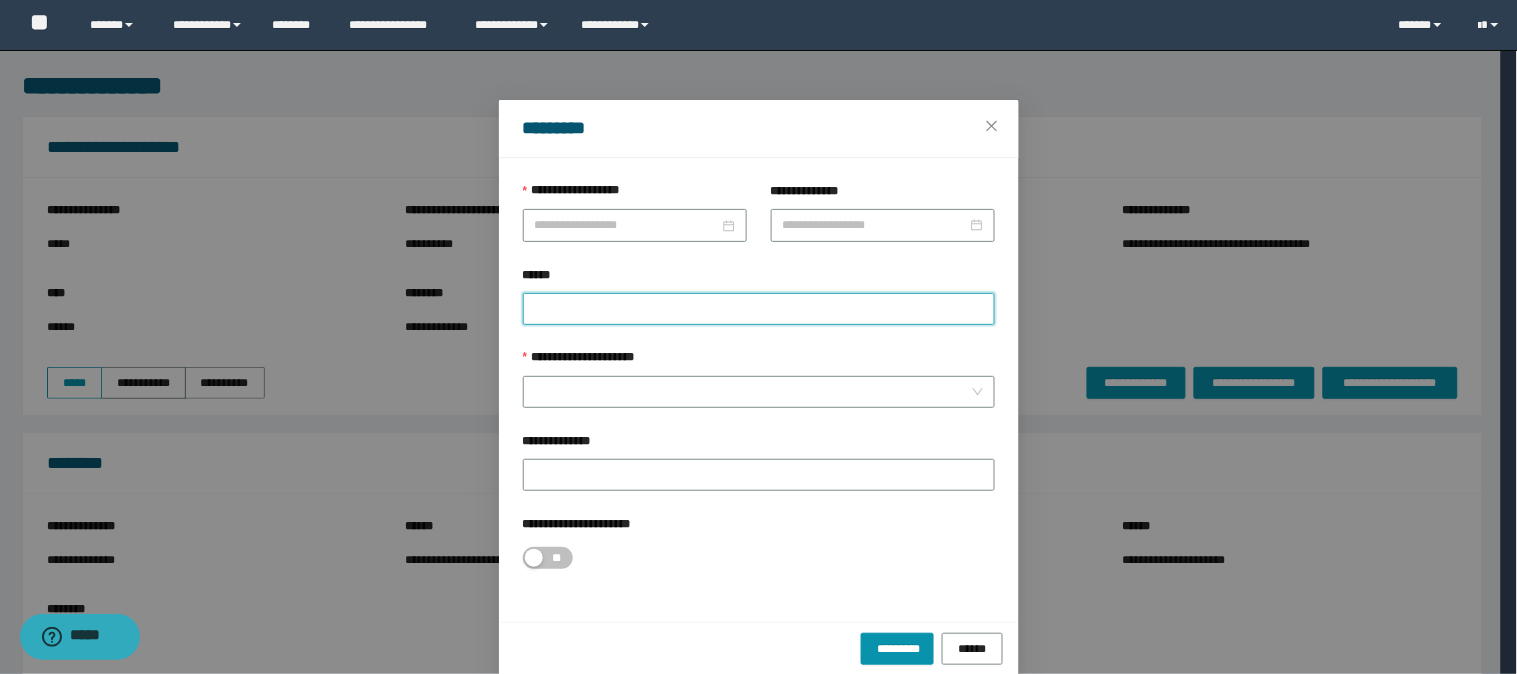 click on "******" at bounding box center (759, 309) 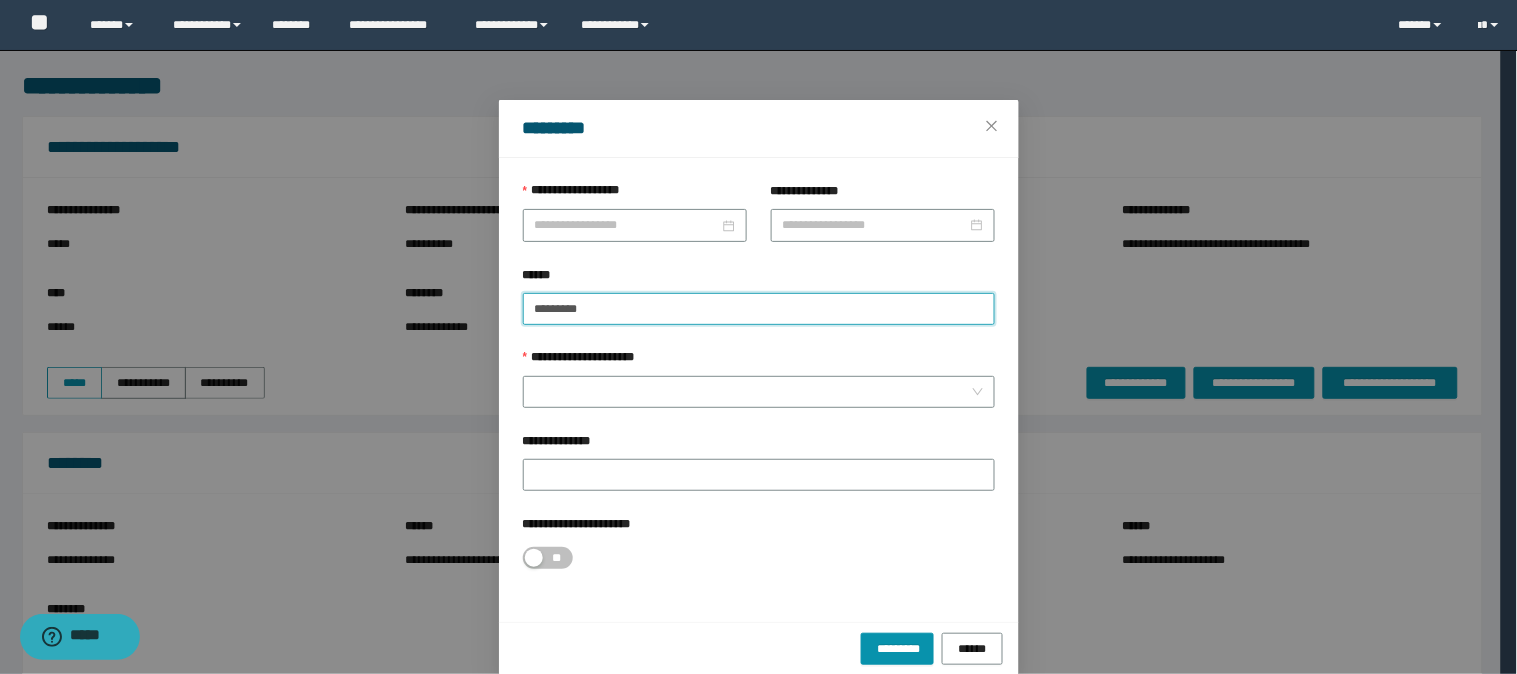 paste on "********" 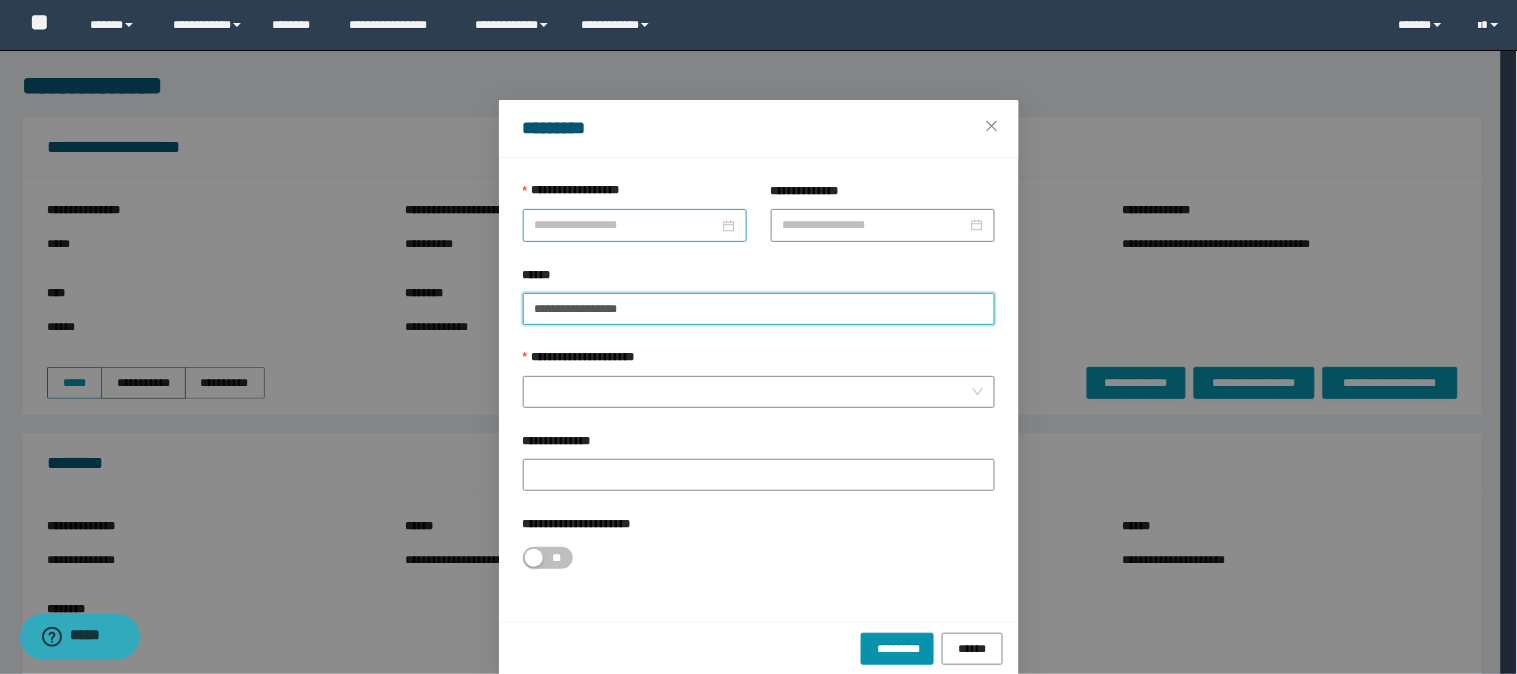 type on "**********" 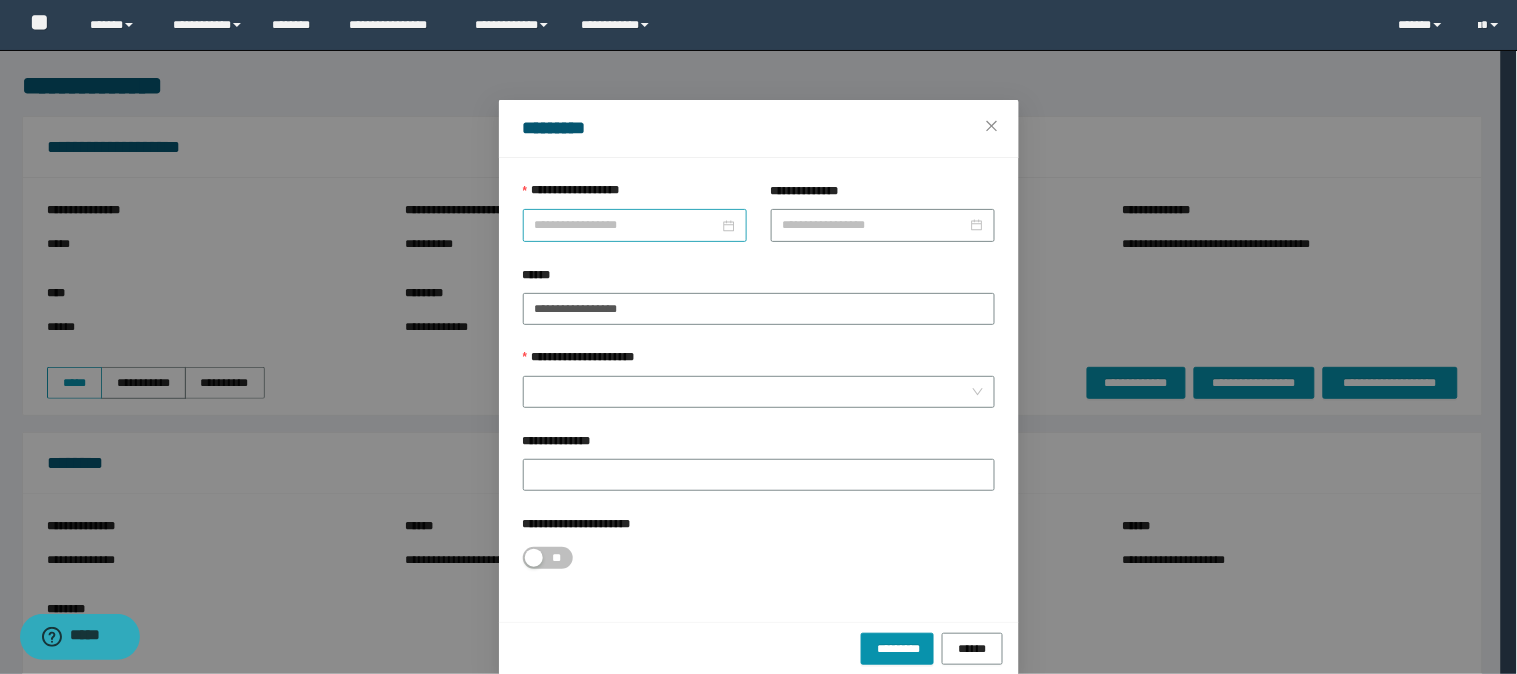 click on "**********" at bounding box center (627, 225) 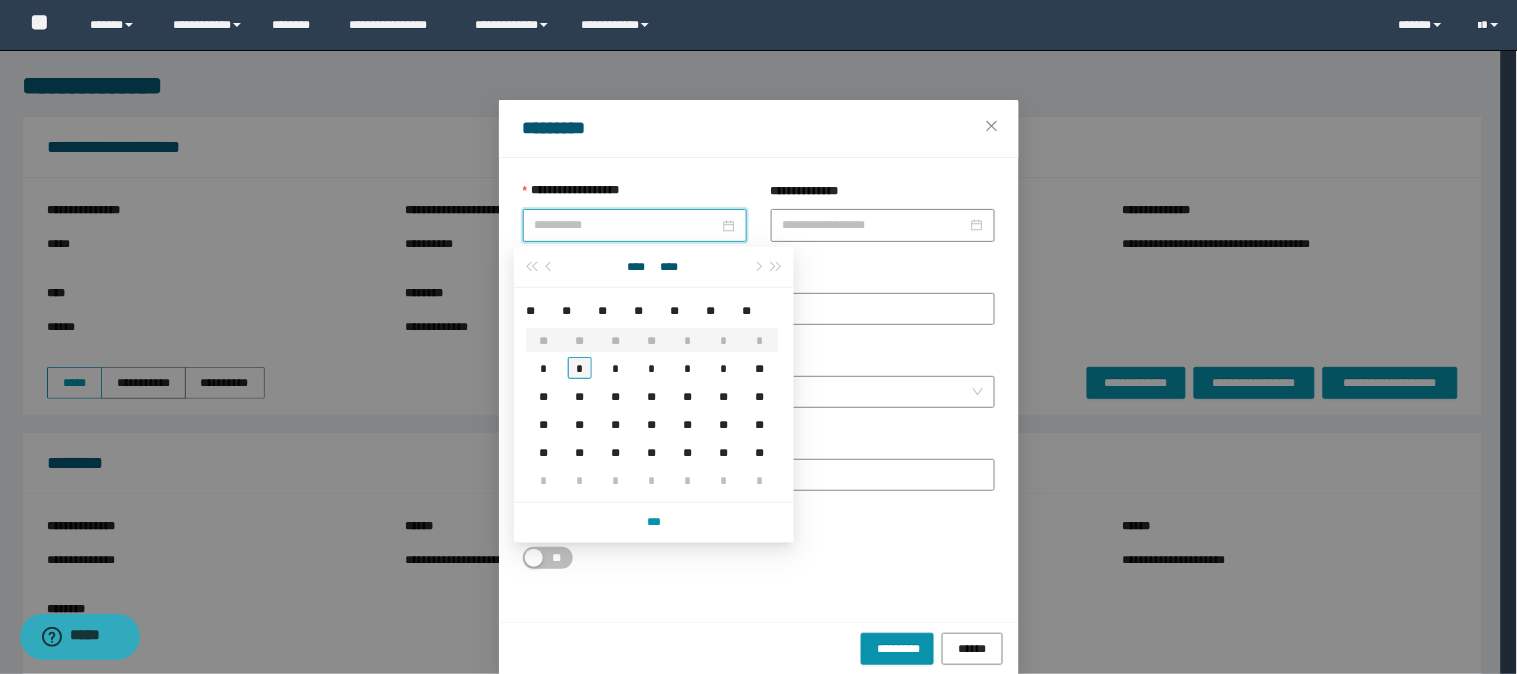 type on "**********" 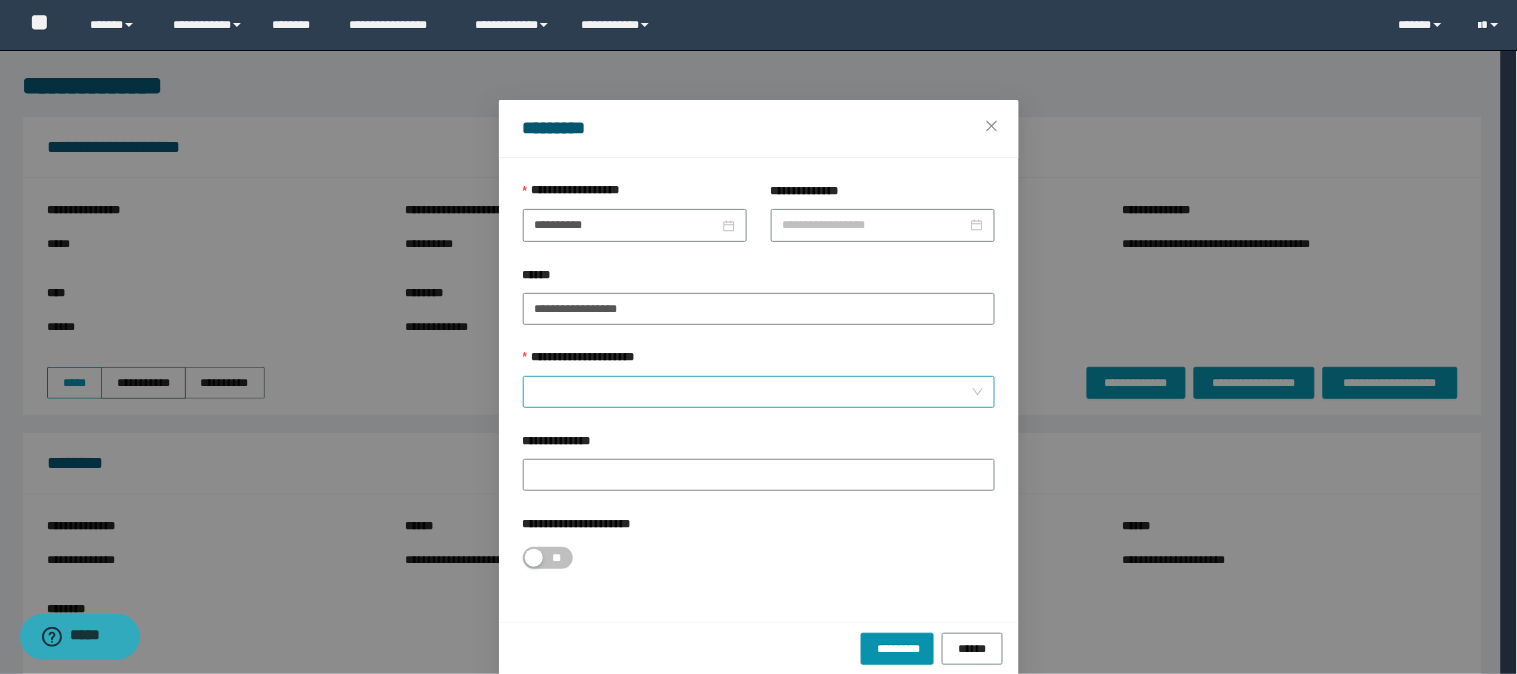 click on "**********" at bounding box center [753, 392] 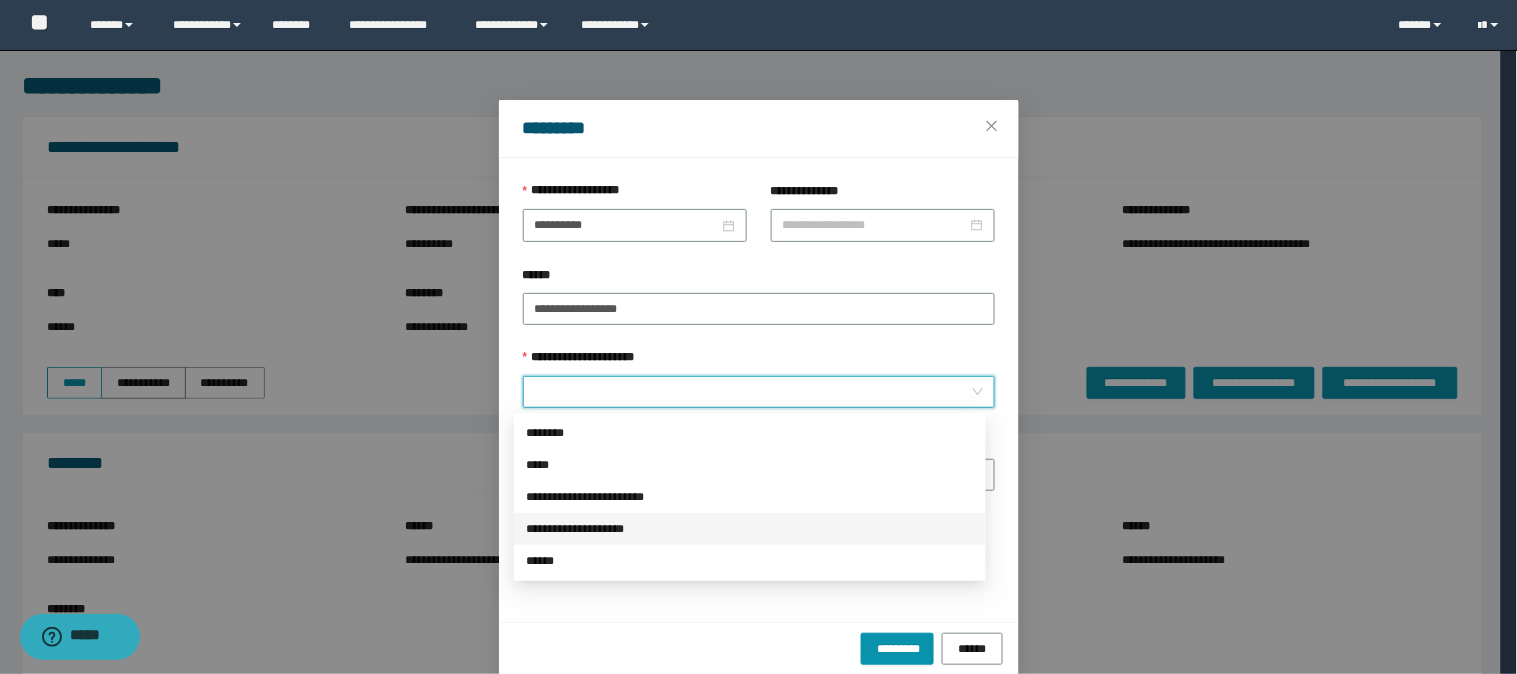 click on "**********" at bounding box center (750, 529) 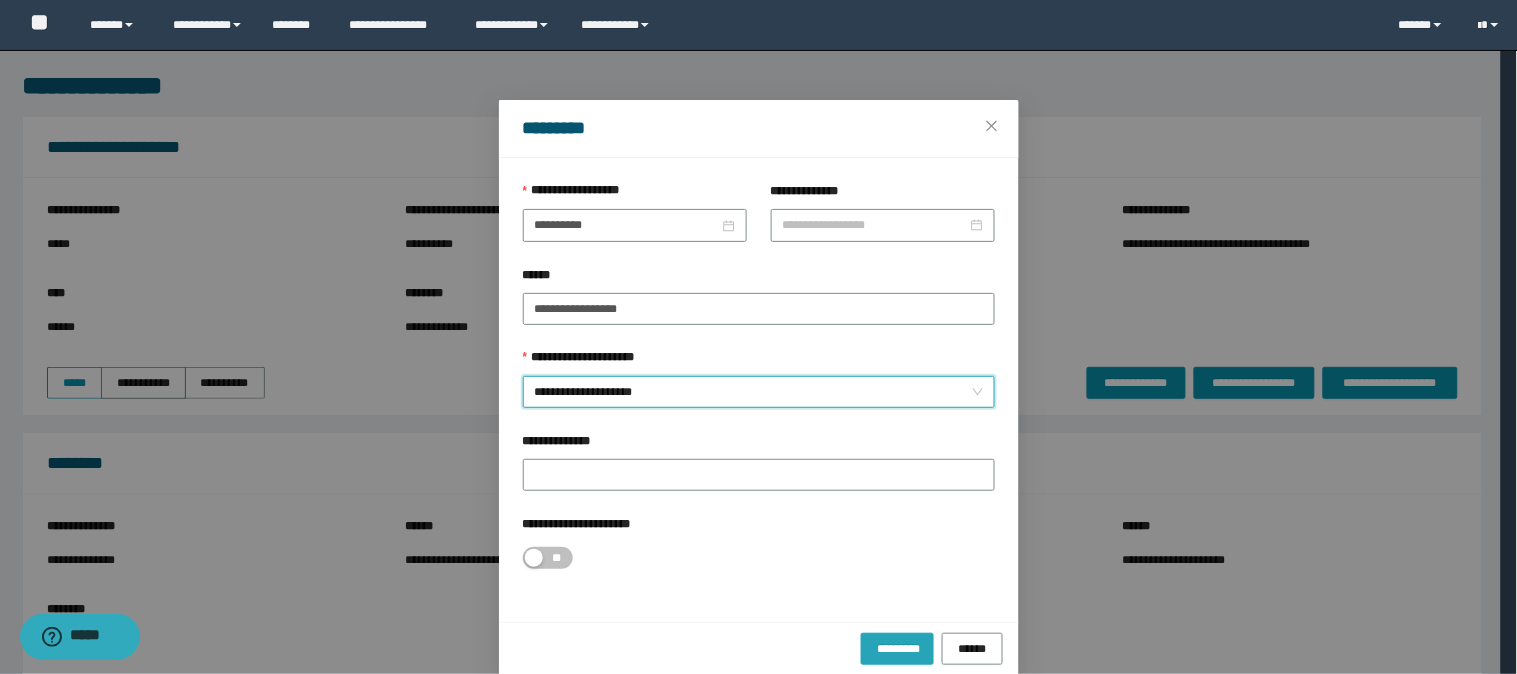 click on "*********" at bounding box center [897, 648] 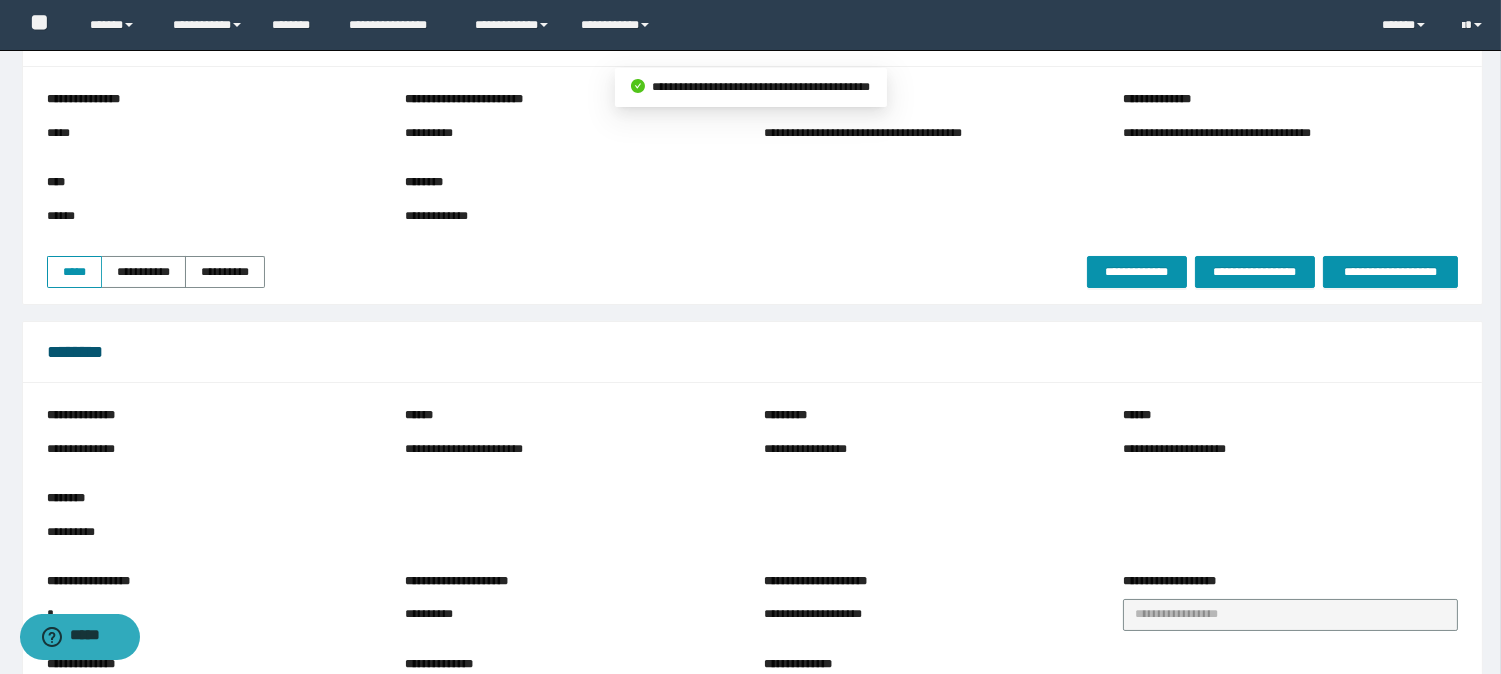 scroll, scrollTop: 333, scrollLeft: 0, axis: vertical 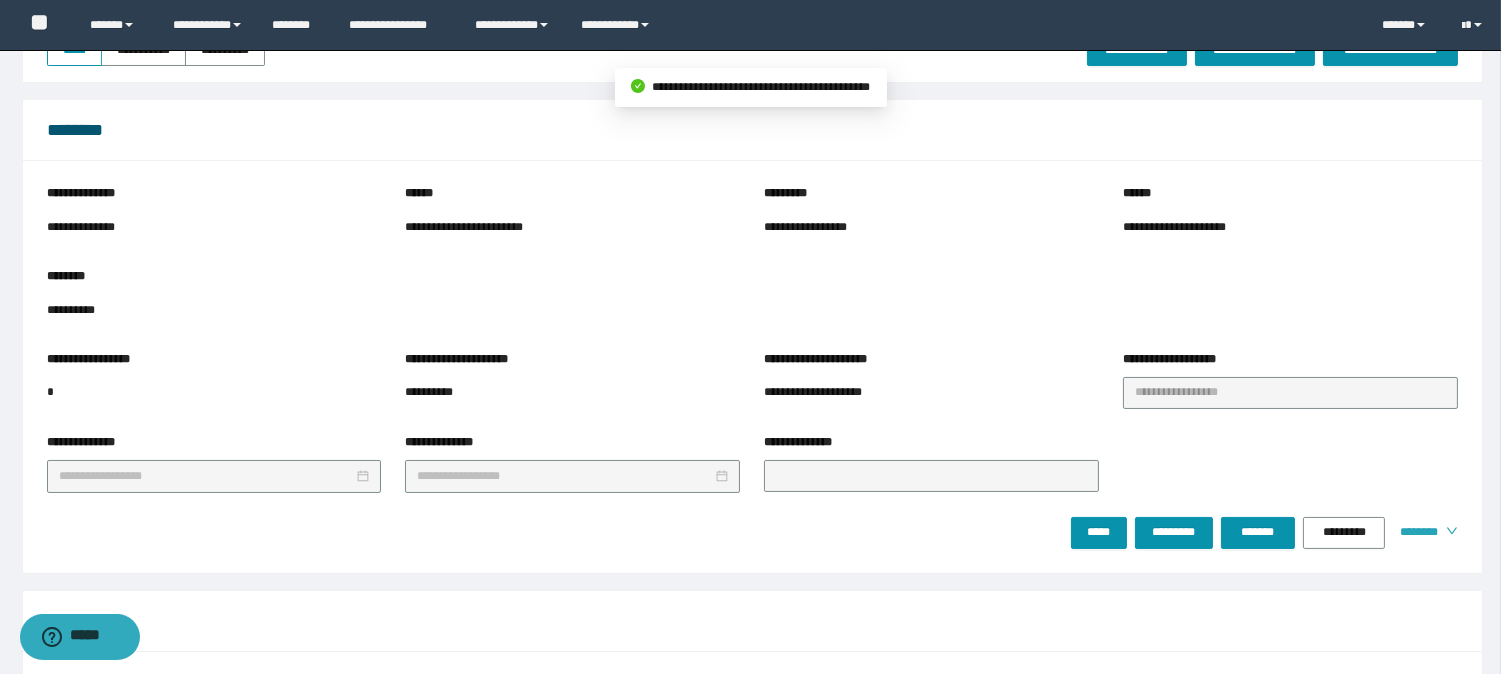 click on "********" at bounding box center [1415, 532] 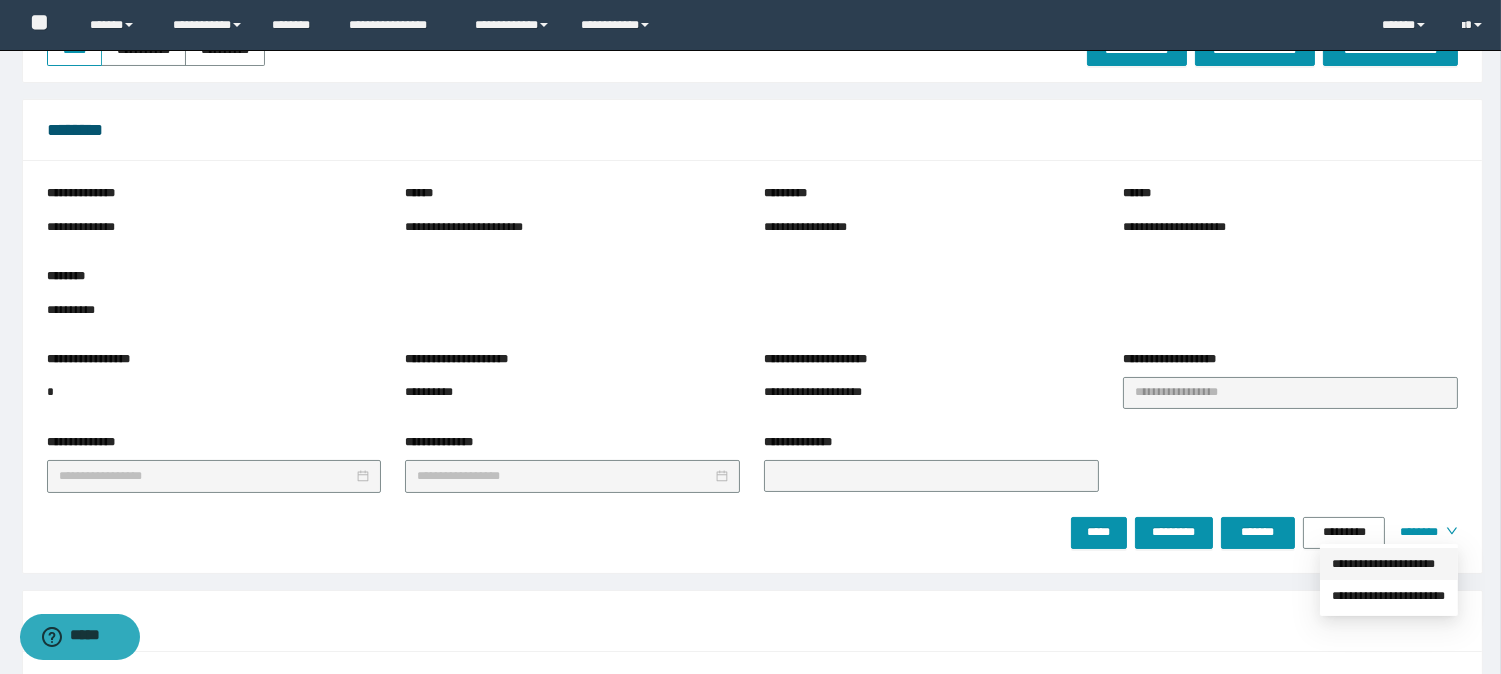 click on "**********" at bounding box center [1389, 564] 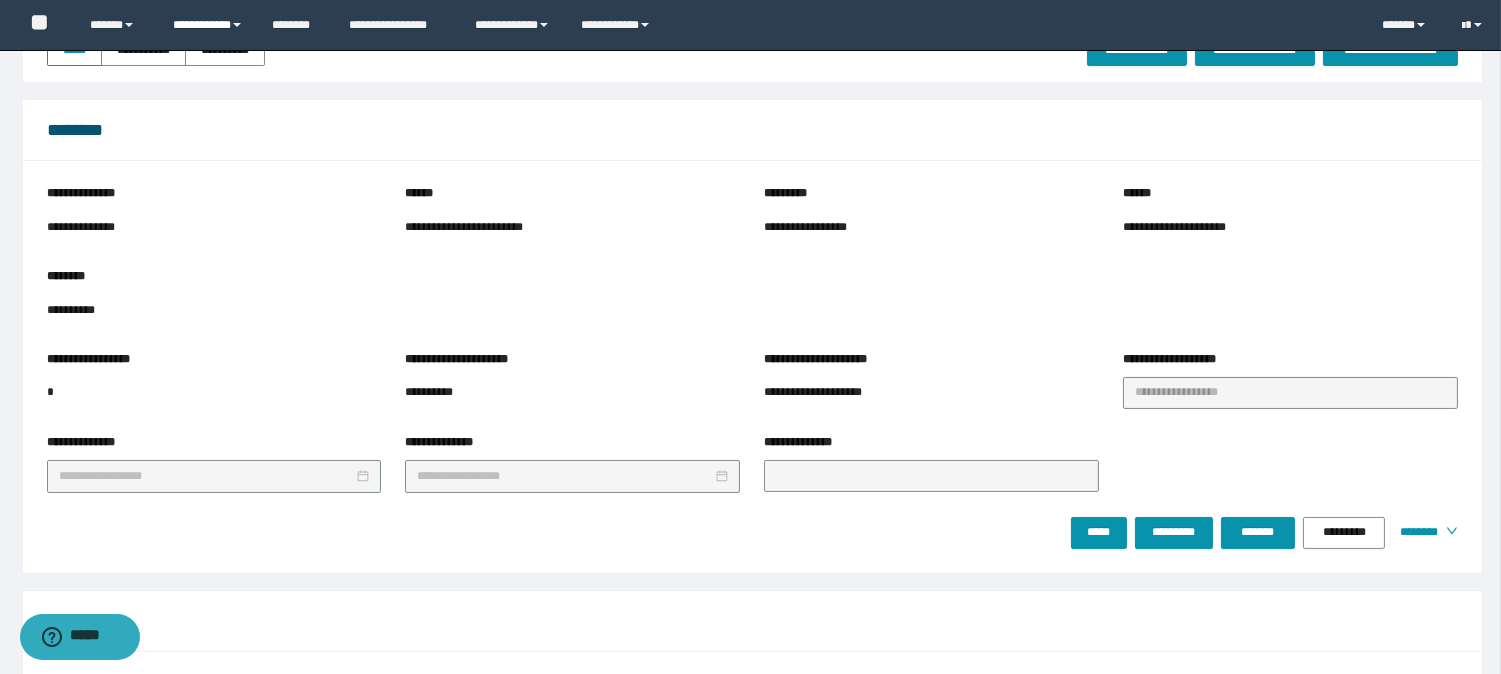 click on "**********" at bounding box center [207, 25] 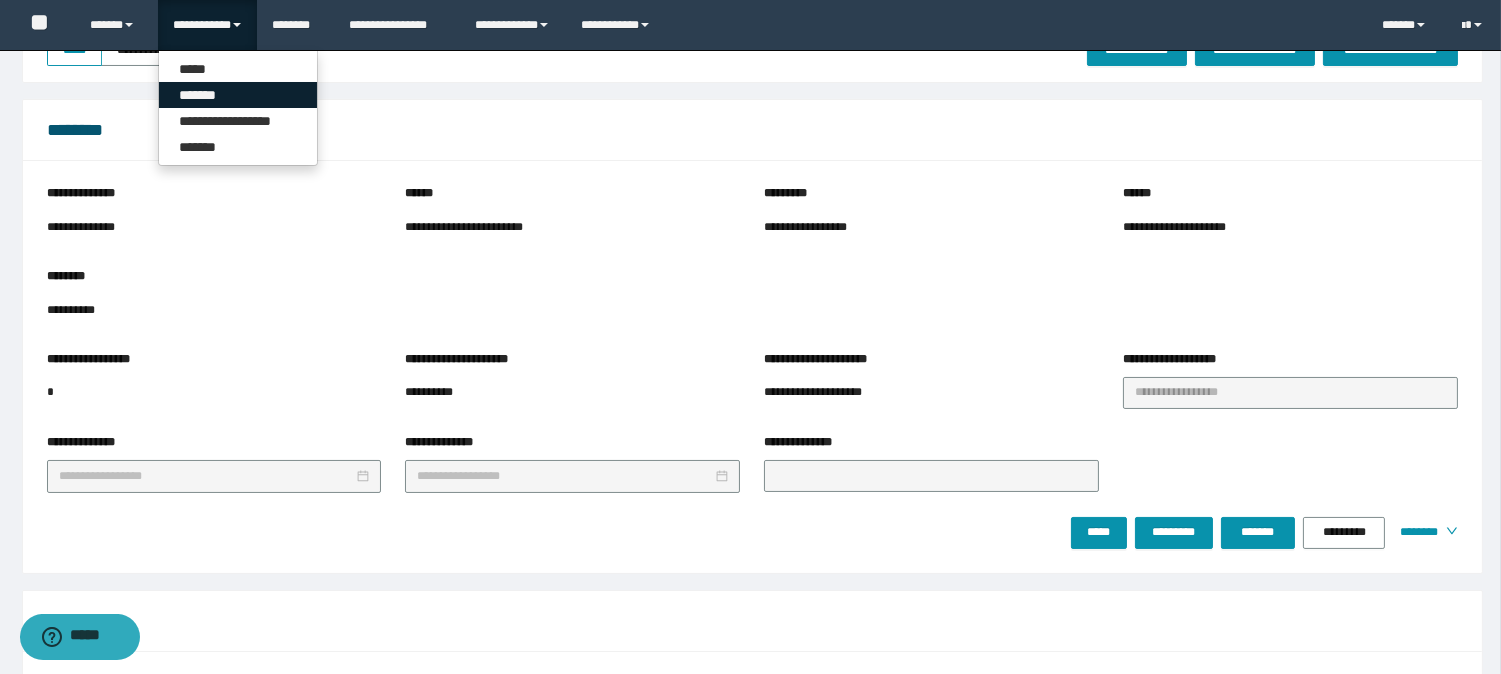 click on "*******" at bounding box center (238, 95) 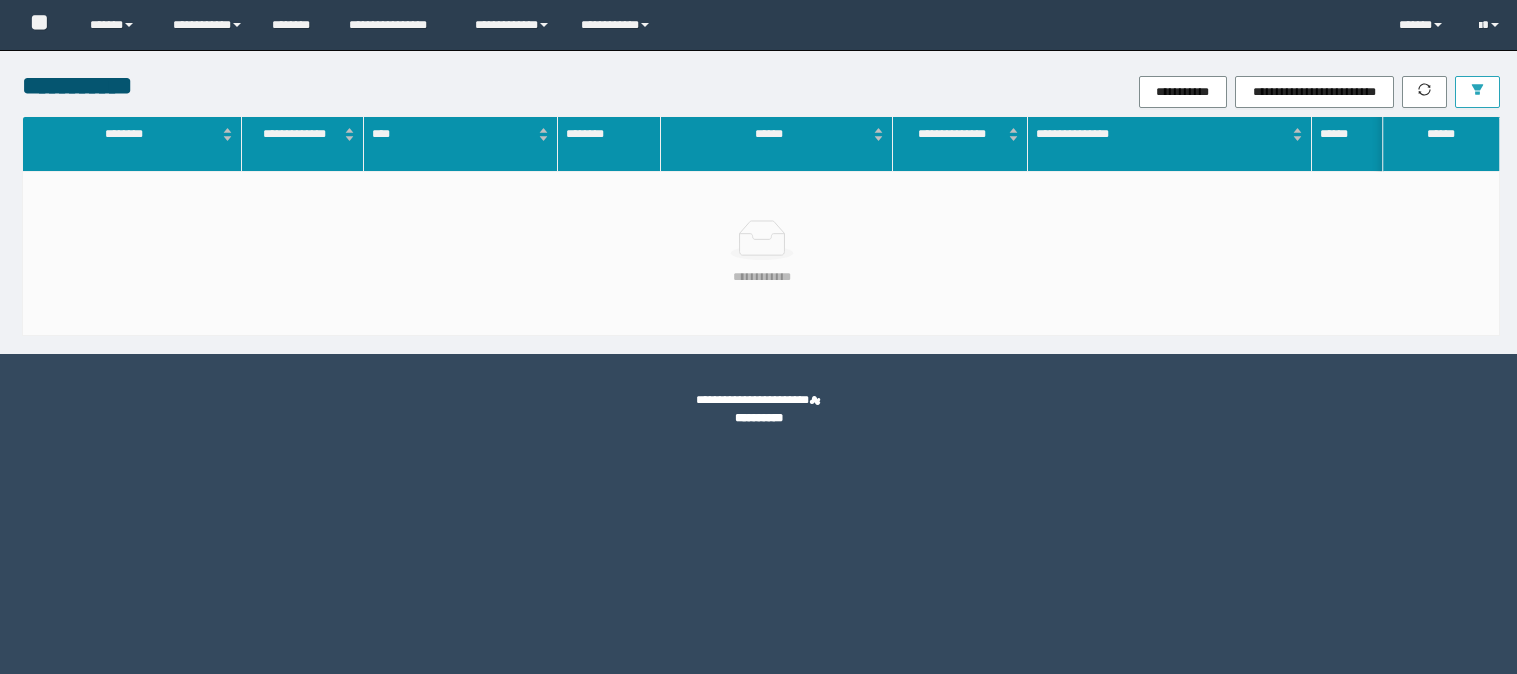 scroll, scrollTop: 0, scrollLeft: 0, axis: both 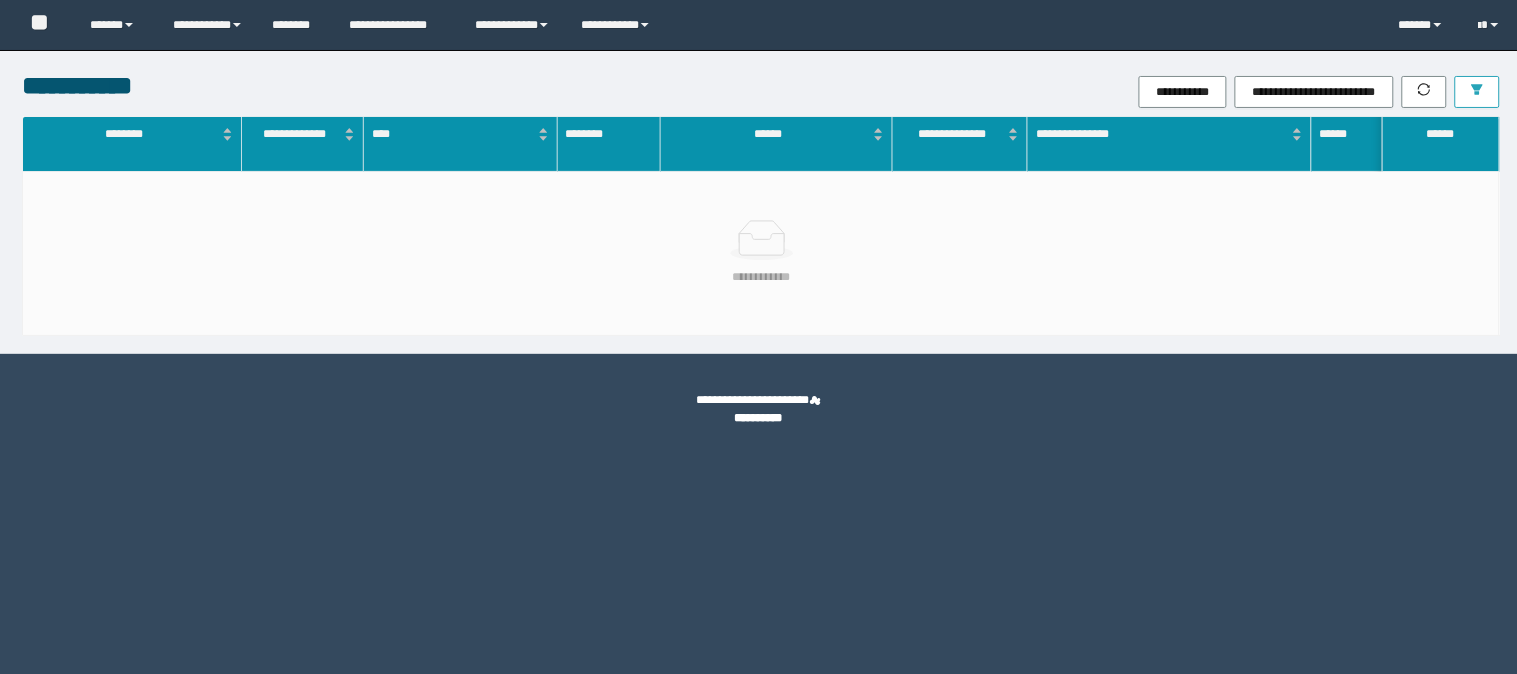 click 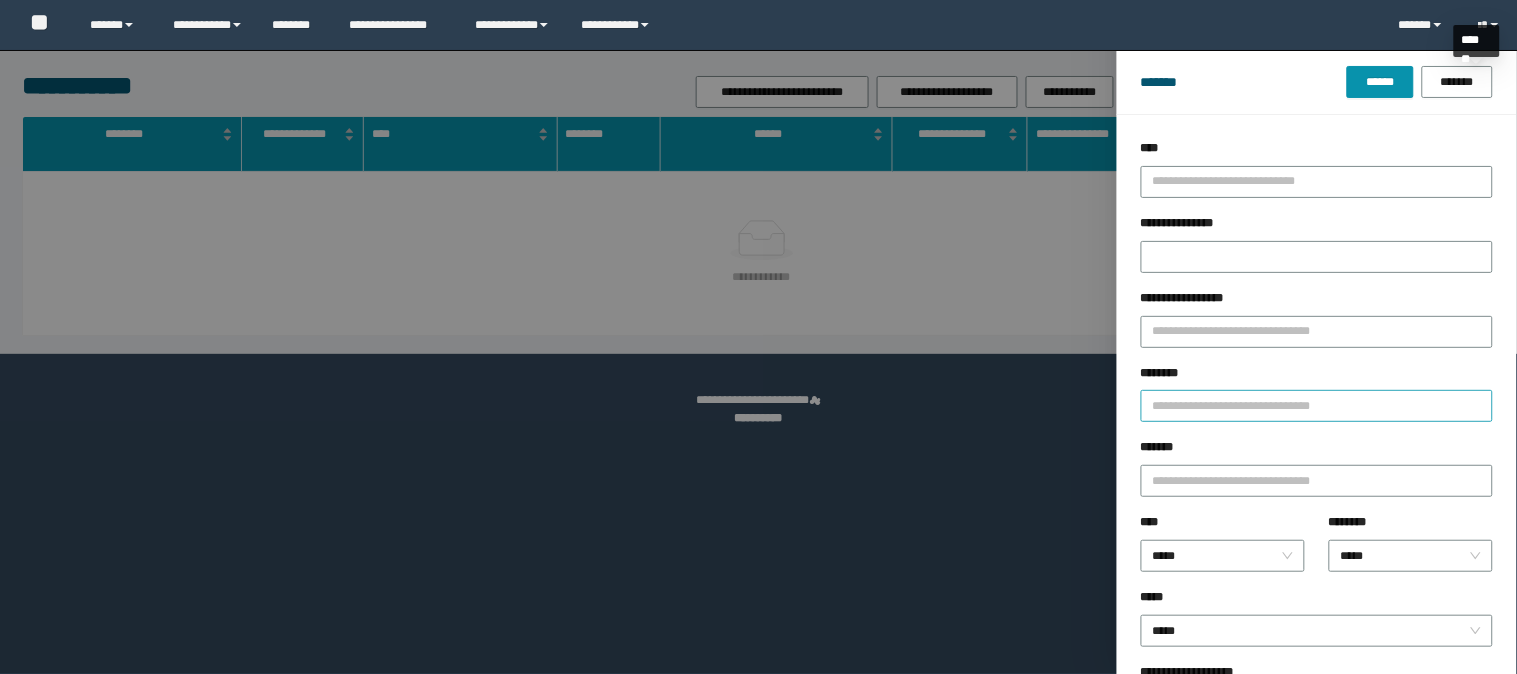 scroll, scrollTop: 0, scrollLeft: 0, axis: both 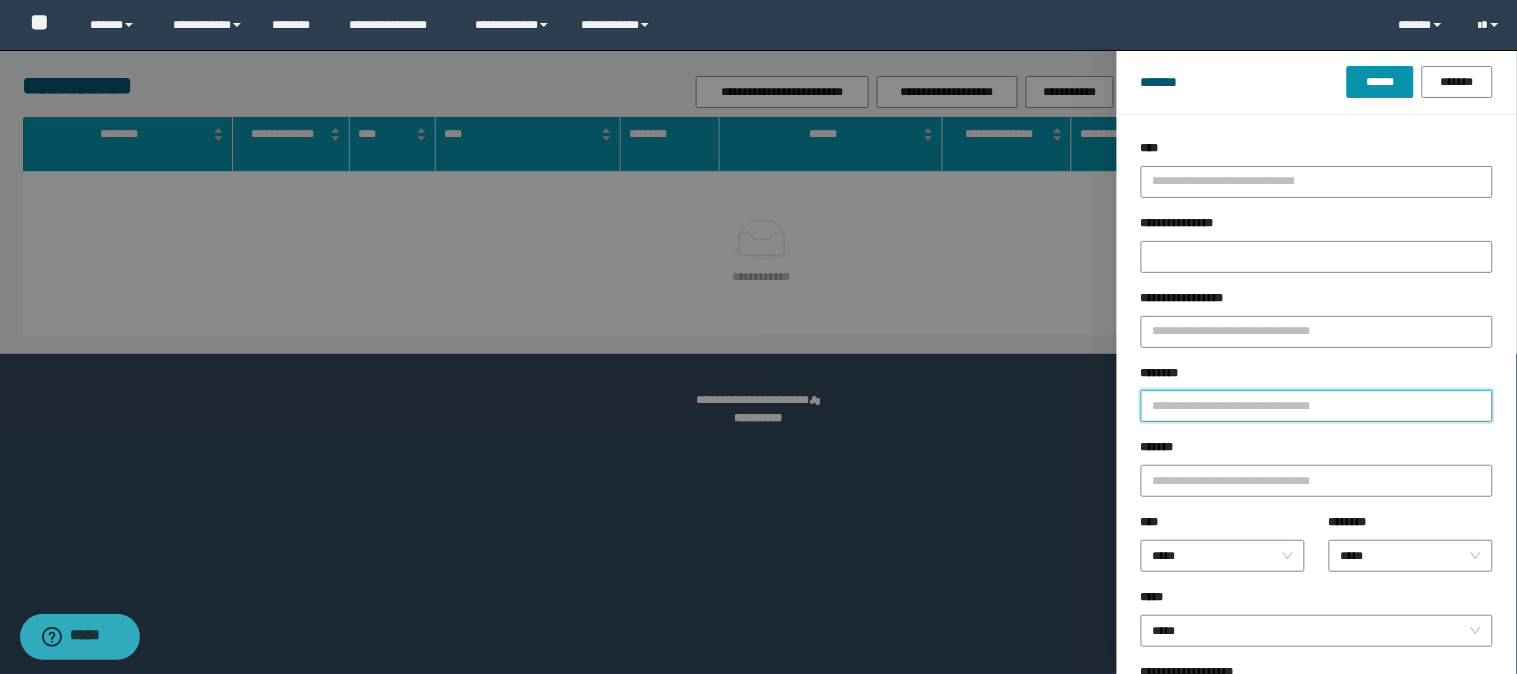 click on "********" at bounding box center [1317, 406] 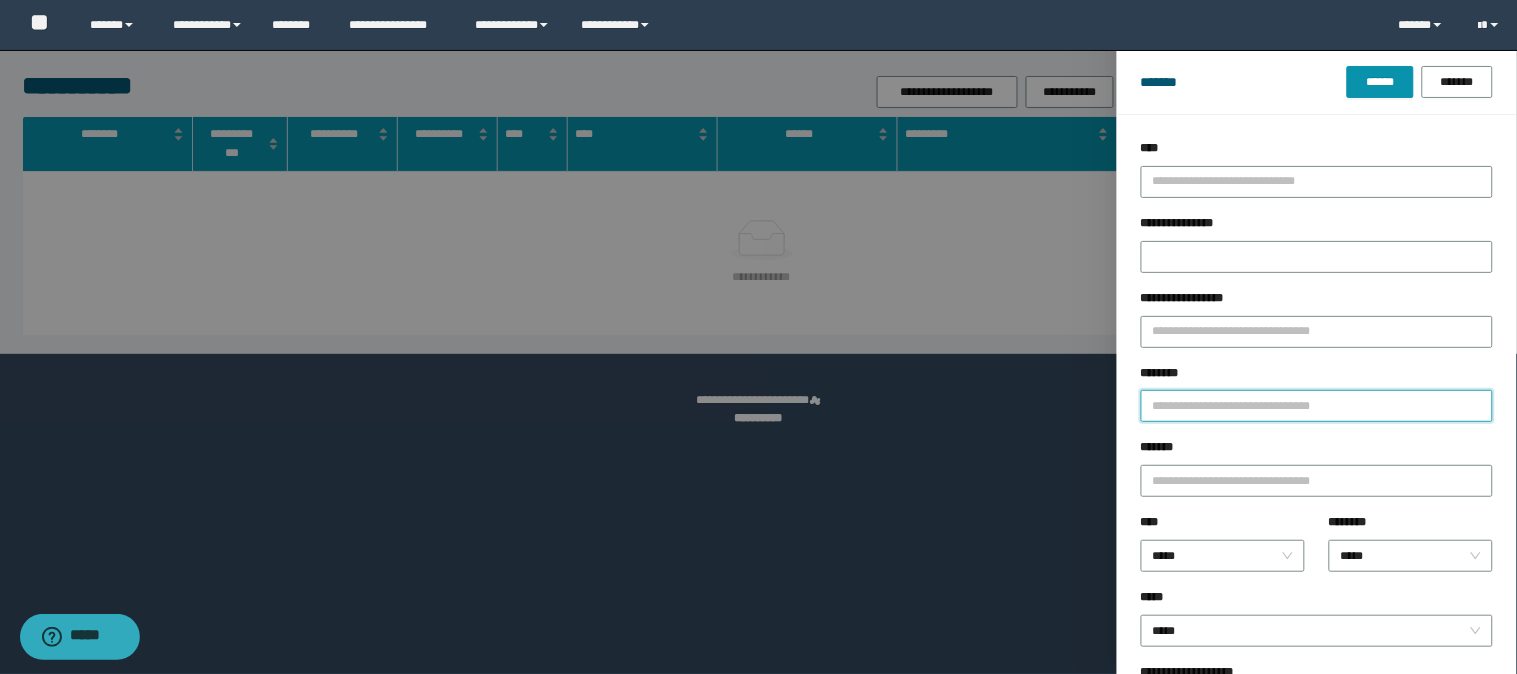 paste on "********" 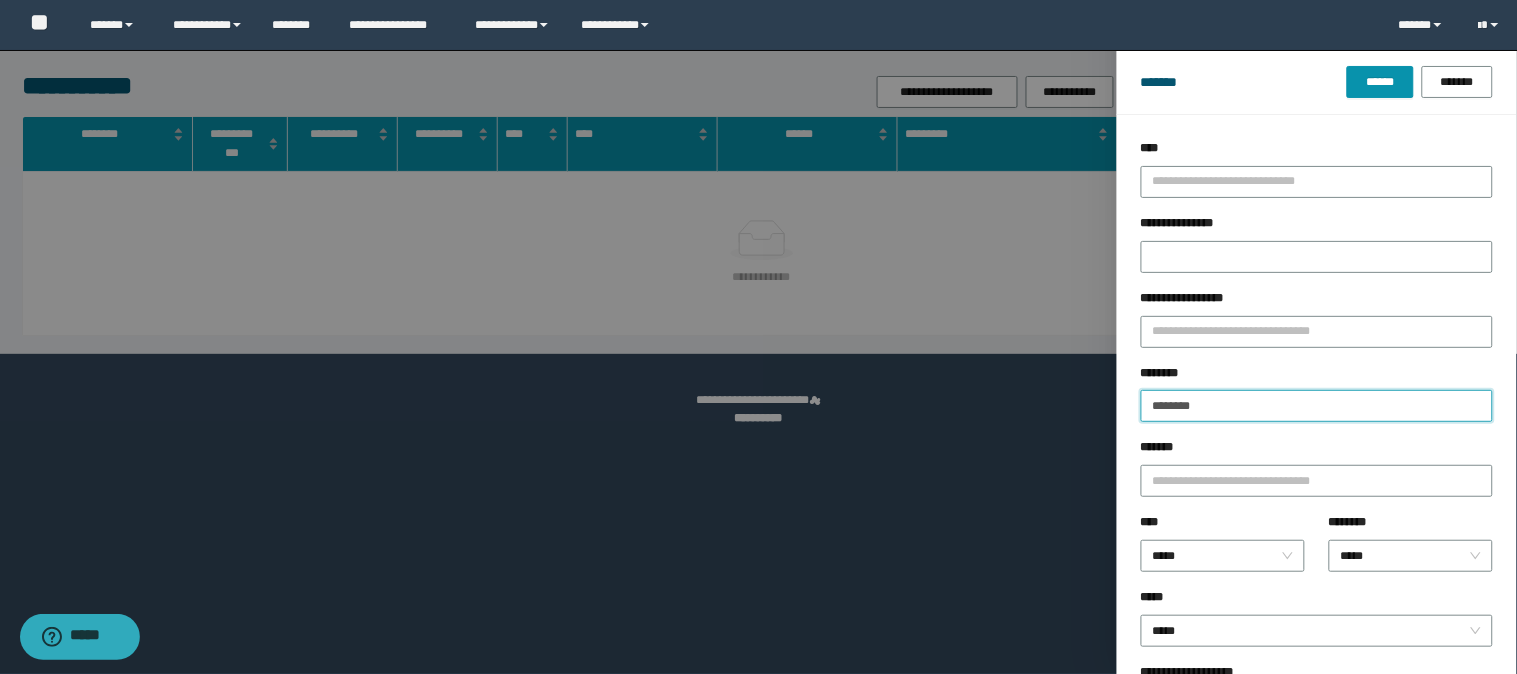 type 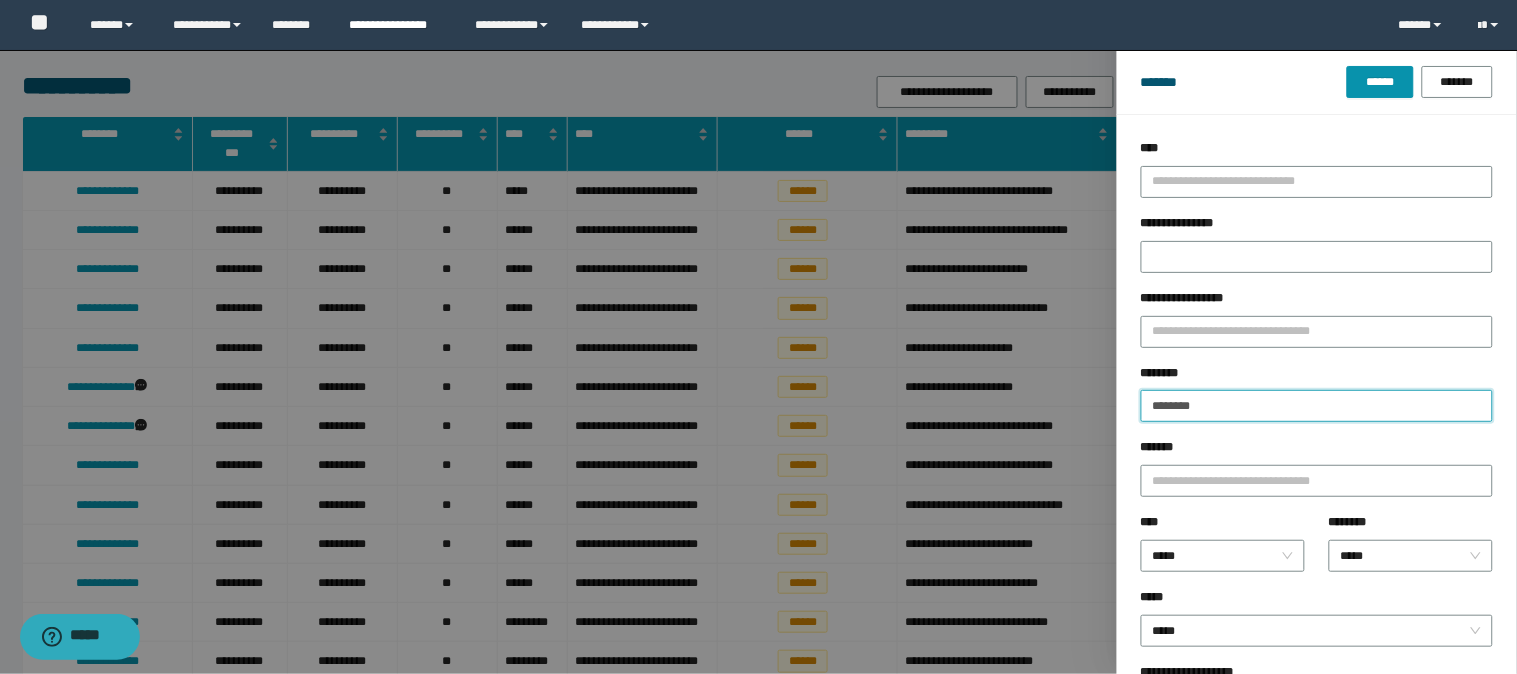 type on "********" 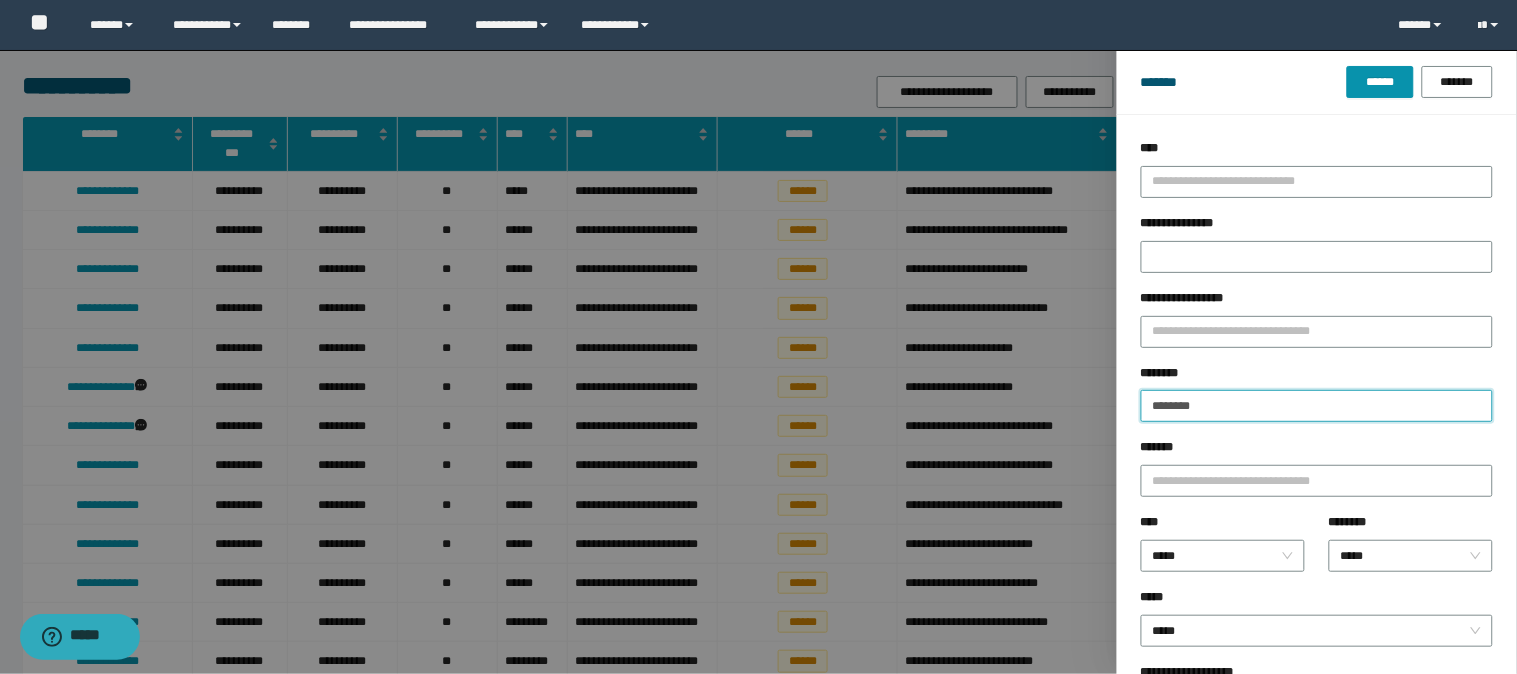 click on "********" at bounding box center (1317, 406) 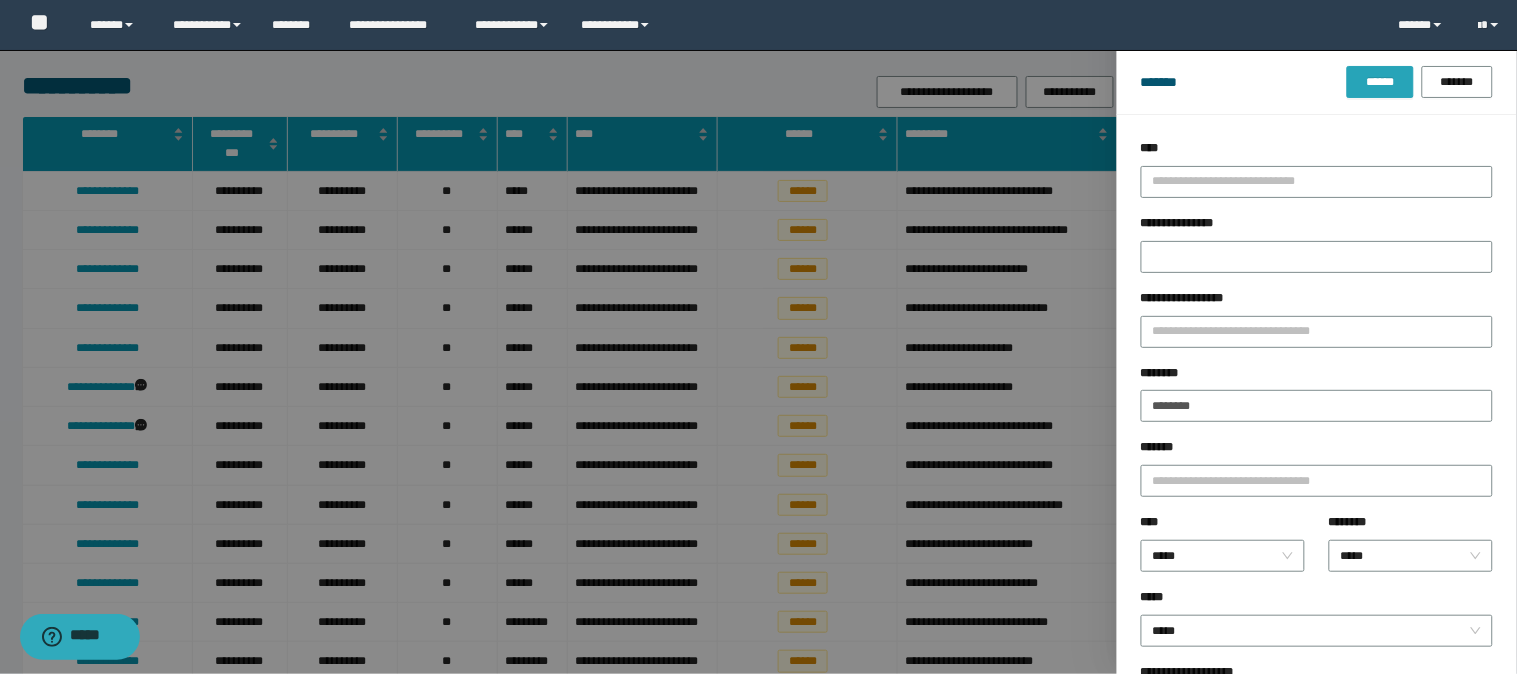 click on "******" at bounding box center (1380, 82) 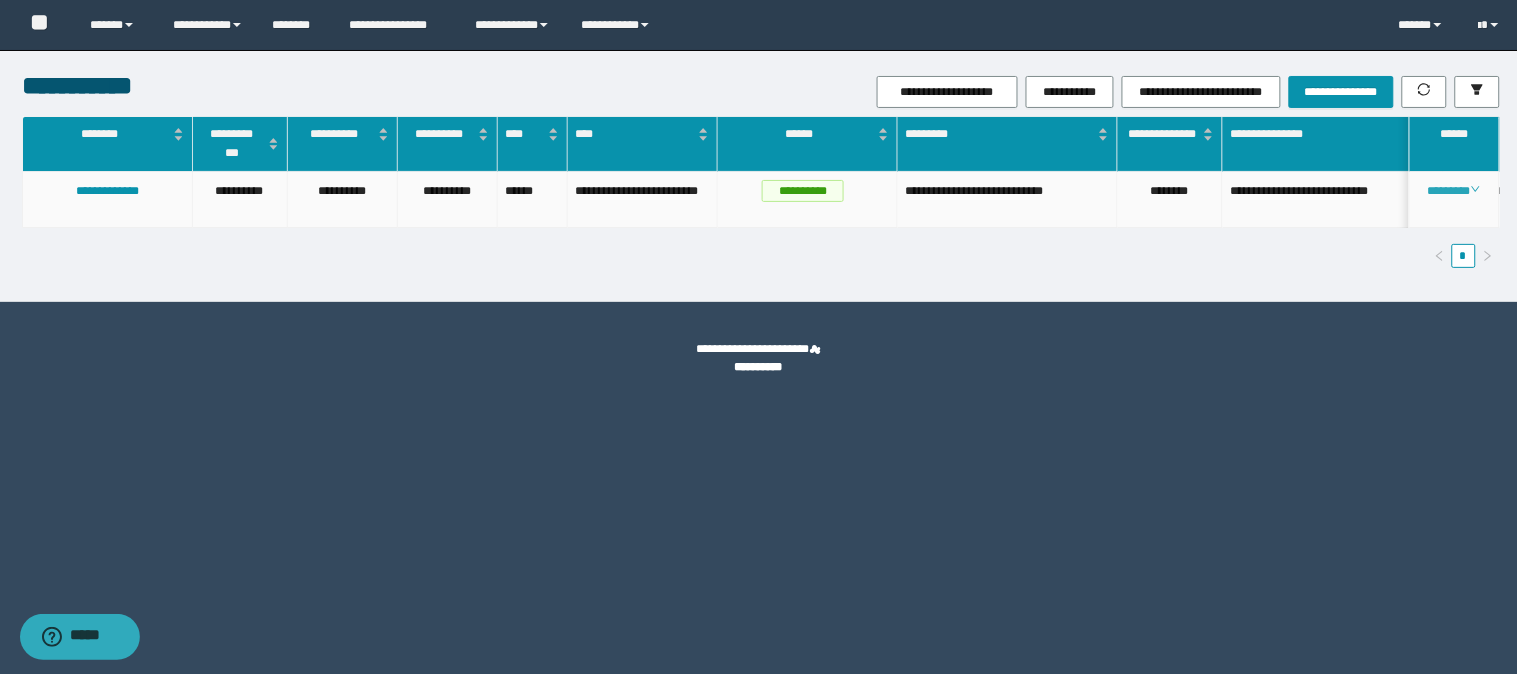 click on "********" at bounding box center [1454, 191] 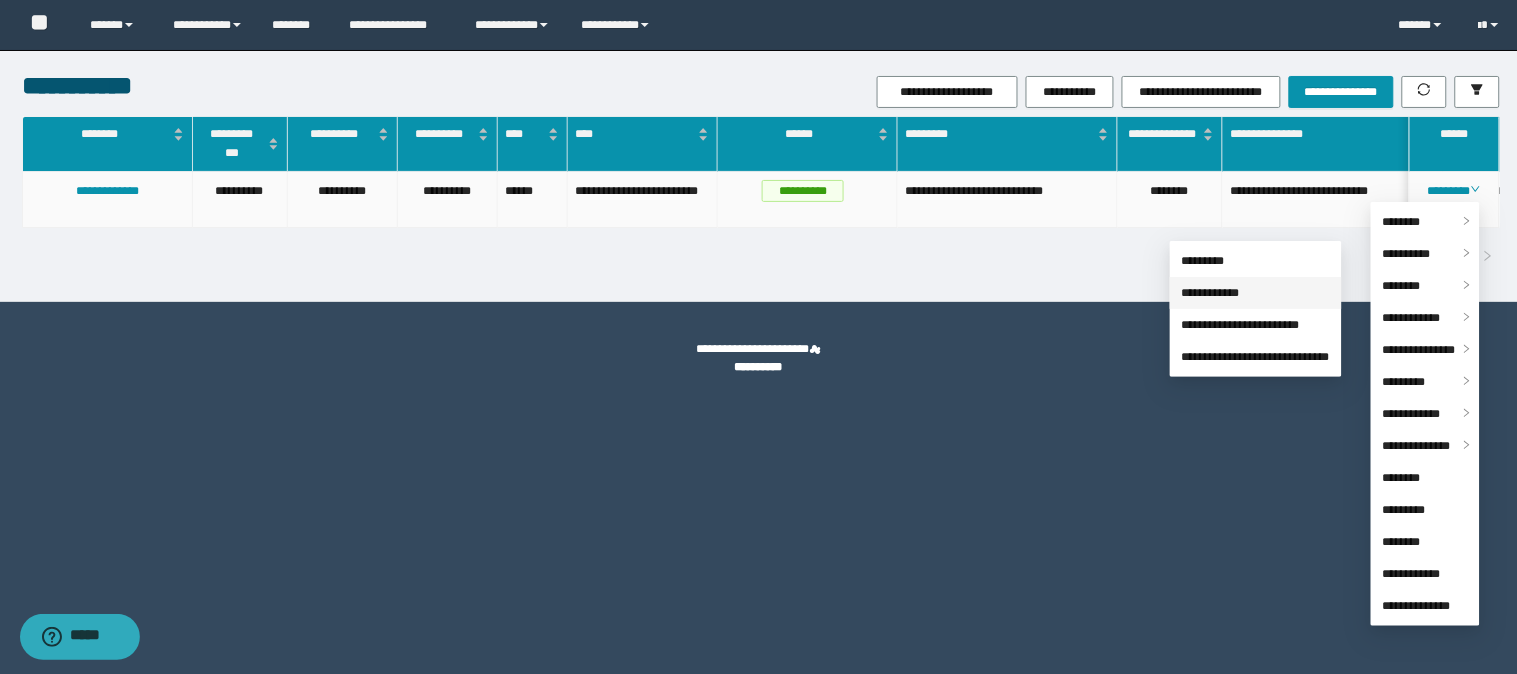 click on "**********" at bounding box center (1211, 293) 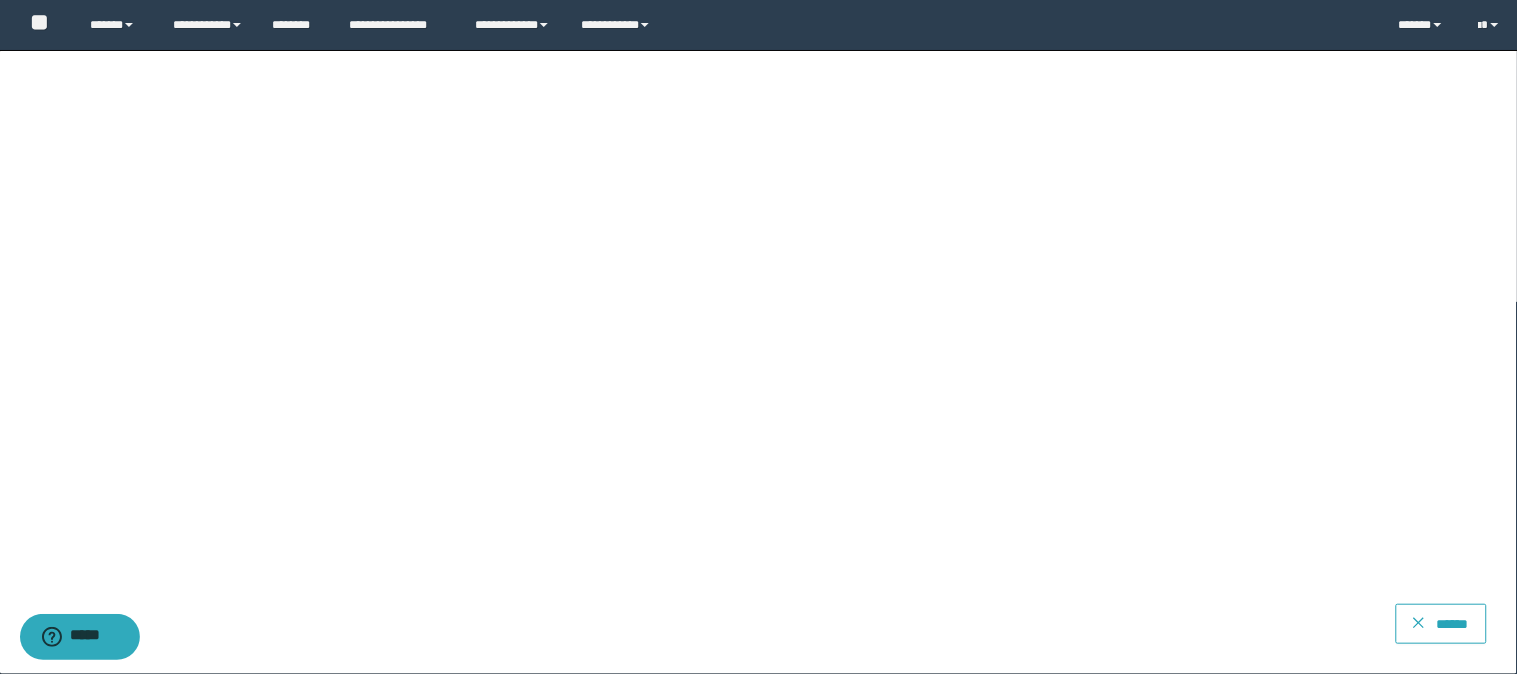 click on "******" at bounding box center (1441, 624) 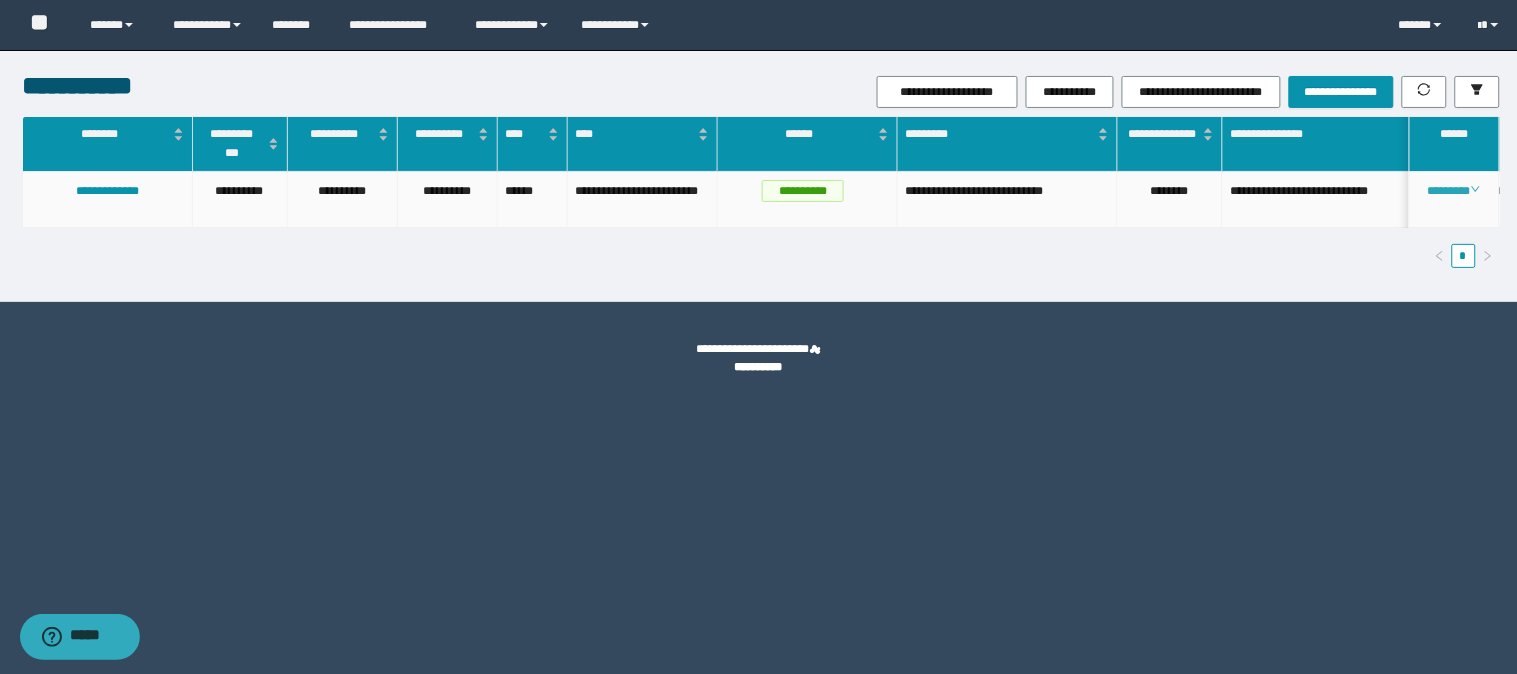 click on "********" at bounding box center [1454, 191] 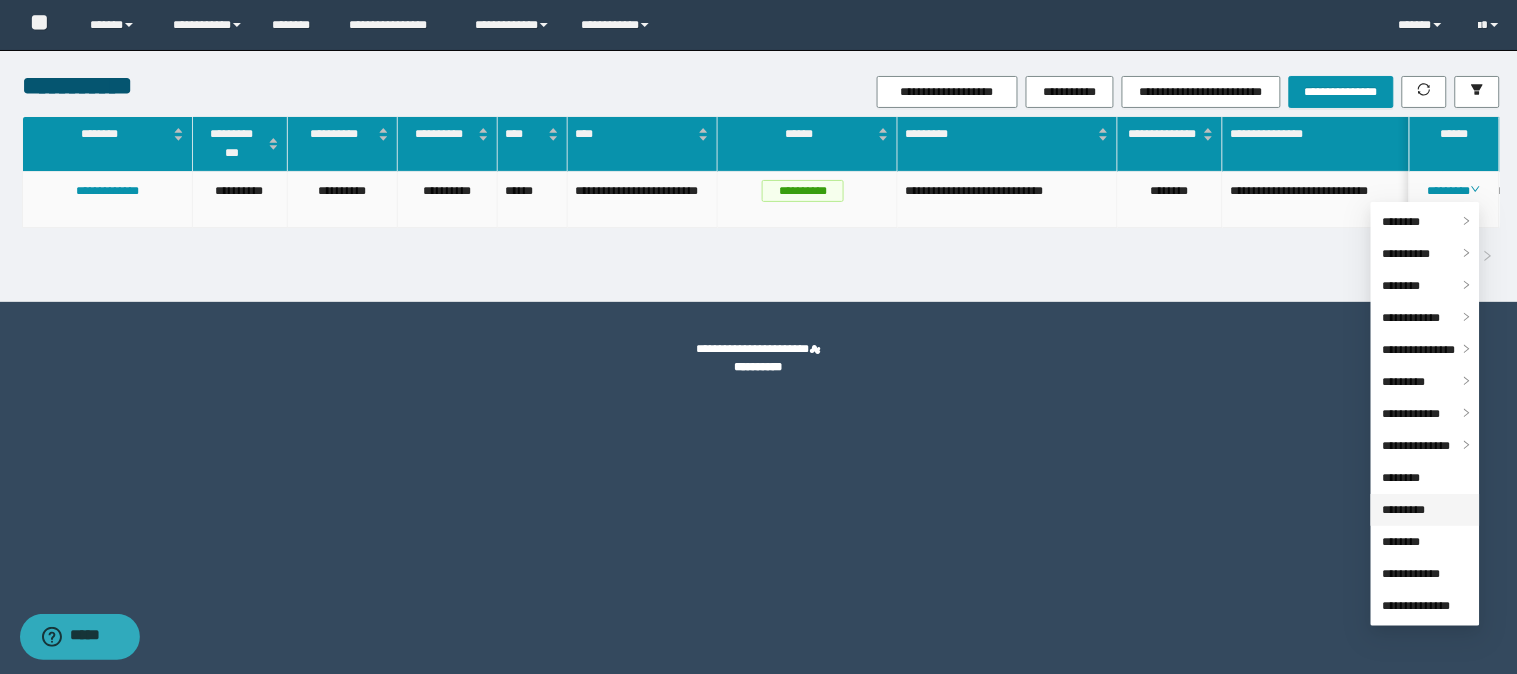 click on "*********" at bounding box center (1404, 510) 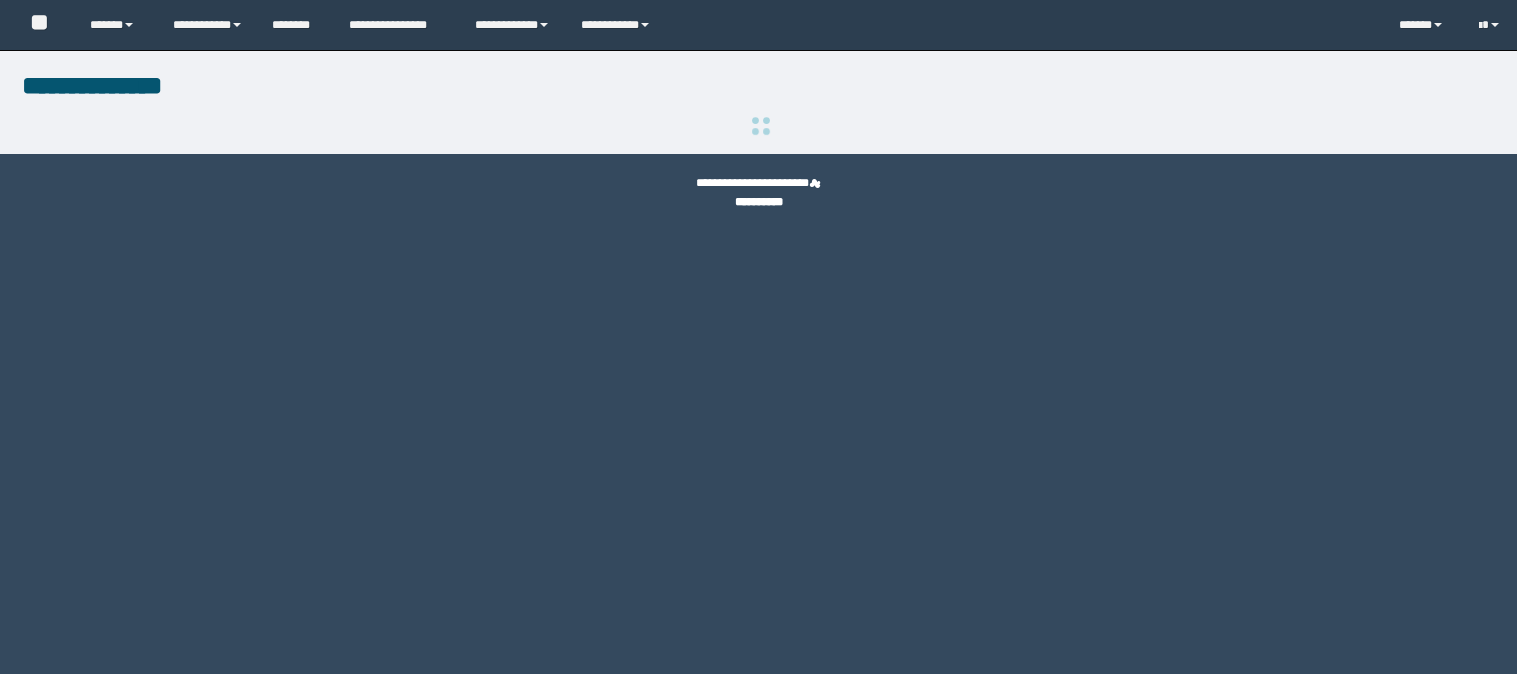 scroll, scrollTop: 0, scrollLeft: 0, axis: both 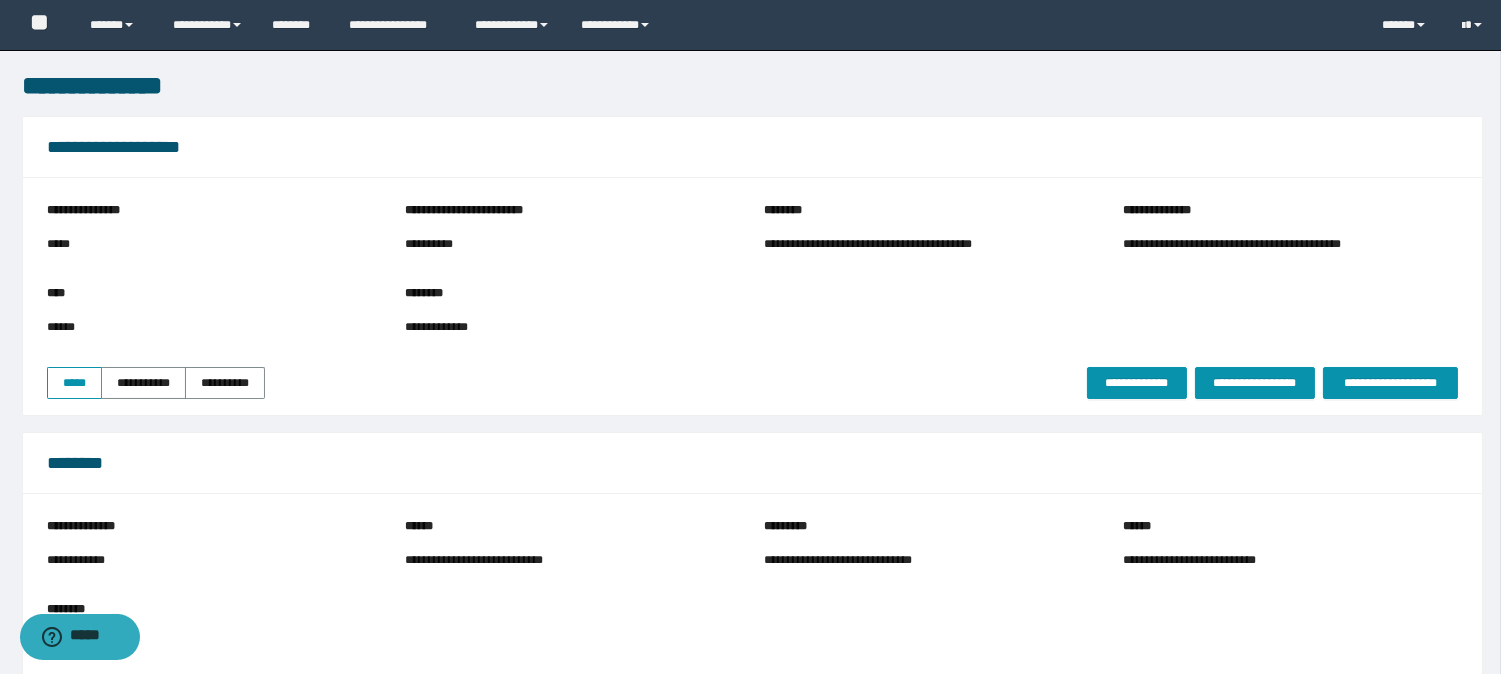 click on "**********" at bounding box center (903, 244) 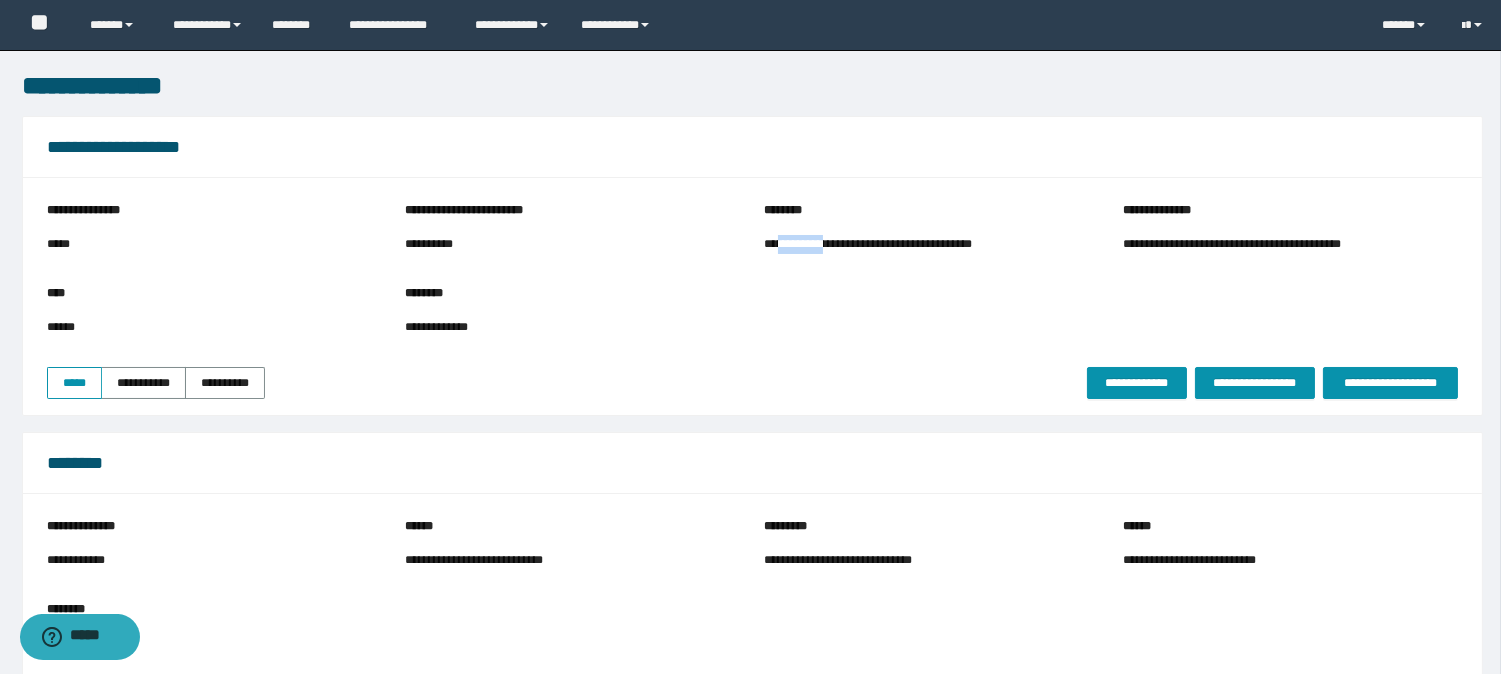 click on "**********" at bounding box center [903, 244] 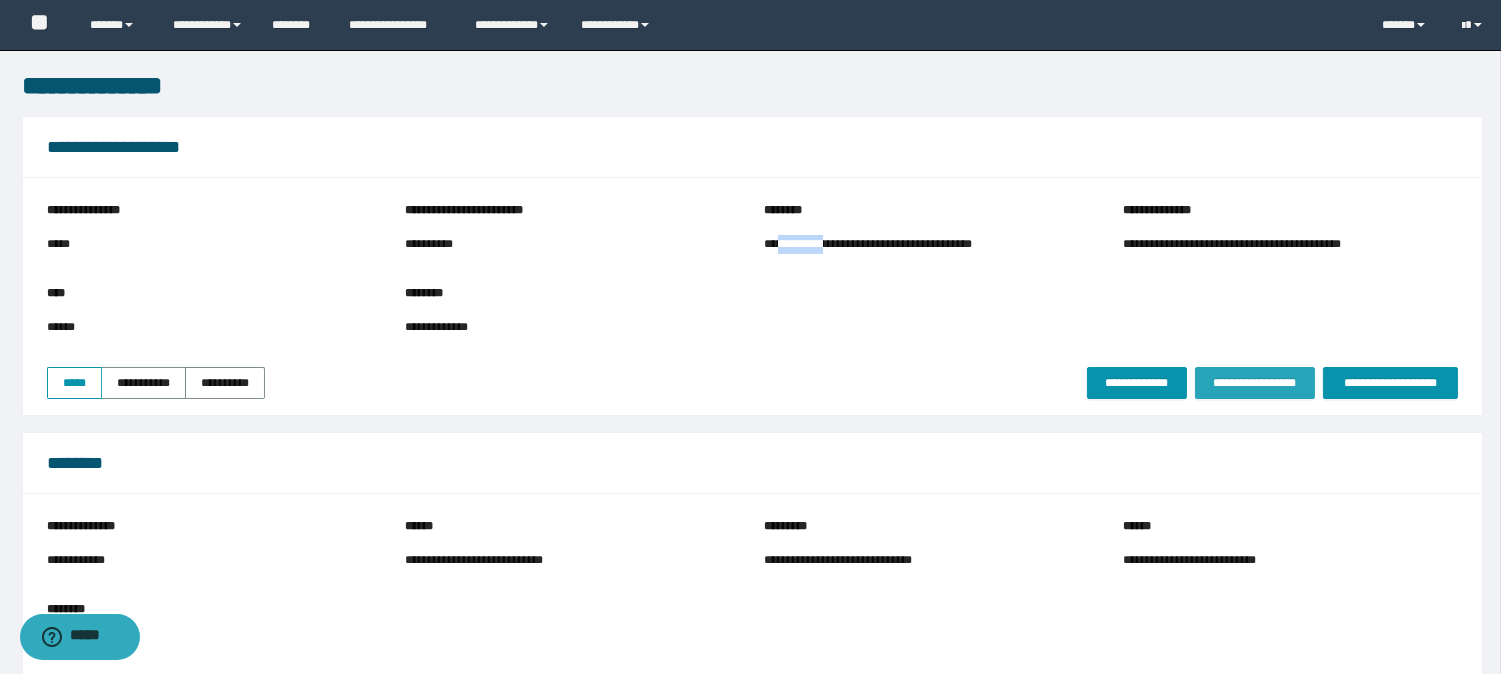 click on "**********" at bounding box center [1255, 383] 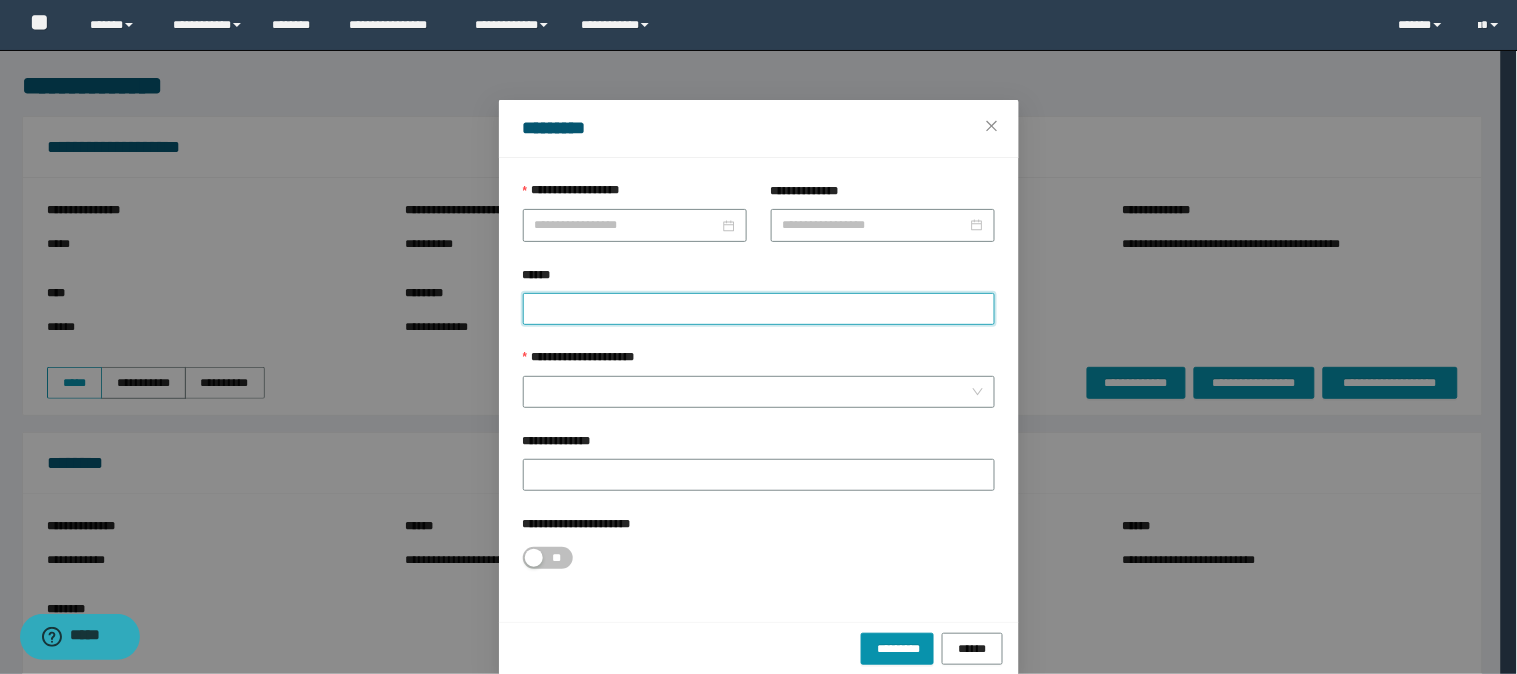 click on "******" at bounding box center [759, 309] 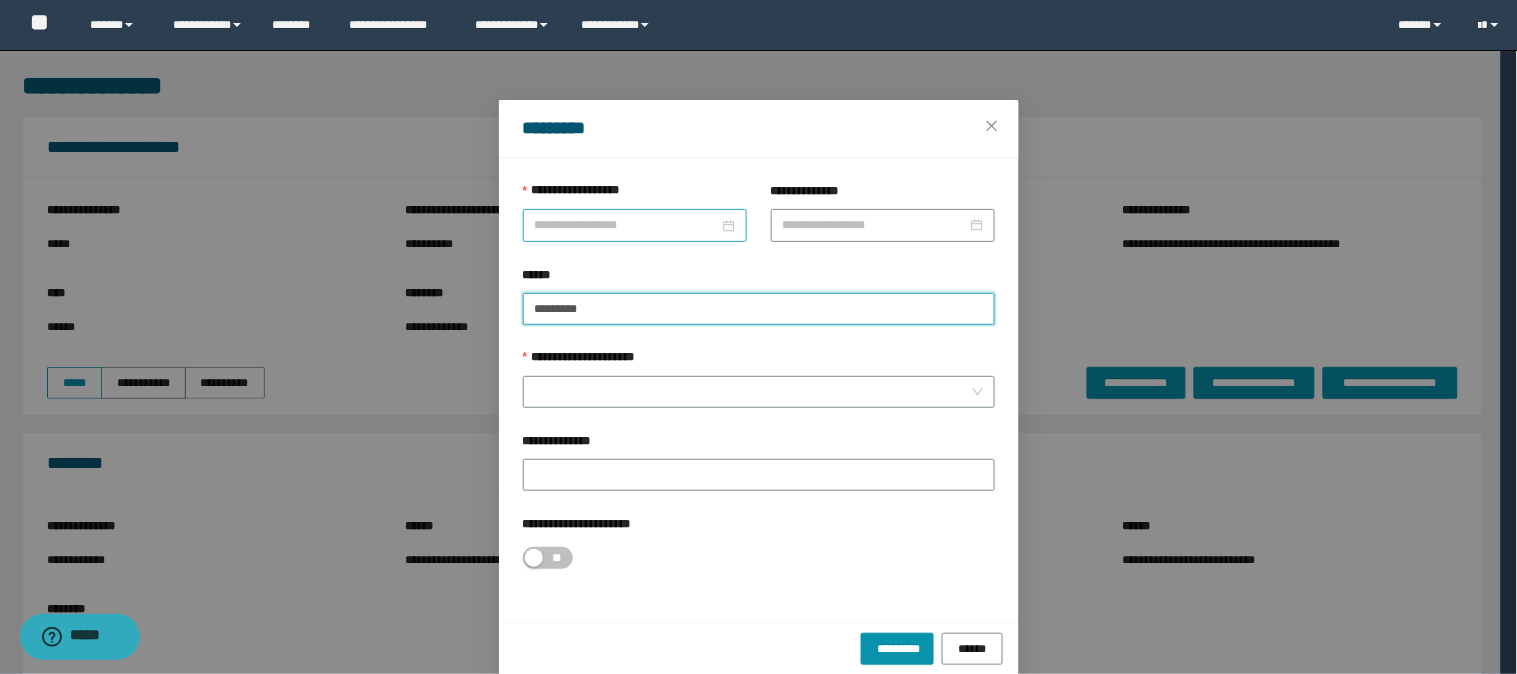 paste on "********" 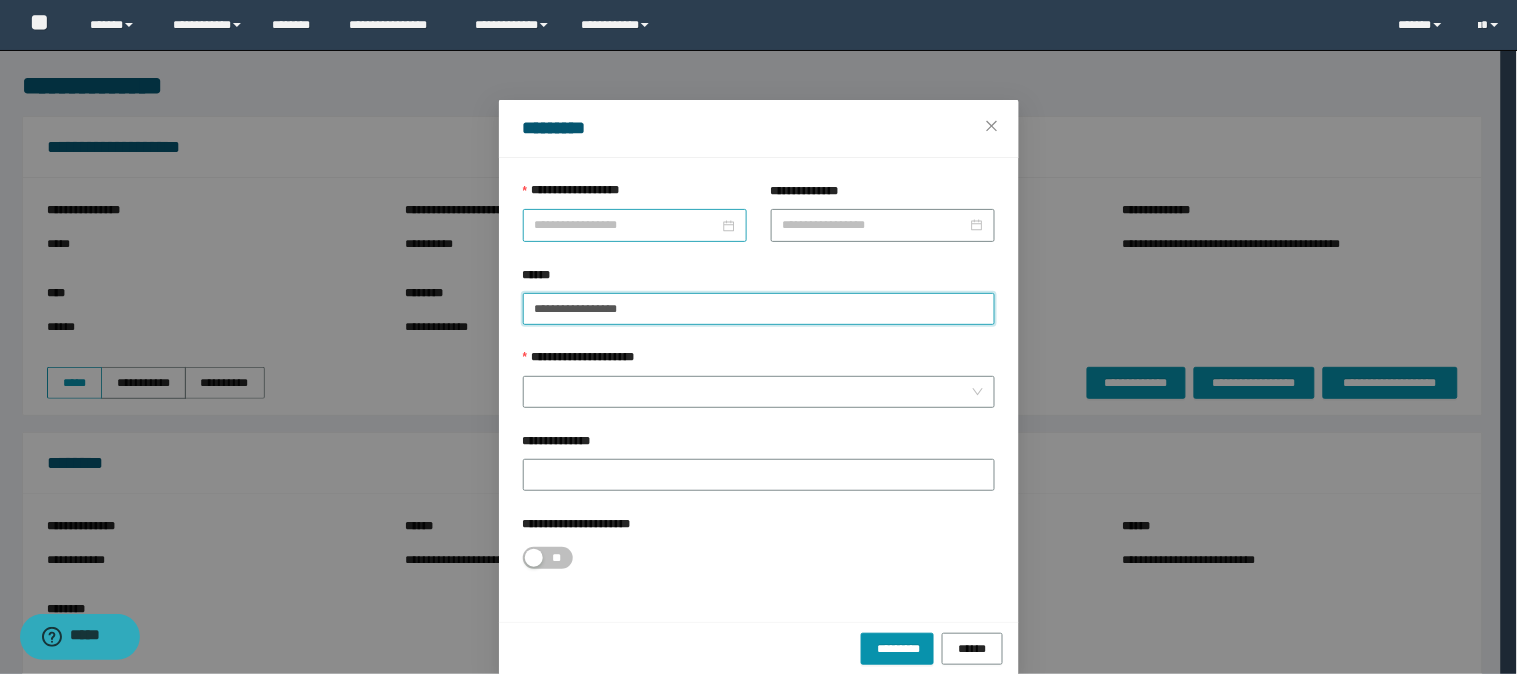 type on "**********" 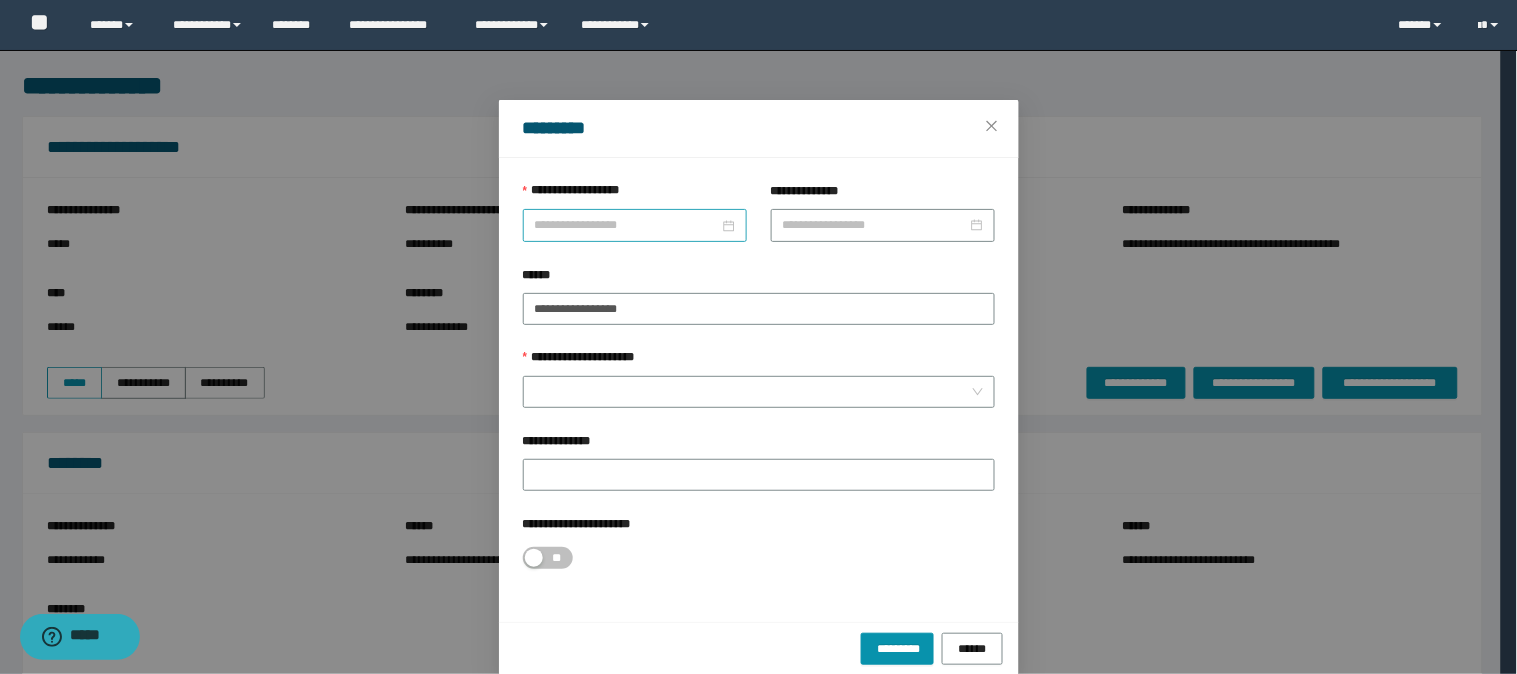 click on "**********" at bounding box center (627, 225) 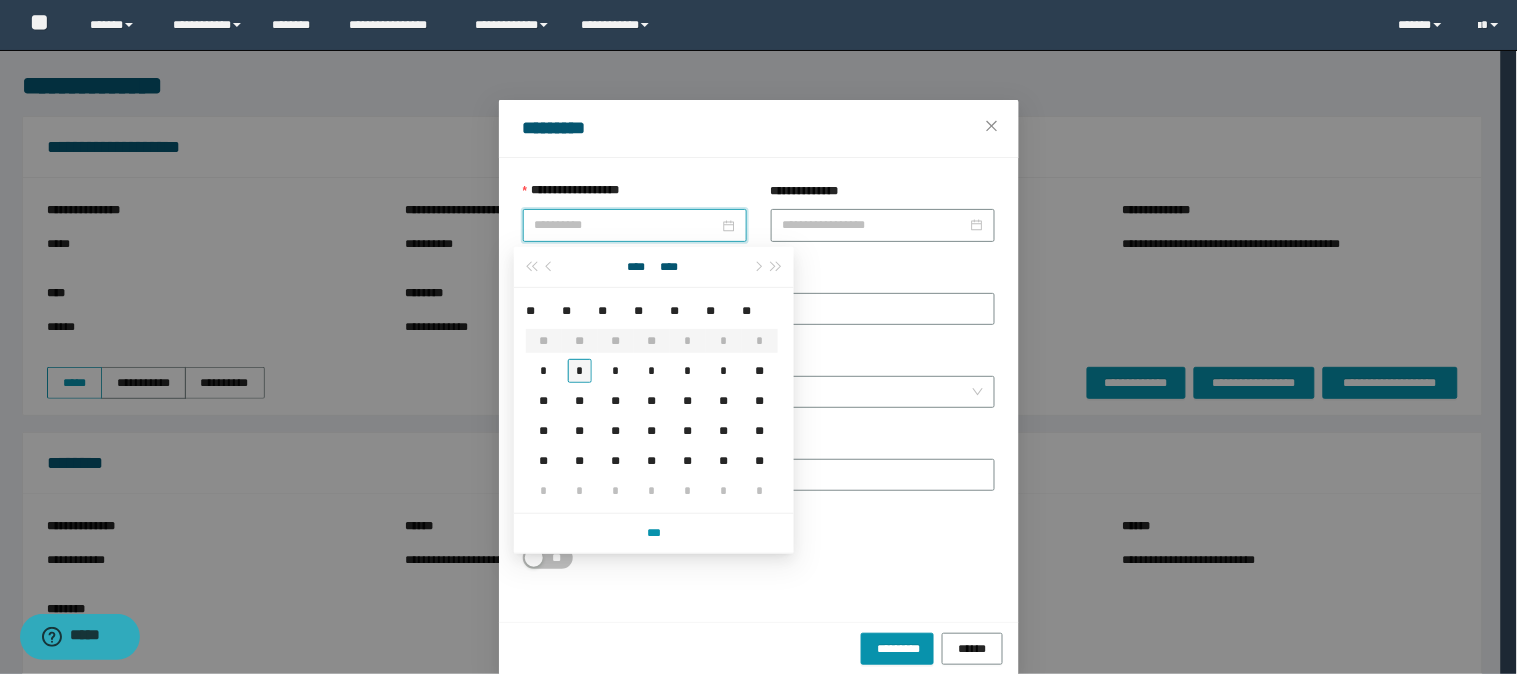 type on "**********" 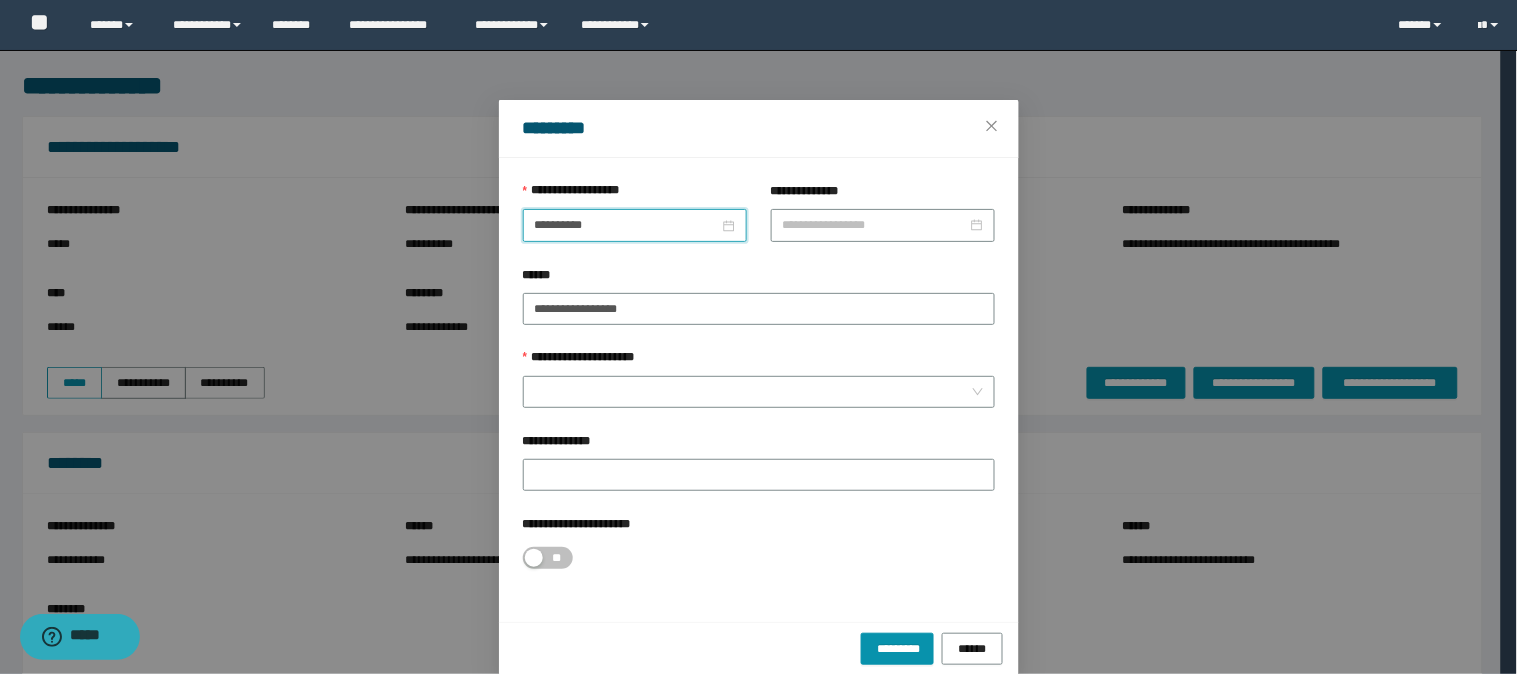 click on "**********" at bounding box center (759, 362) 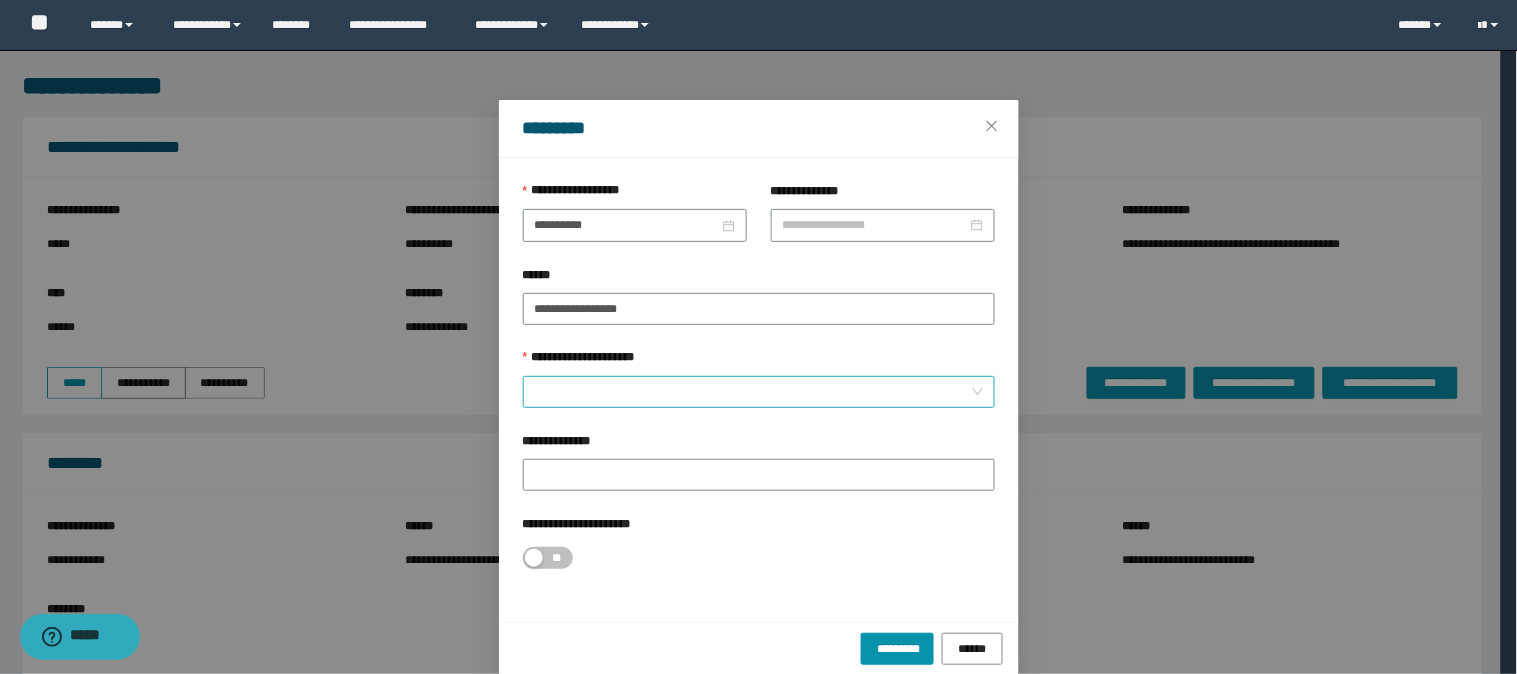 drag, startPoint x: 614, startPoint y: 377, endPoint x: 617, endPoint y: 396, distance: 19.235384 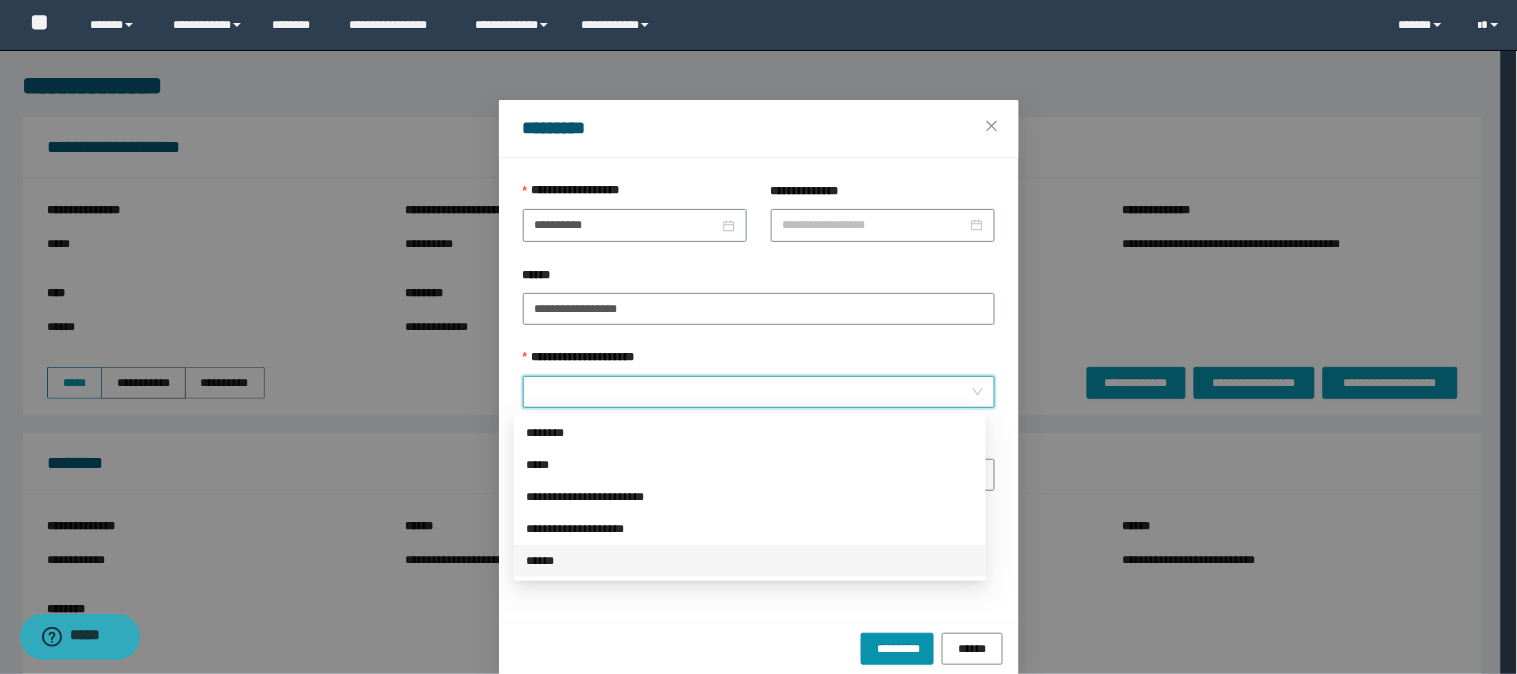 click on "**********" at bounding box center [750, 529] 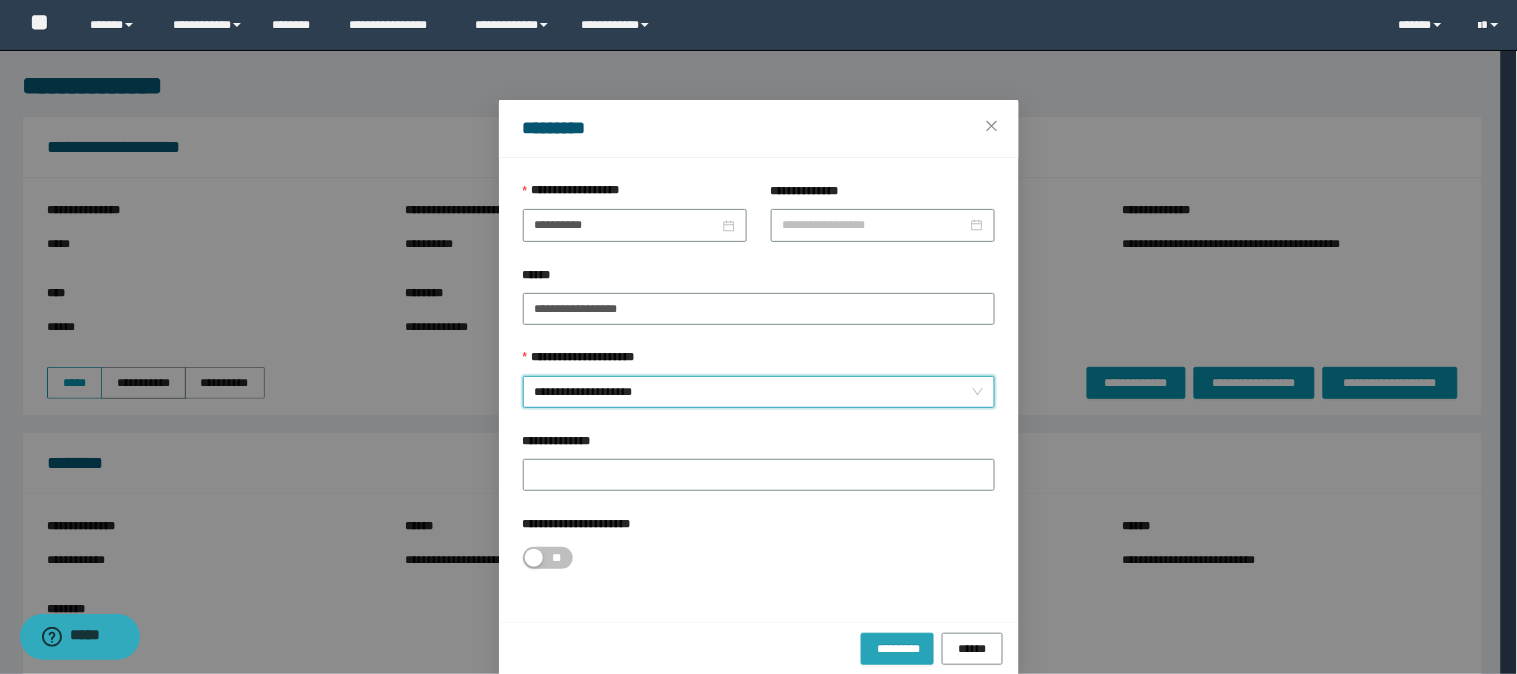 click on "*********" at bounding box center [897, 648] 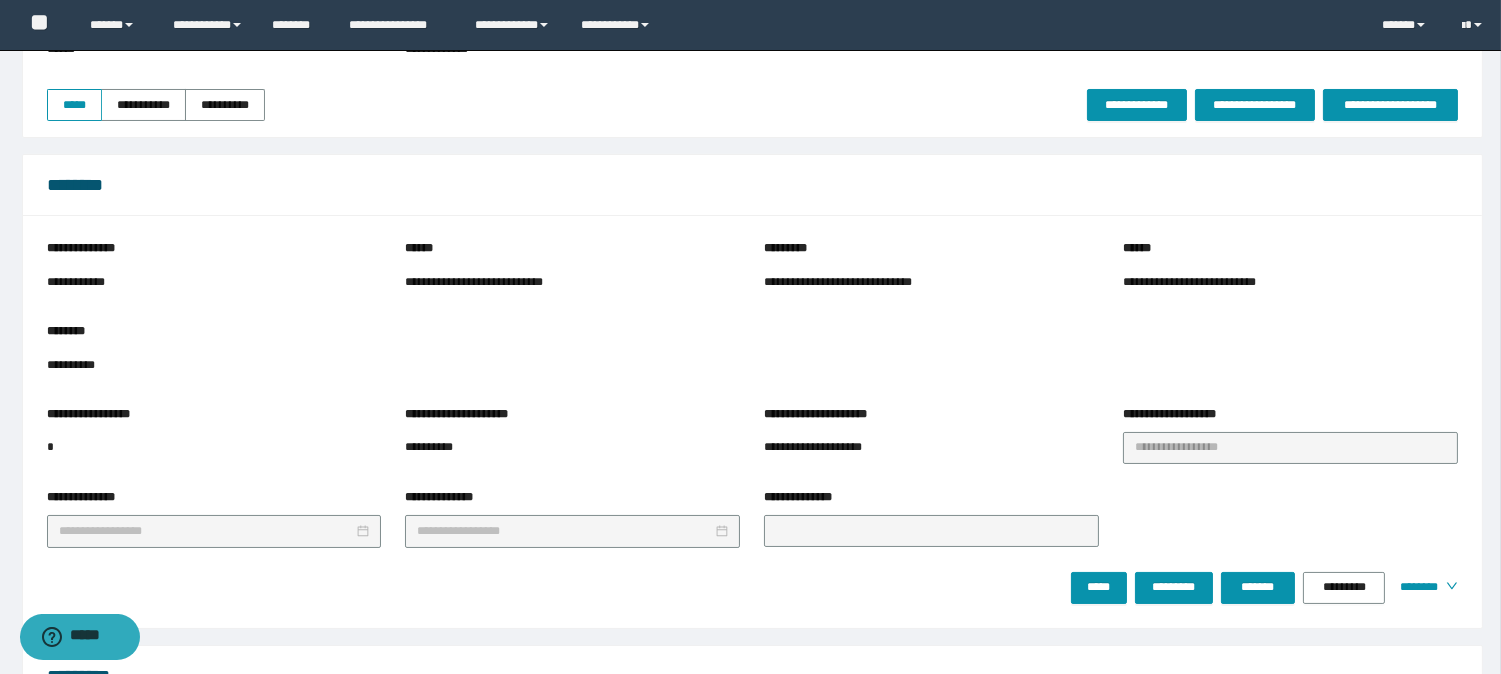 scroll, scrollTop: 333, scrollLeft: 0, axis: vertical 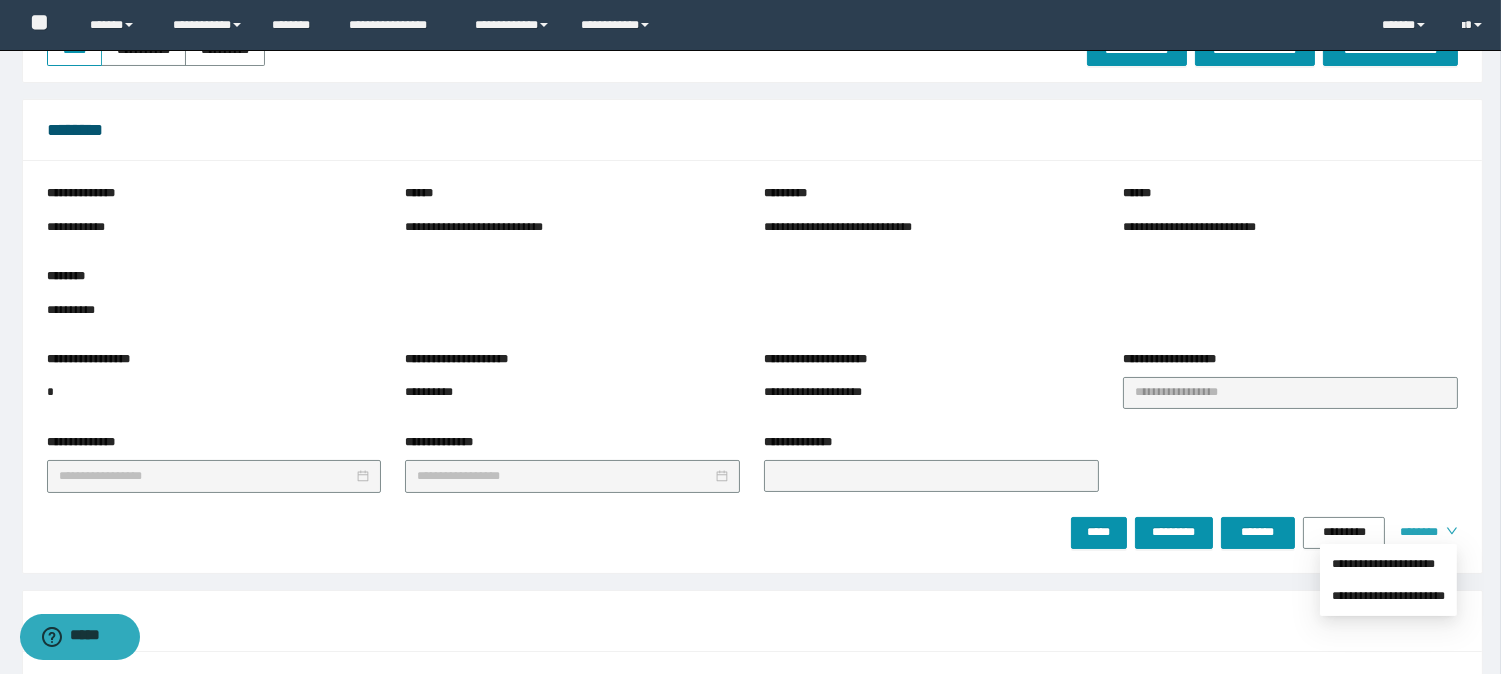 click on "********" at bounding box center [1415, 532] 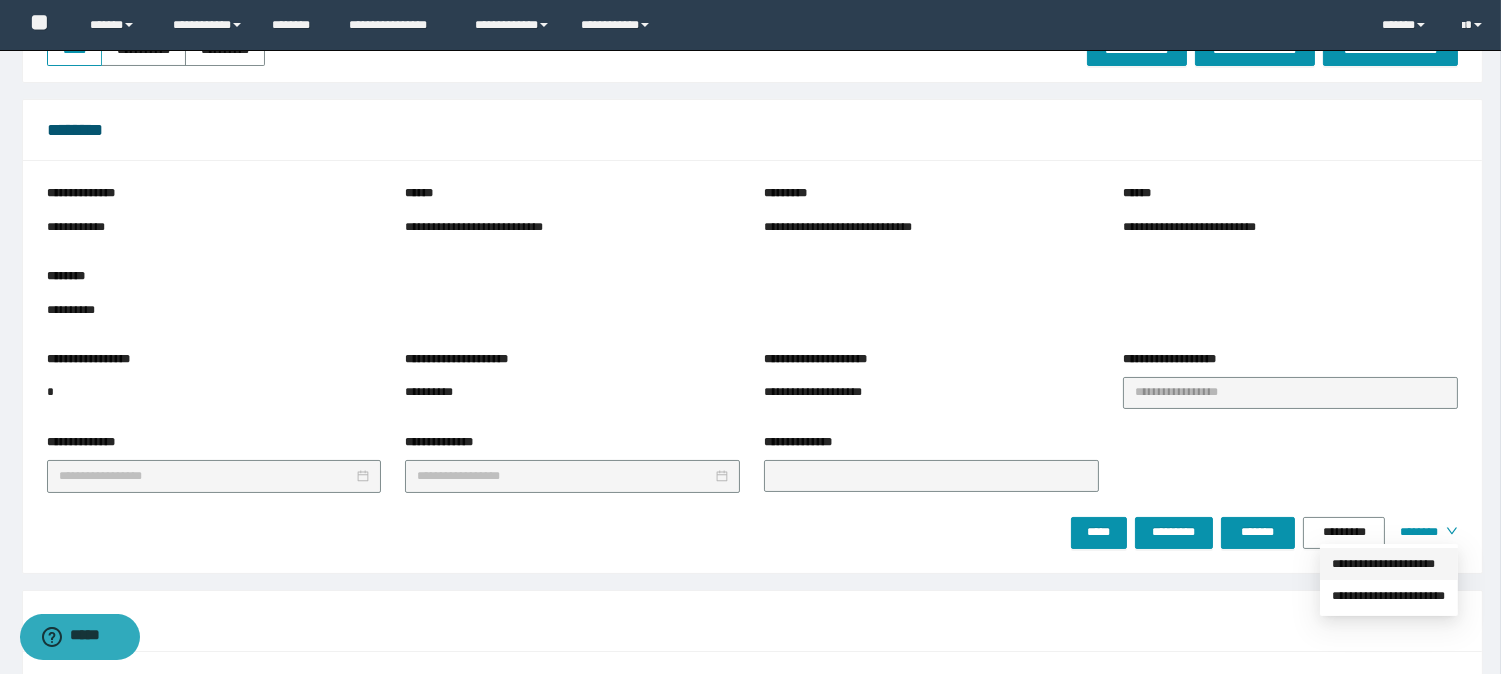 click on "**********" at bounding box center [1389, 564] 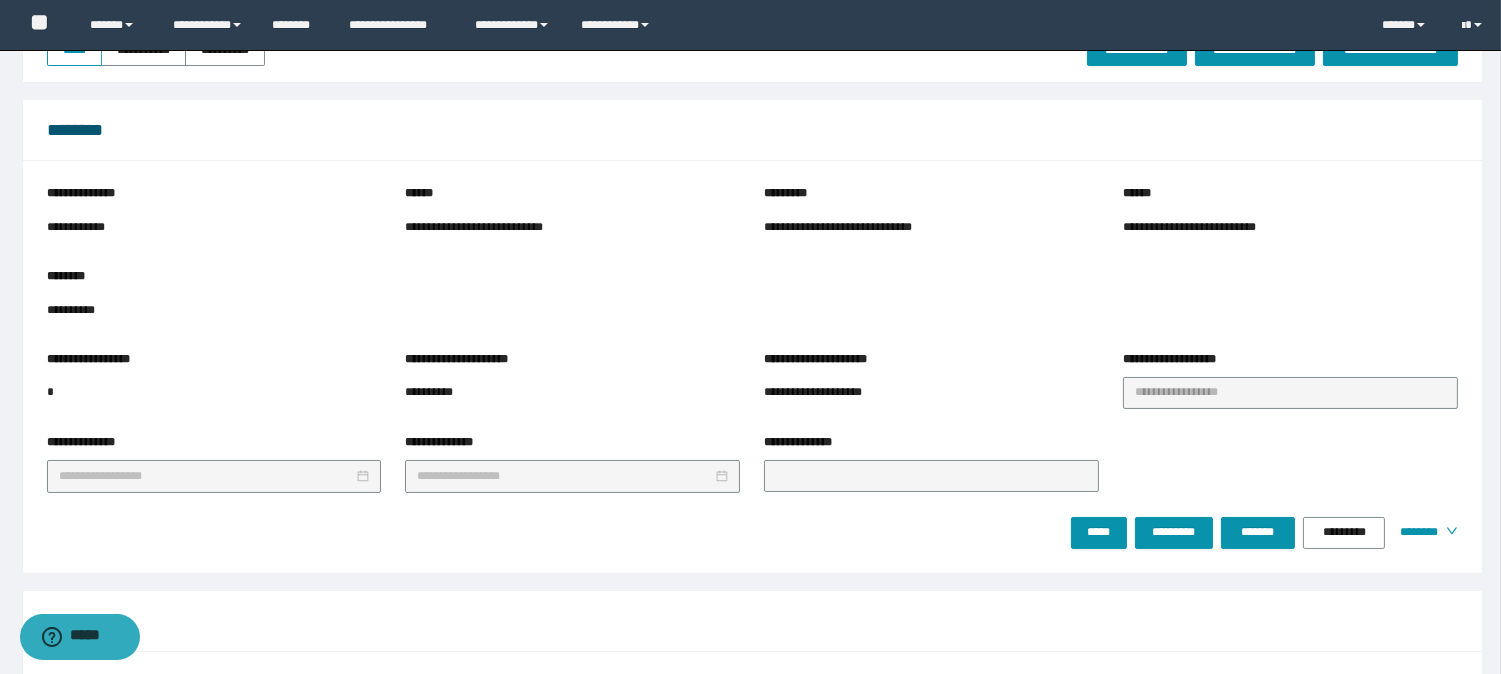 click on "**********" at bounding box center (1290, 225) 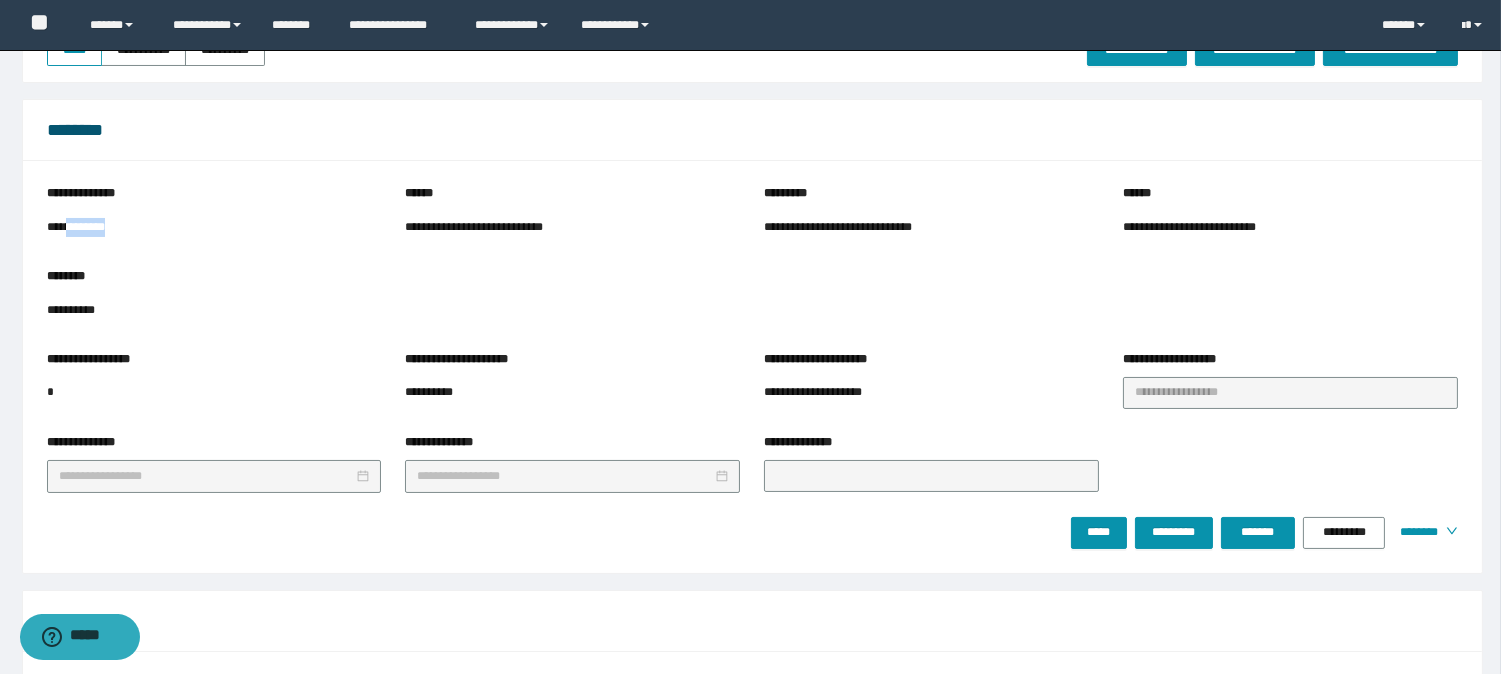 click on "**********" at bounding box center (87, 227) 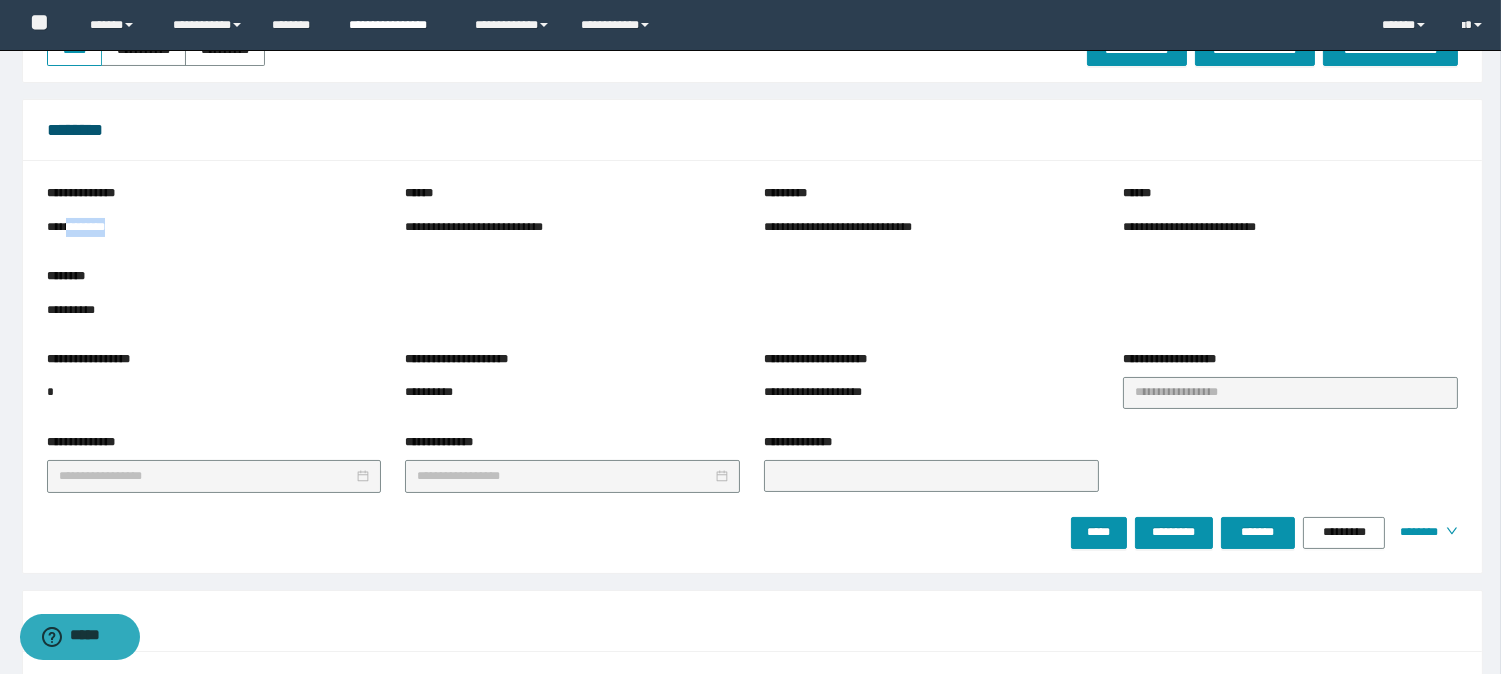 copy on "********" 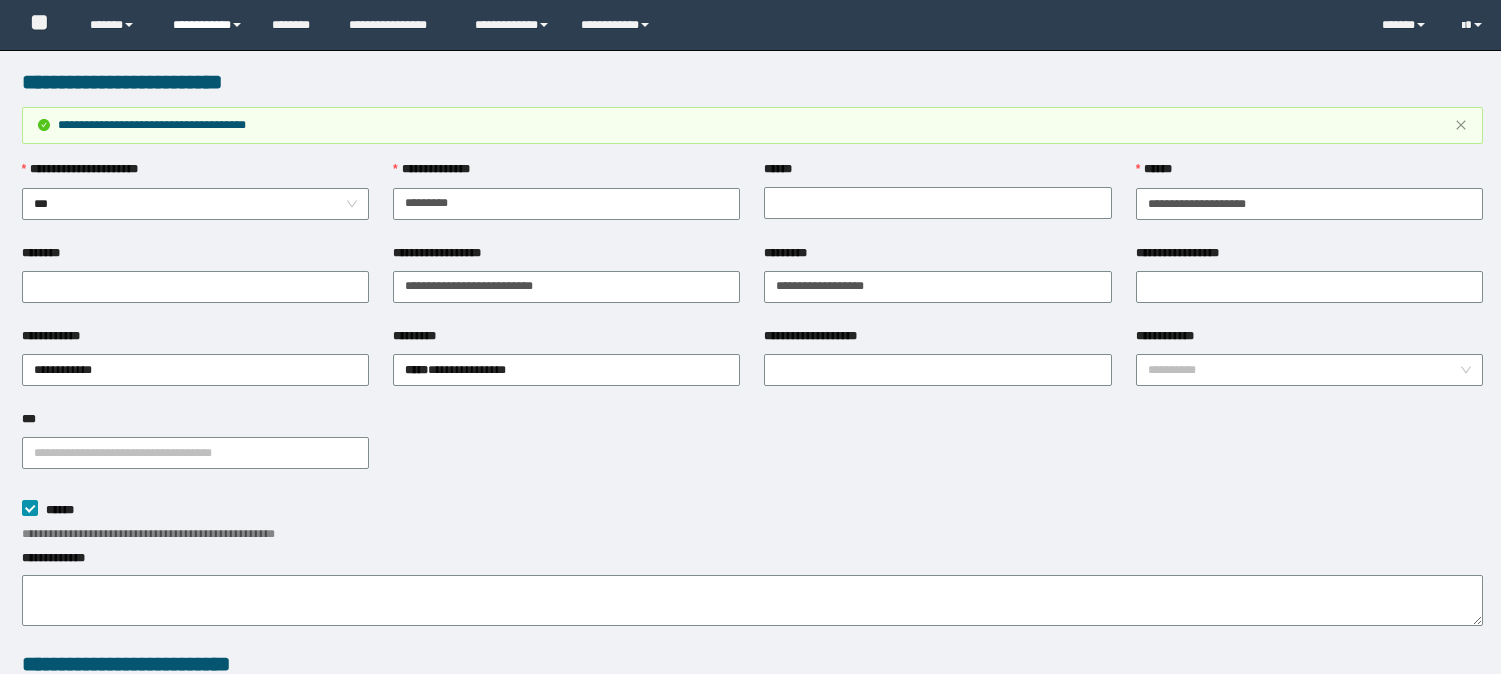 scroll, scrollTop: 0, scrollLeft: 0, axis: both 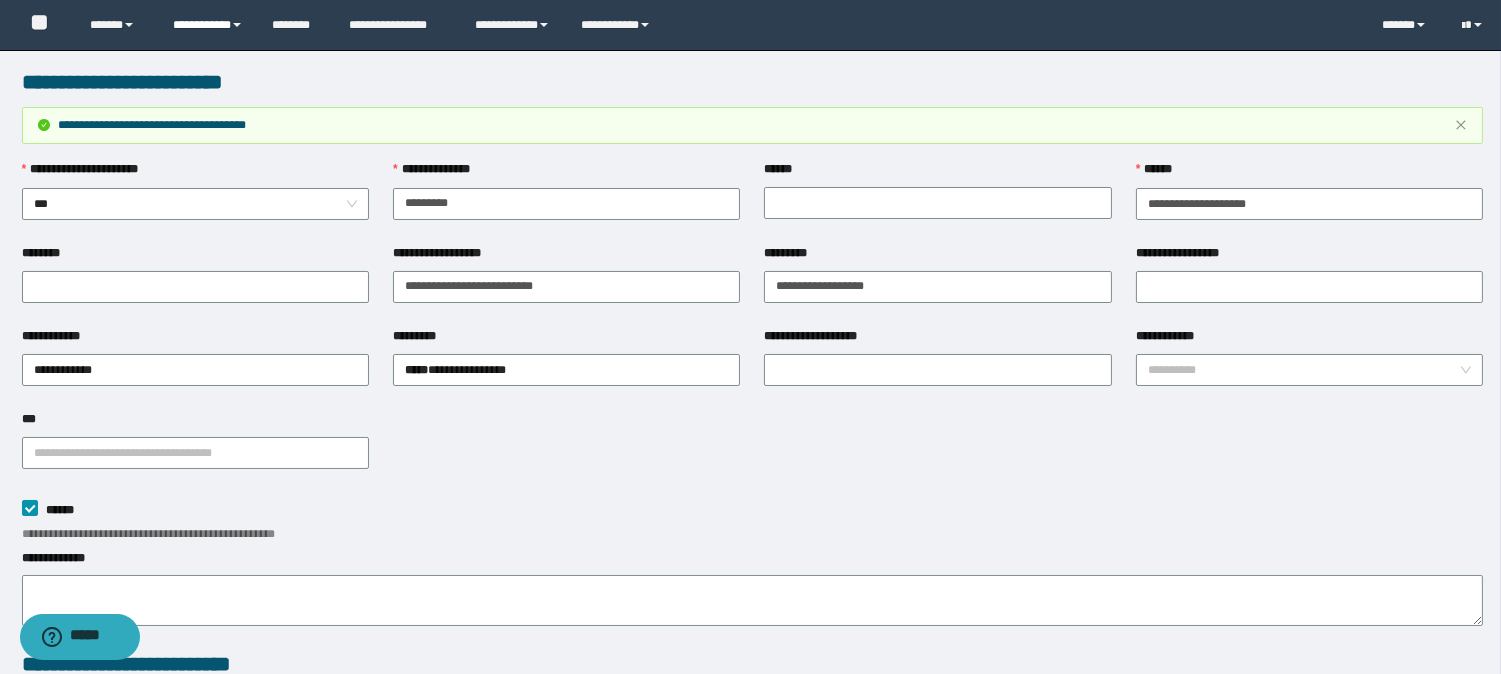 click on "**********" at bounding box center [207, 25] 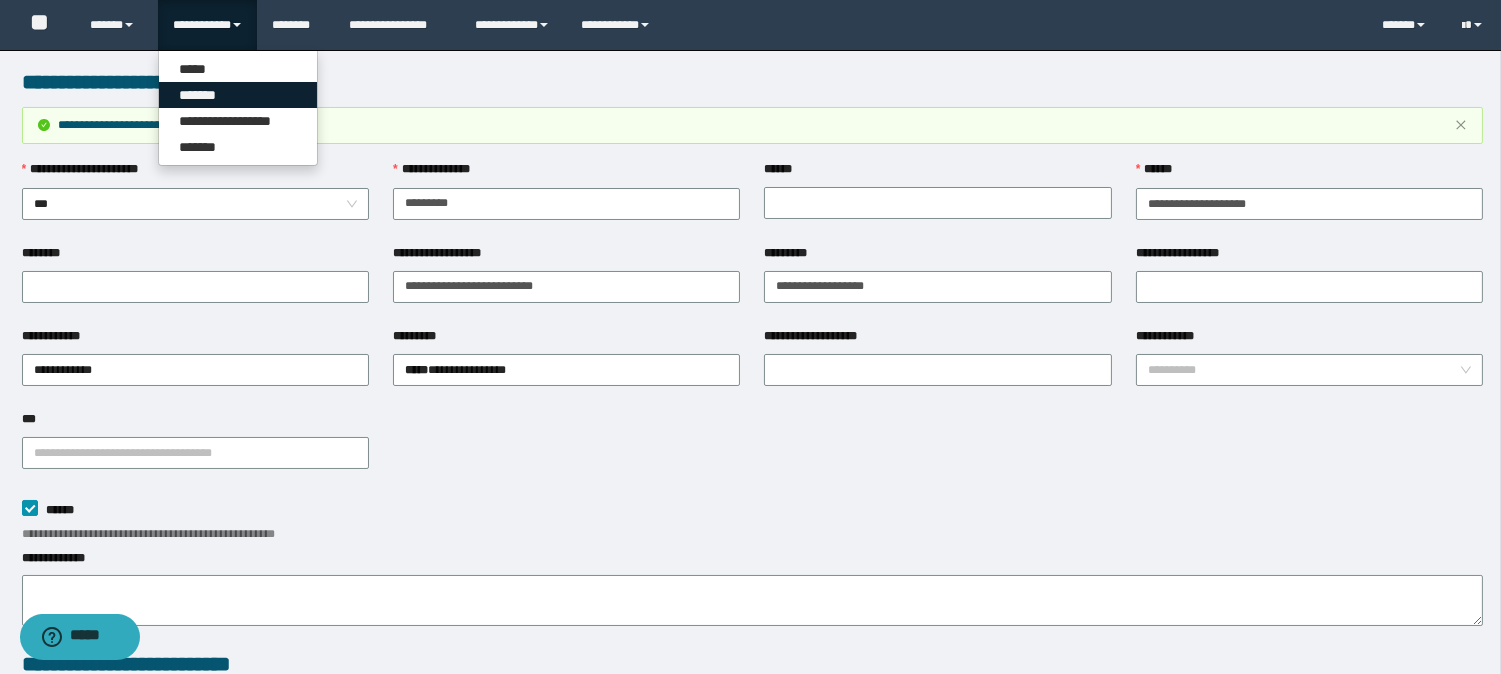 drag, startPoint x: 217, startPoint y: 90, endPoint x: 285, endPoint y: 102, distance: 69.050705 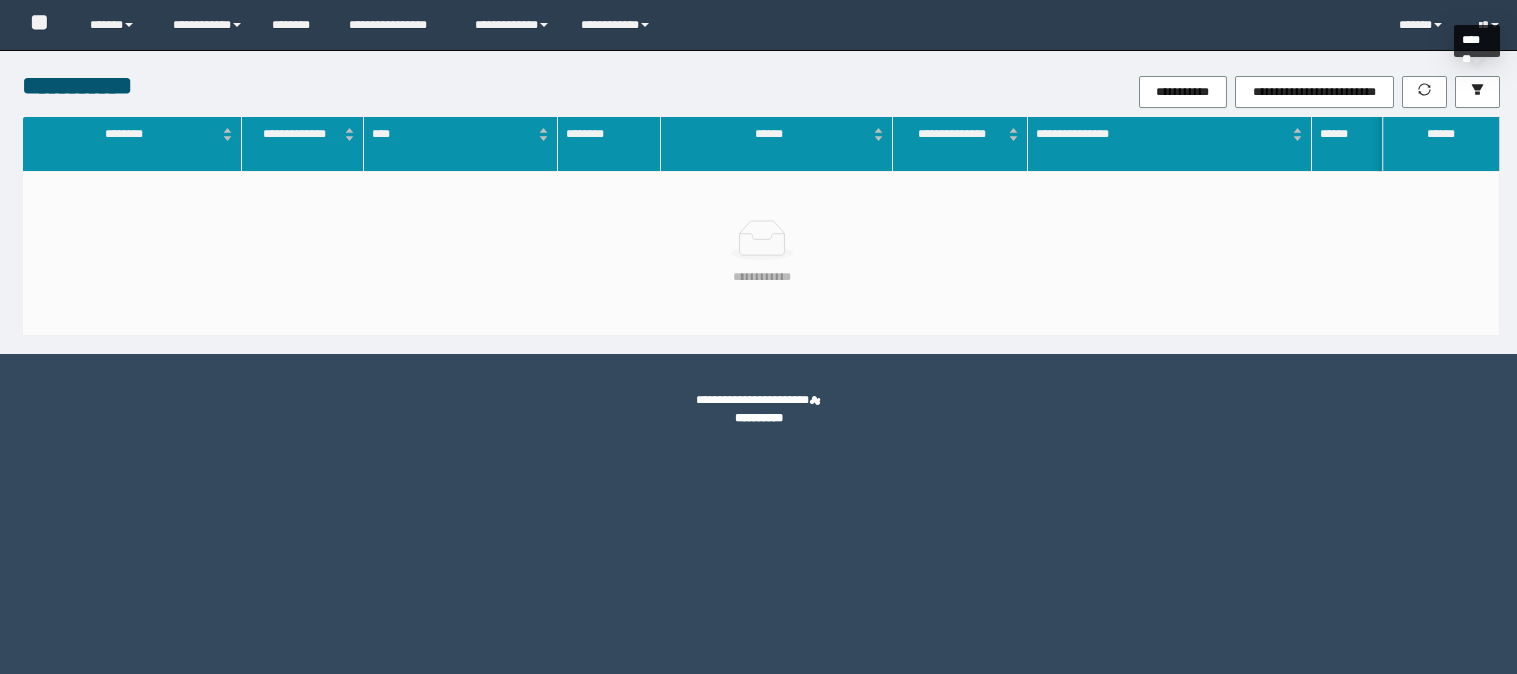 scroll, scrollTop: 0, scrollLeft: 0, axis: both 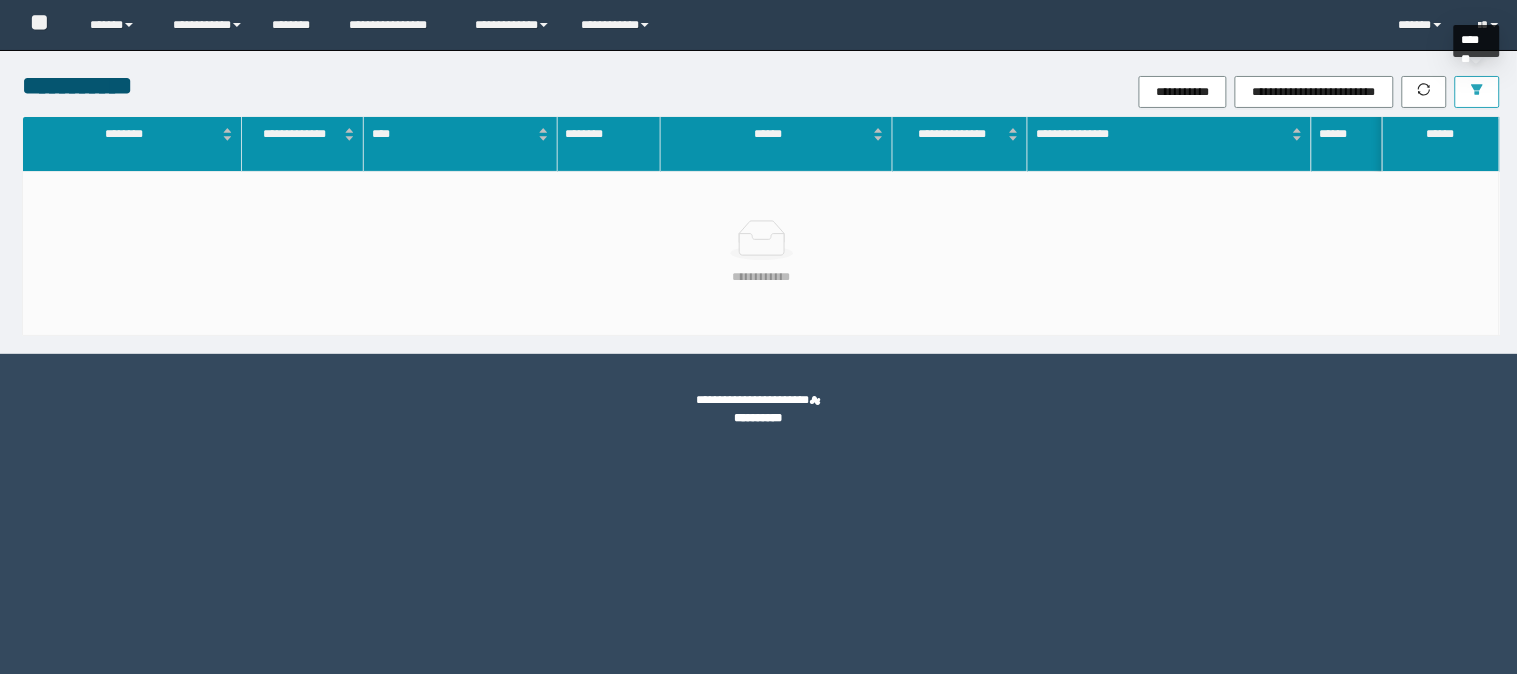click at bounding box center (1477, 92) 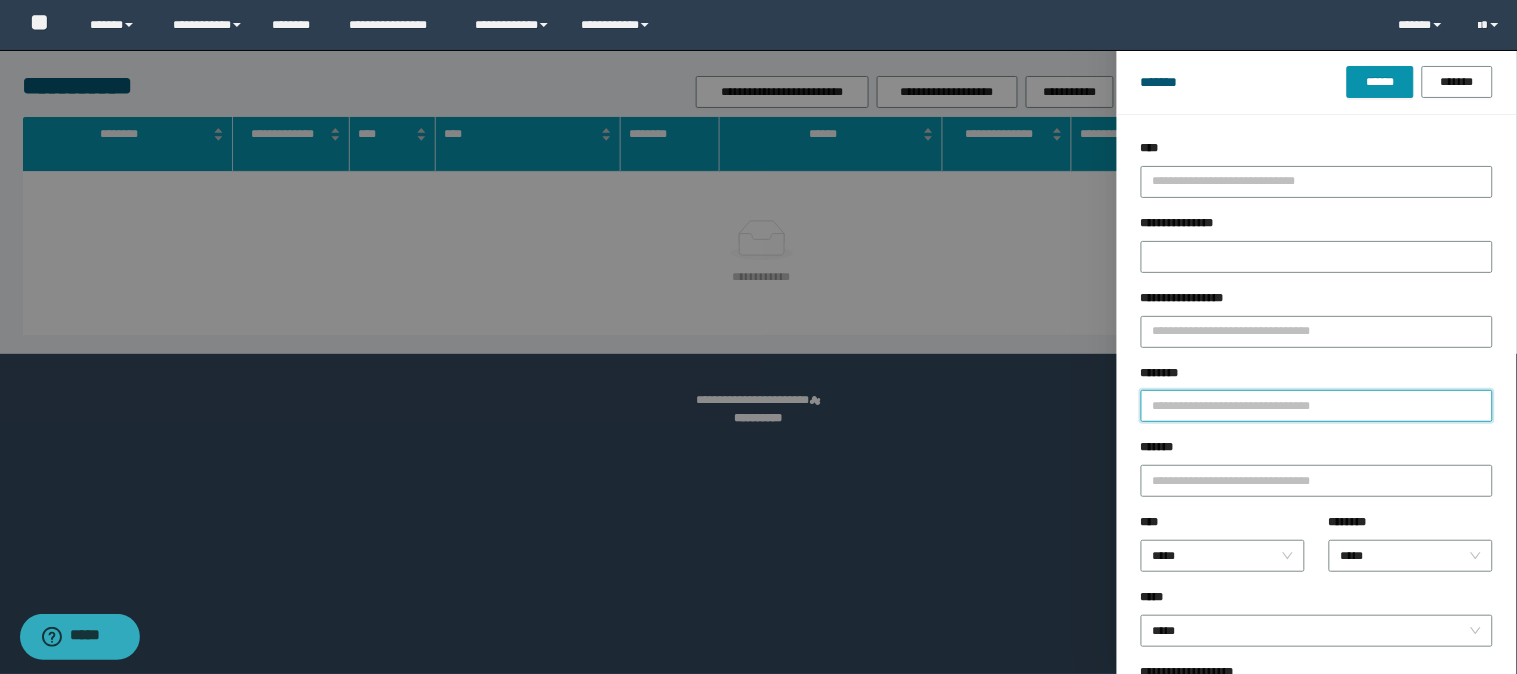 click on "********" at bounding box center (1317, 406) 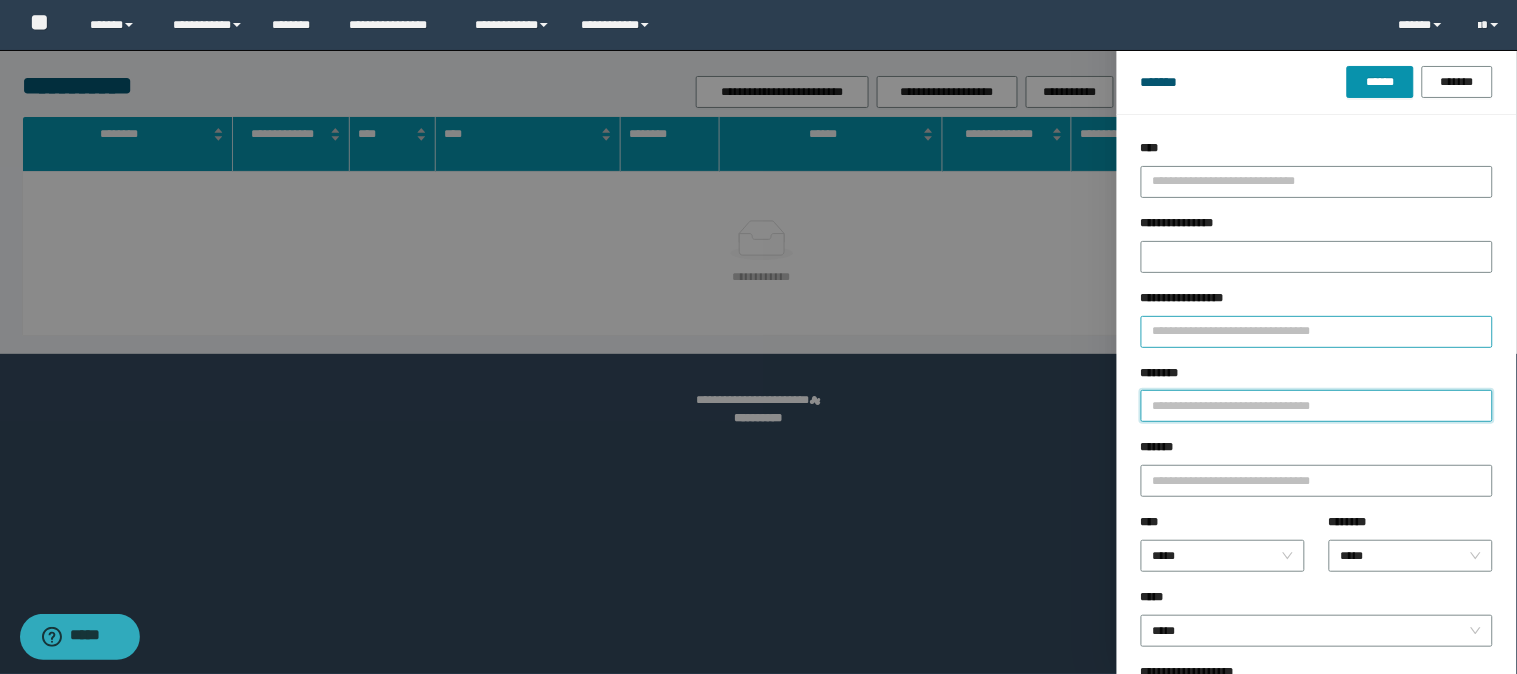 paste on "********" 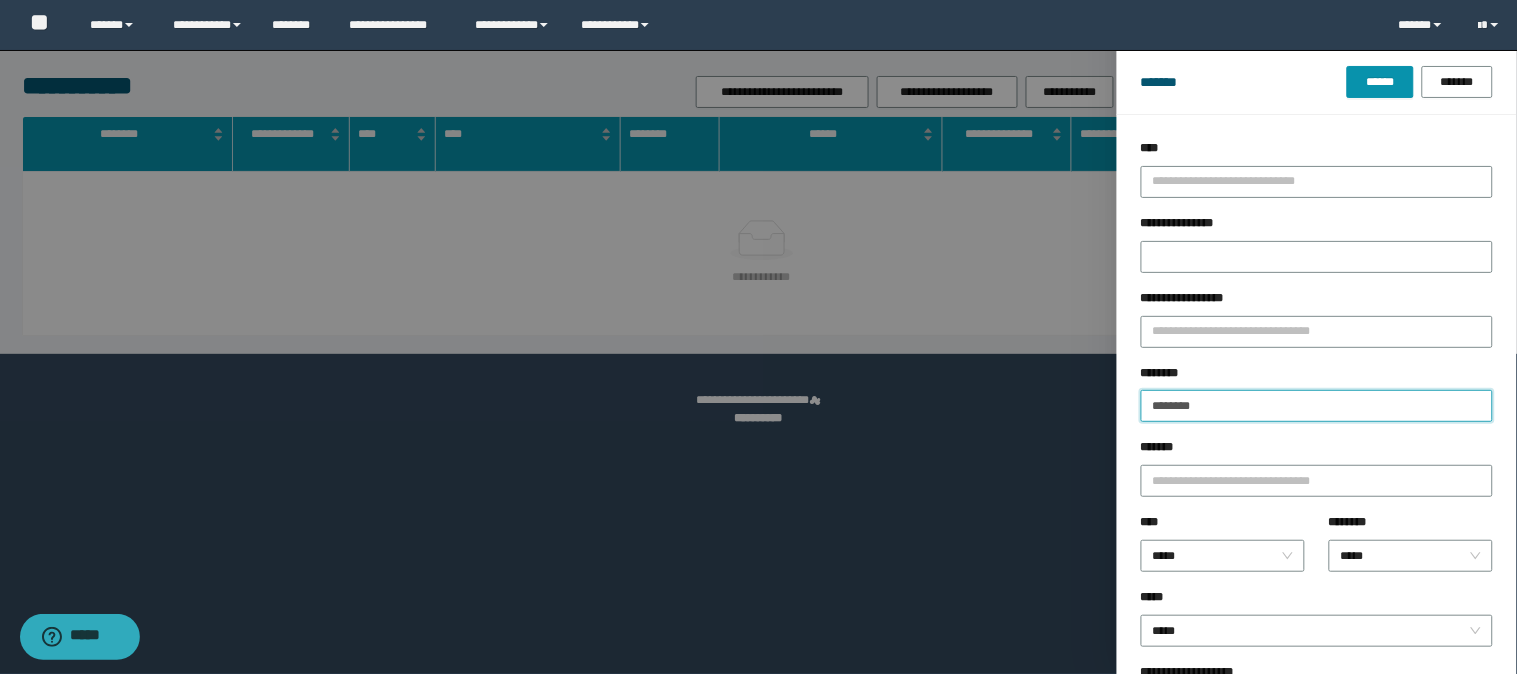type on "********" 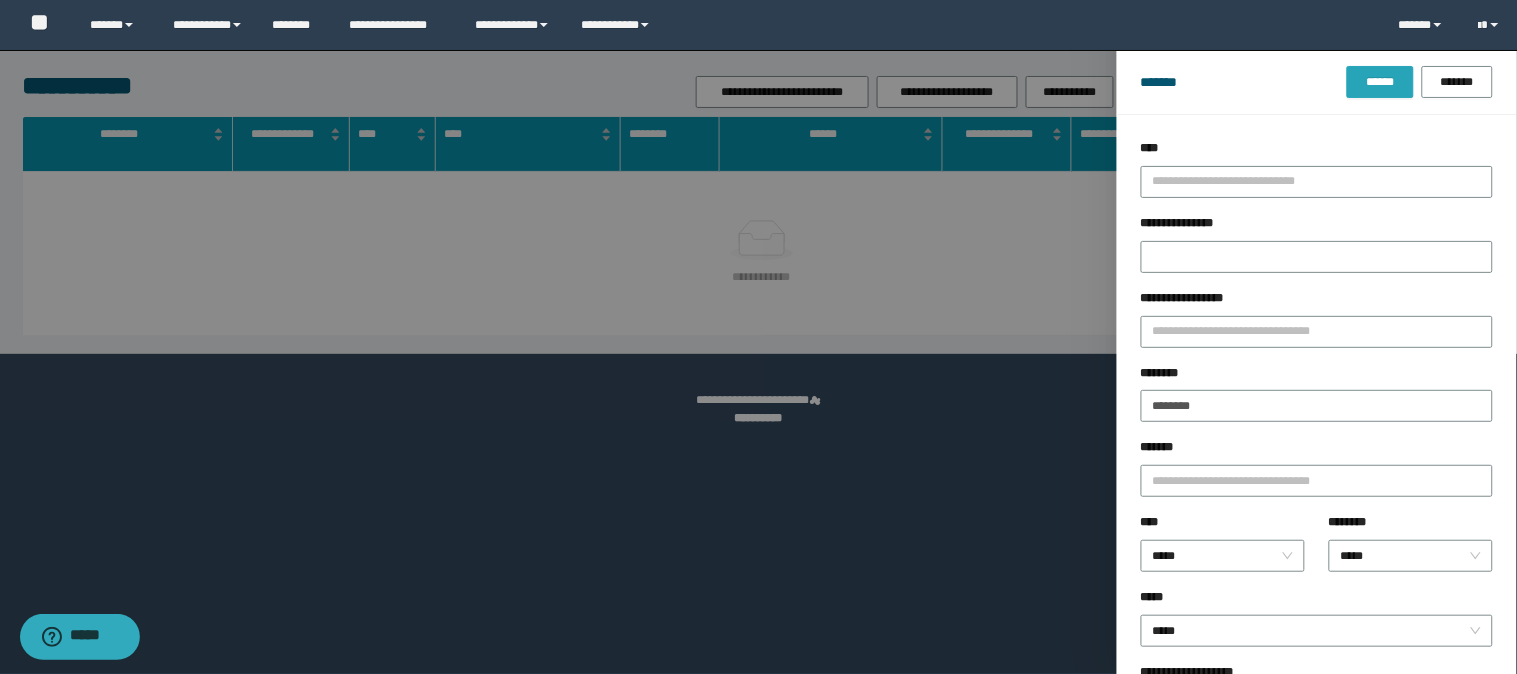 click on "******" at bounding box center (1380, 82) 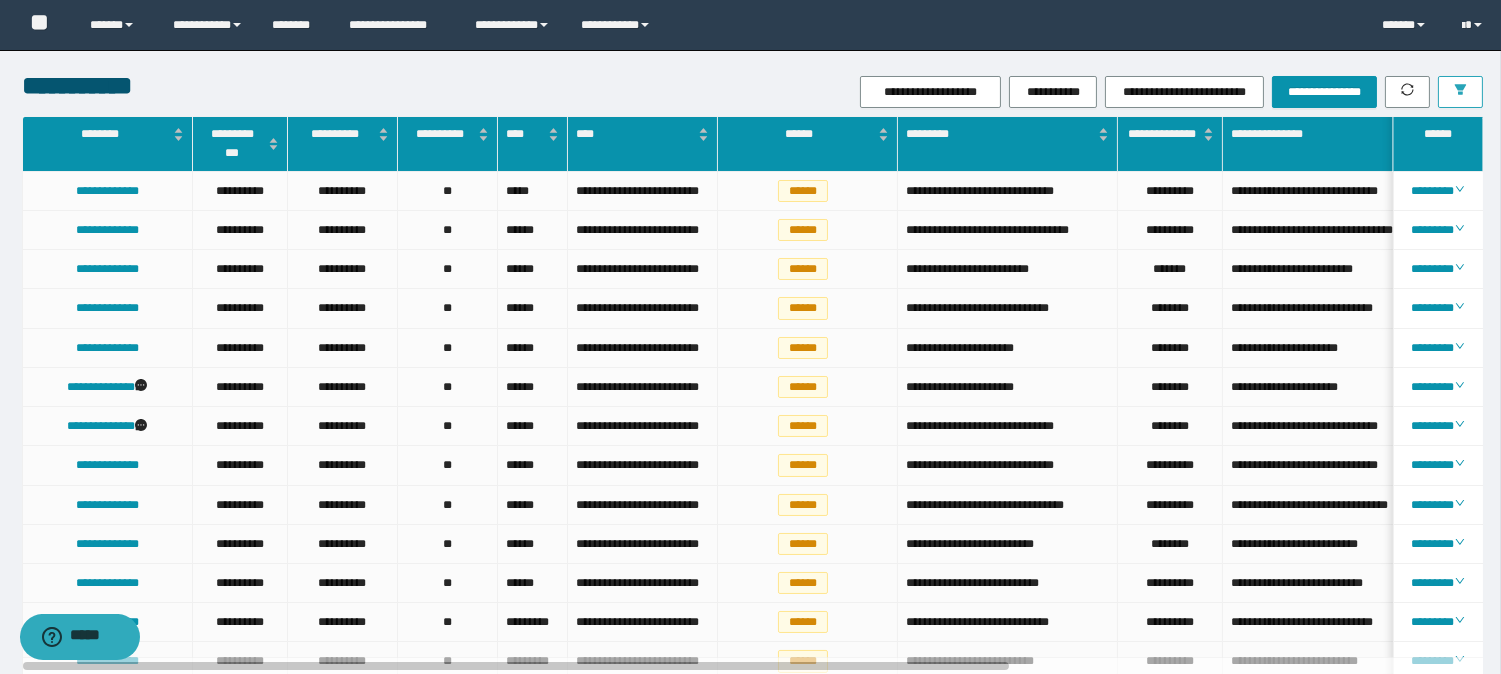 click at bounding box center [1460, 92] 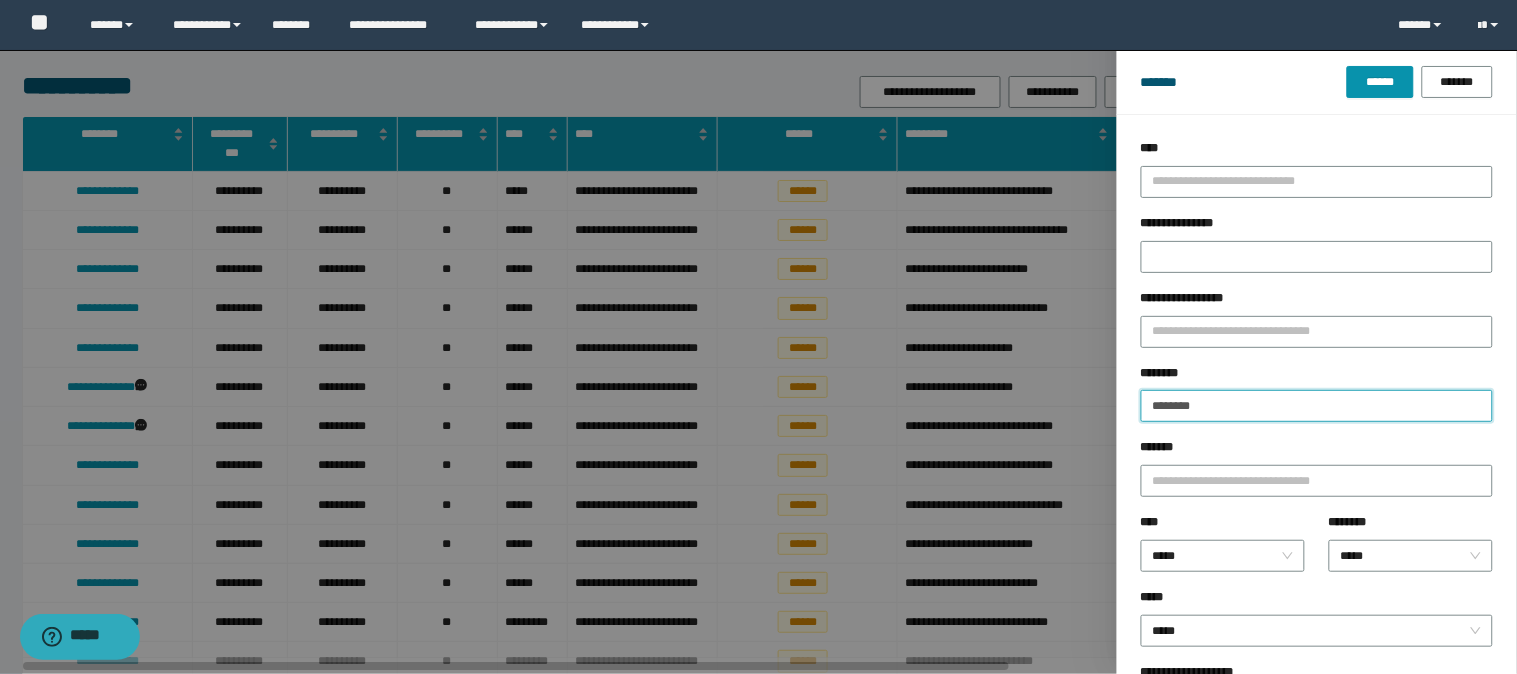 click on "********" at bounding box center [1317, 406] 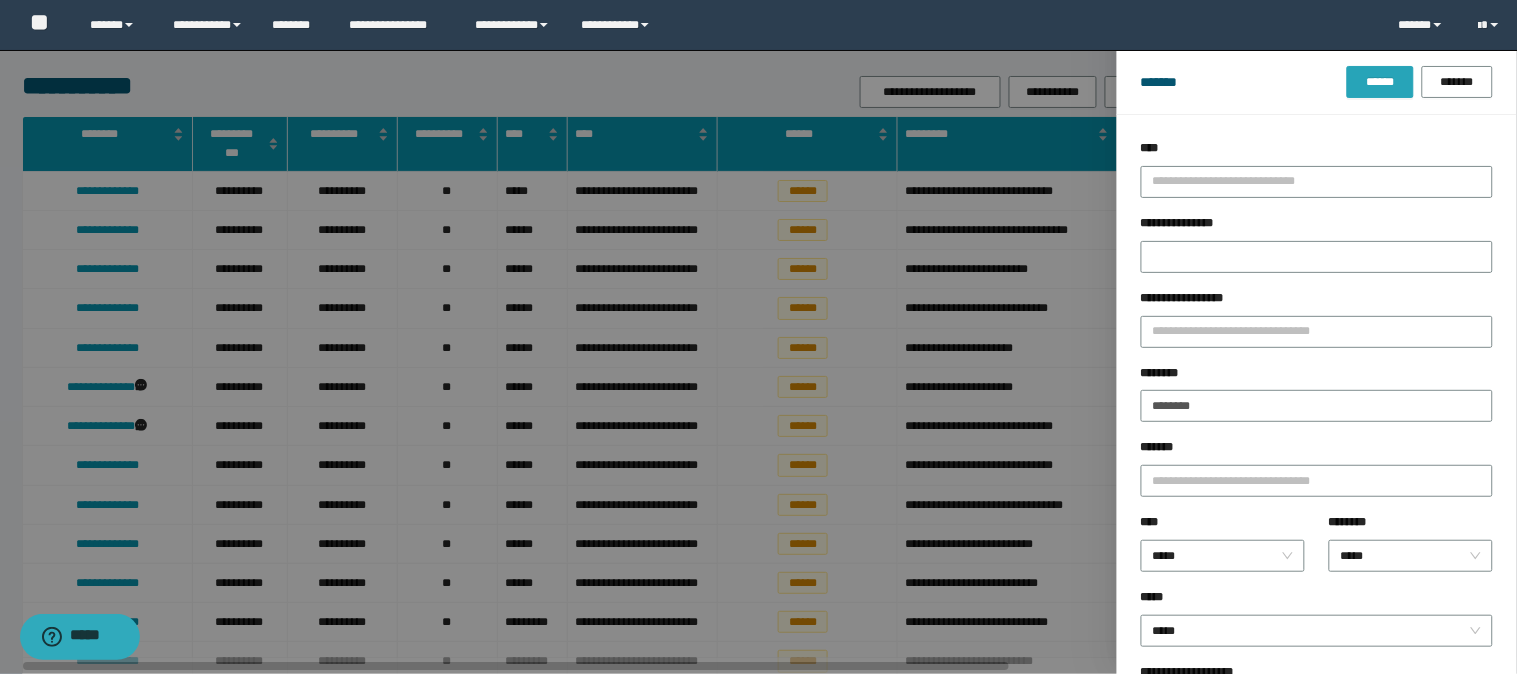 click on "******" at bounding box center [1380, 82] 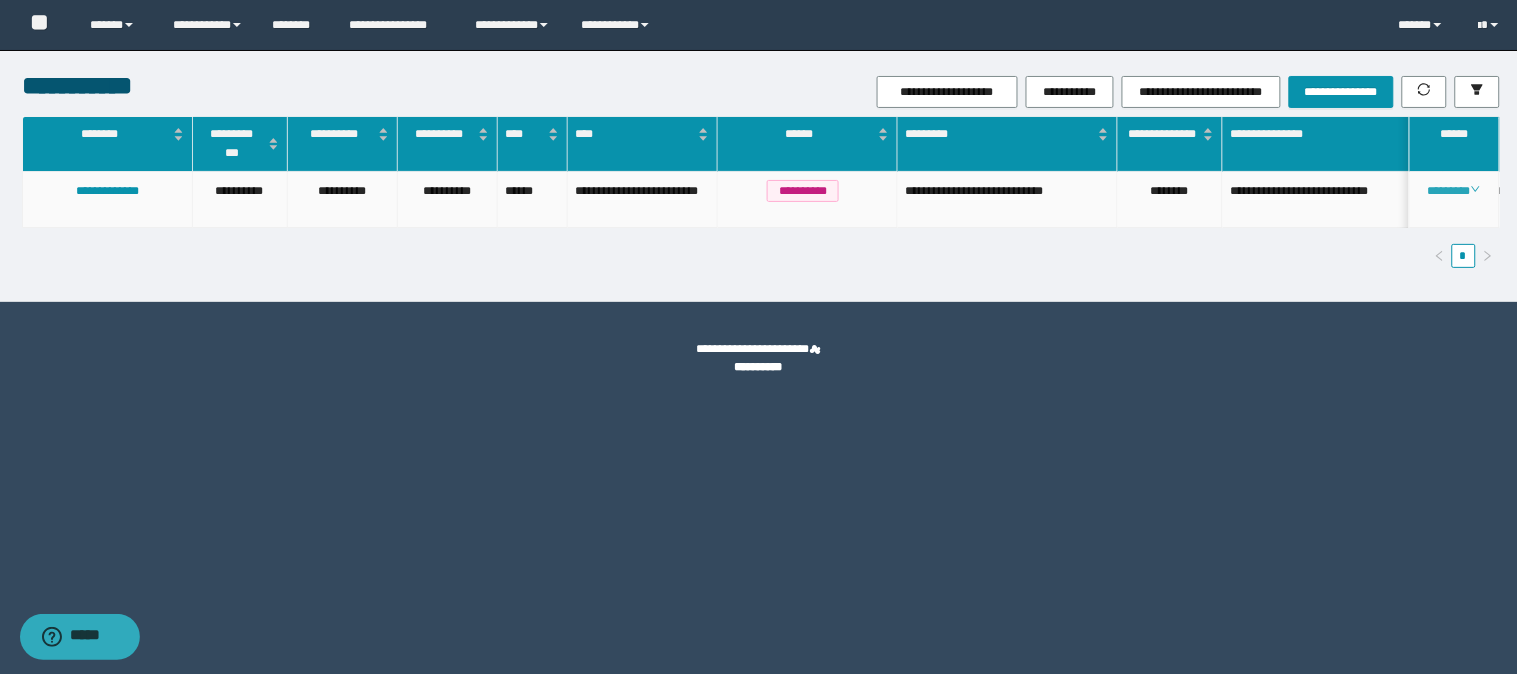 click on "********" at bounding box center (1454, 191) 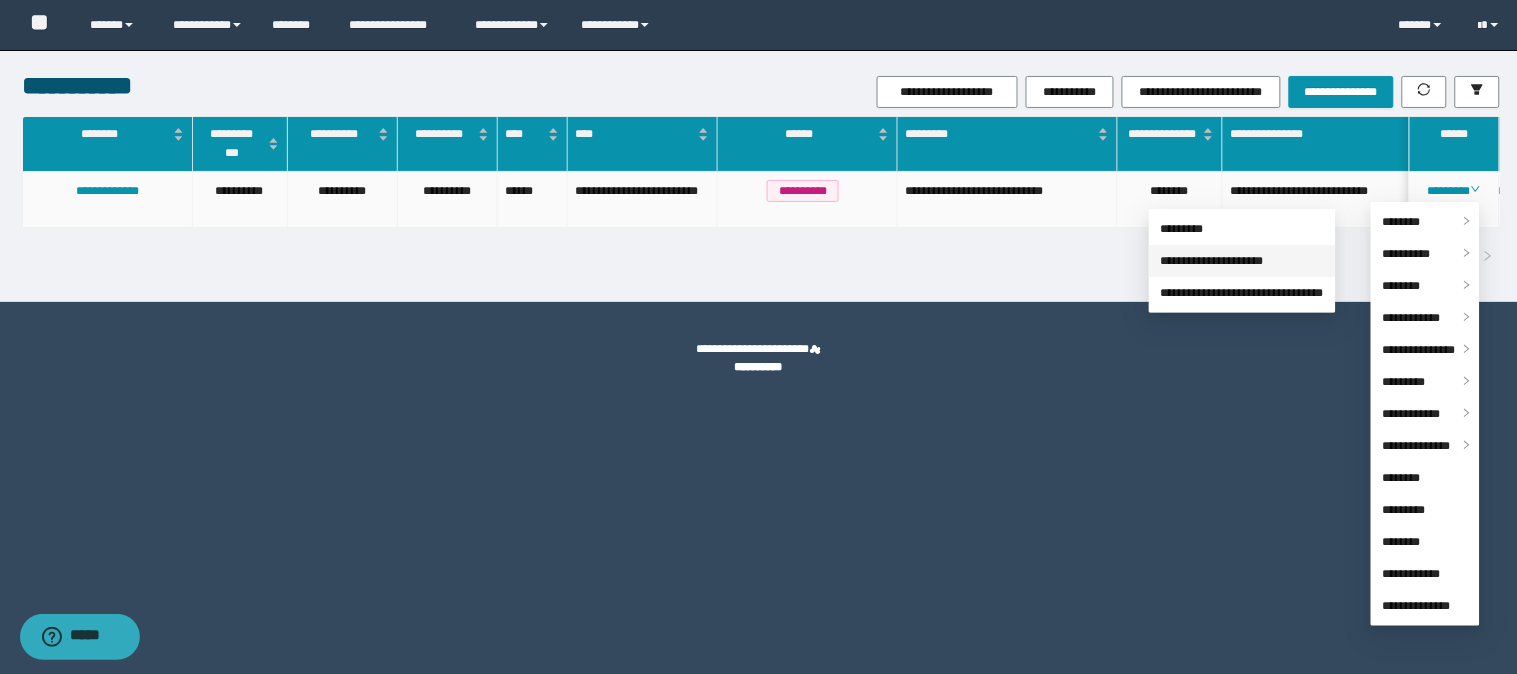 click on "**********" at bounding box center [1212, 261] 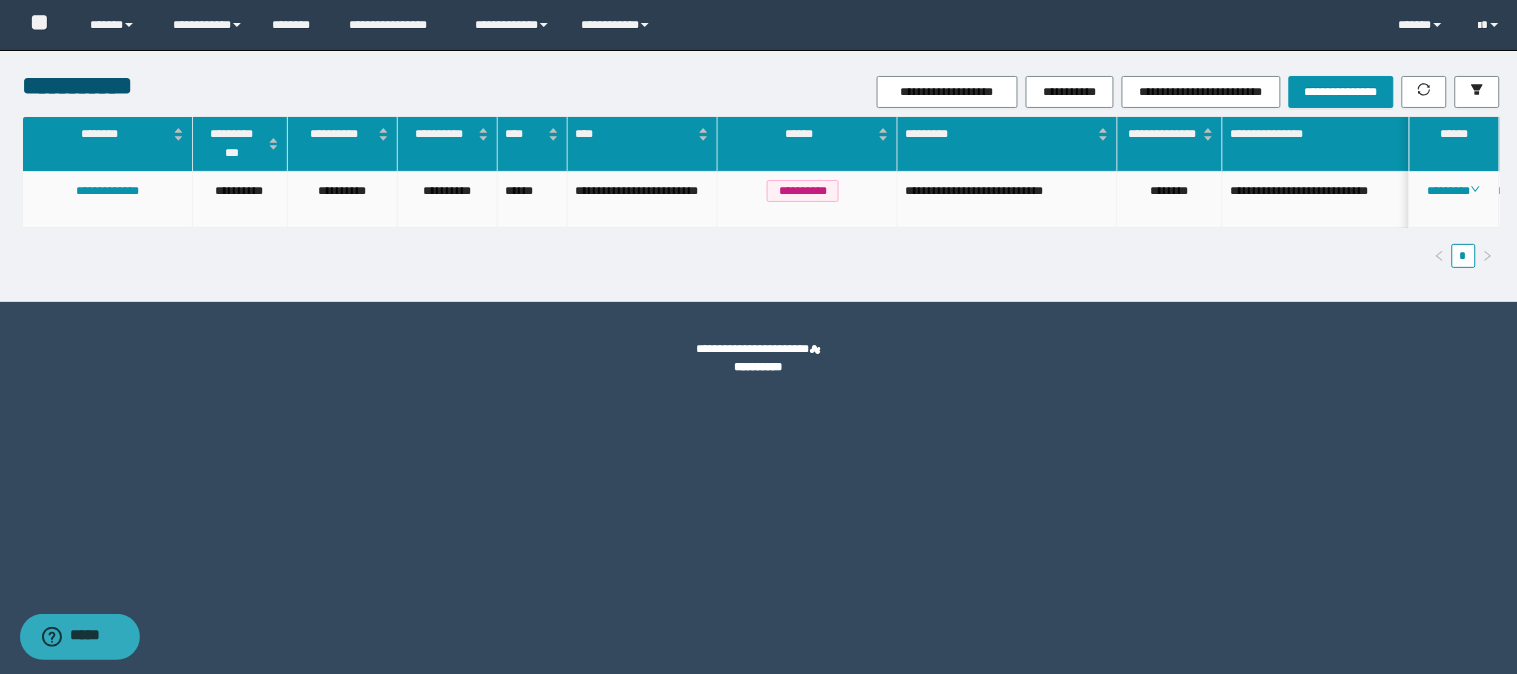 drag, startPoint x: 10, startPoint y: 264, endPoint x: 270, endPoint y: 180, distance: 273.2325 